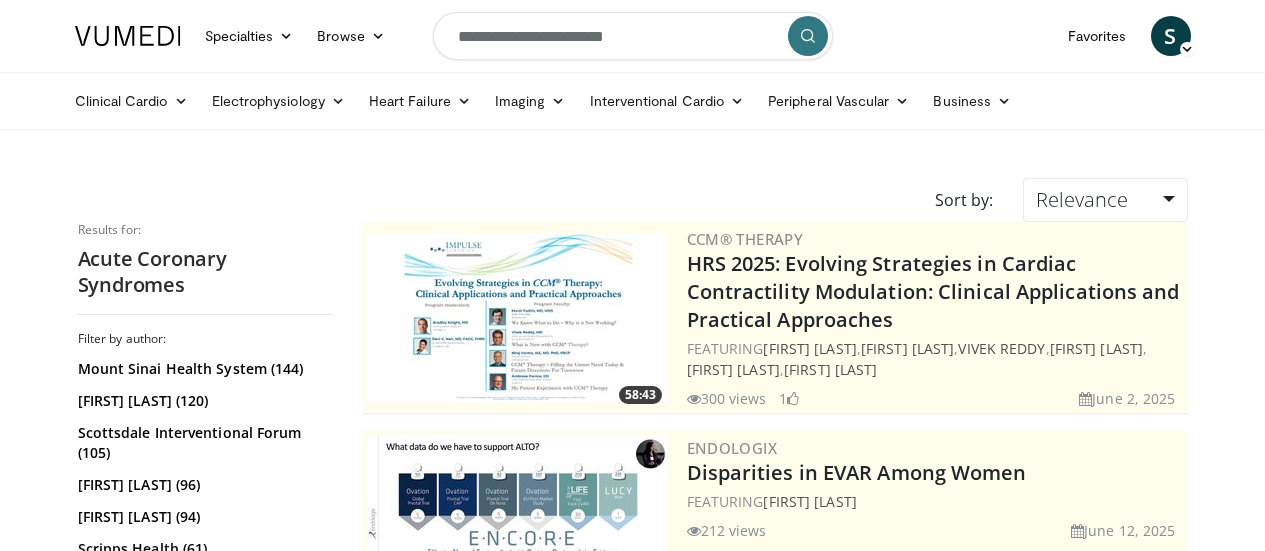 scroll, scrollTop: 2571, scrollLeft: 0, axis: vertical 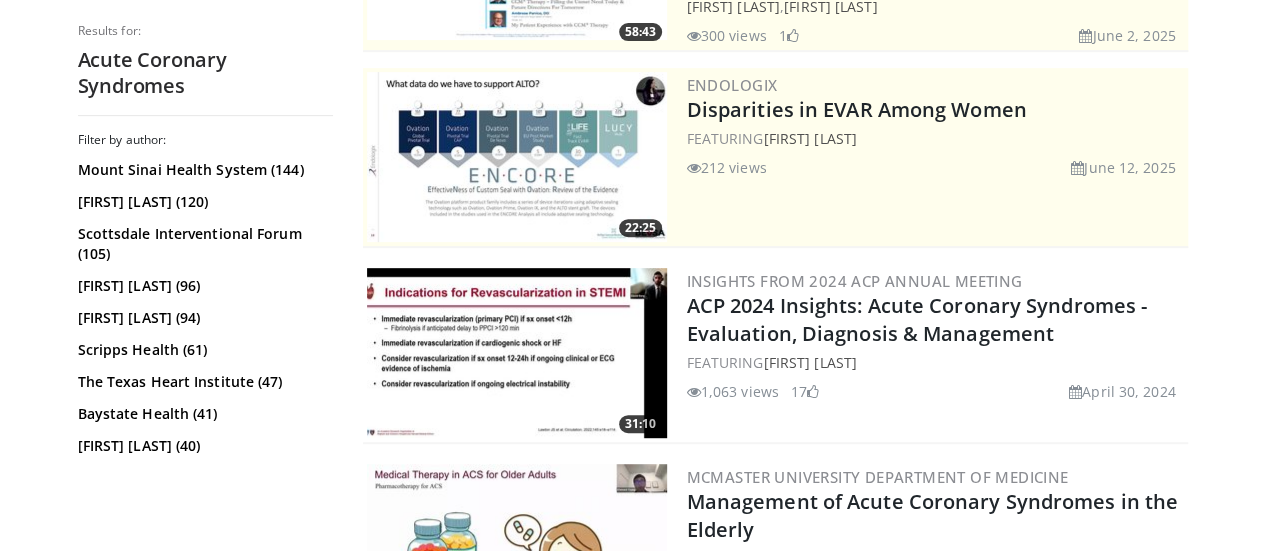 click at bounding box center [517, 353] 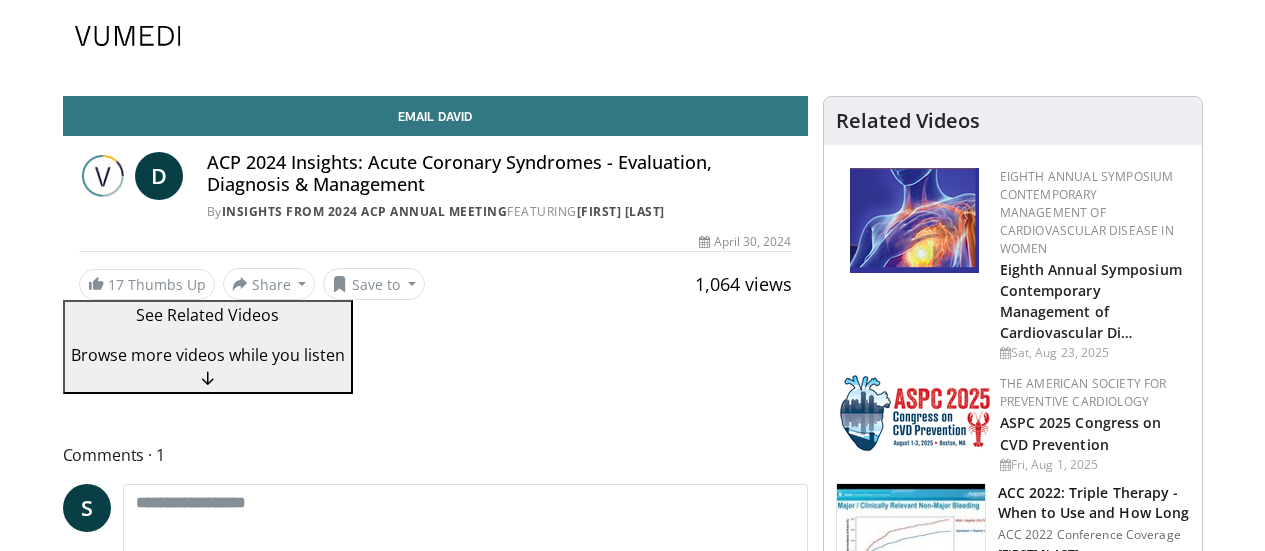 scroll, scrollTop: 0, scrollLeft: 0, axis: both 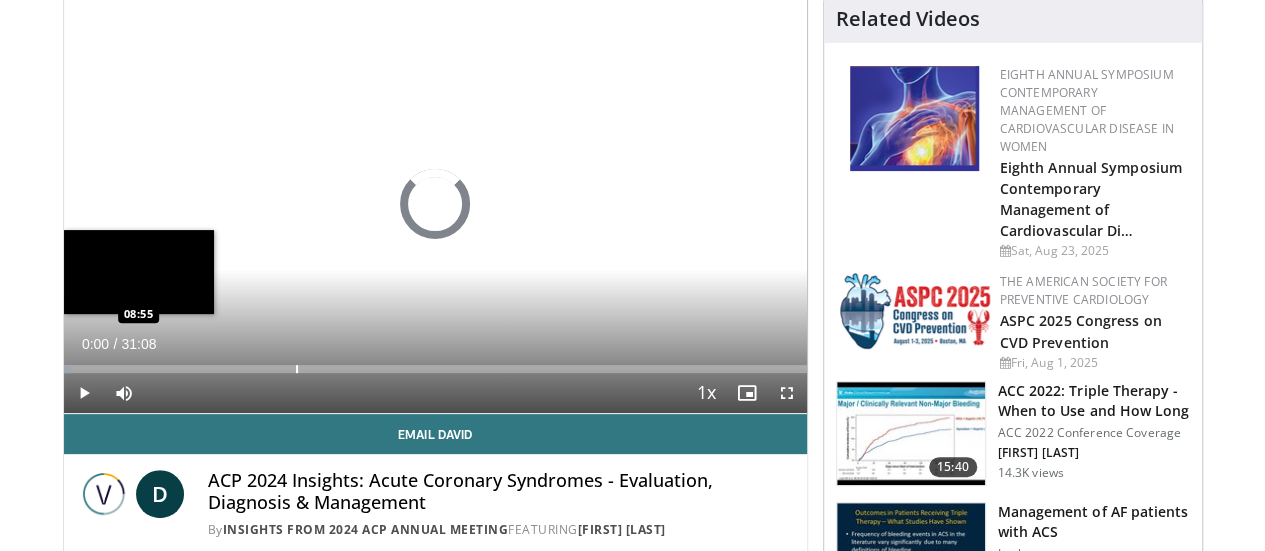 click on "Loaded :  1.06% 00:00 08:55" at bounding box center (435, 369) 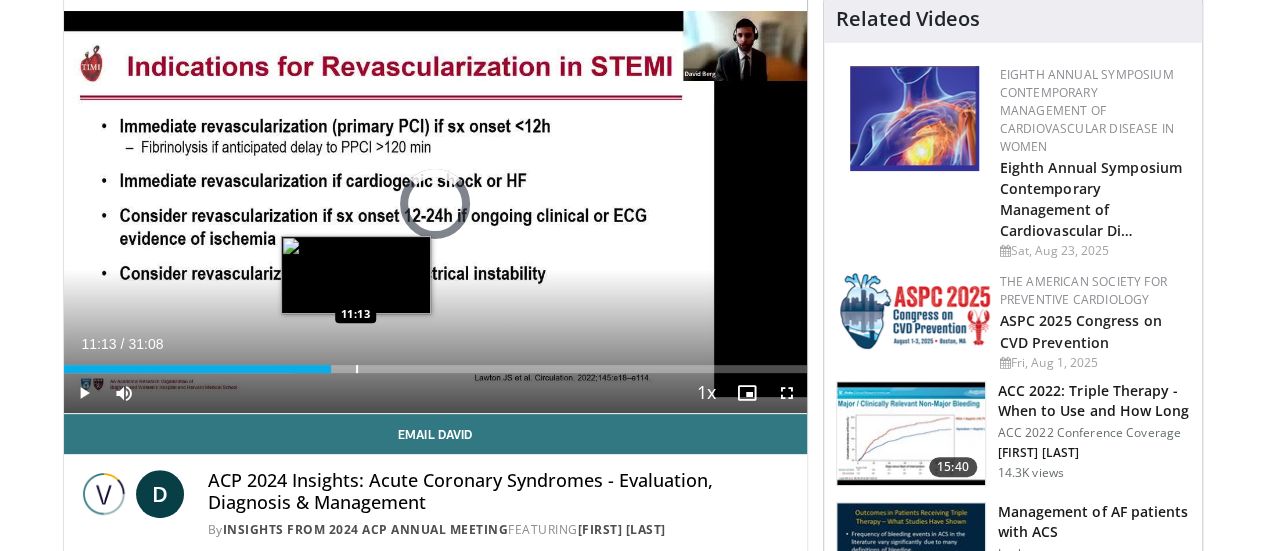 click at bounding box center [357, 369] 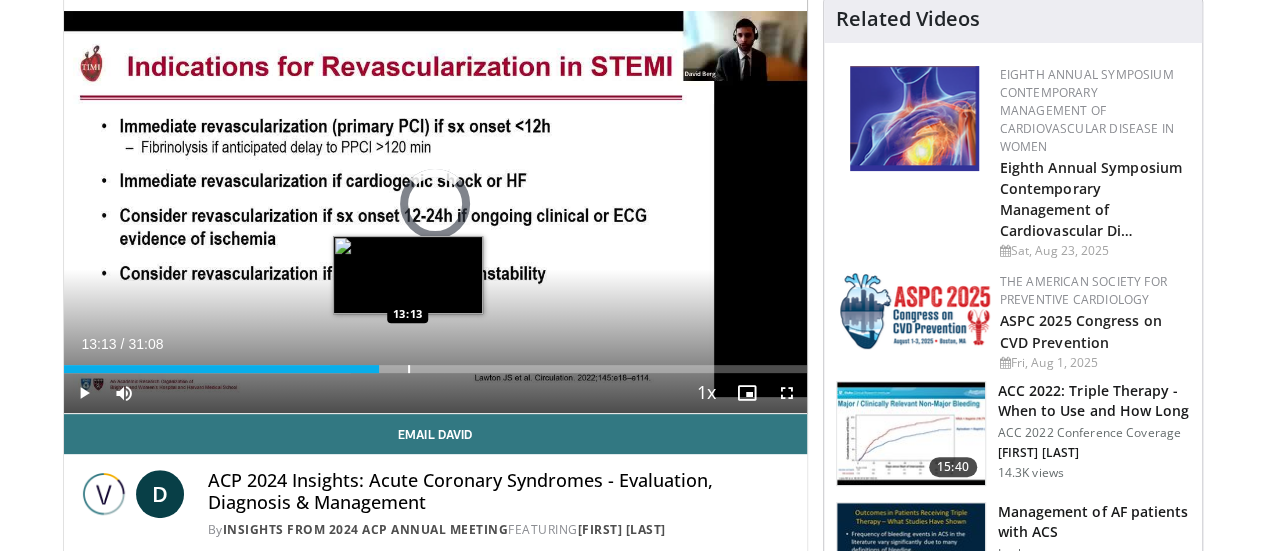 click at bounding box center [409, 369] 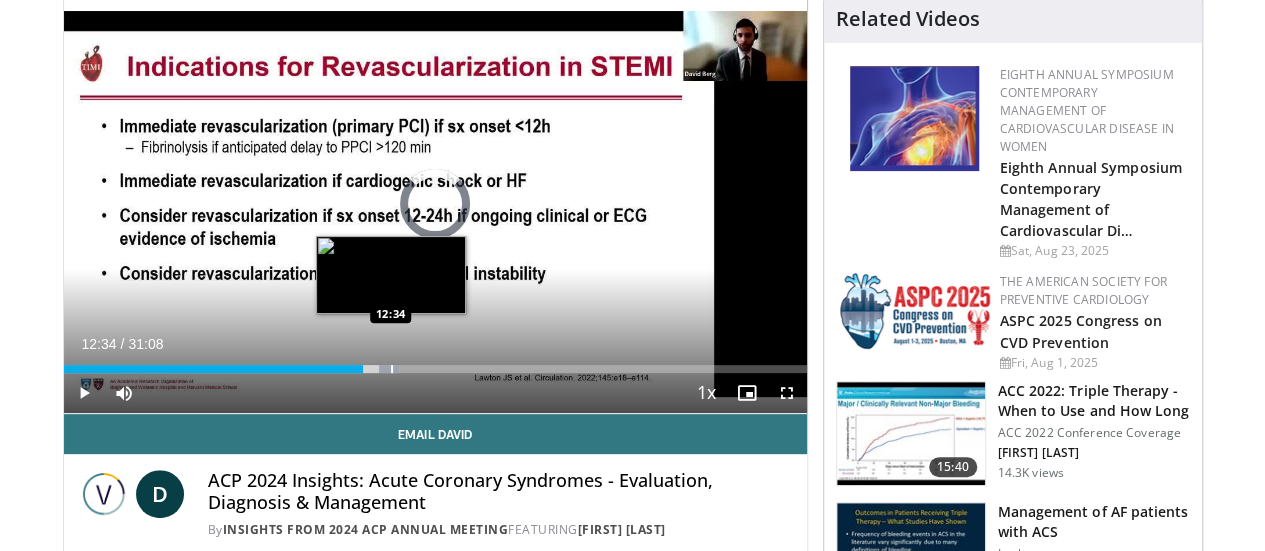 click at bounding box center (392, 369) 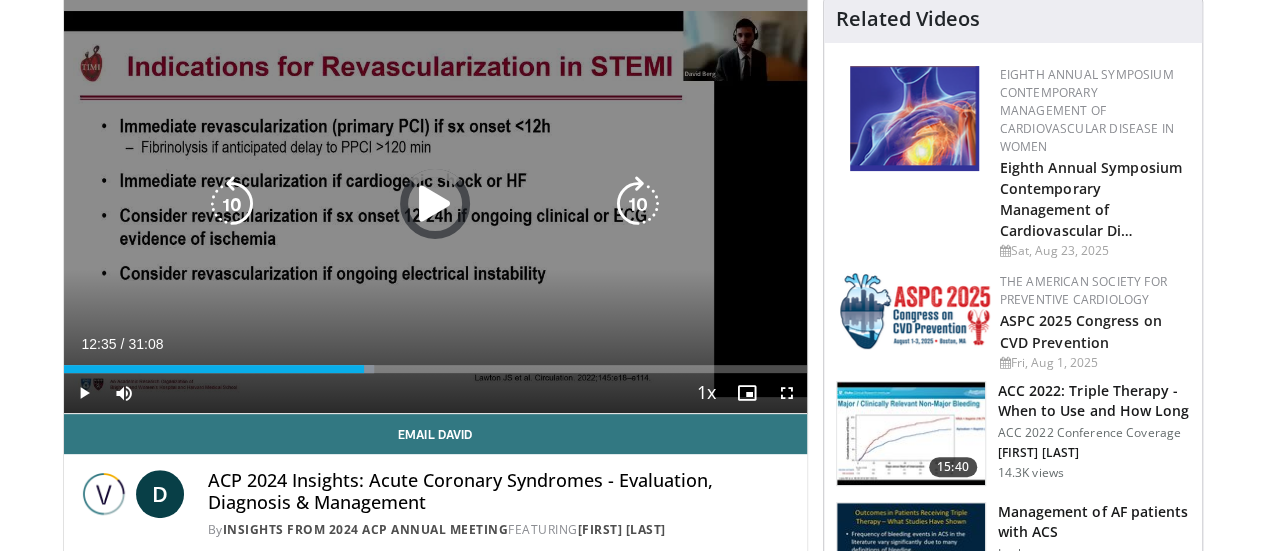 click on "12:35" at bounding box center [214, 369] 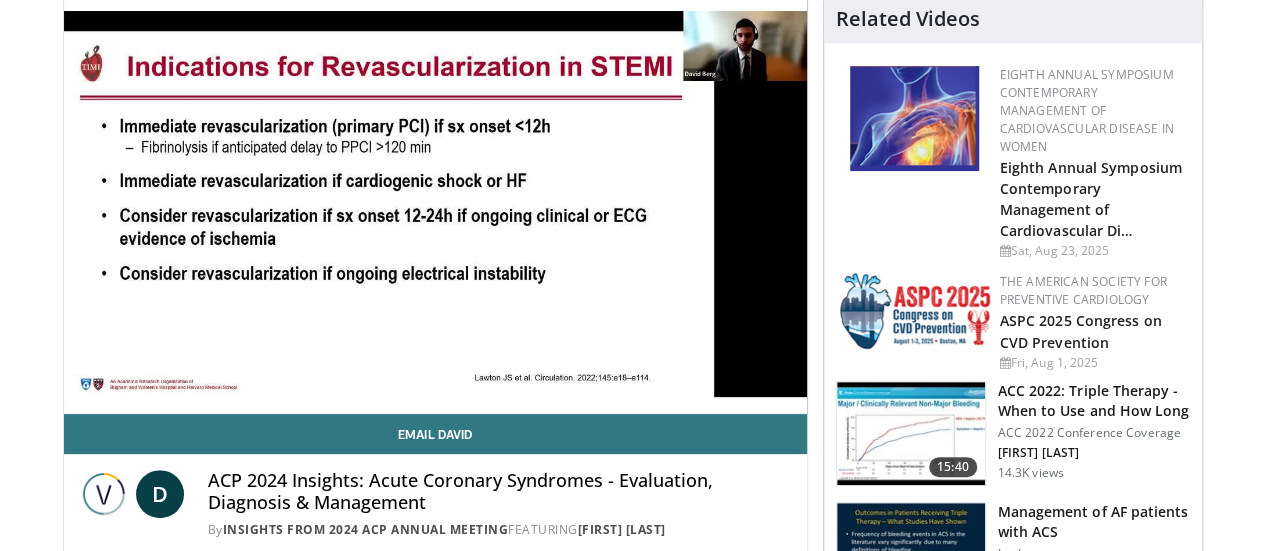 click on "10 seconds
Tap to unmute" at bounding box center [435, 204] 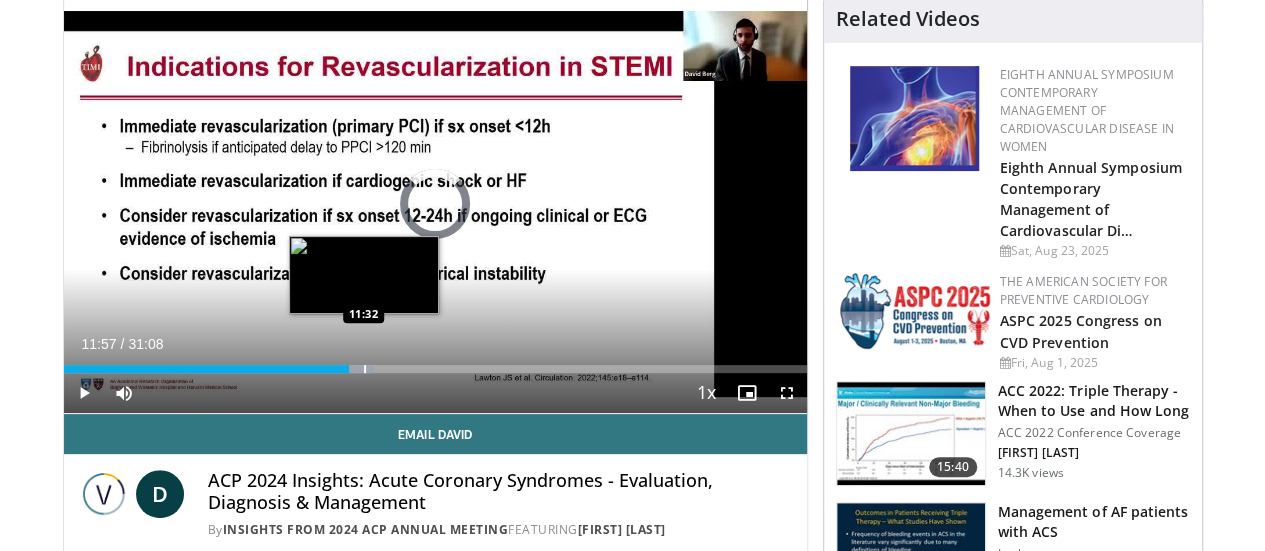 click on "11:57" at bounding box center [206, 369] 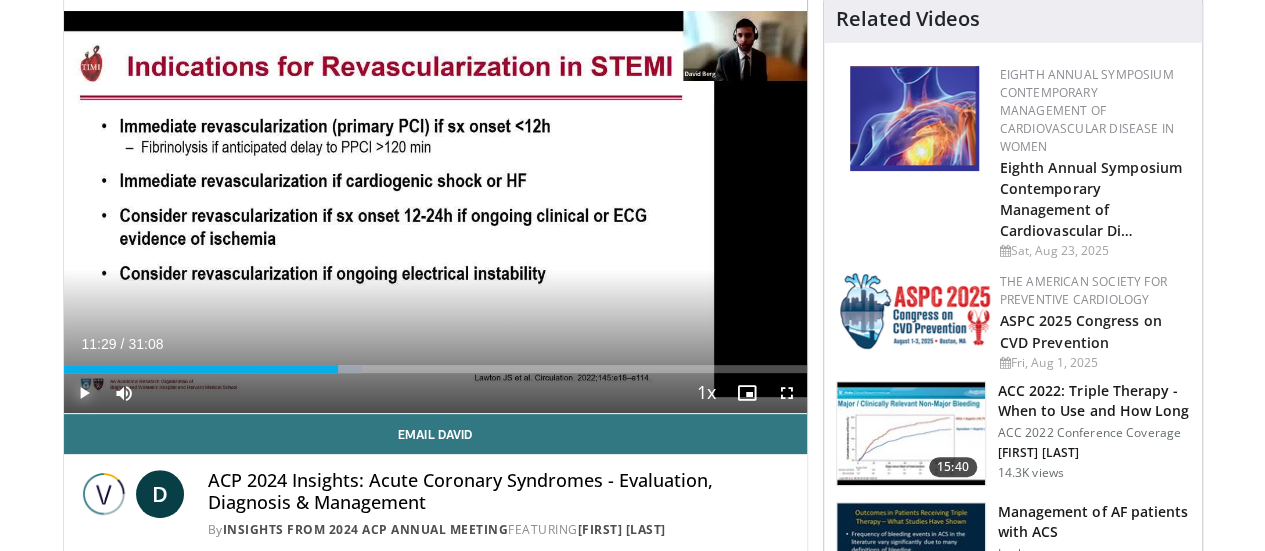 click at bounding box center [84, 393] 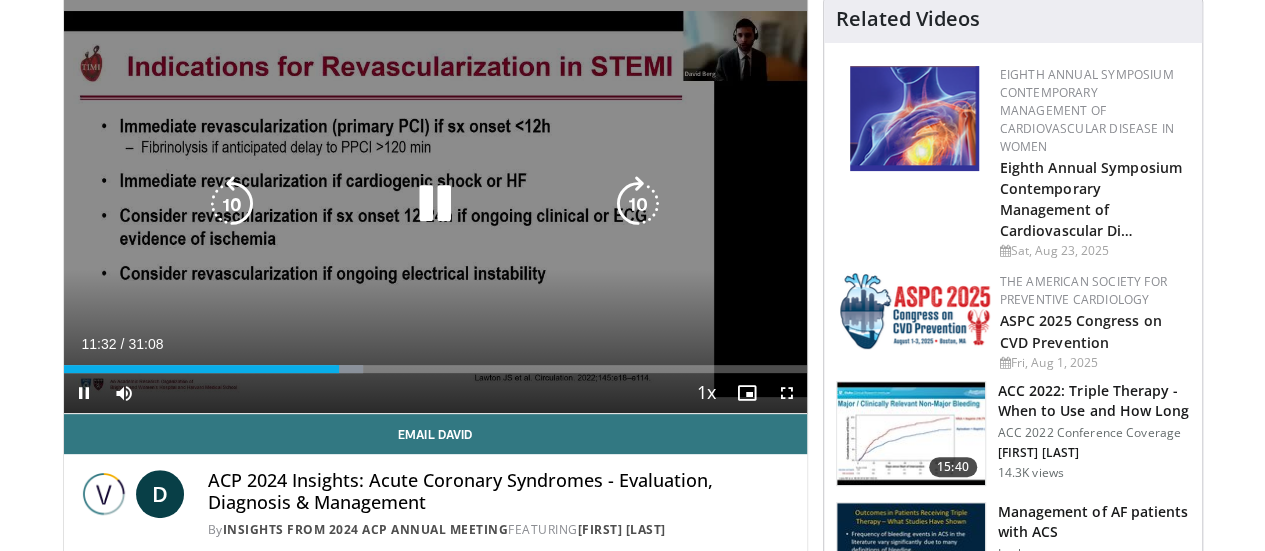 click at bounding box center [232, 204] 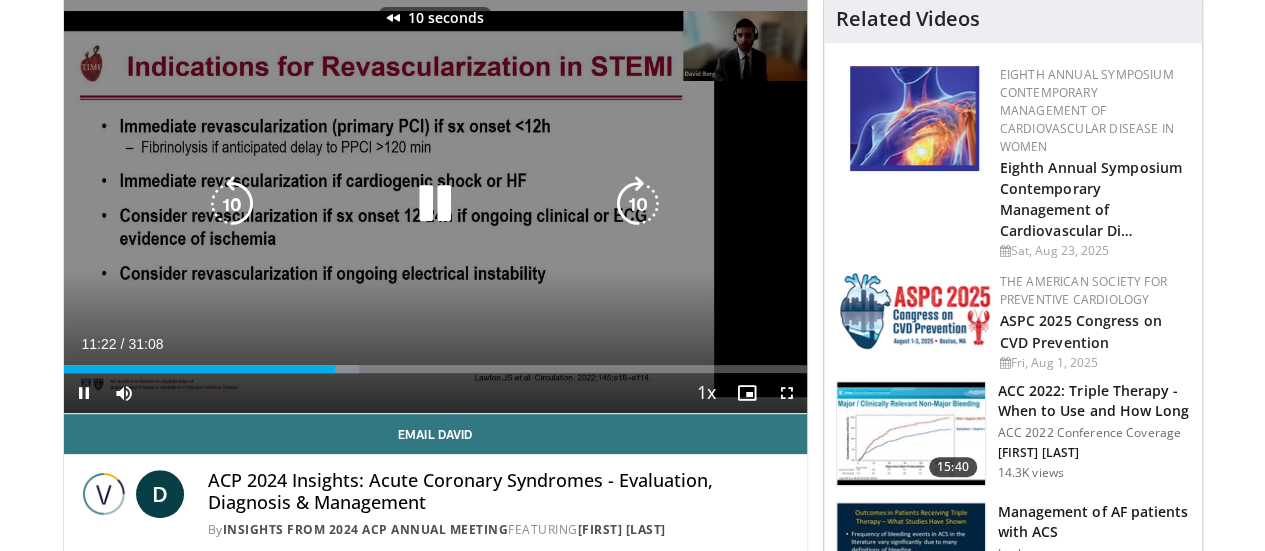 click at bounding box center [232, 204] 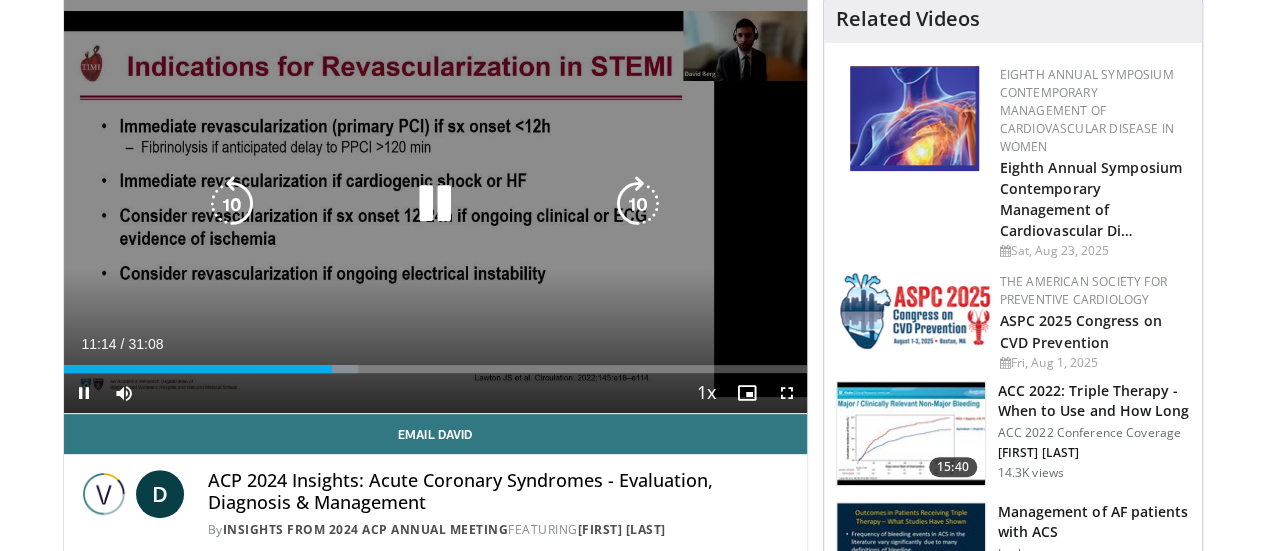 click at bounding box center [232, 204] 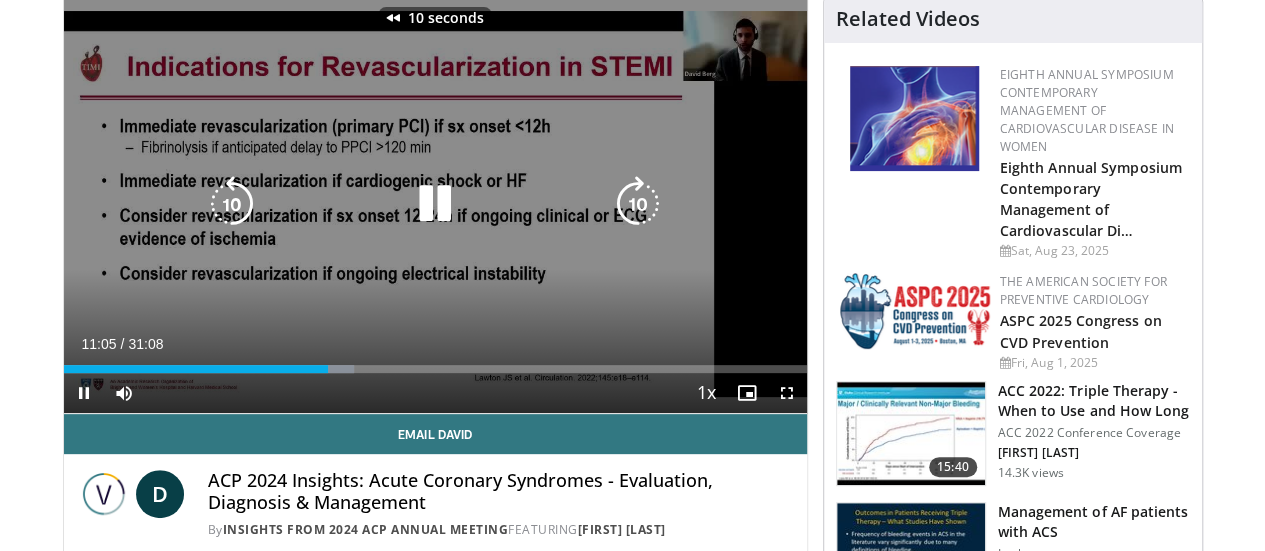 click at bounding box center [232, 204] 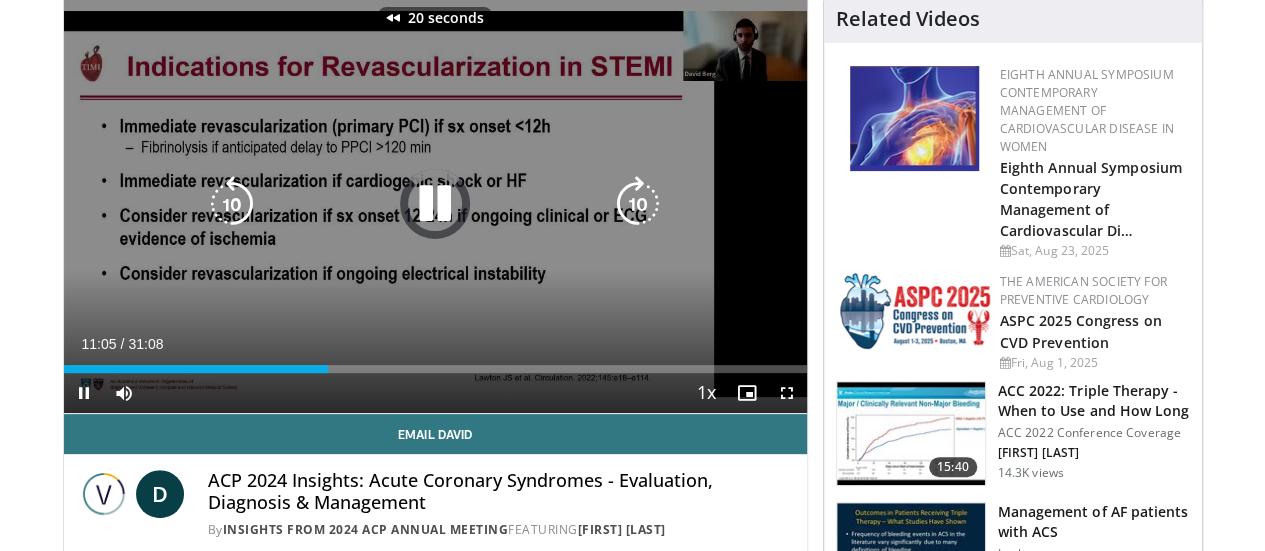 click at bounding box center (232, 204) 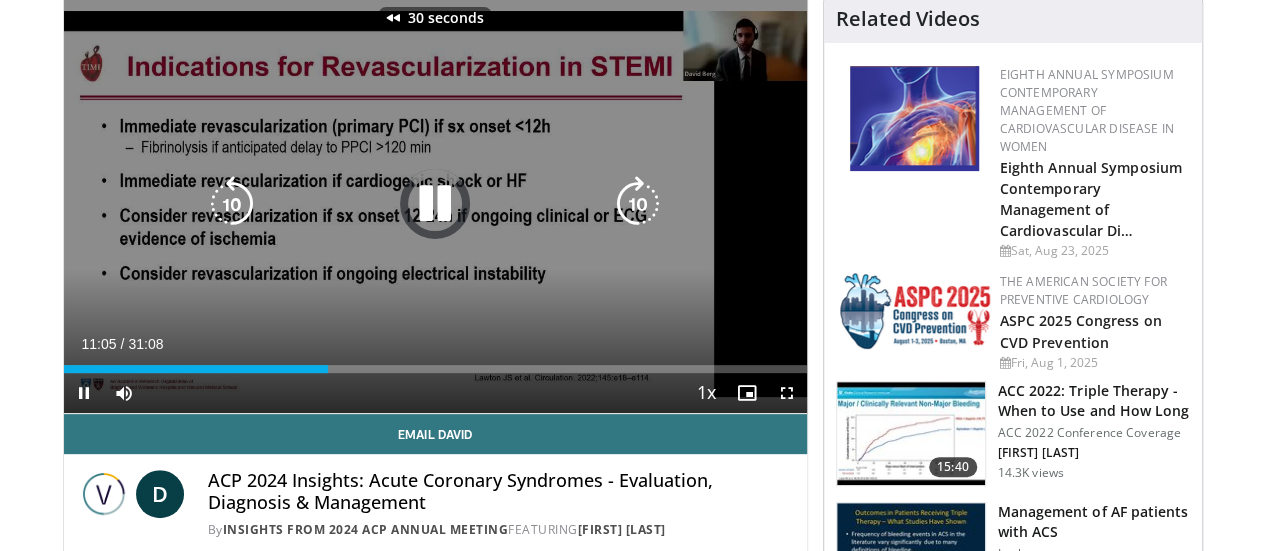 click at bounding box center [232, 204] 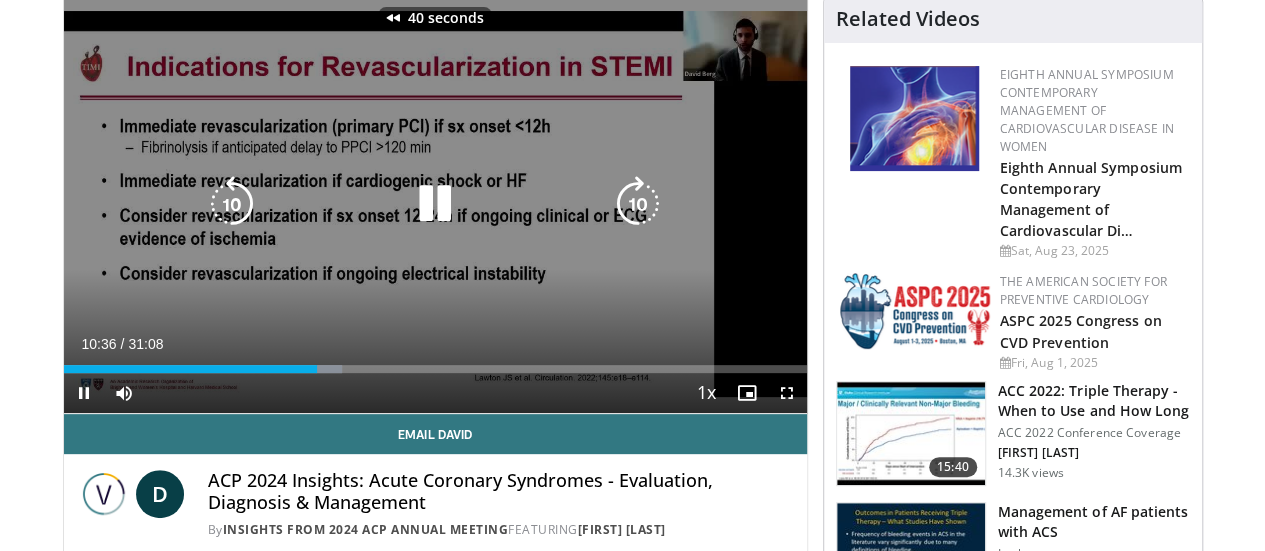 click at bounding box center (232, 204) 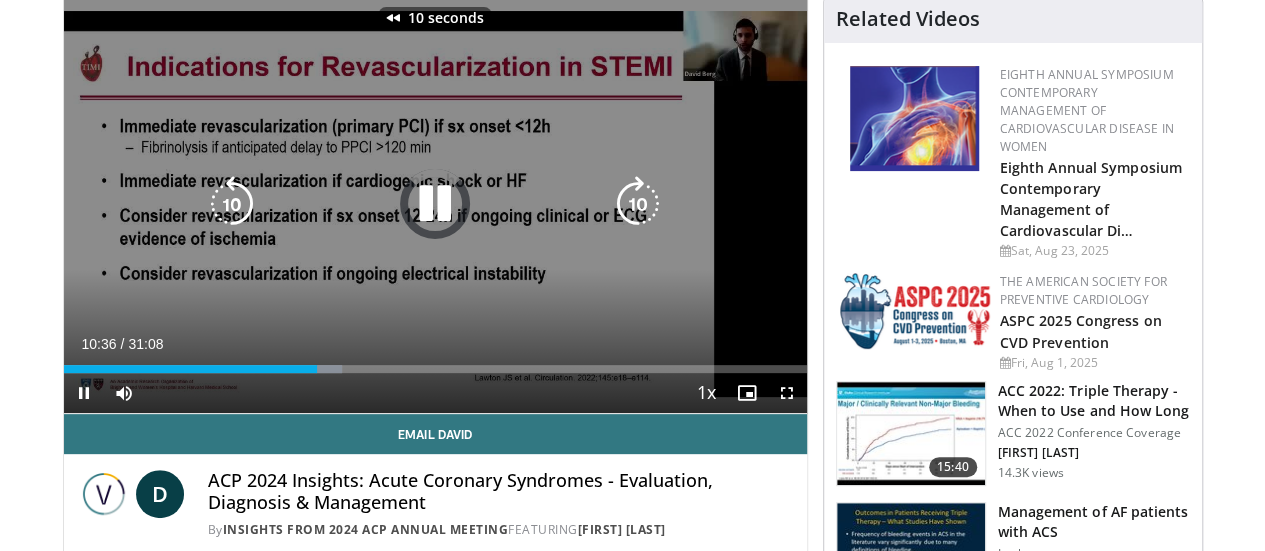click at bounding box center [232, 204] 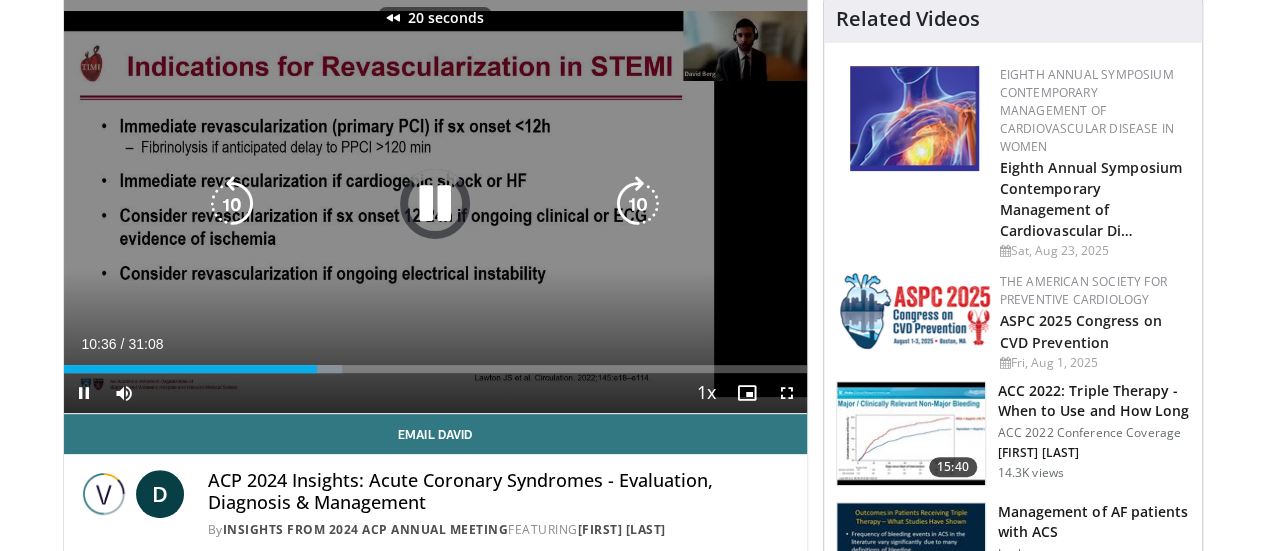 click at bounding box center [232, 204] 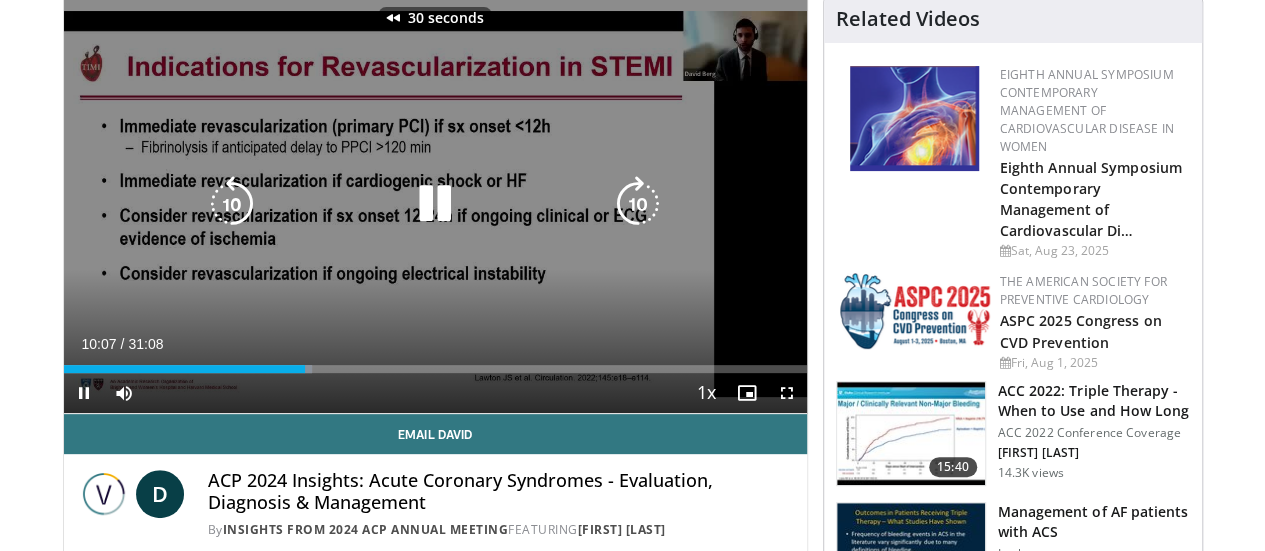 click at bounding box center (232, 204) 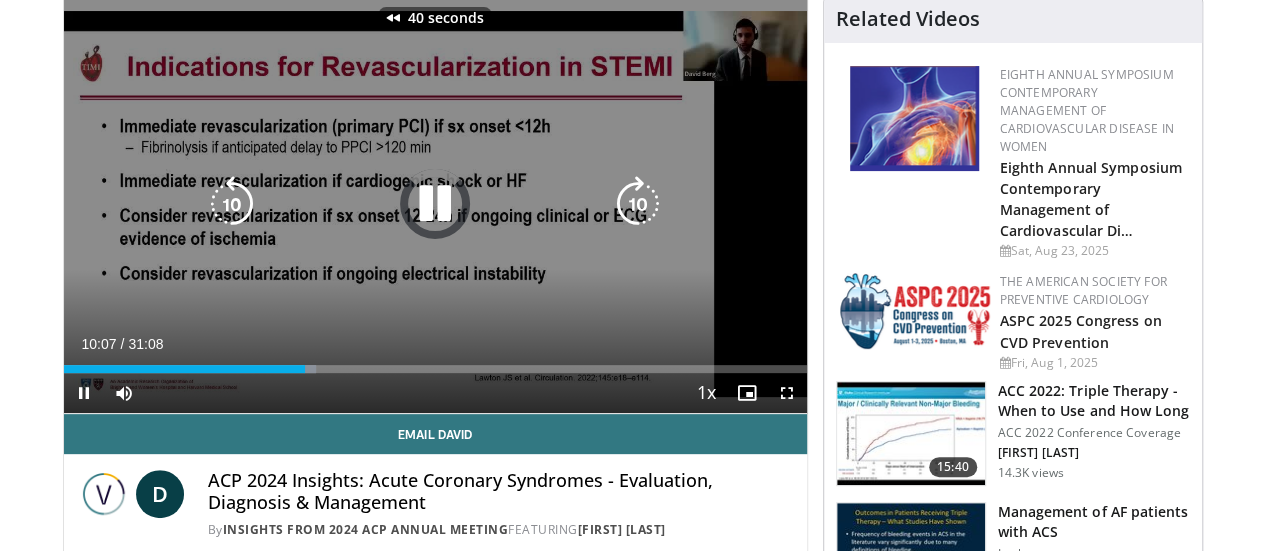 click at bounding box center [232, 204] 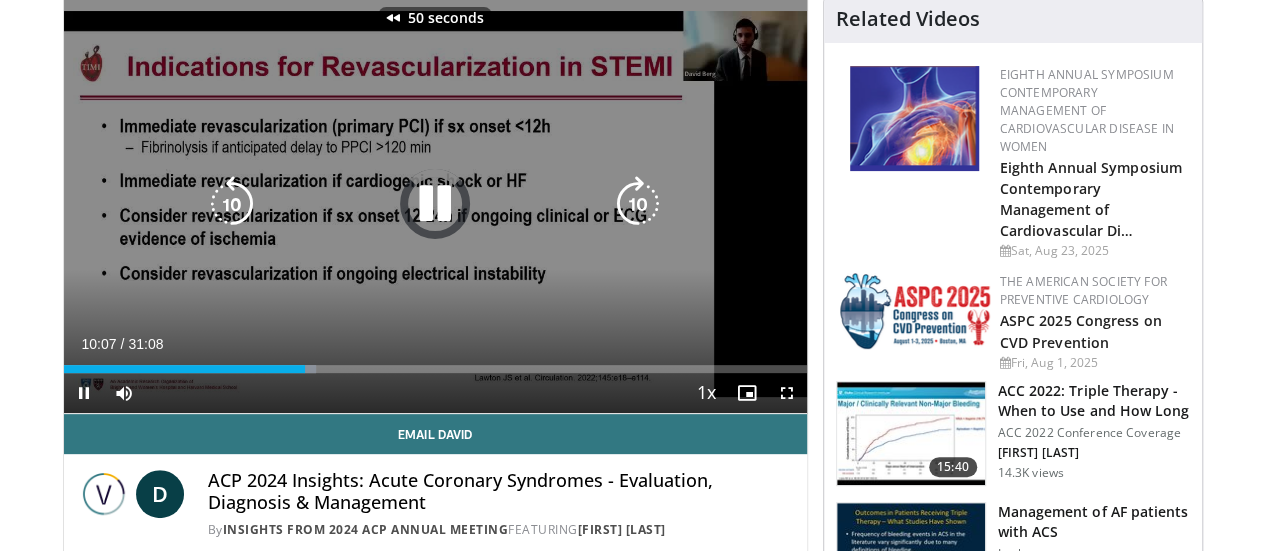 click at bounding box center (232, 204) 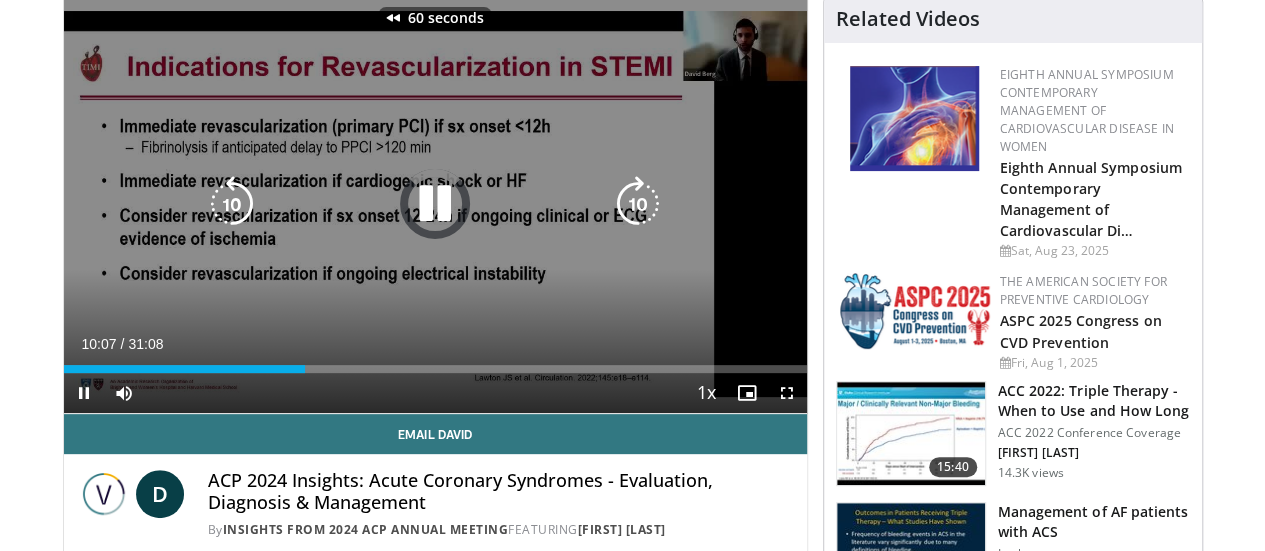 click at bounding box center (232, 204) 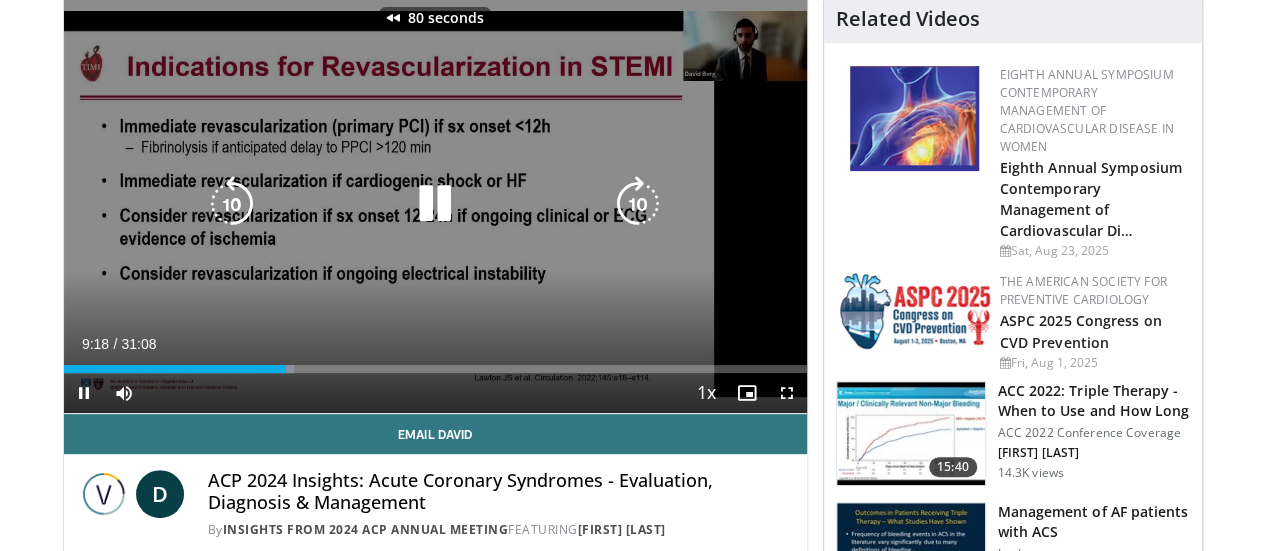 click at bounding box center [232, 204] 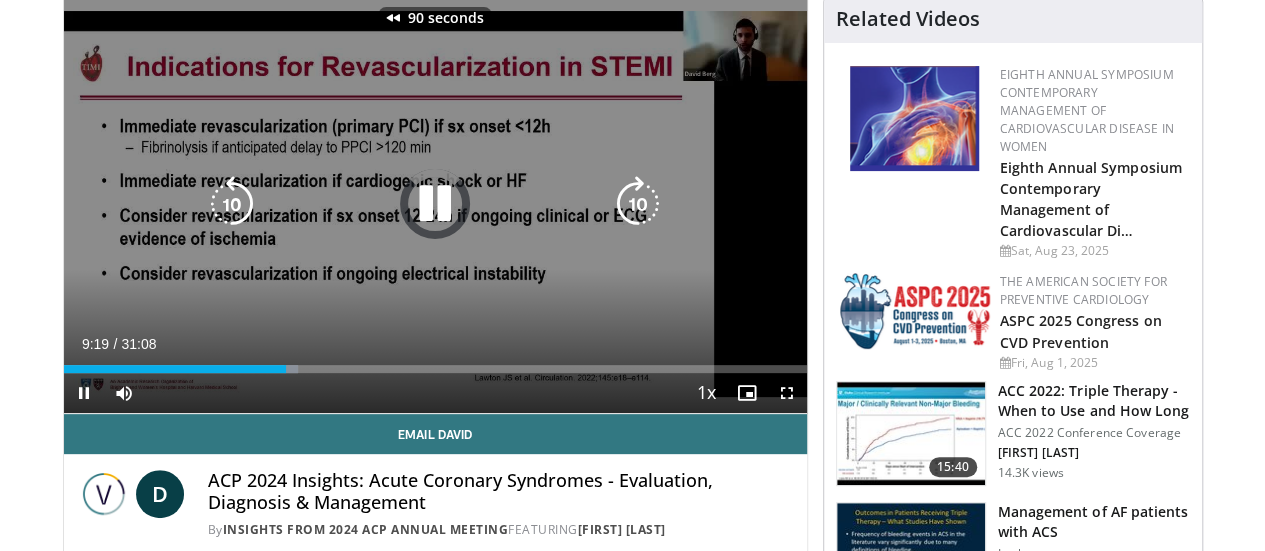 click at bounding box center (232, 204) 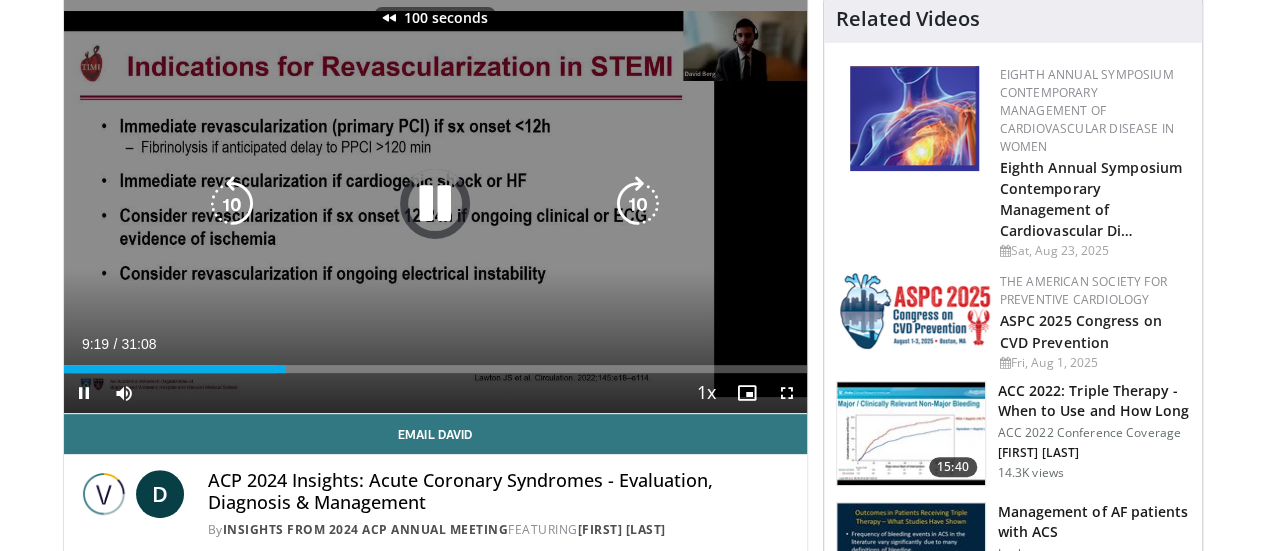click at bounding box center (232, 204) 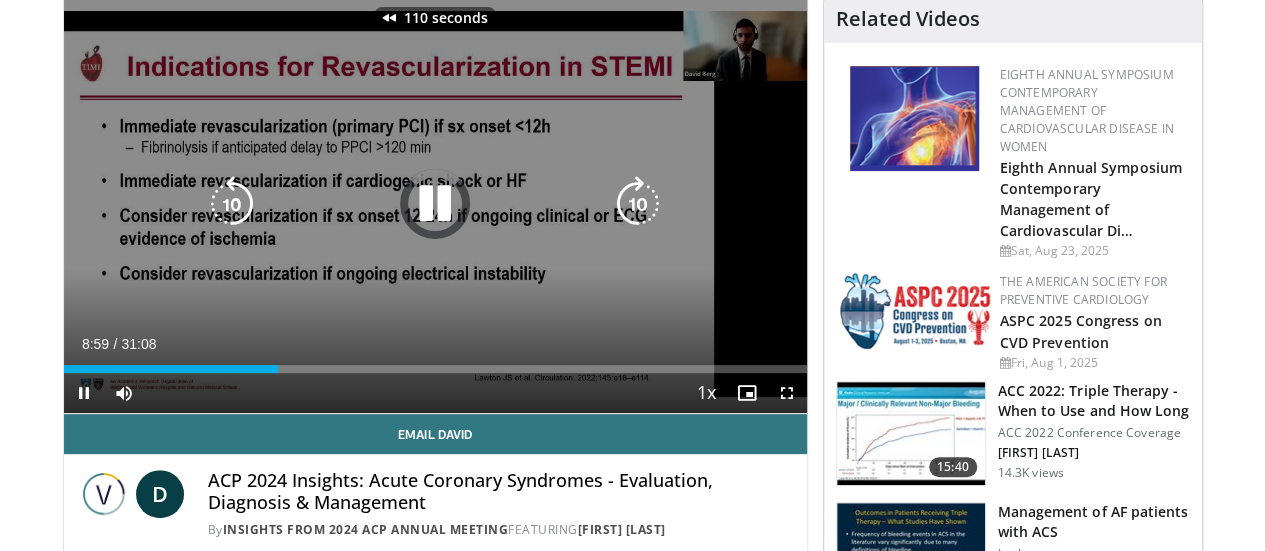 click at bounding box center [232, 204] 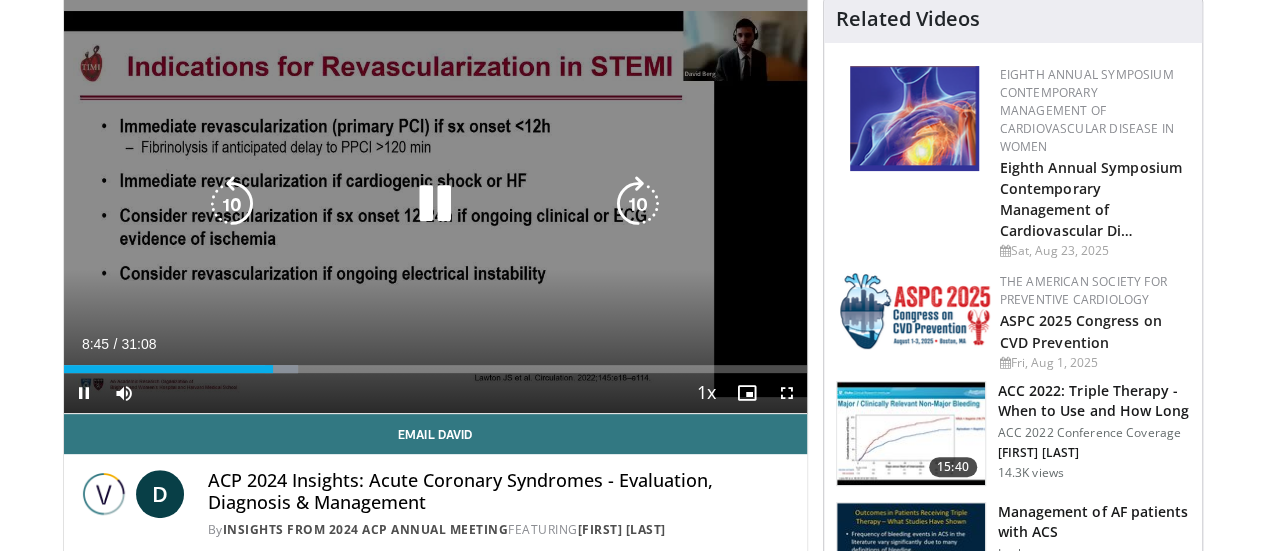 click at bounding box center (638, 204) 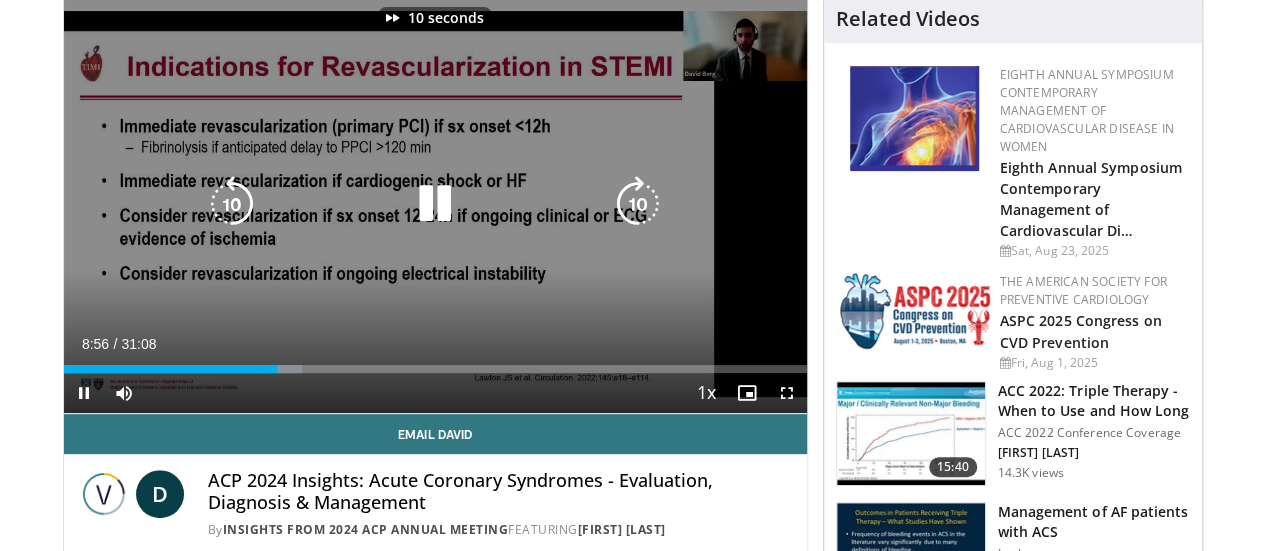 click at bounding box center (638, 204) 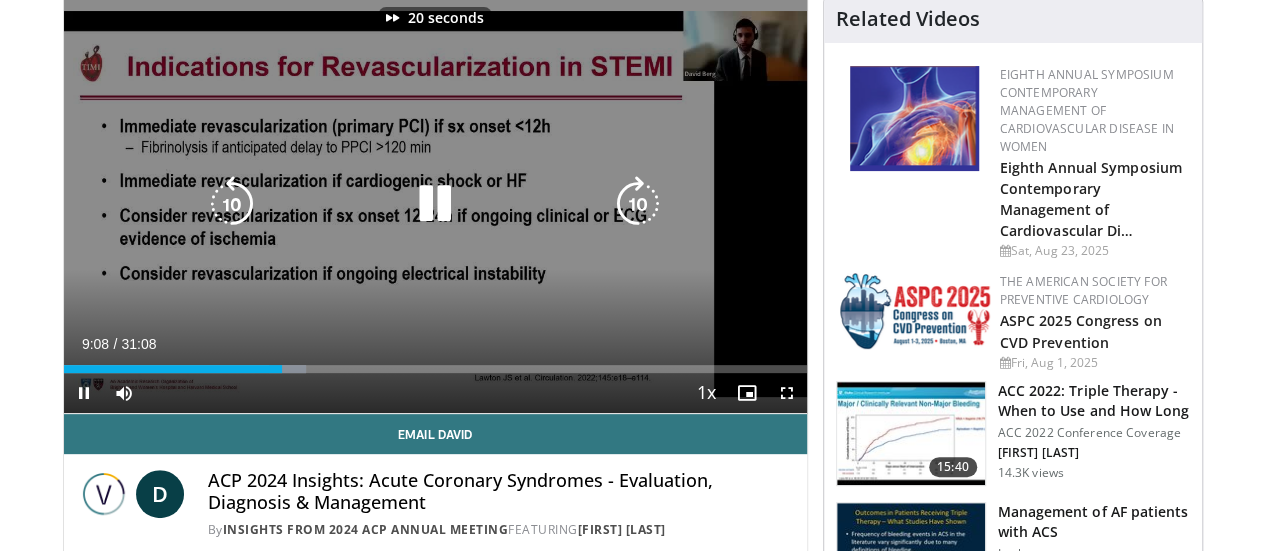 click at bounding box center [638, 204] 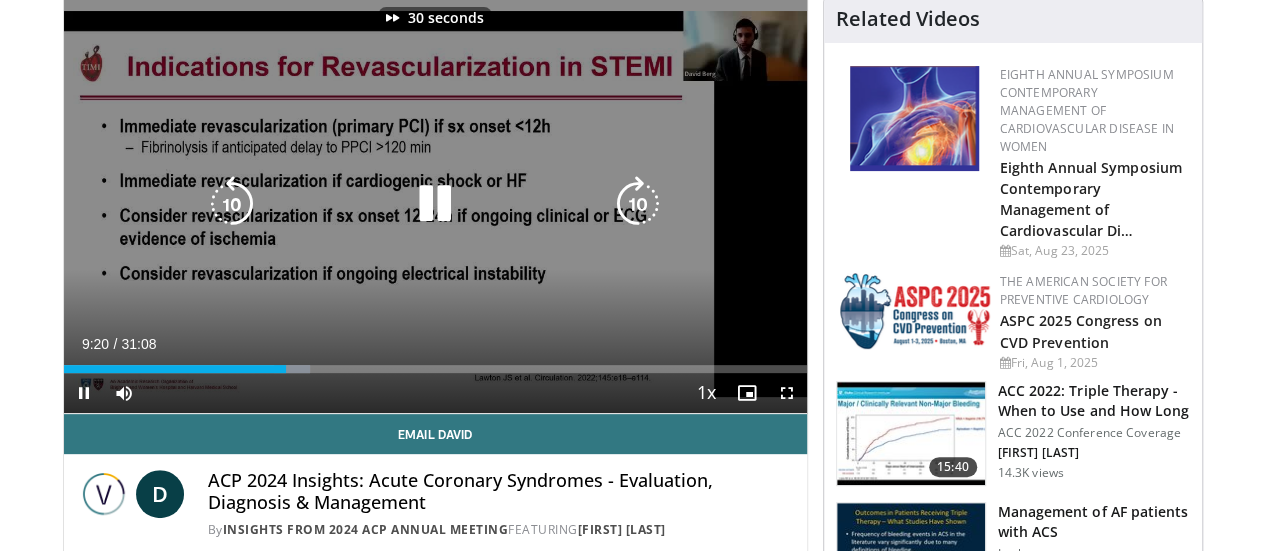 click at bounding box center [638, 204] 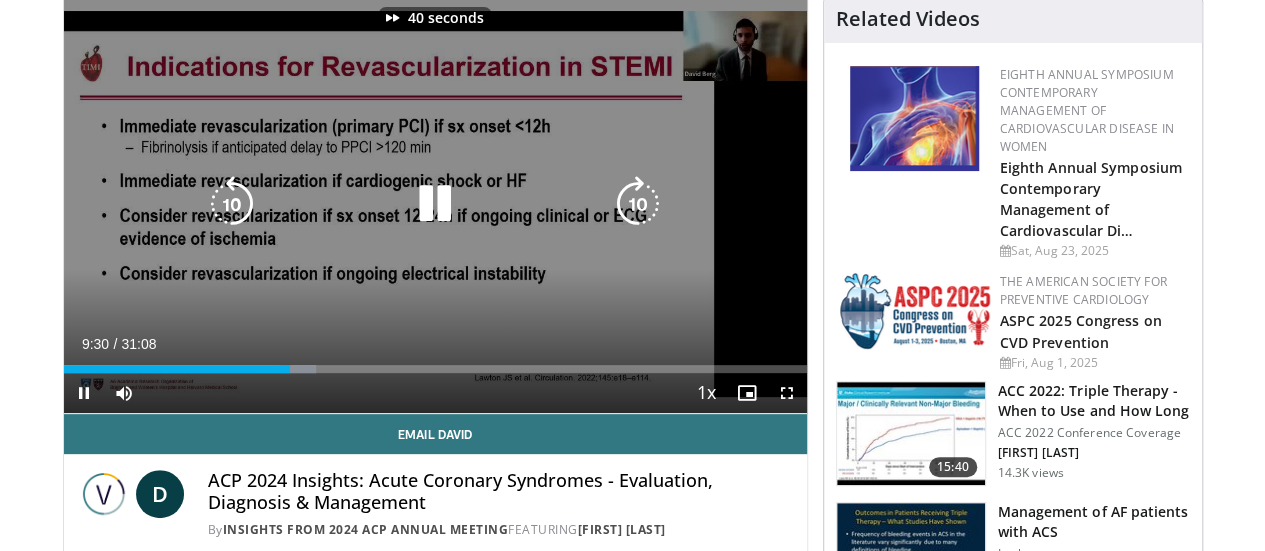 click at bounding box center [638, 204] 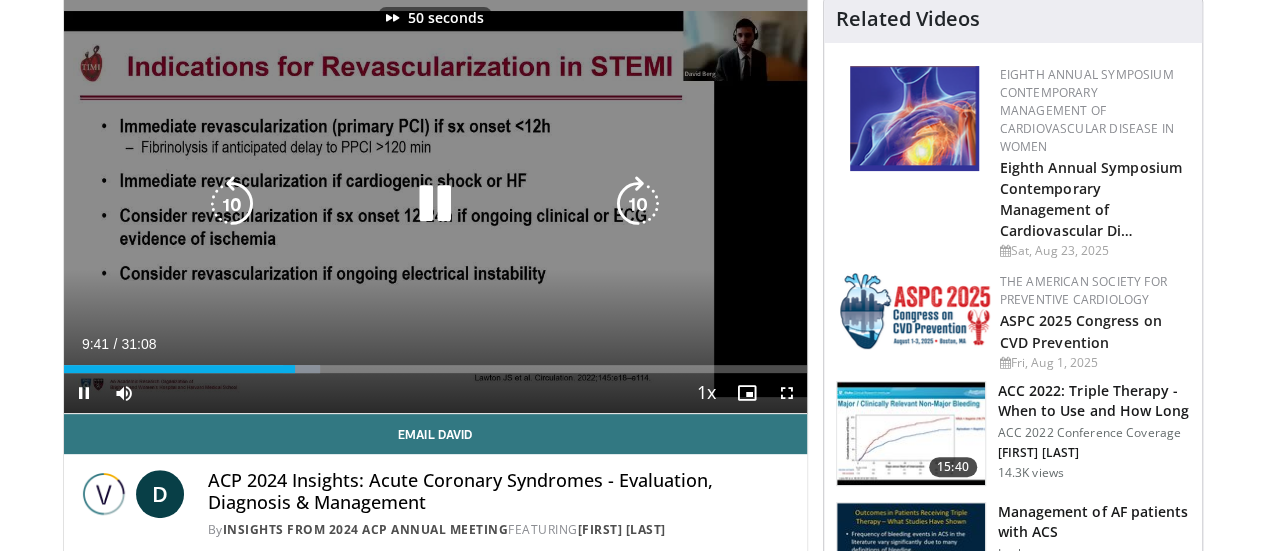click at bounding box center (638, 204) 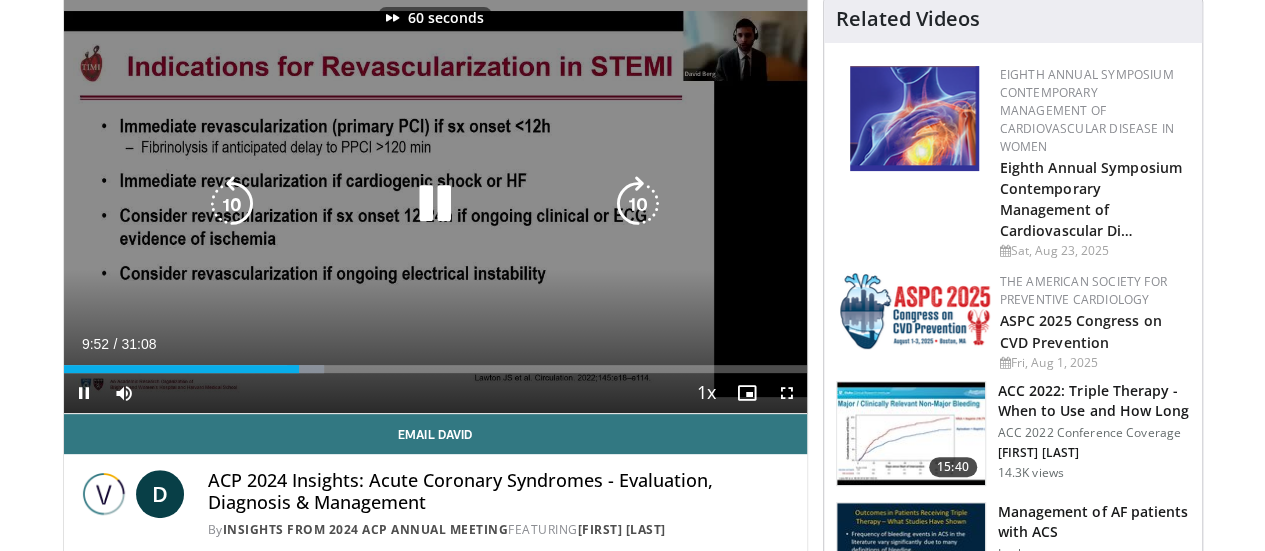 click at bounding box center [638, 204] 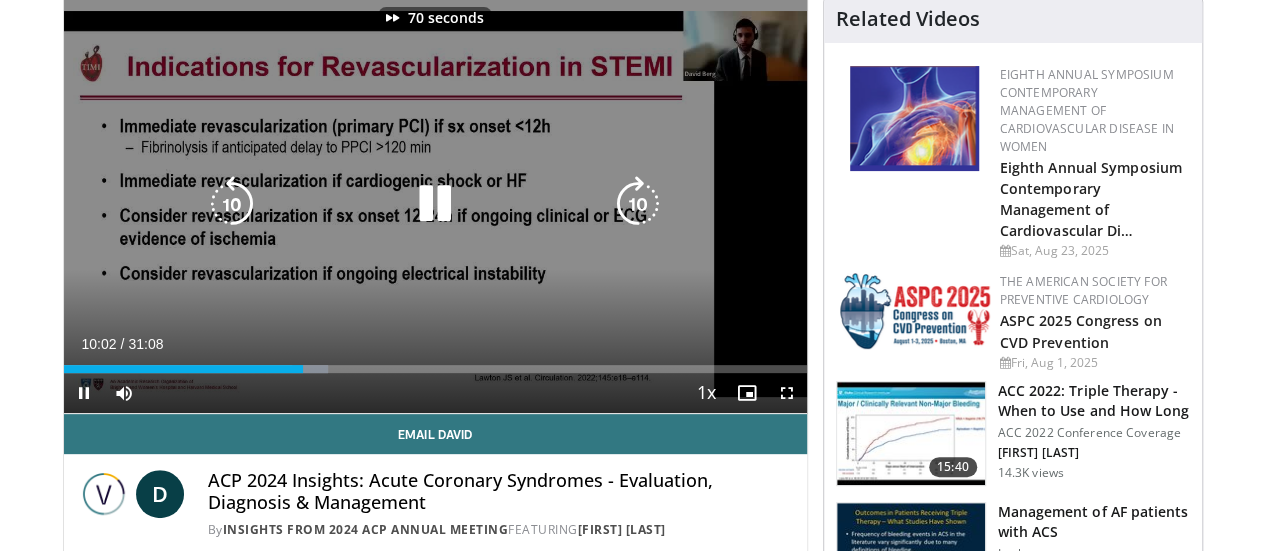 click at bounding box center [638, 204] 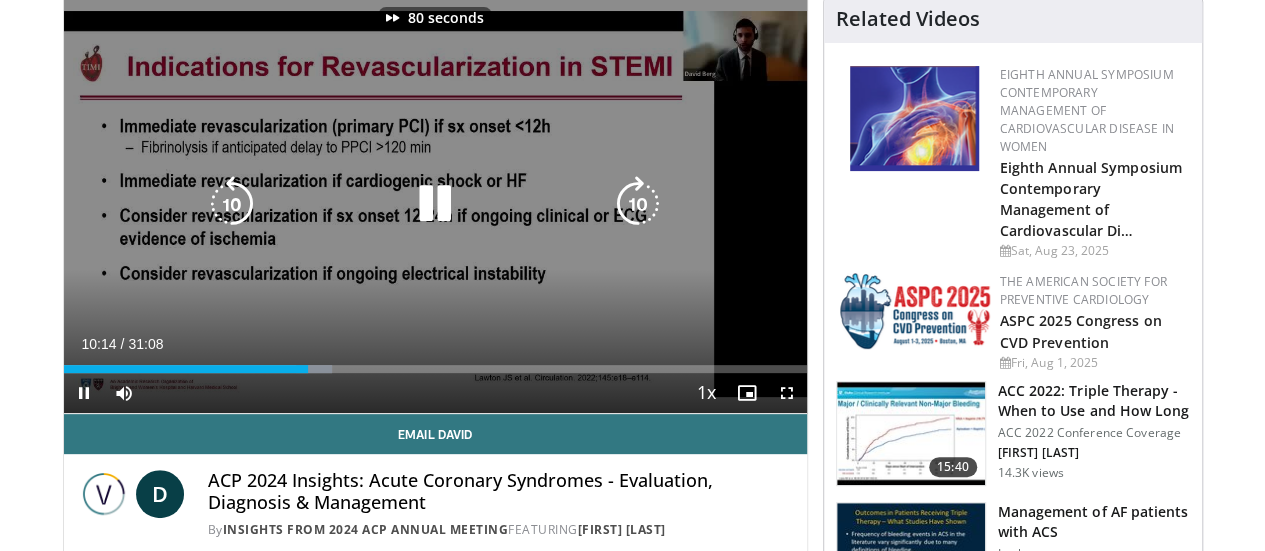 click at bounding box center (638, 204) 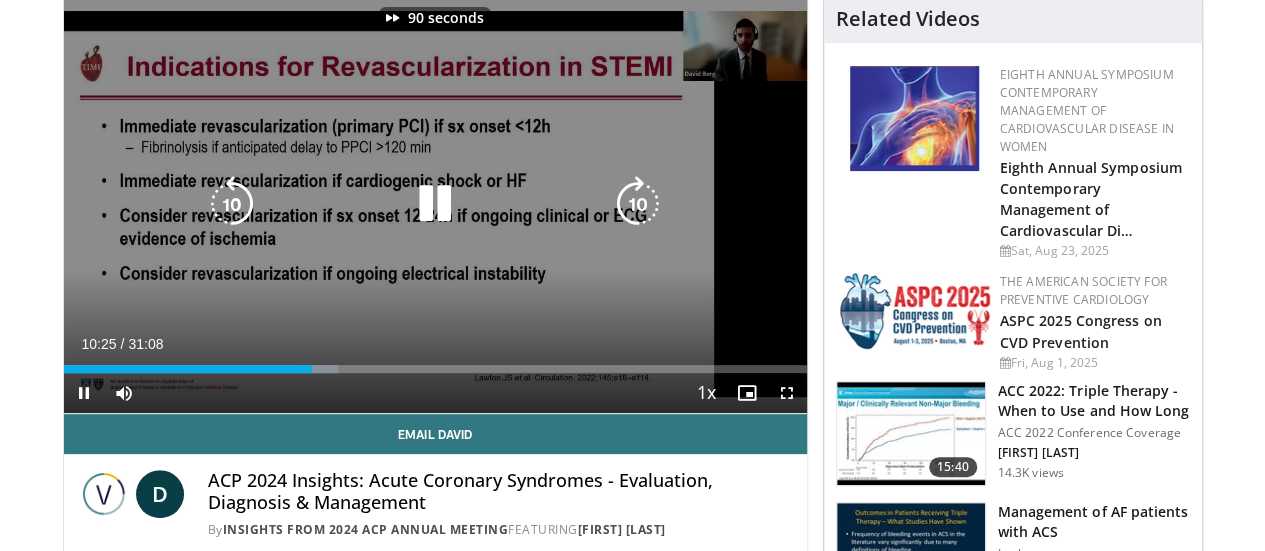click at bounding box center [638, 204] 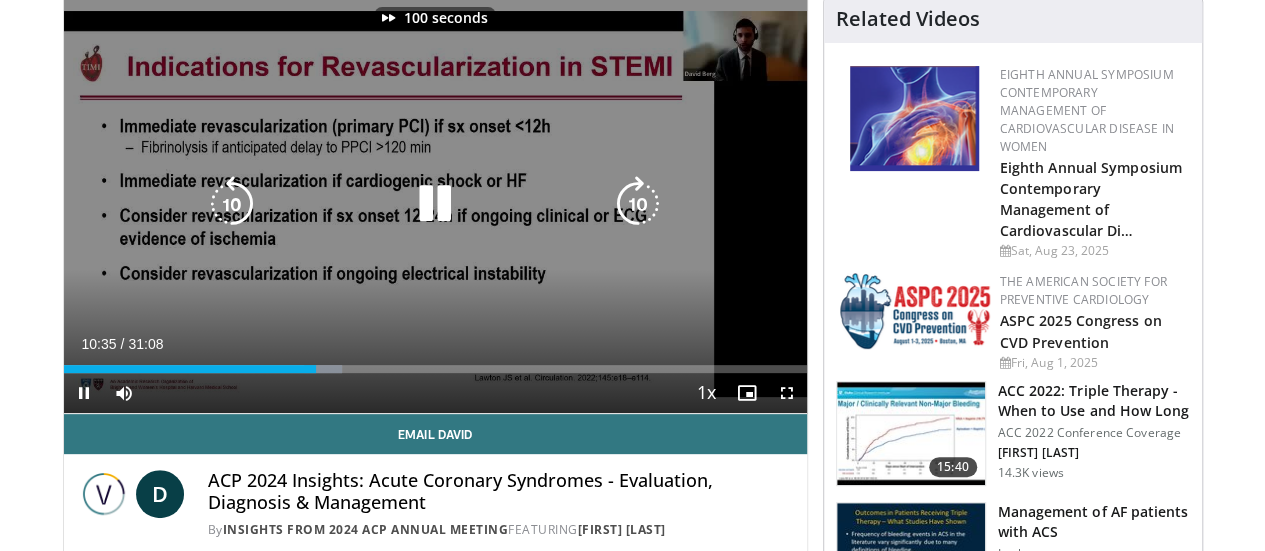 click at bounding box center [638, 204] 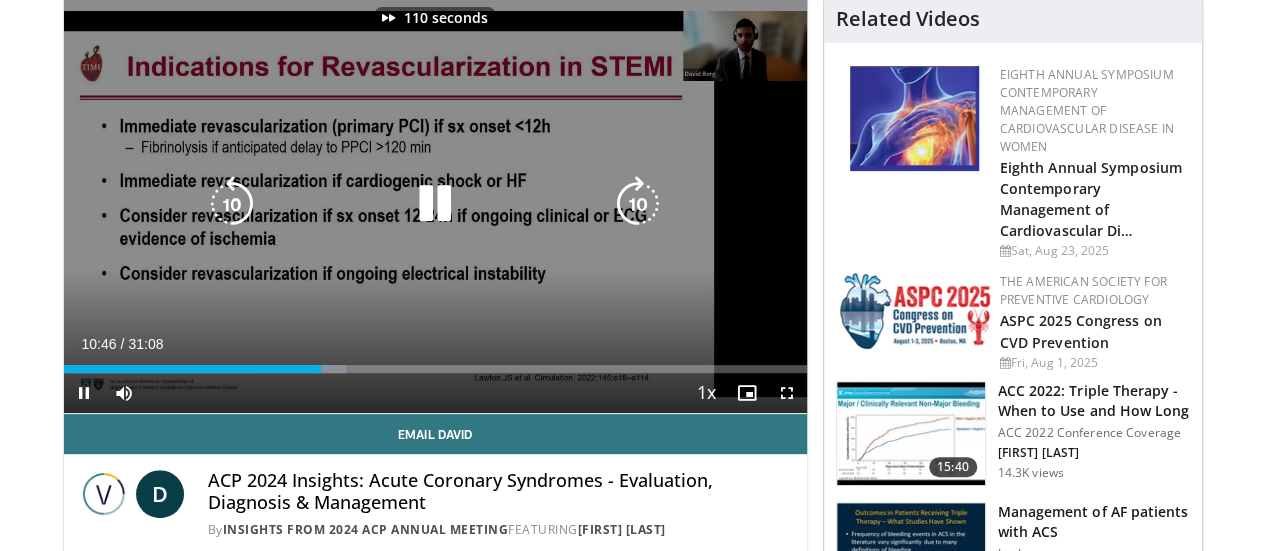 click at bounding box center (638, 204) 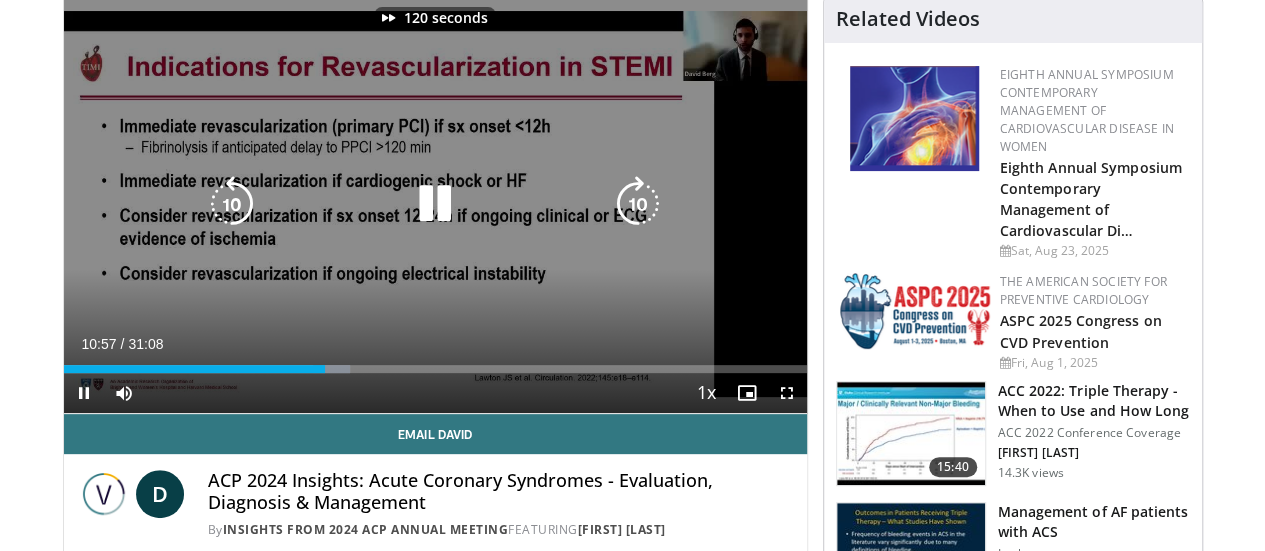click at bounding box center [638, 204] 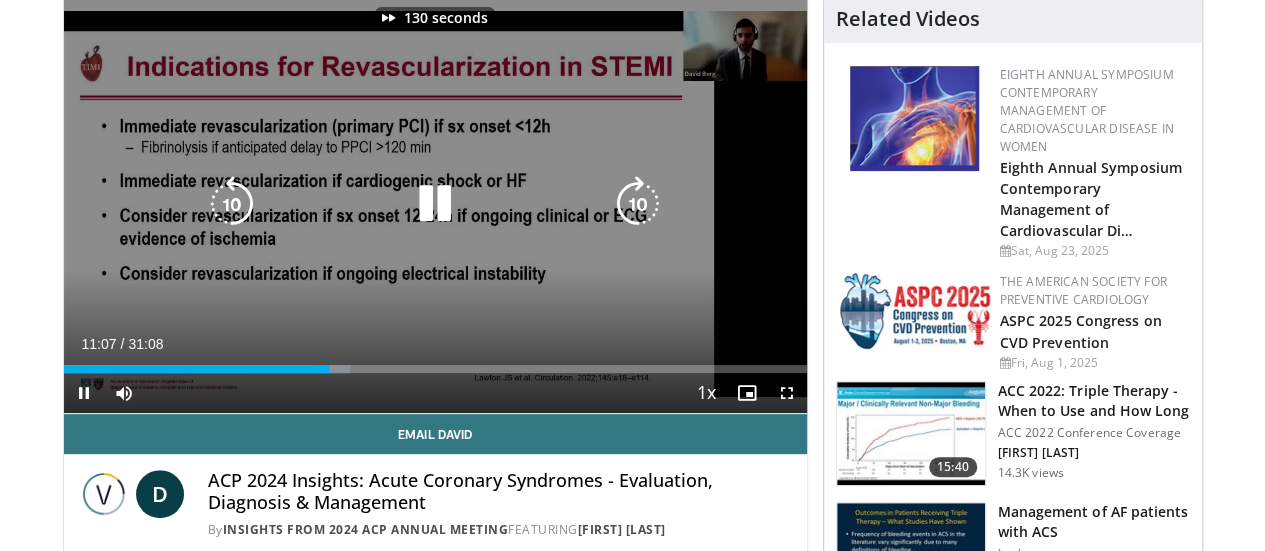 click at bounding box center [638, 204] 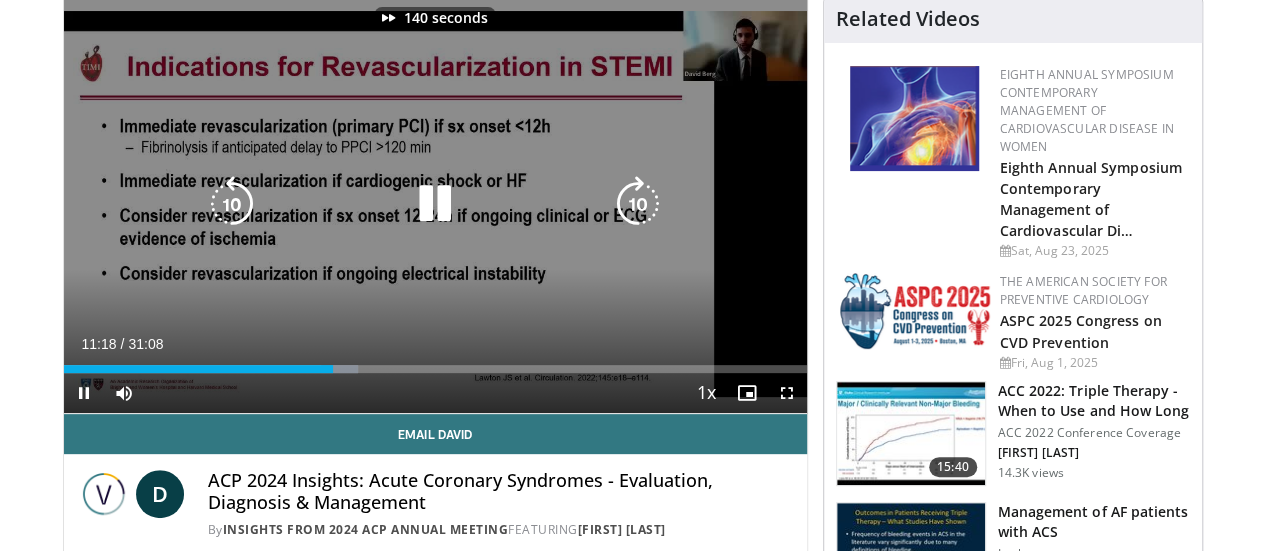 click at bounding box center [638, 204] 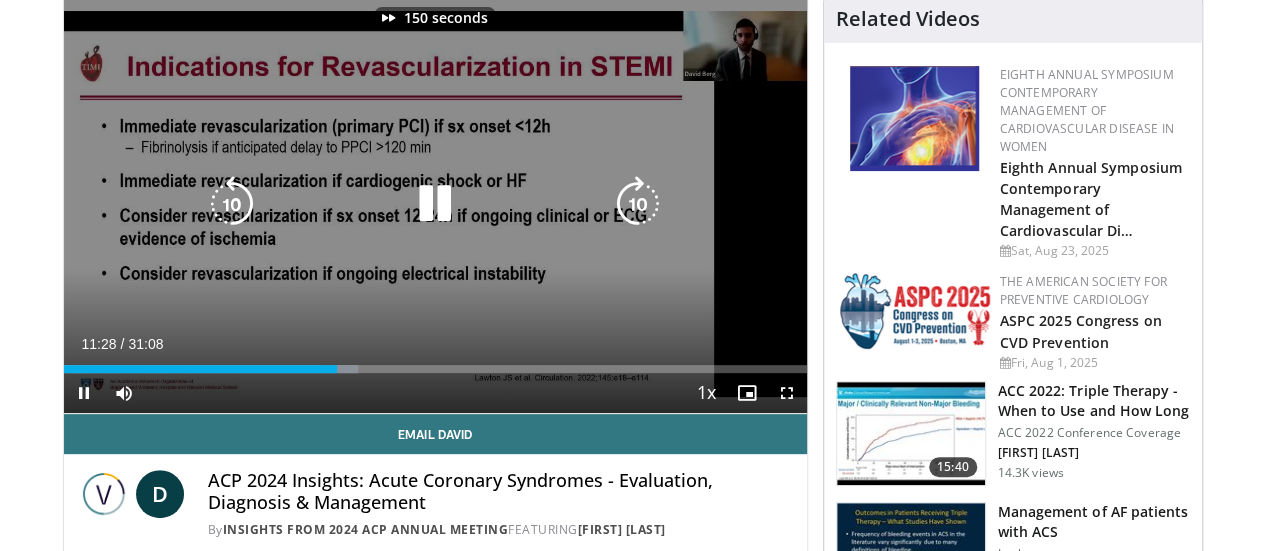 click at bounding box center (638, 204) 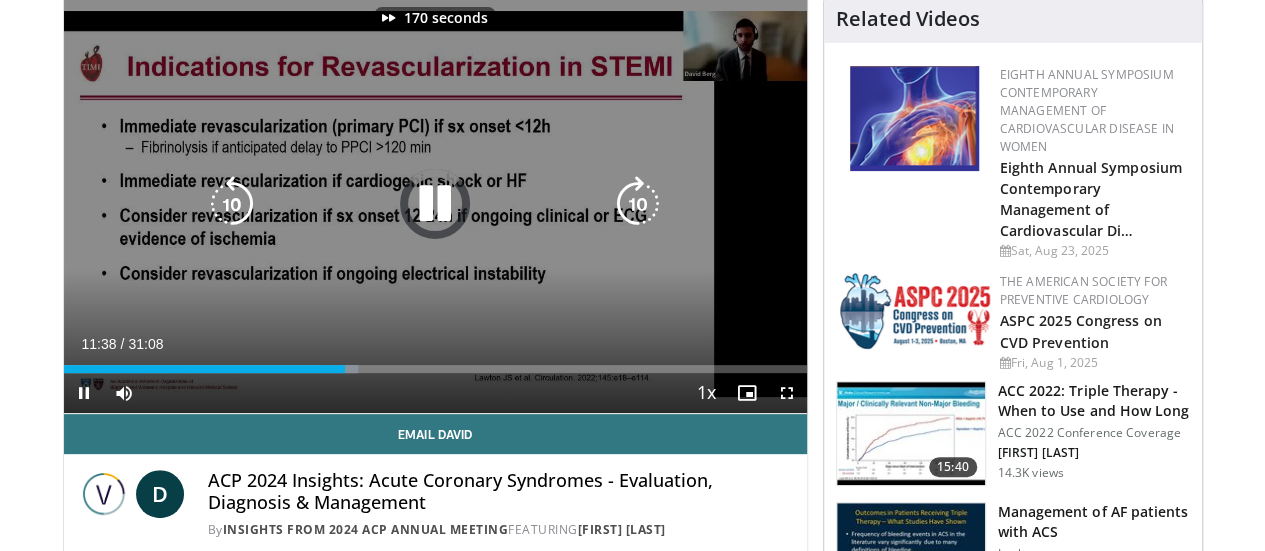 click at bounding box center (638, 204) 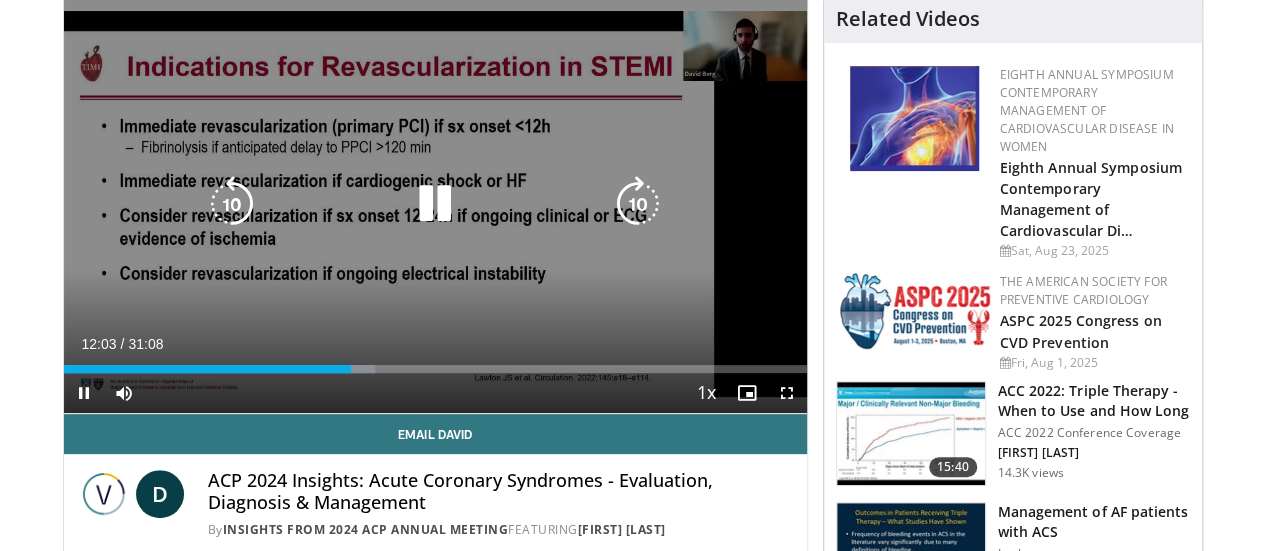 click at bounding box center (638, 204) 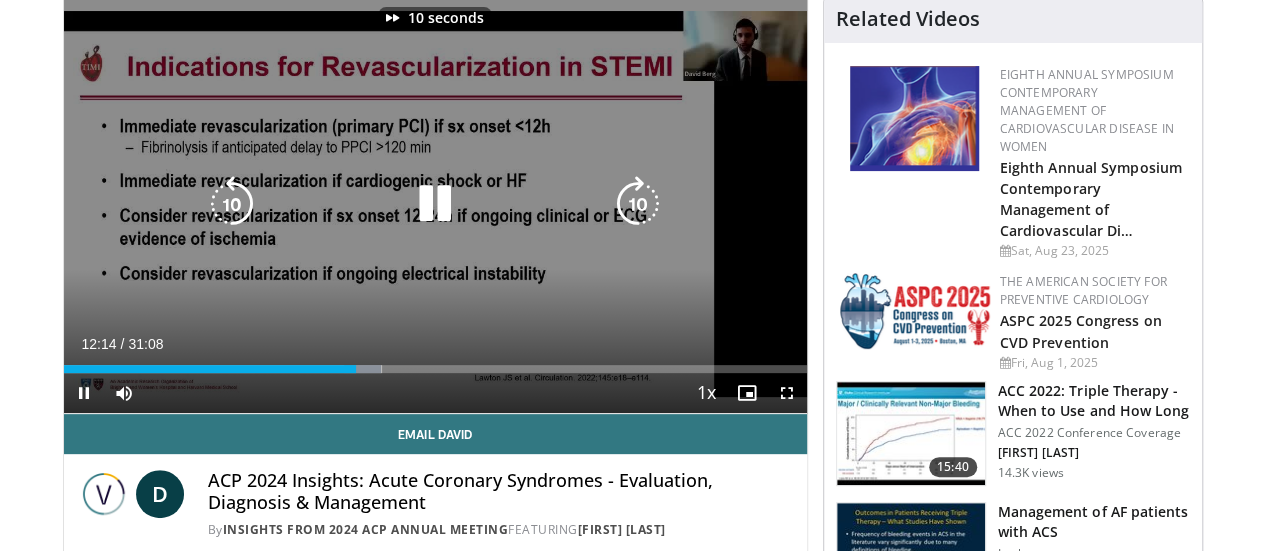 click at bounding box center [638, 204] 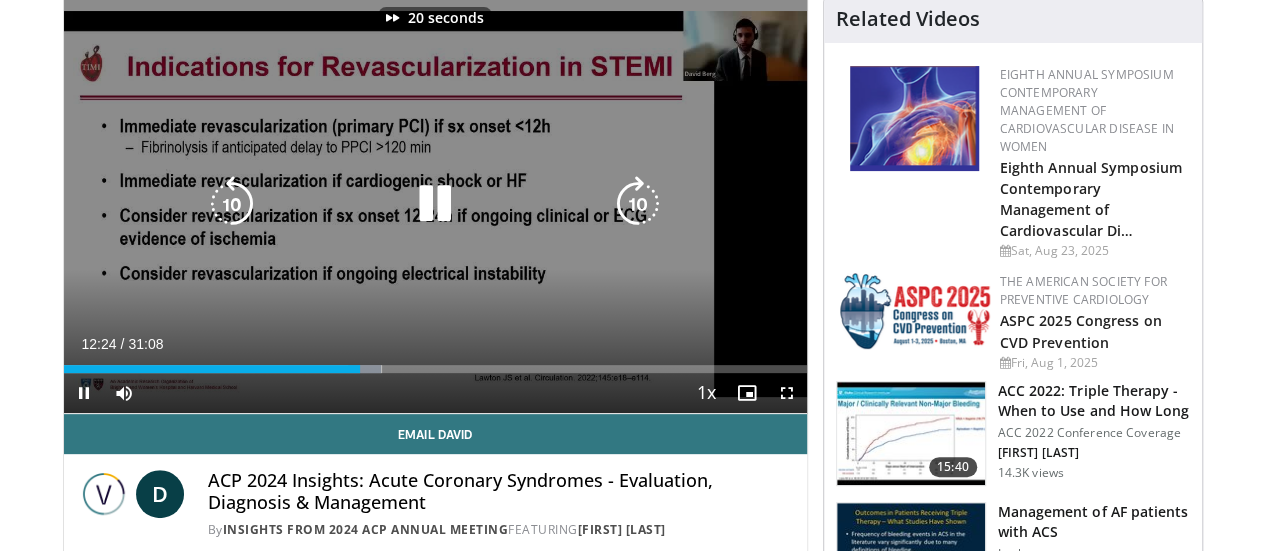 click at bounding box center (638, 204) 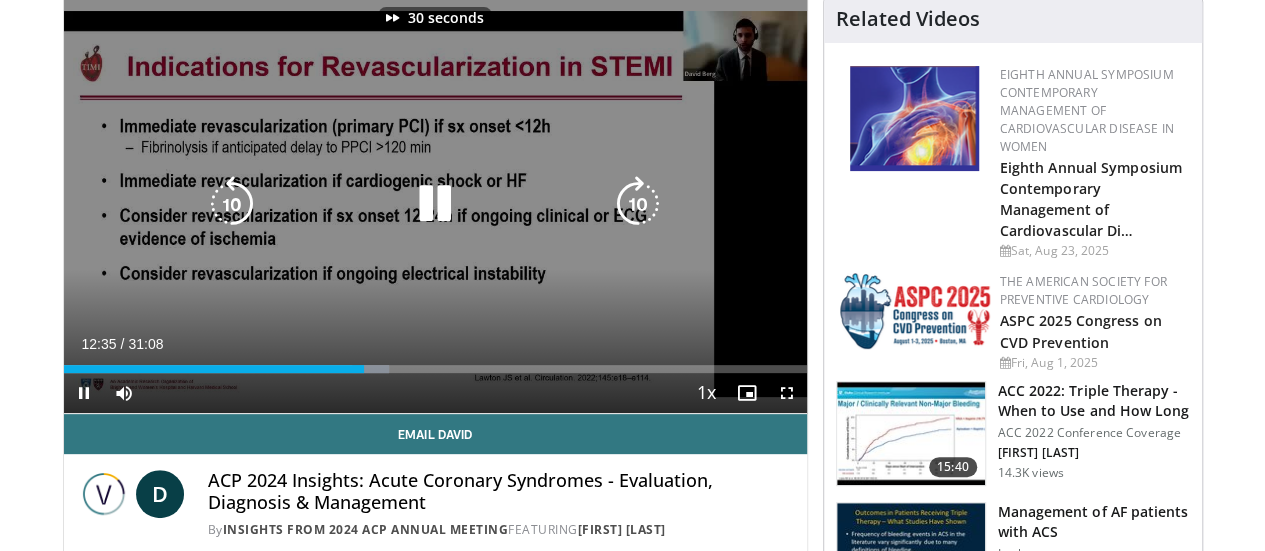 click at bounding box center (638, 204) 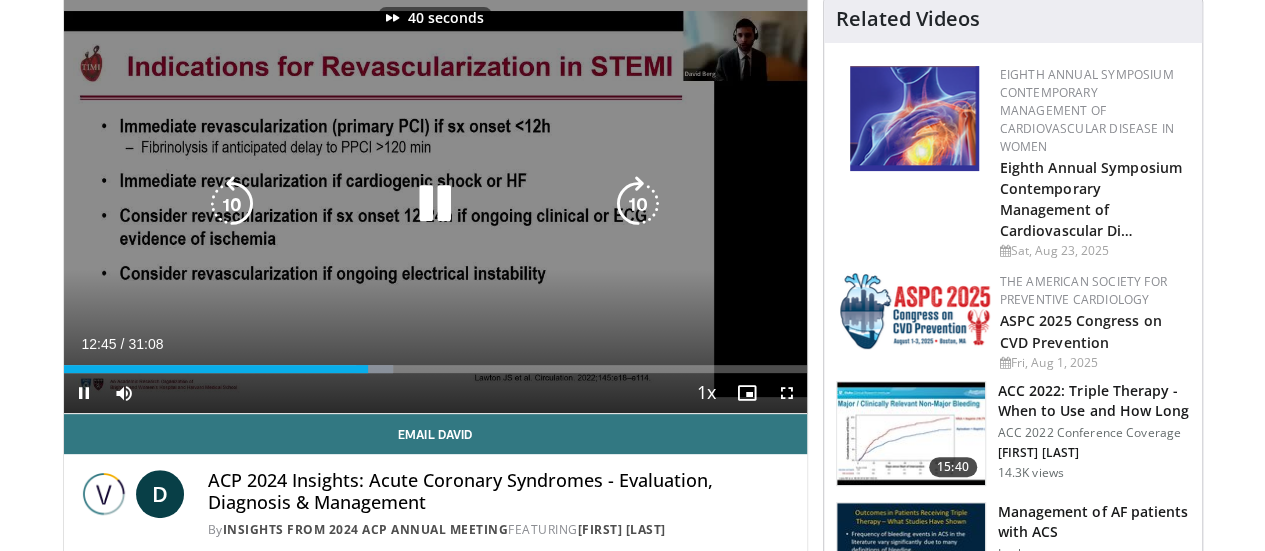 click at bounding box center (638, 204) 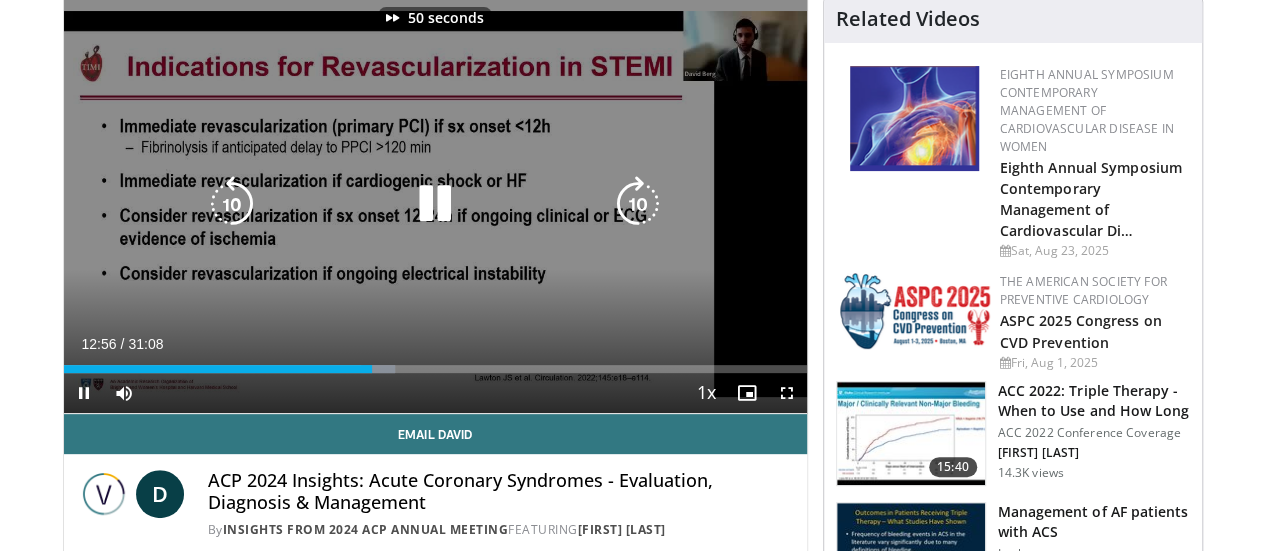 click at bounding box center [638, 204] 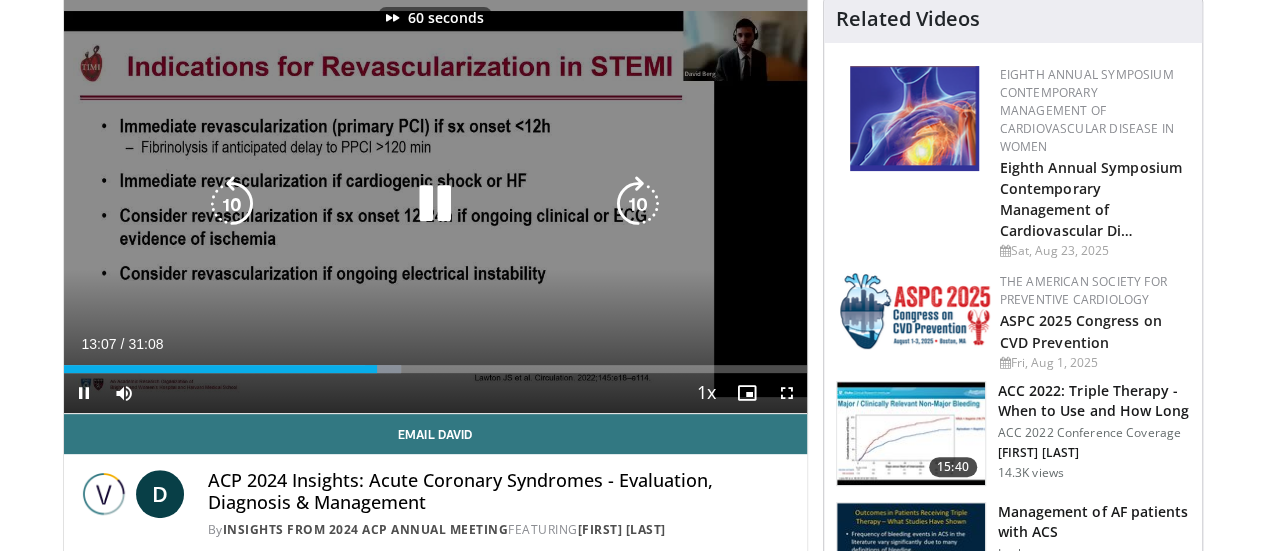 click at bounding box center [638, 204] 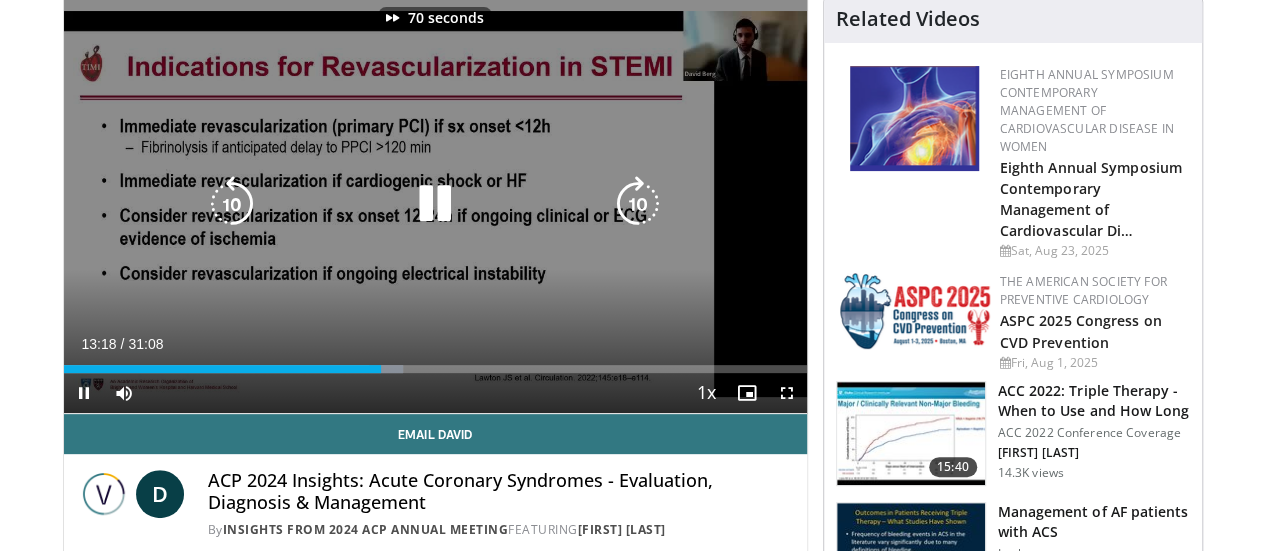 click at bounding box center [638, 204] 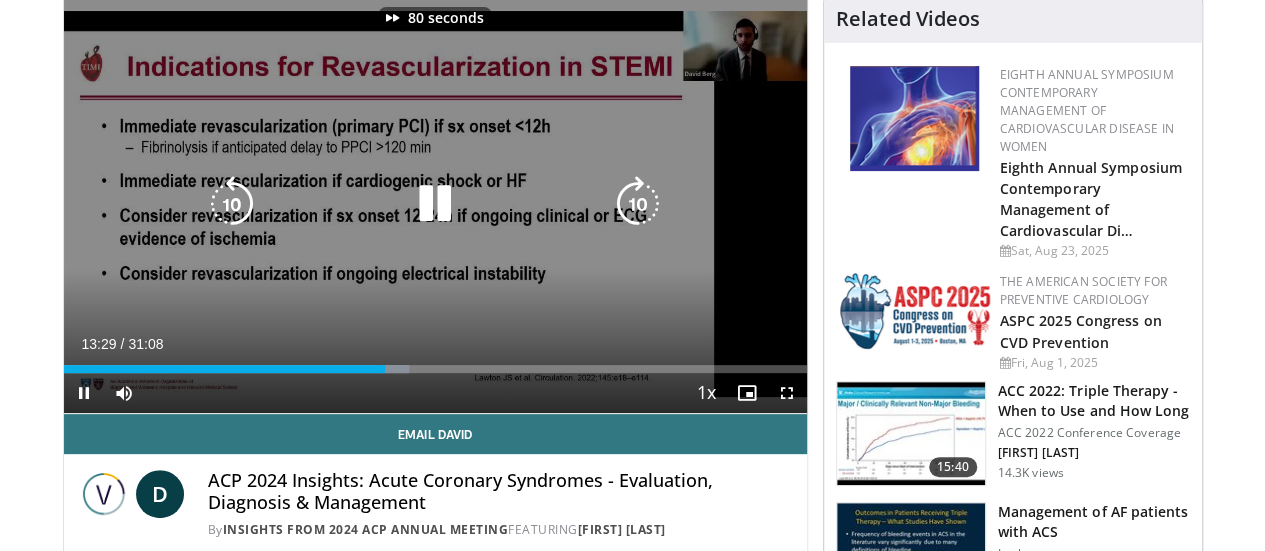 click at bounding box center [638, 204] 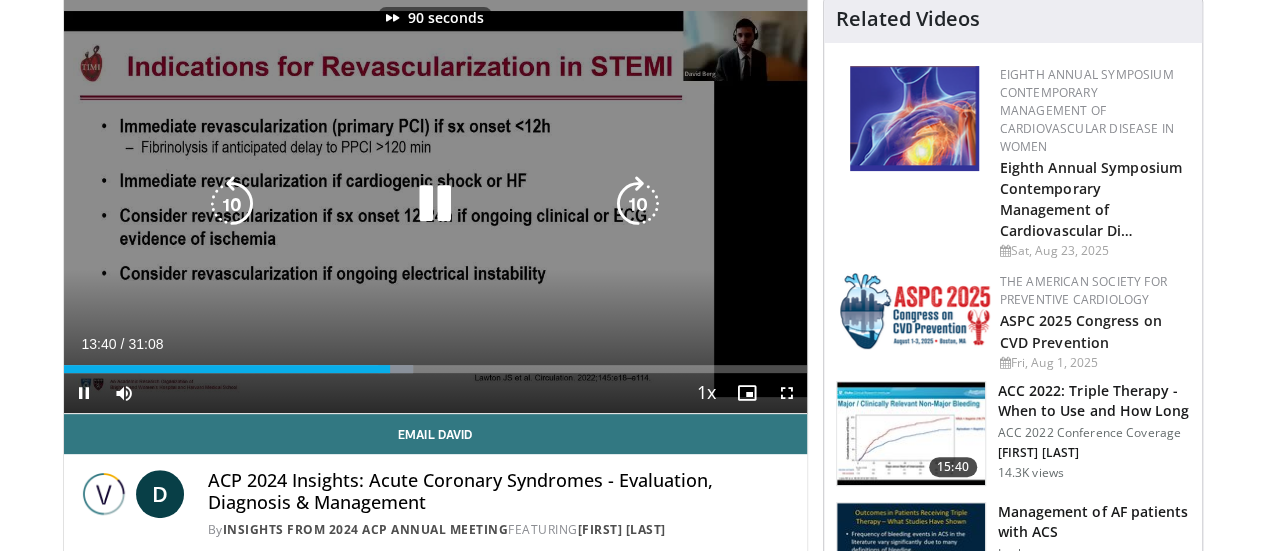 click at bounding box center (638, 204) 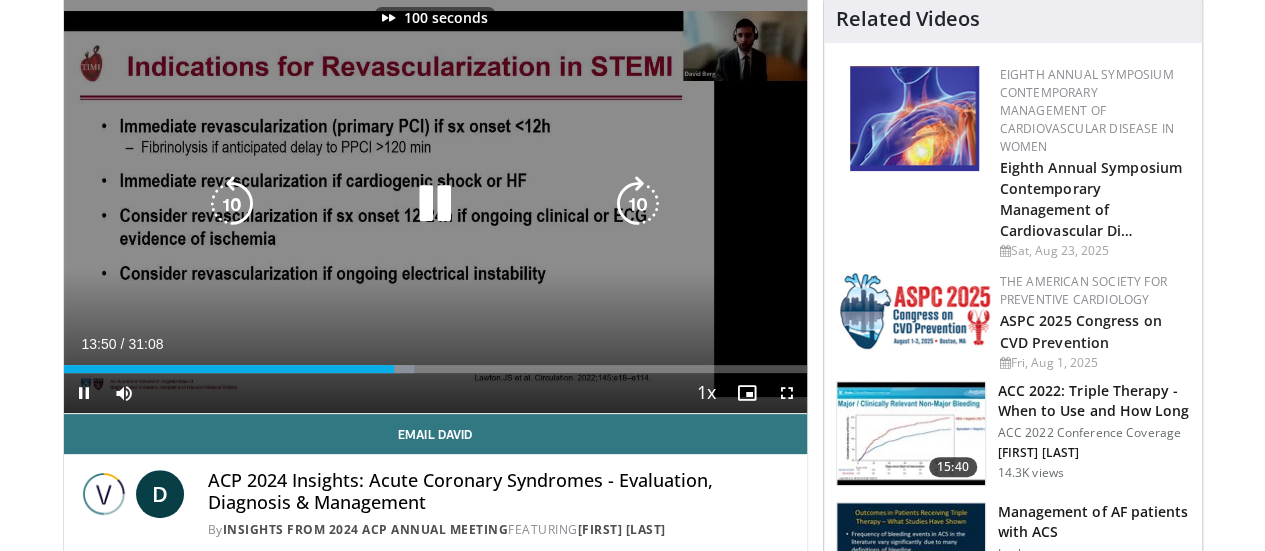 click at bounding box center [638, 204] 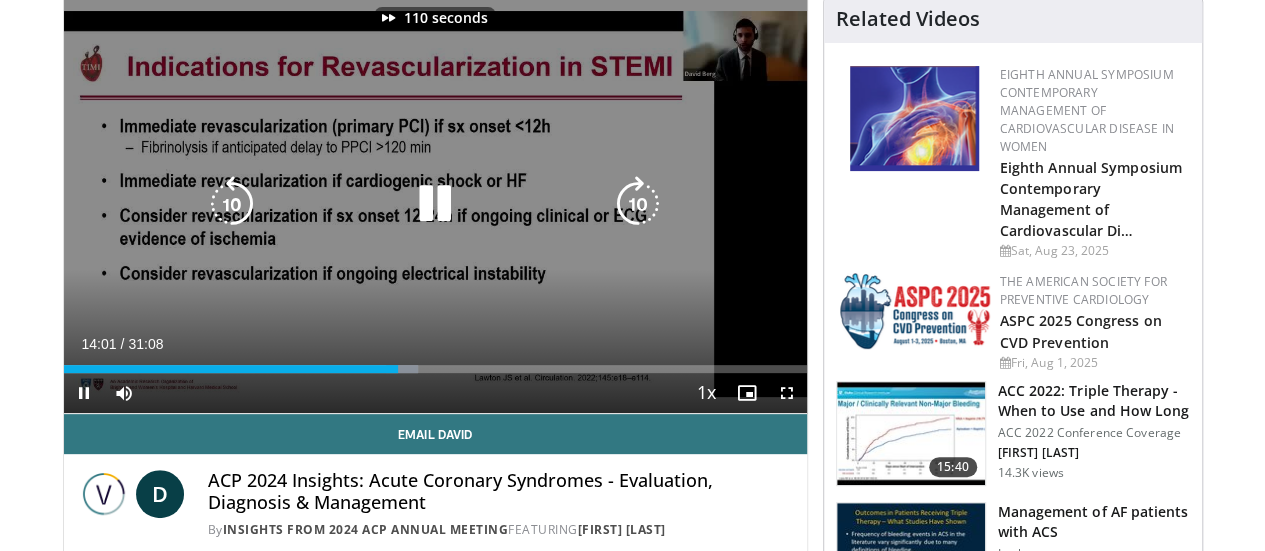 click at bounding box center (638, 204) 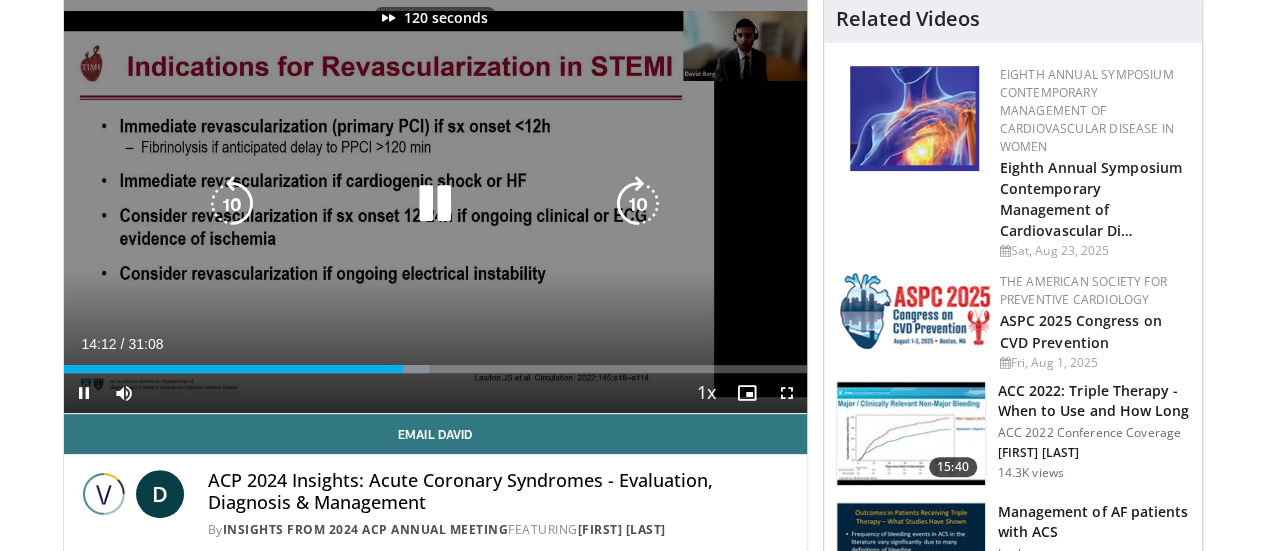 click at bounding box center [638, 204] 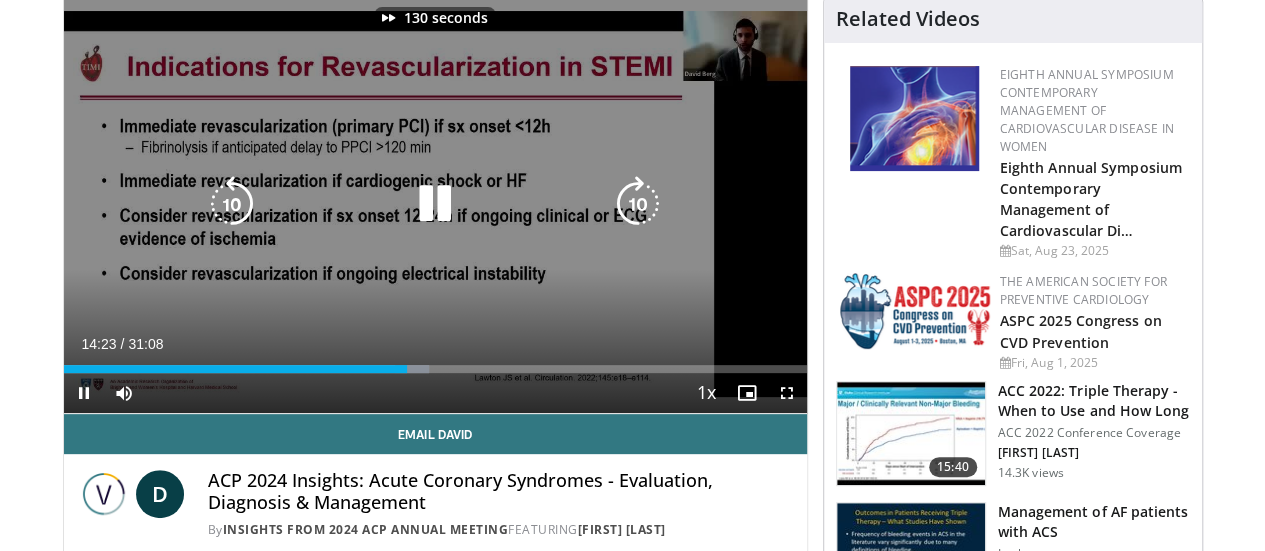 click at bounding box center (638, 204) 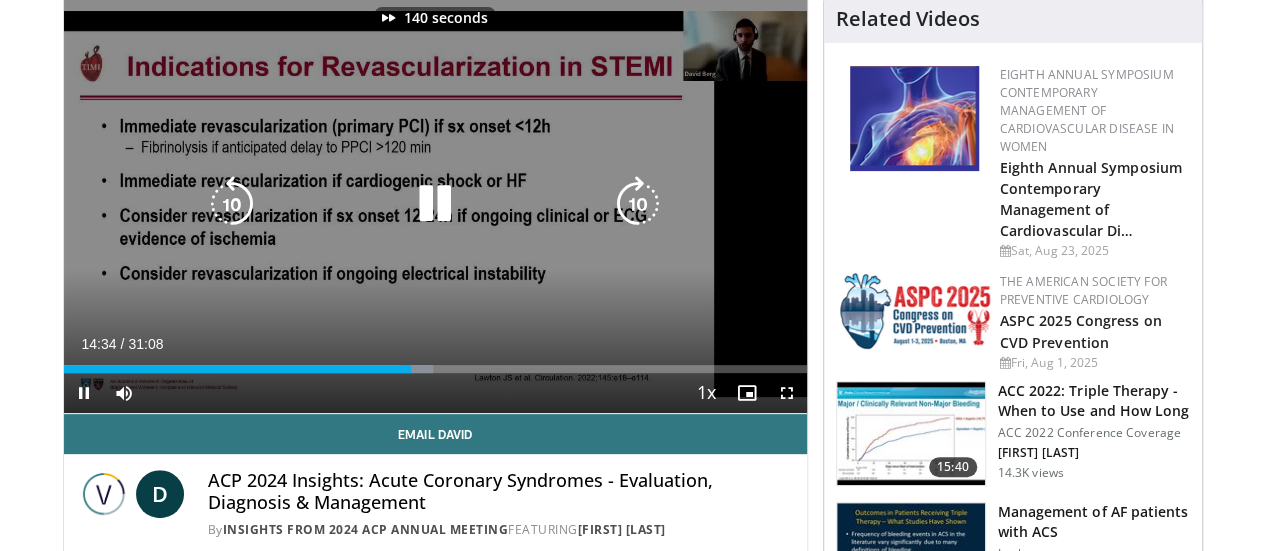 click at bounding box center [638, 204] 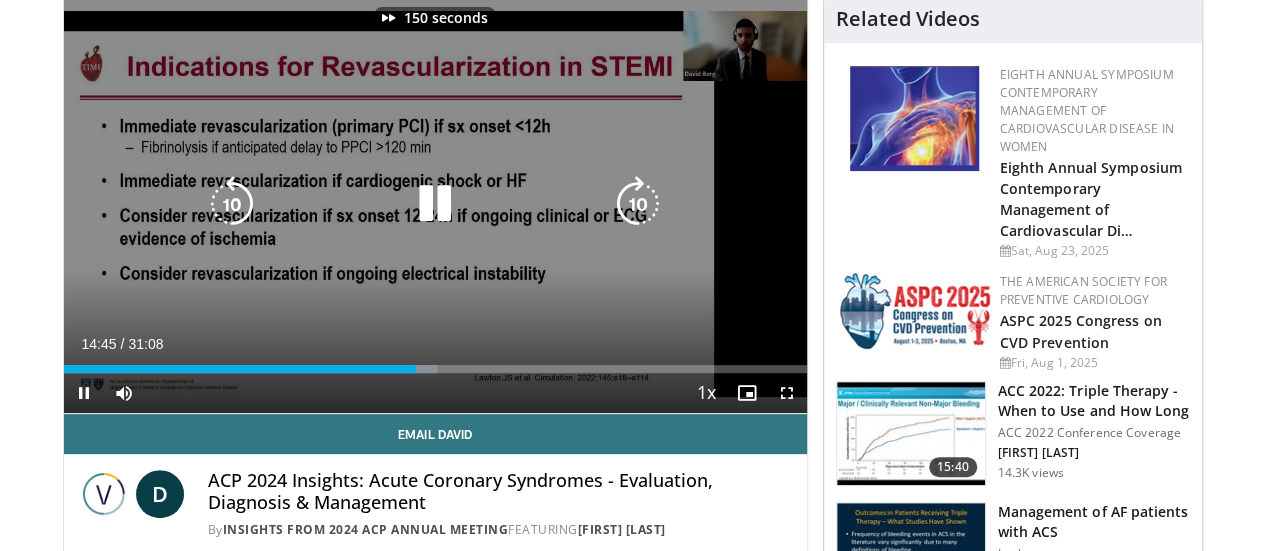 click at bounding box center (638, 204) 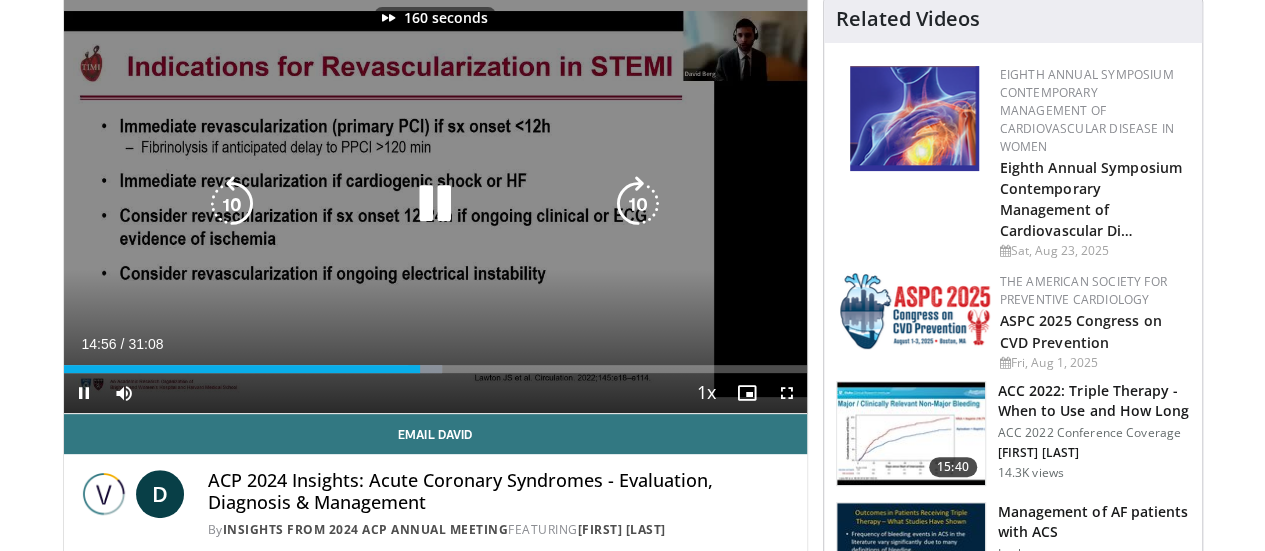 click at bounding box center [638, 204] 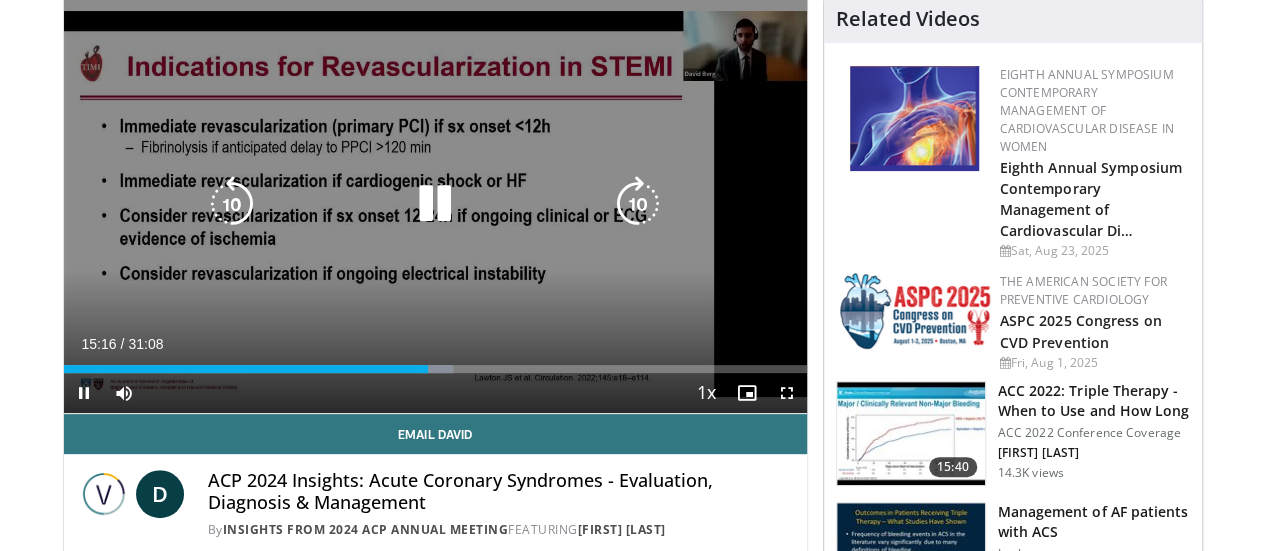 click at bounding box center [638, 204] 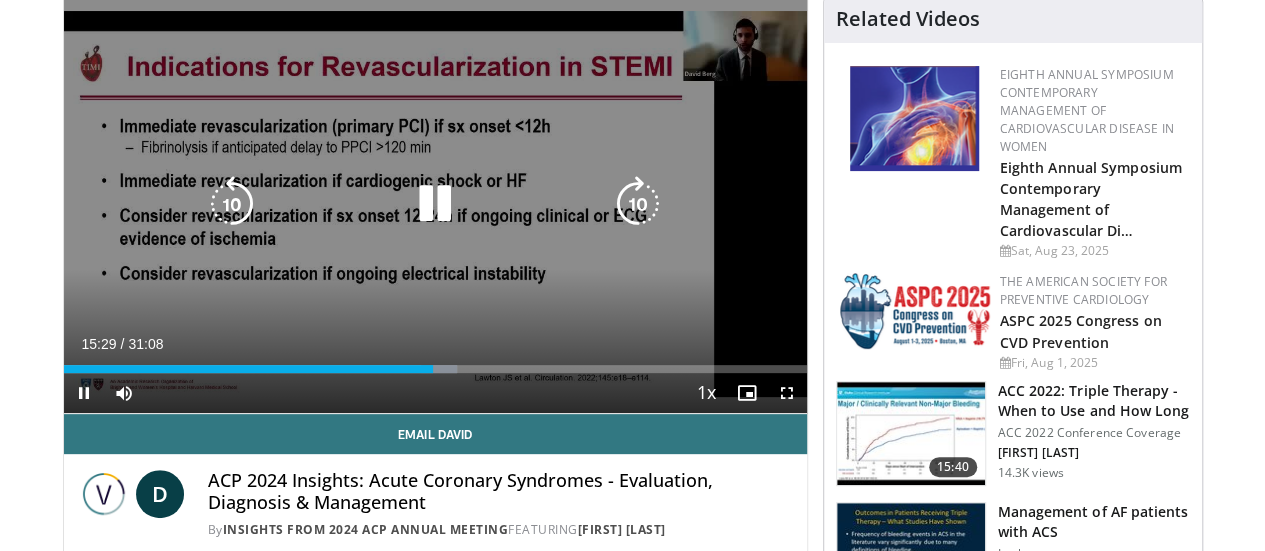 click at bounding box center (232, 204) 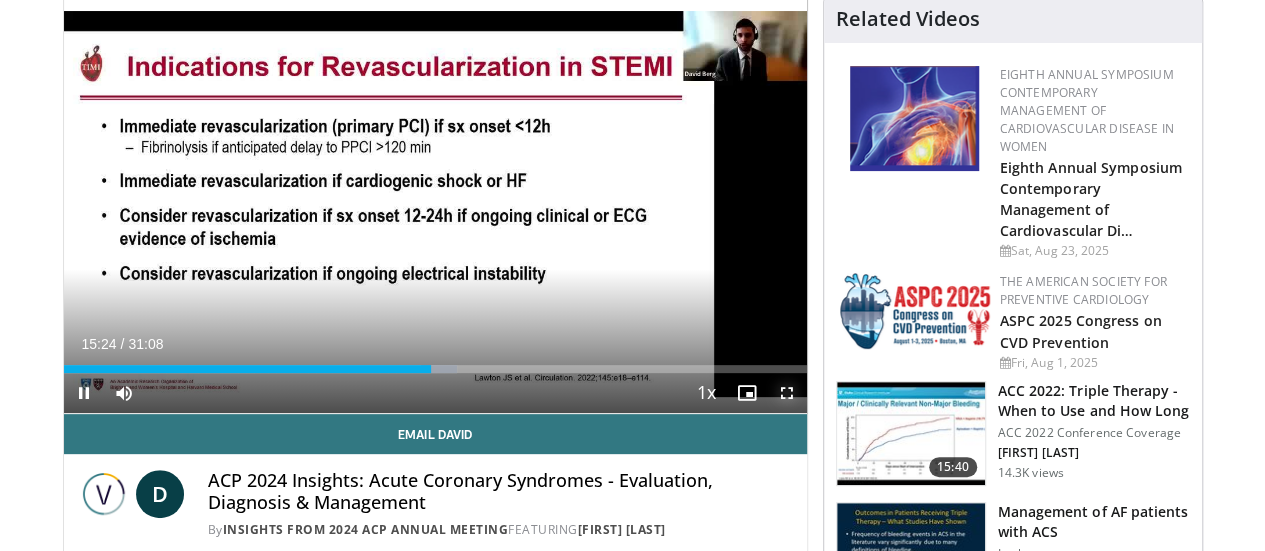 click at bounding box center [787, 393] 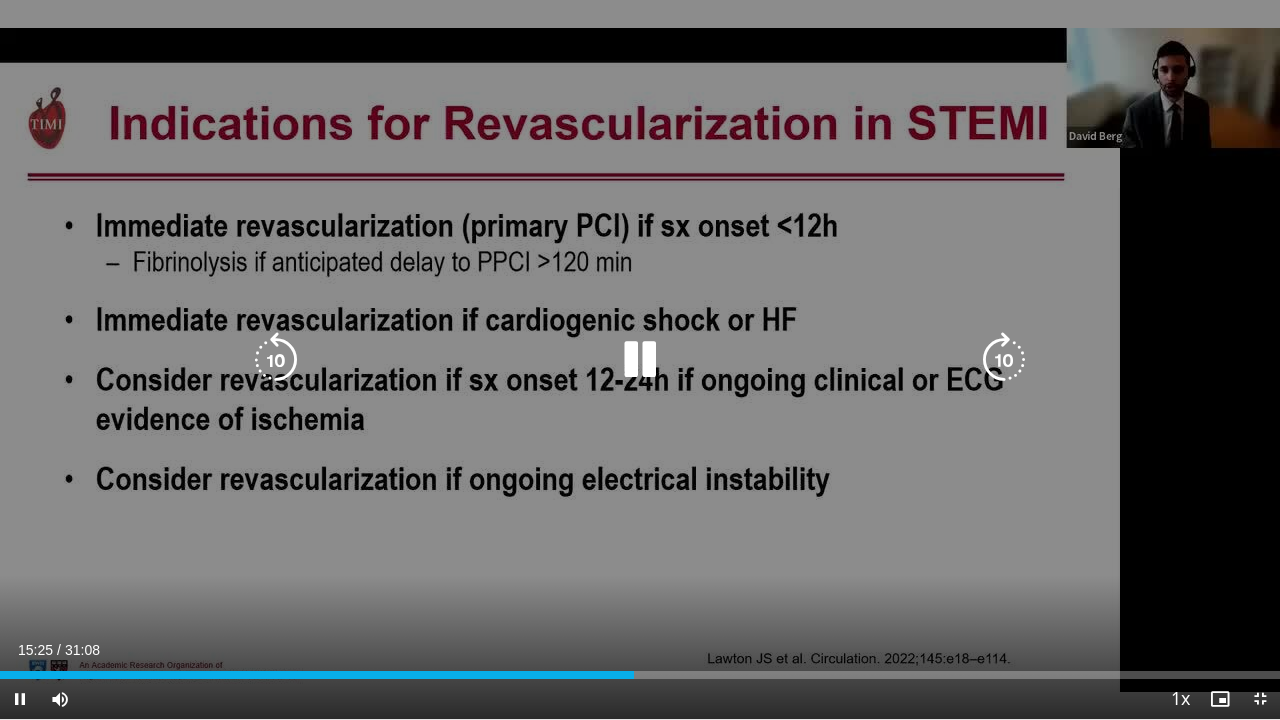 click at bounding box center (276, 360) 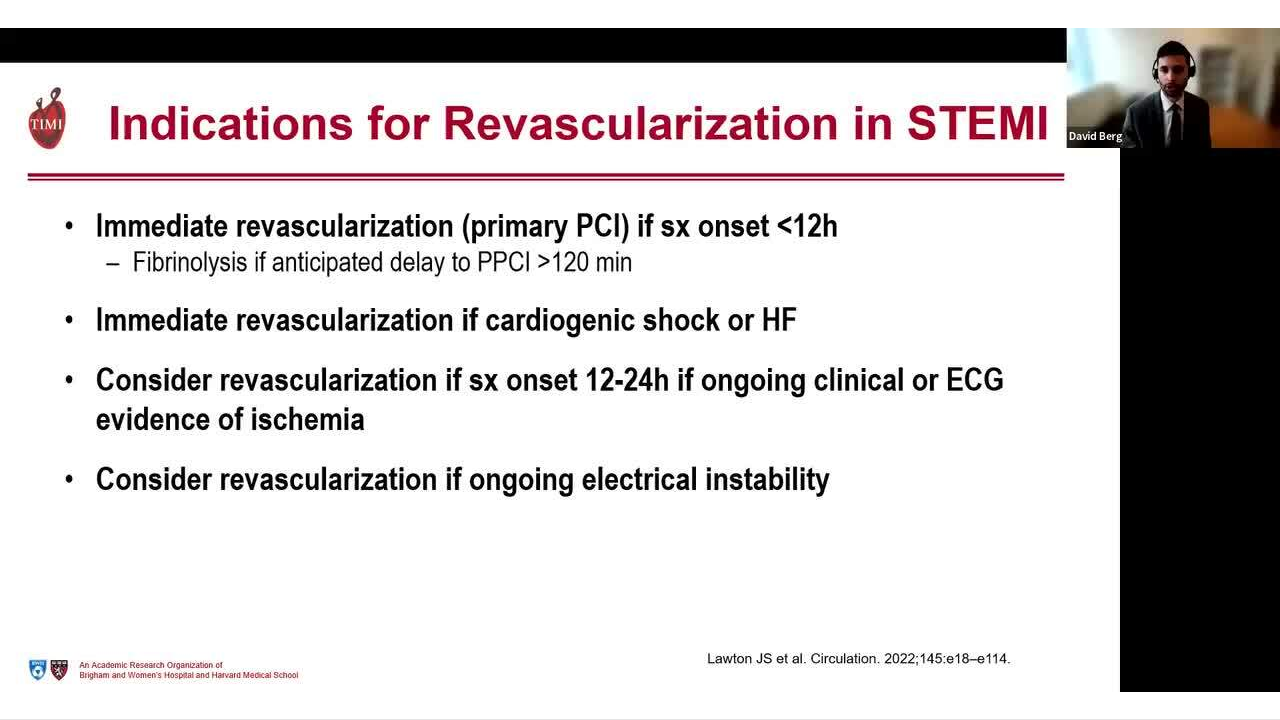 type 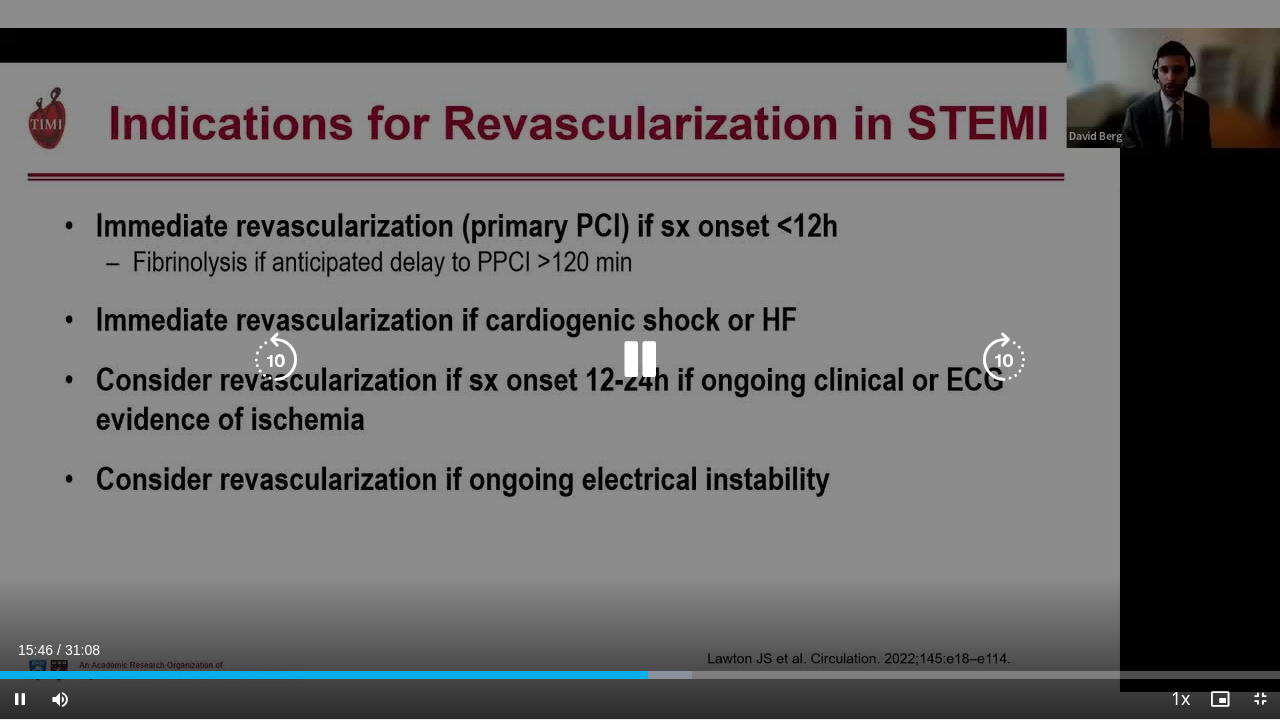 click at bounding box center (276, 360) 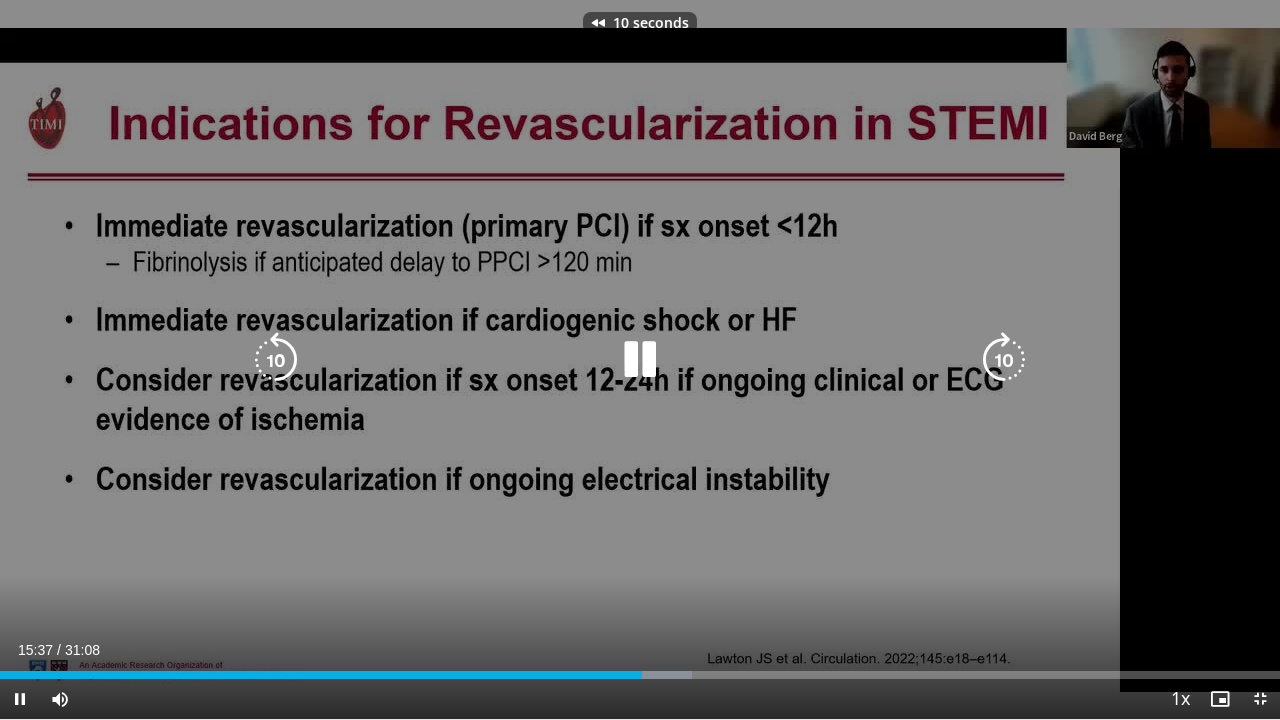 click at bounding box center (276, 360) 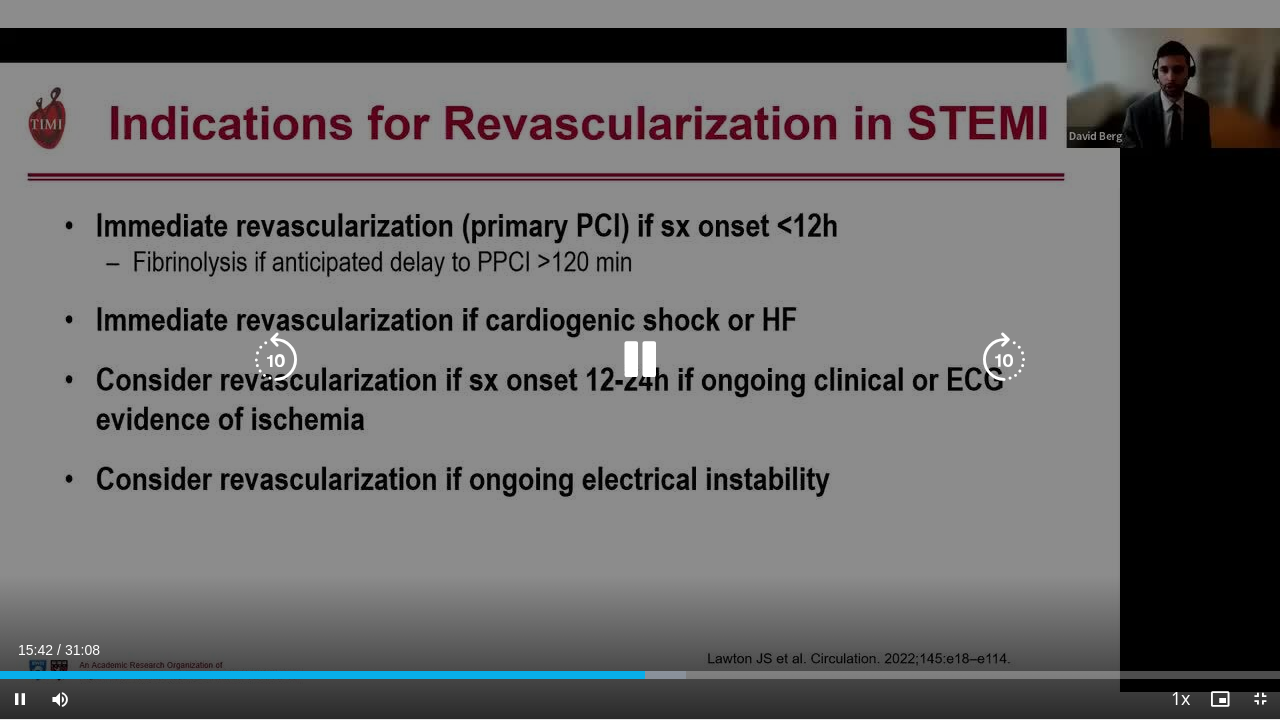 click at bounding box center [276, 360] 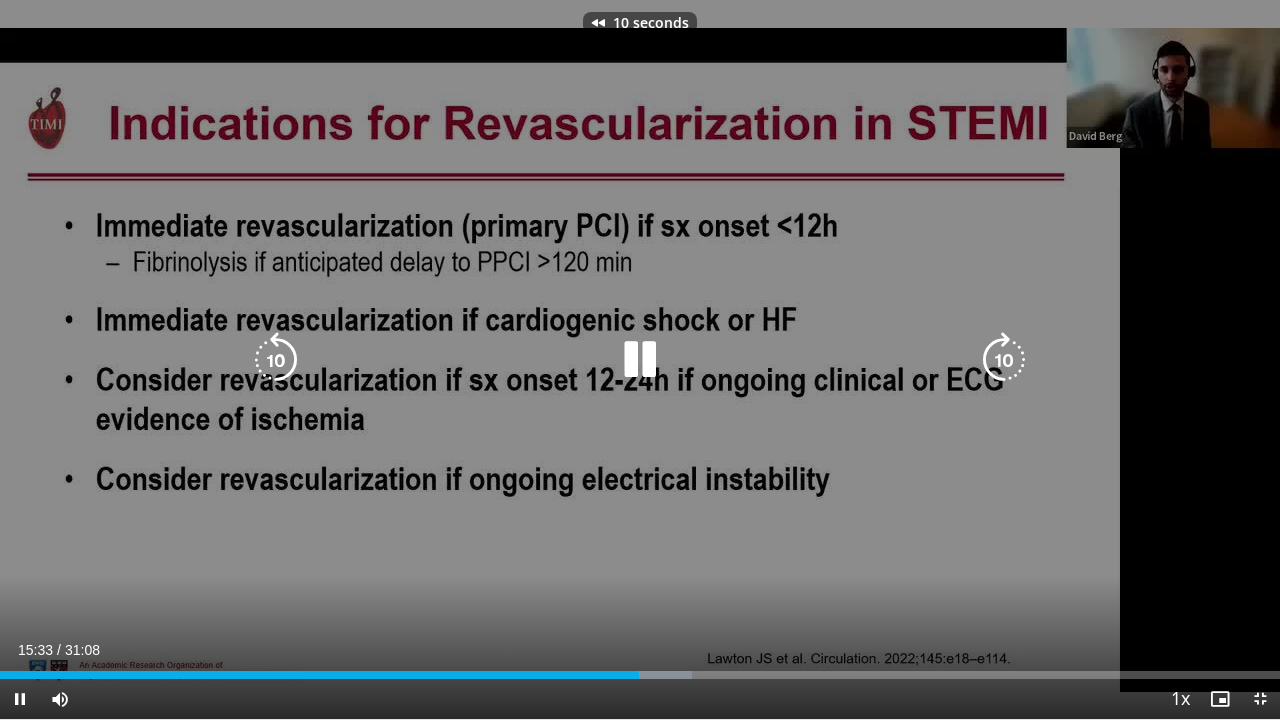 click at bounding box center (276, 360) 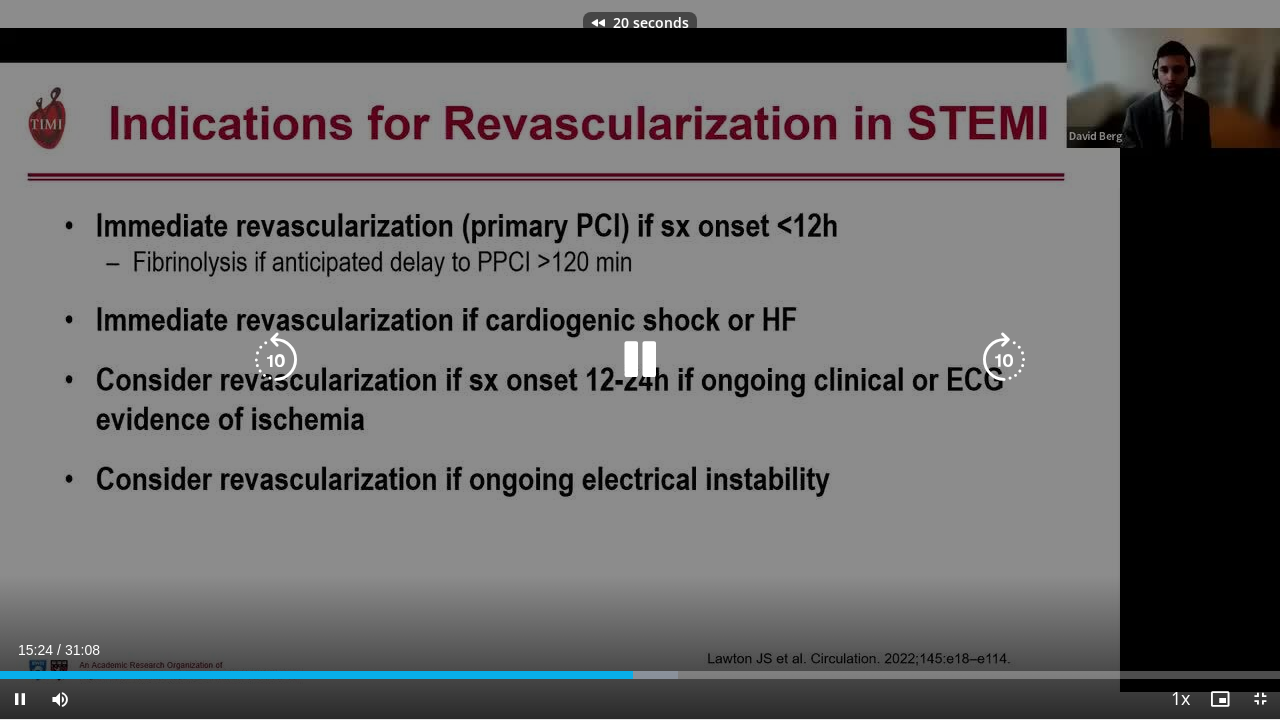 click at bounding box center [276, 360] 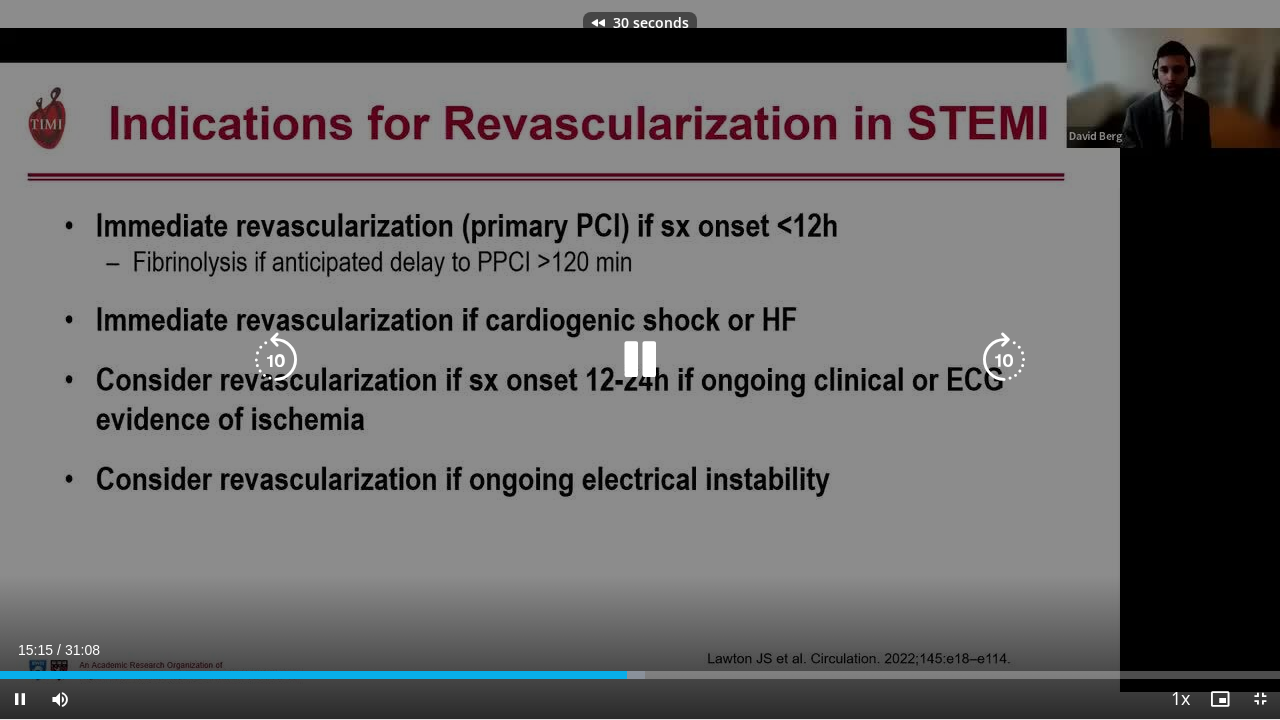 click at bounding box center [276, 360] 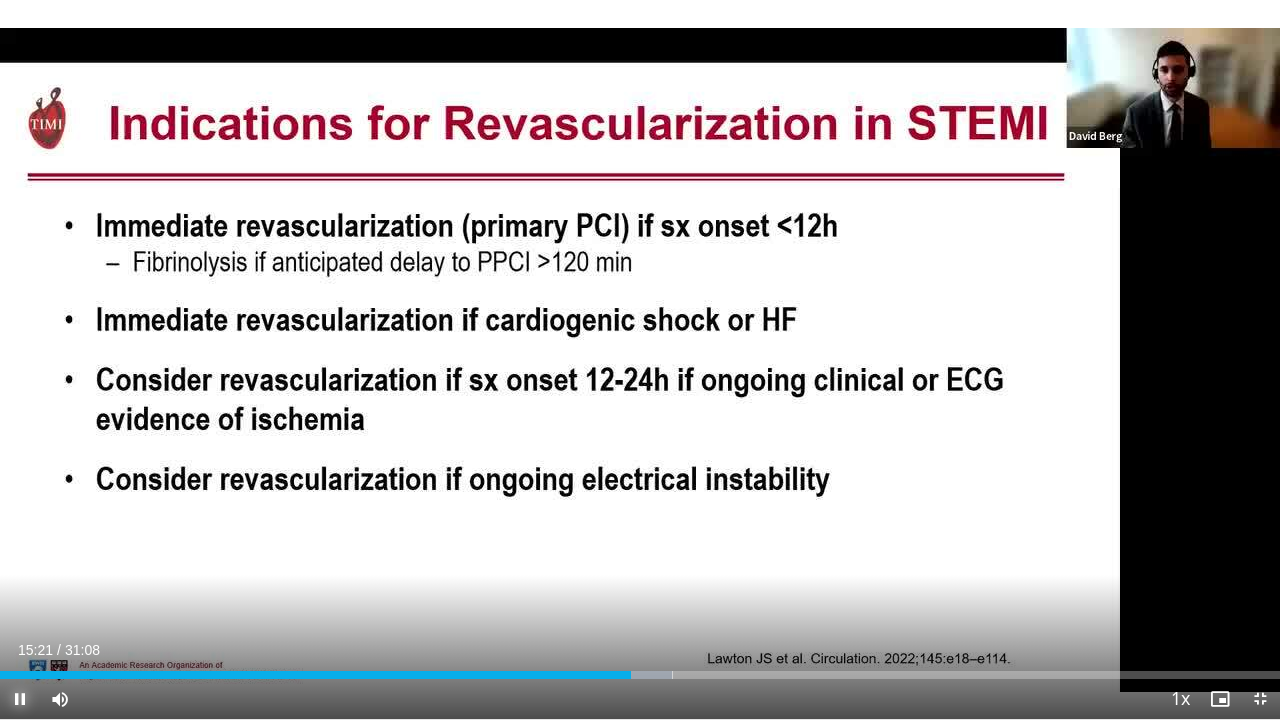 click at bounding box center [20, 699] 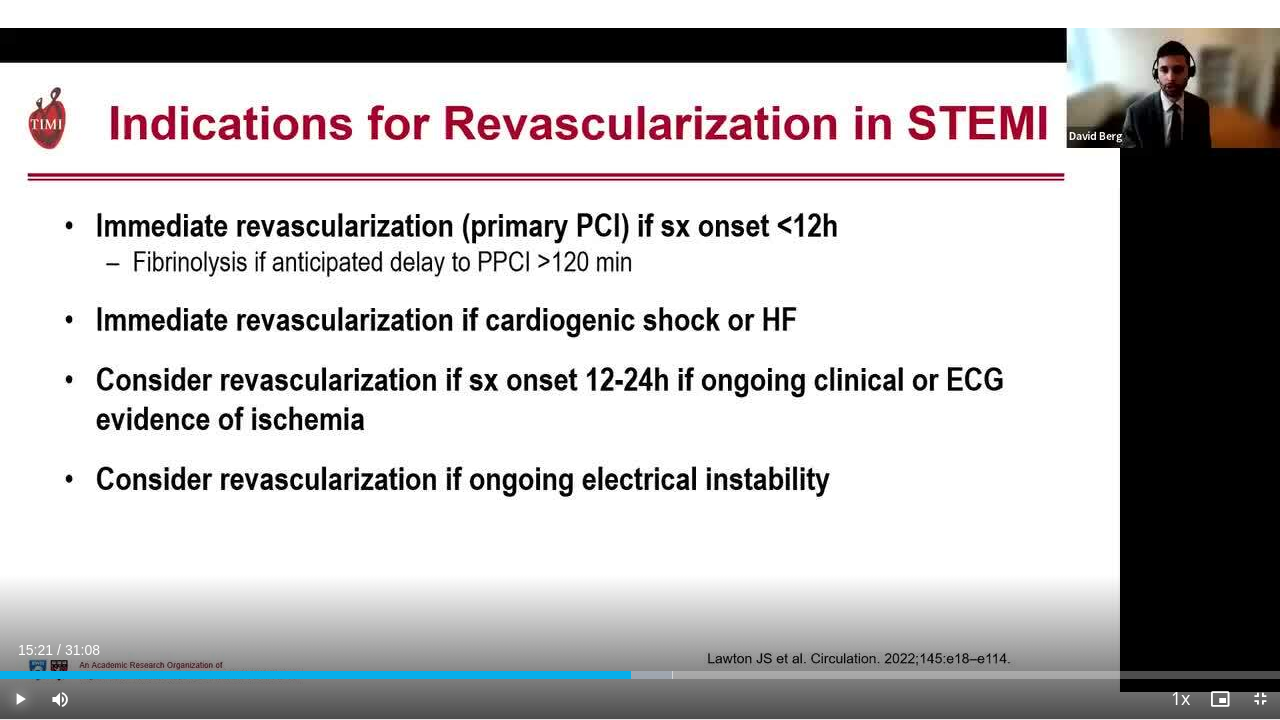 type 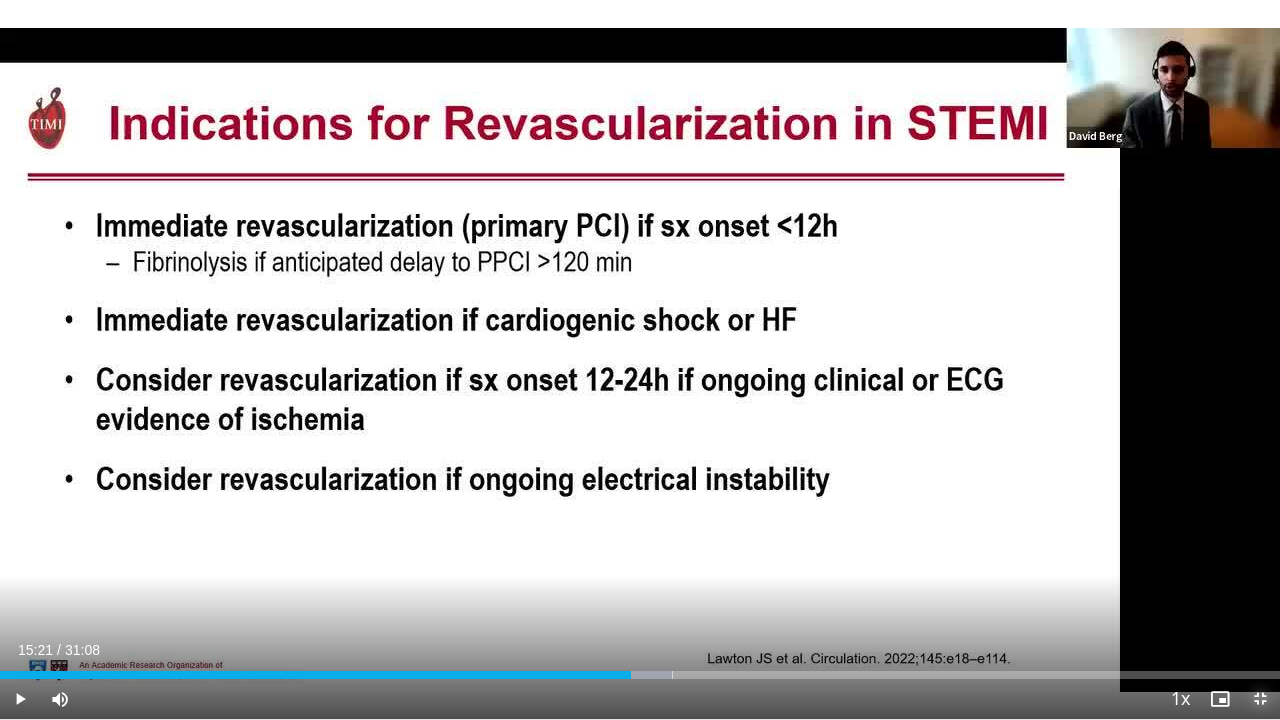 click at bounding box center (1260, 699) 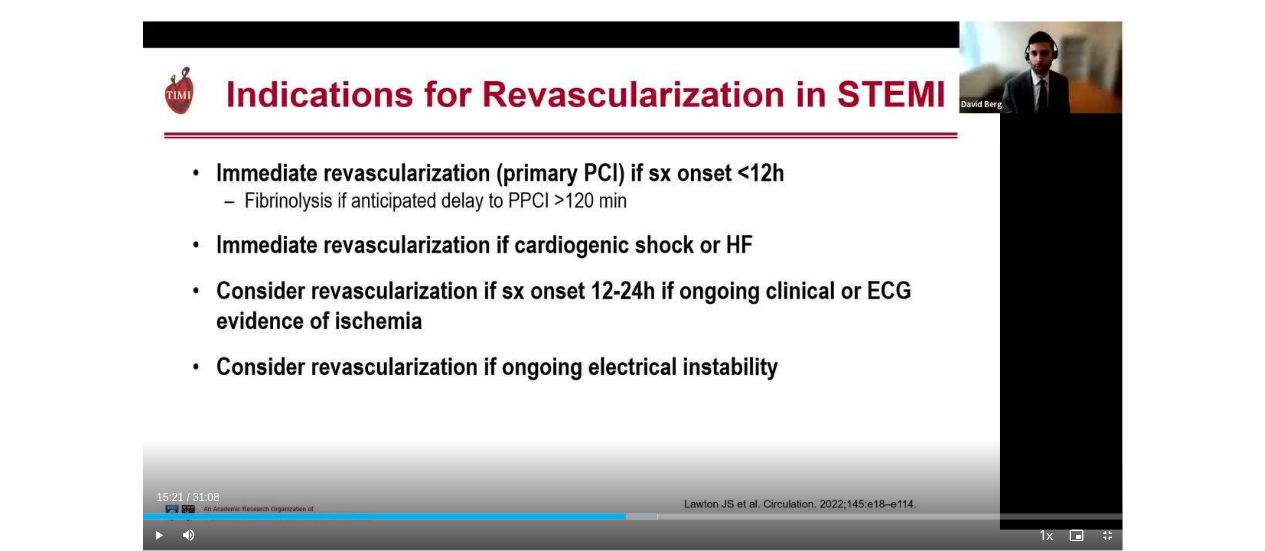 scroll, scrollTop: 616, scrollLeft: 0, axis: vertical 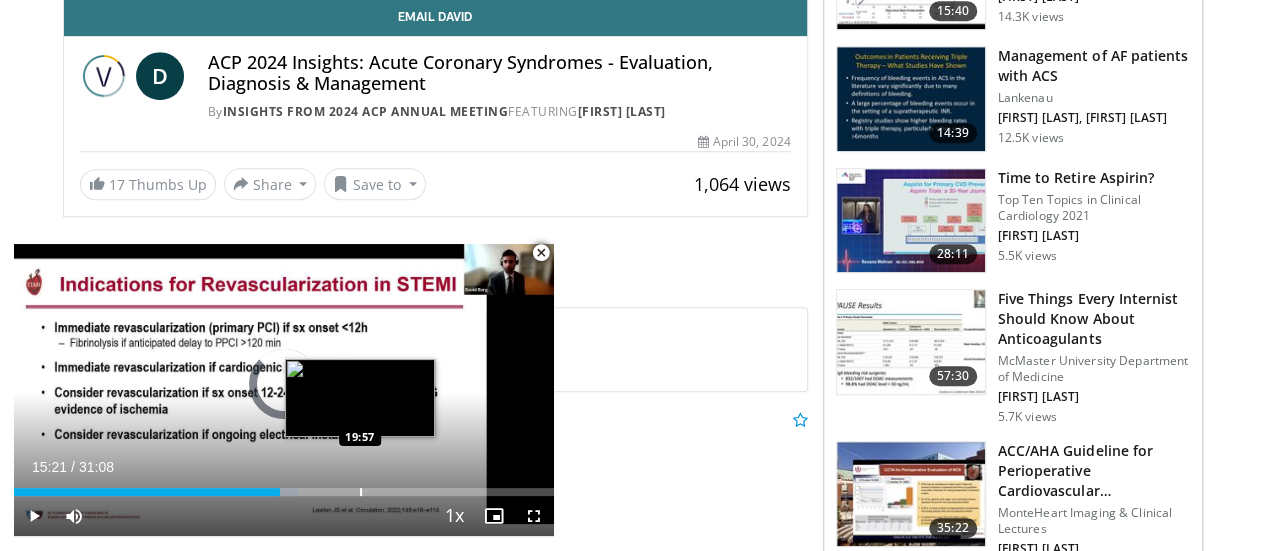 click at bounding box center [361, 492] 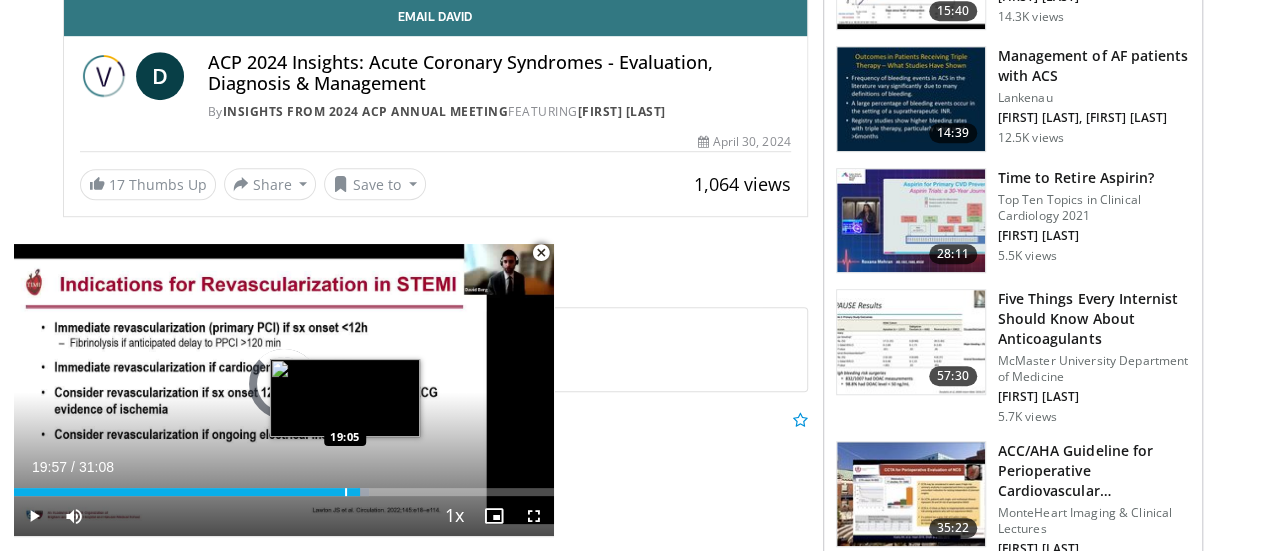click at bounding box center (346, 492) 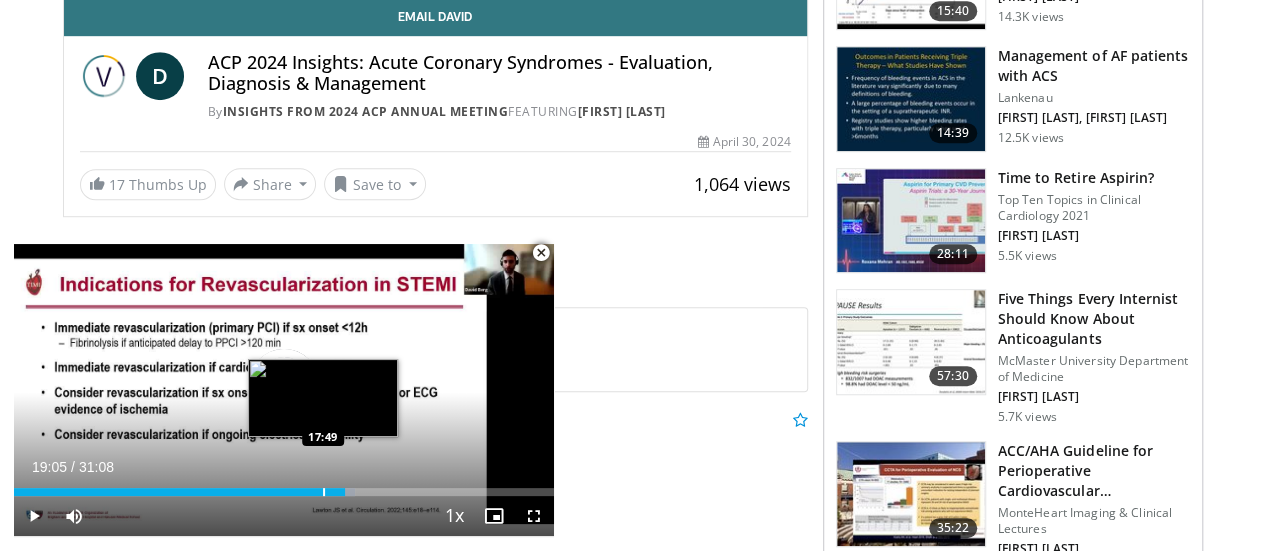 click at bounding box center [324, 492] 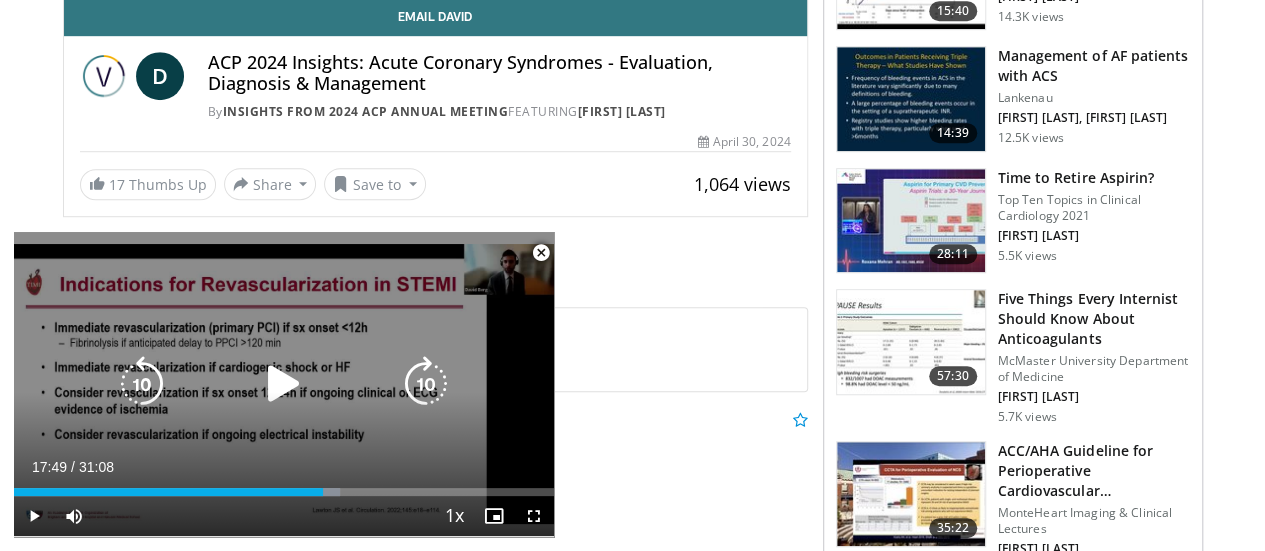 click at bounding box center (426, 384) 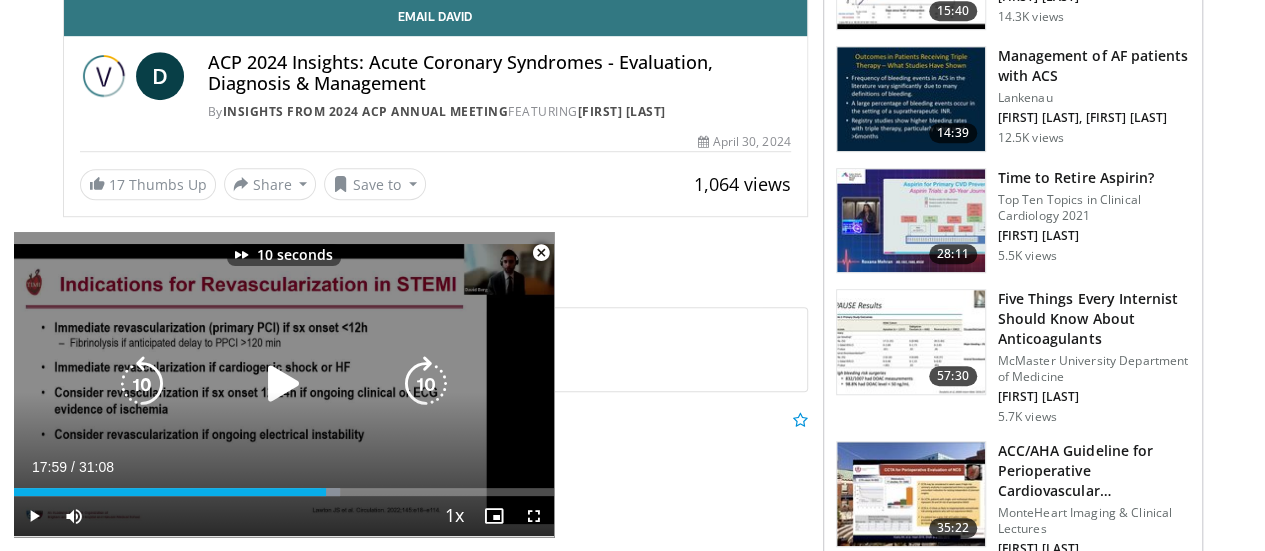 click at bounding box center (426, 384) 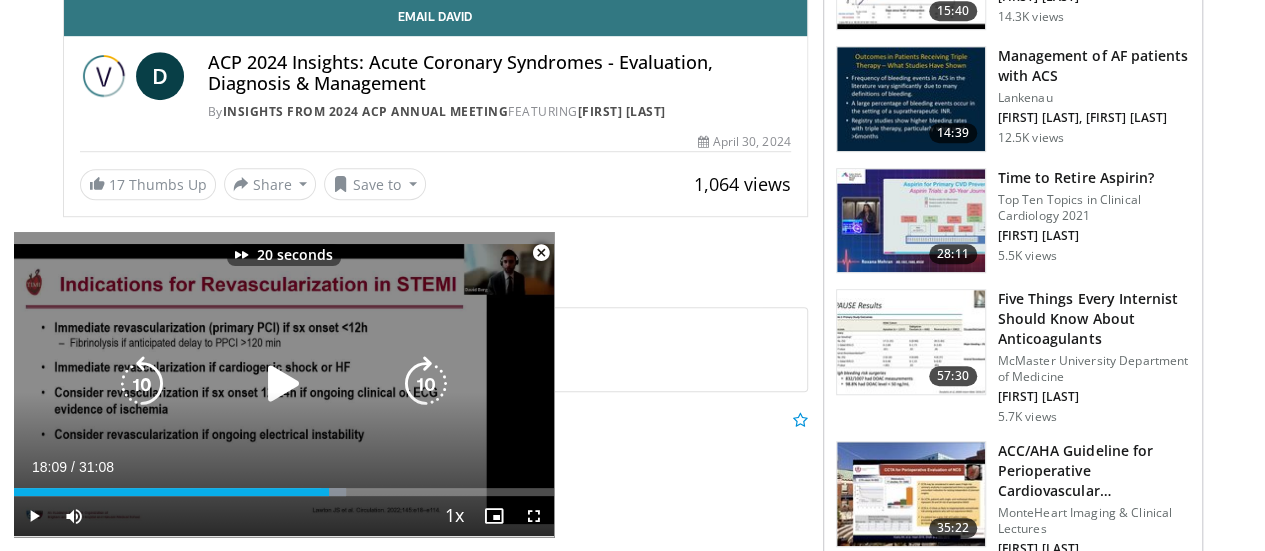 click at bounding box center [426, 384] 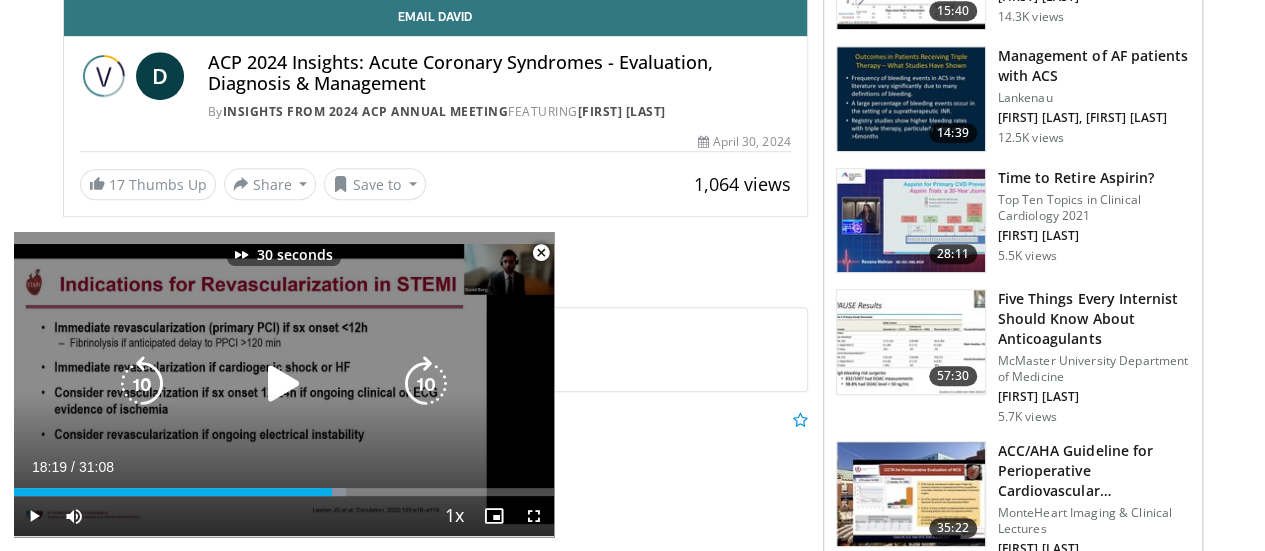 click at bounding box center (426, 384) 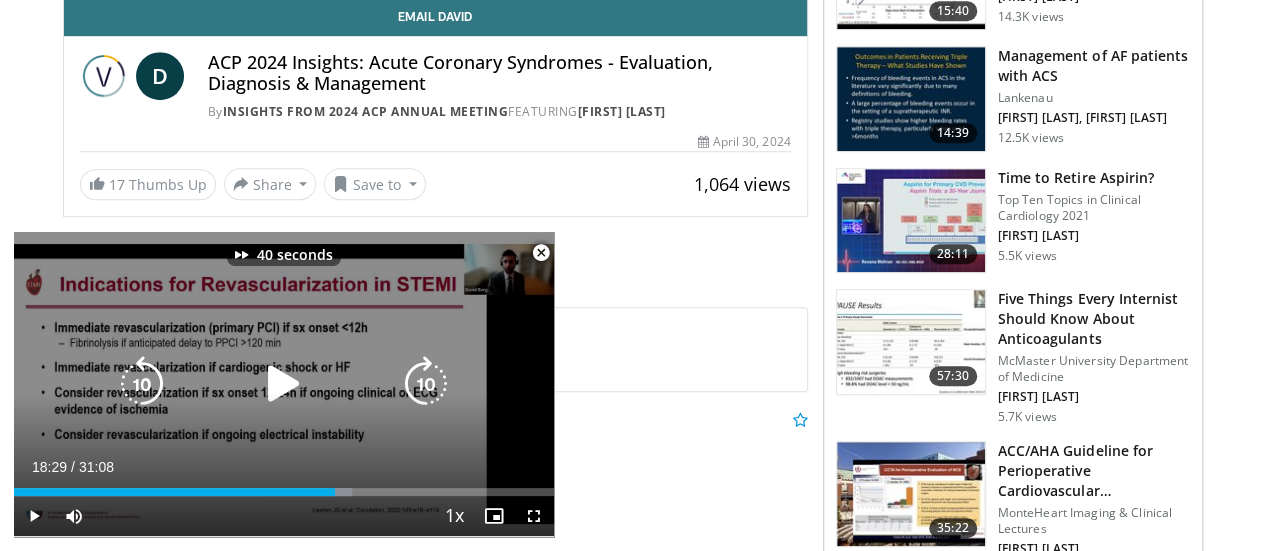 click at bounding box center (426, 384) 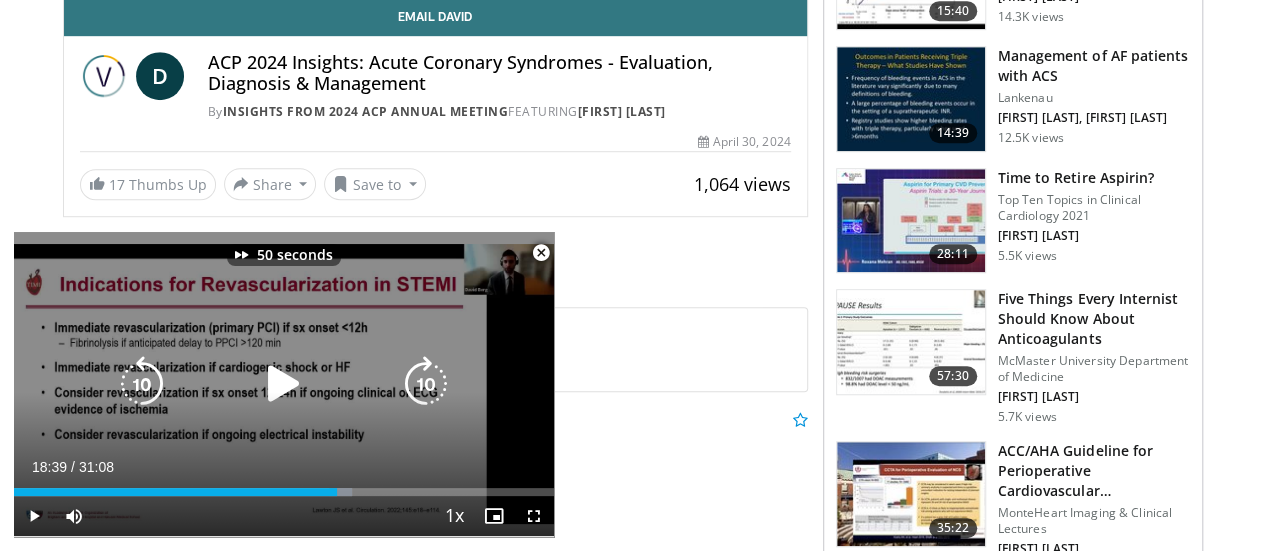 click at bounding box center [426, 384] 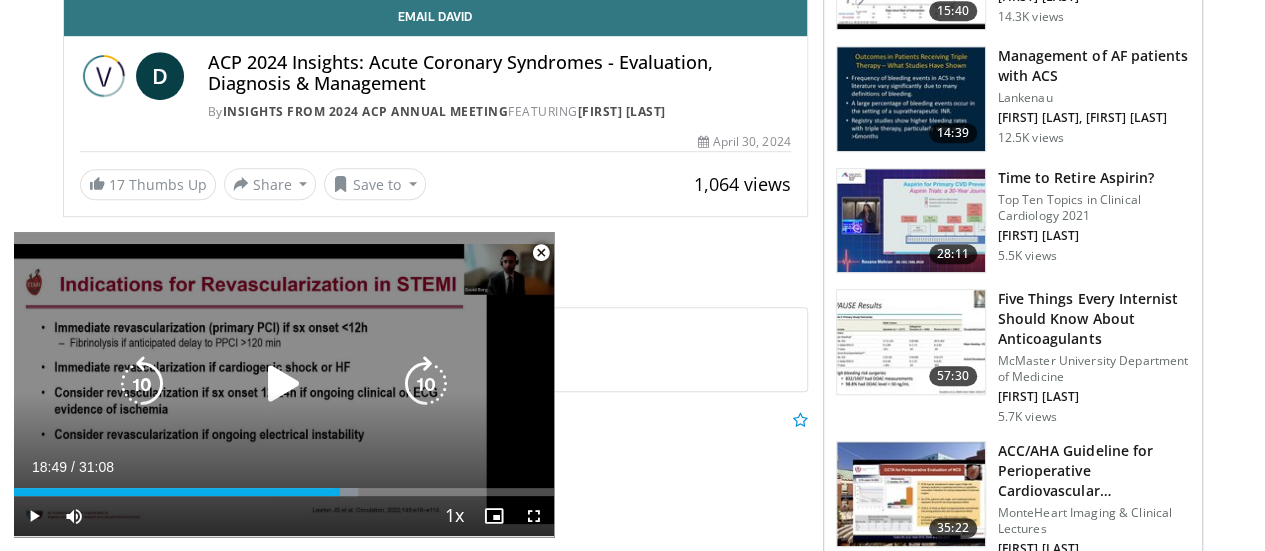 click at bounding box center [142, 384] 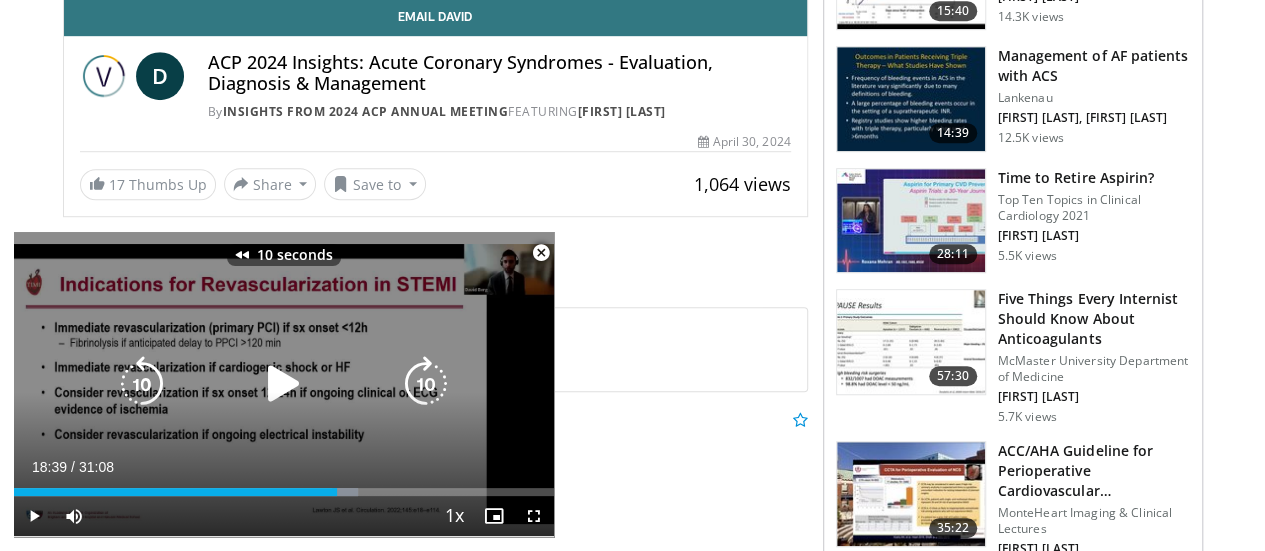 click at bounding box center (284, 384) 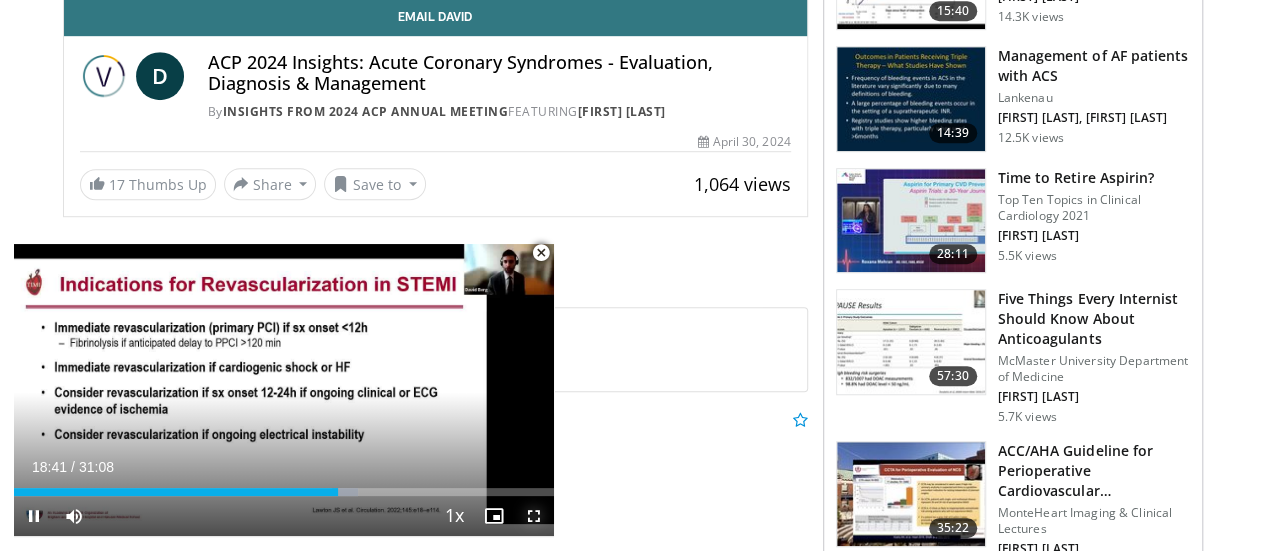 click at bounding box center (534, 516) 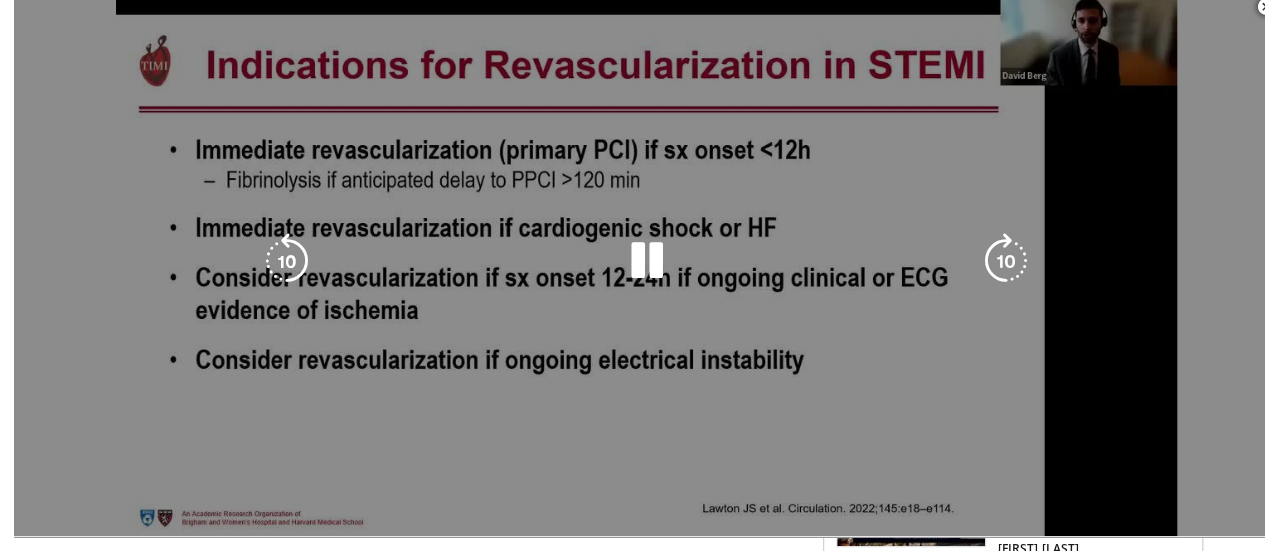 scroll, scrollTop: 160, scrollLeft: 0, axis: vertical 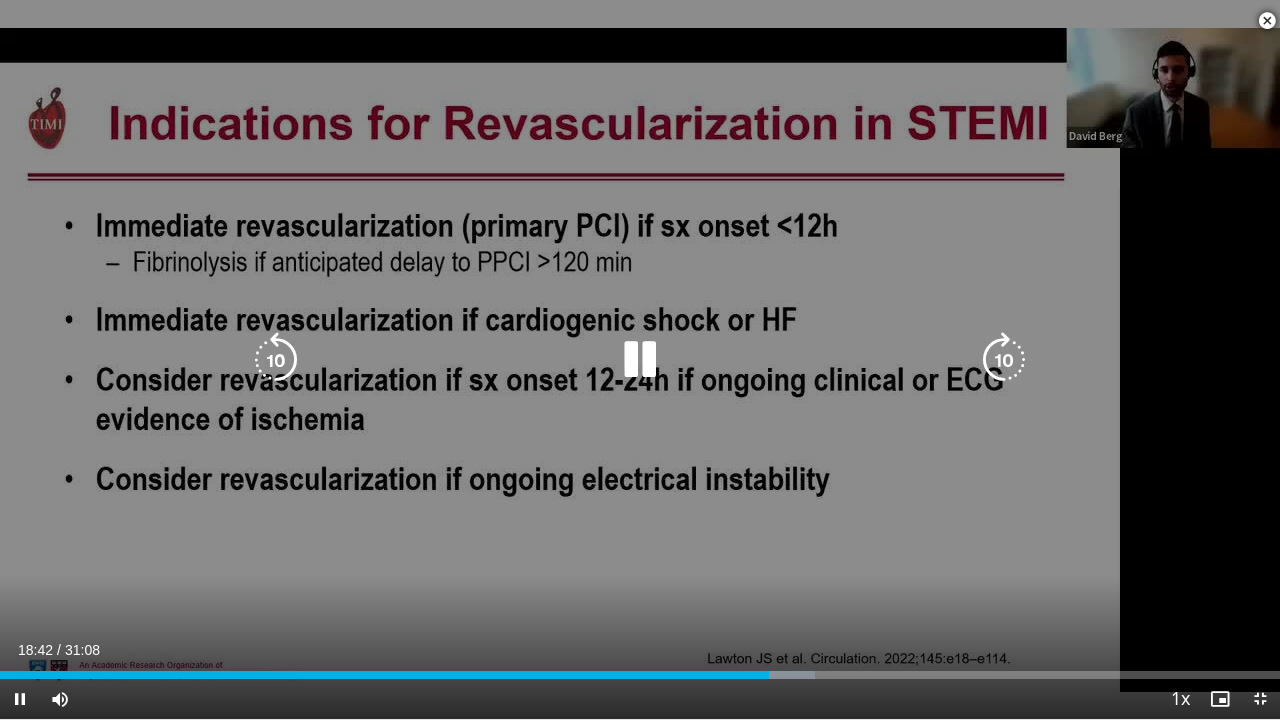 click at bounding box center [276, 360] 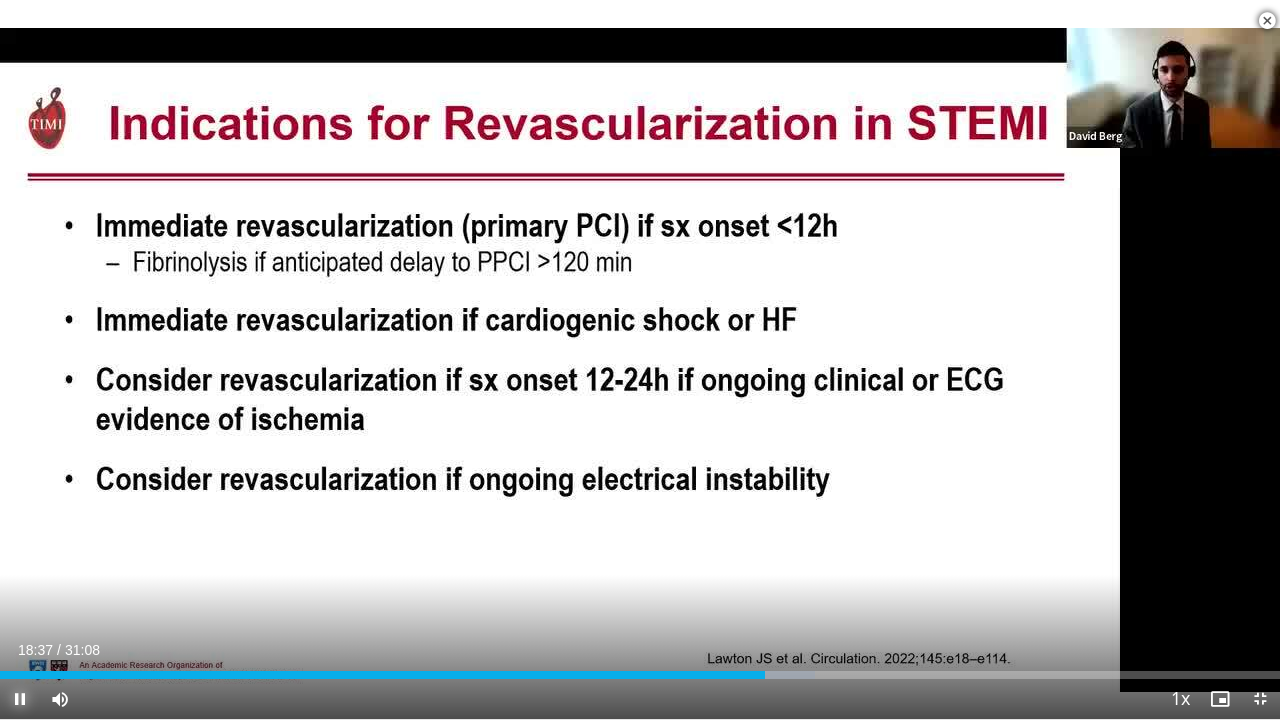 click at bounding box center (20, 699) 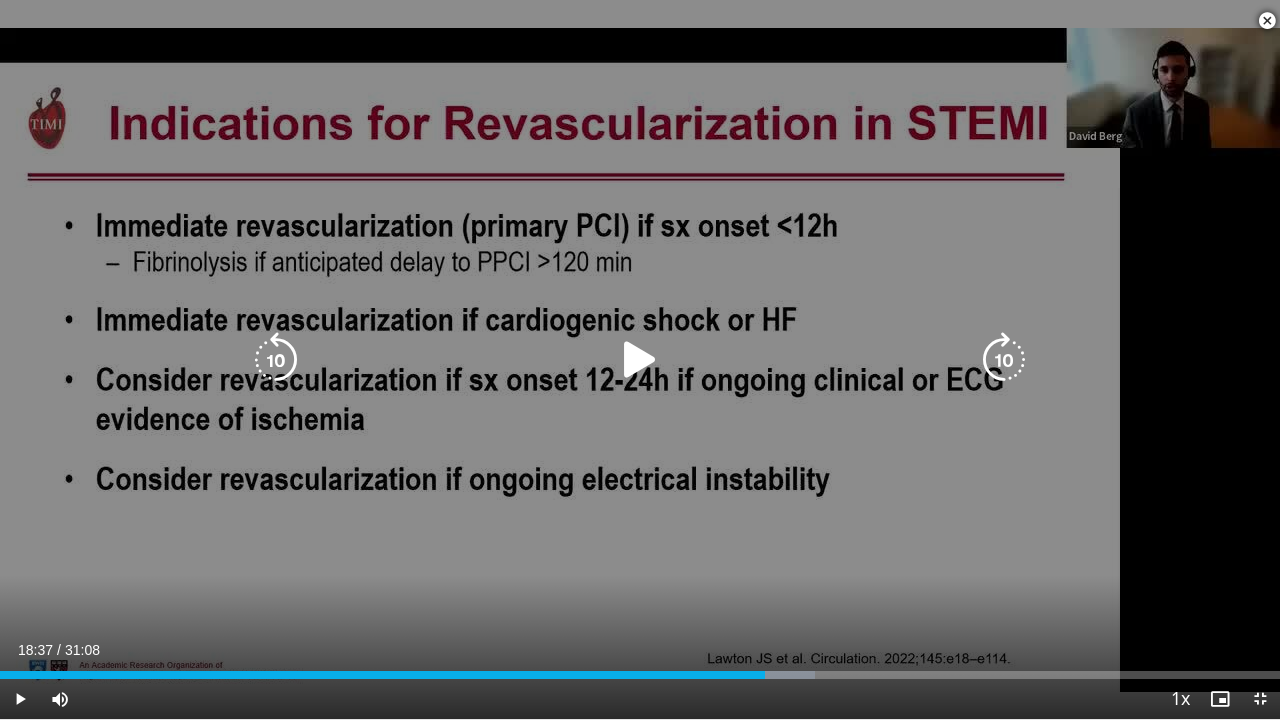 click at bounding box center [276, 360] 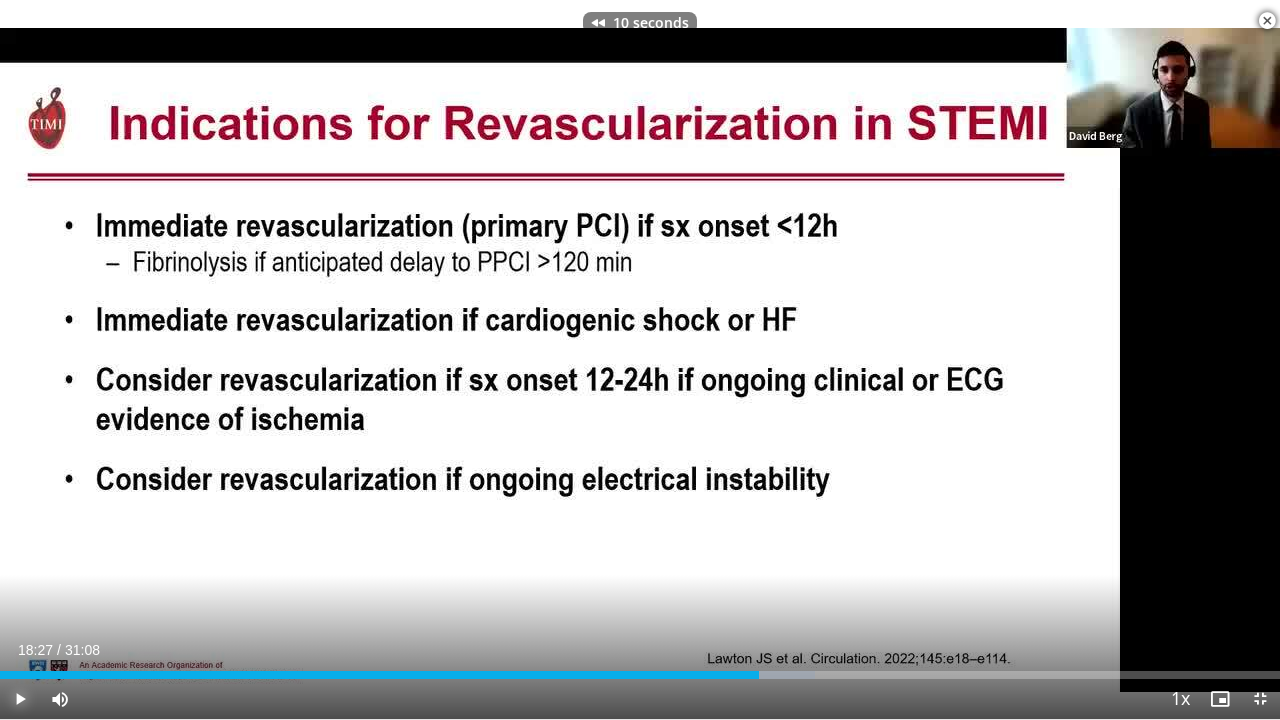 click at bounding box center [20, 699] 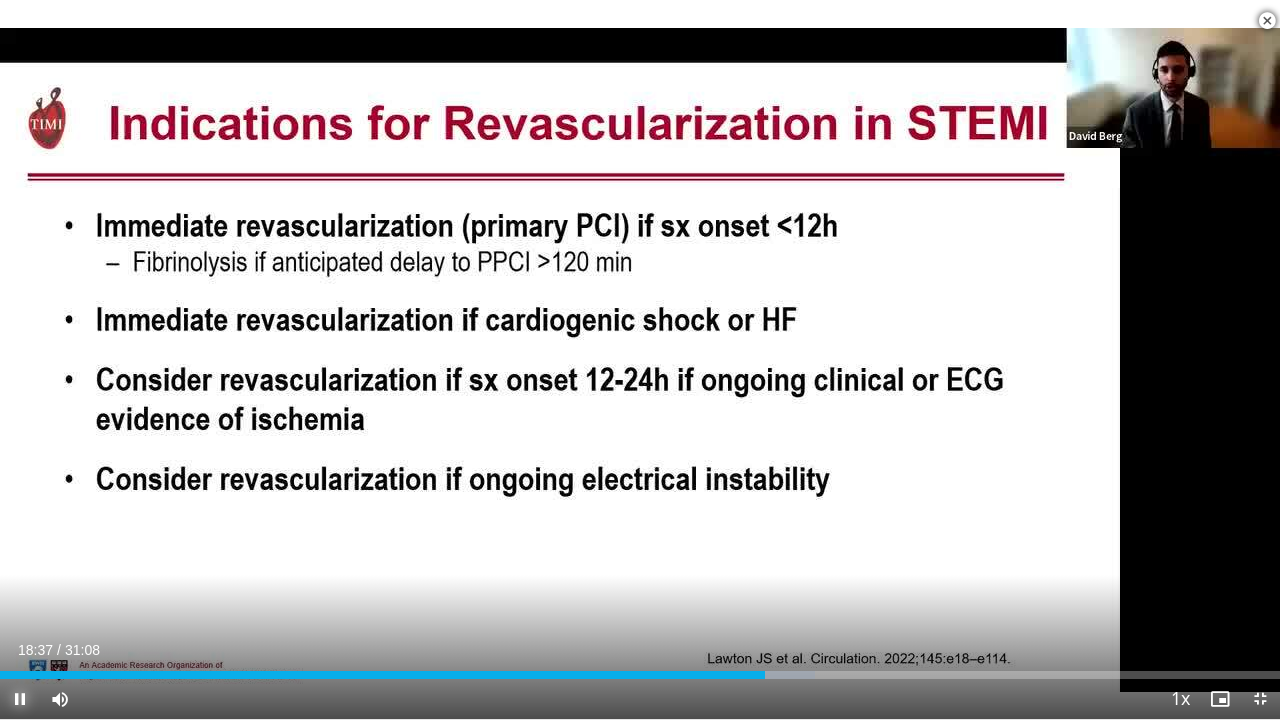 click at bounding box center (20, 699) 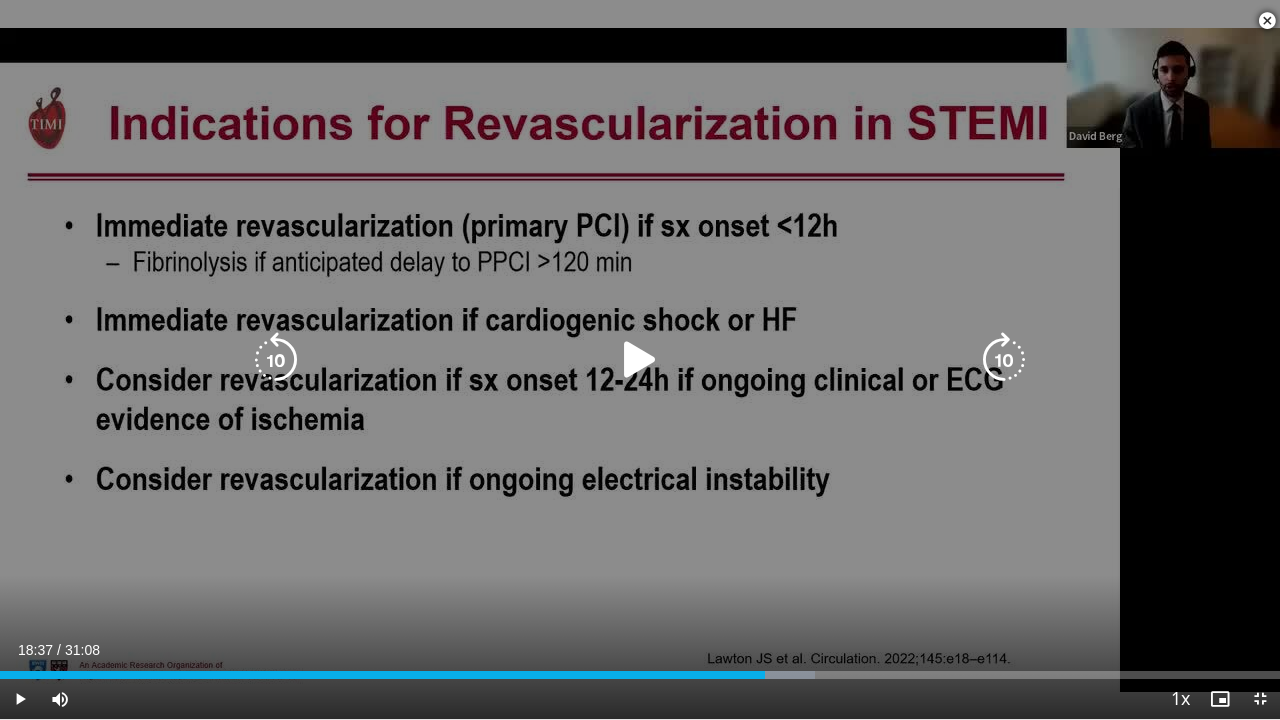 click at bounding box center [276, 360] 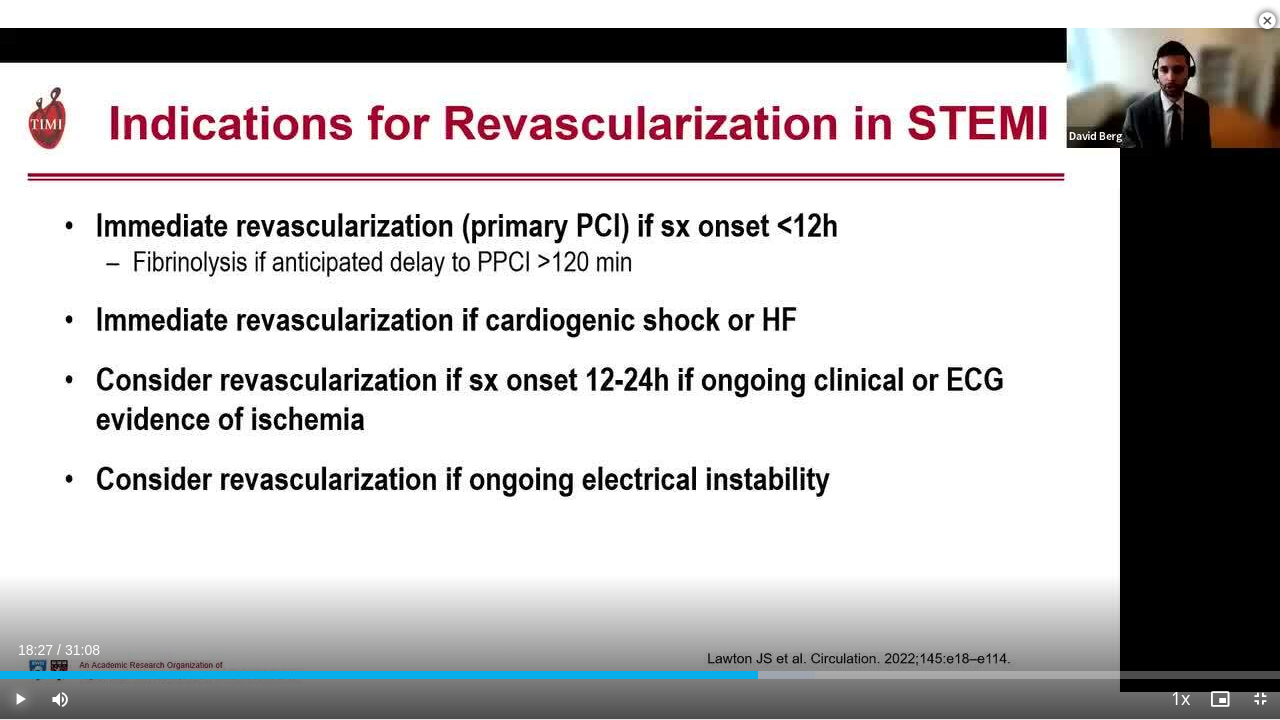 click at bounding box center [20, 699] 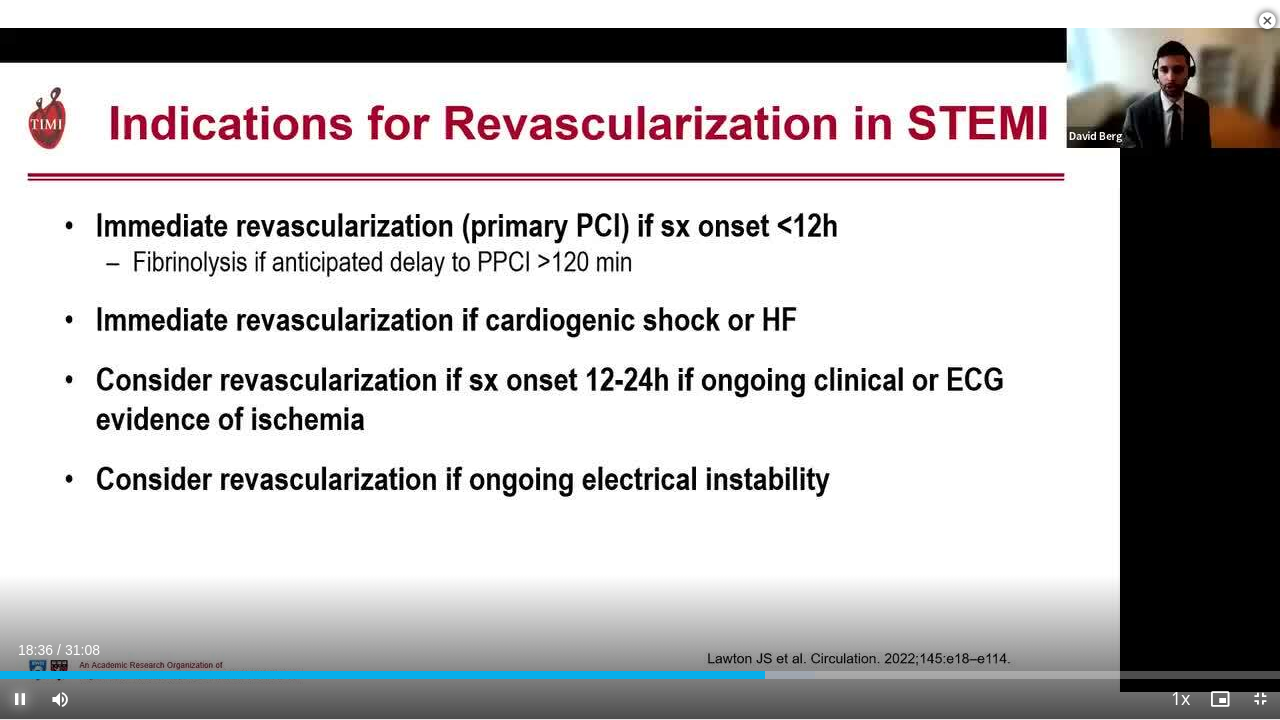click at bounding box center [20, 699] 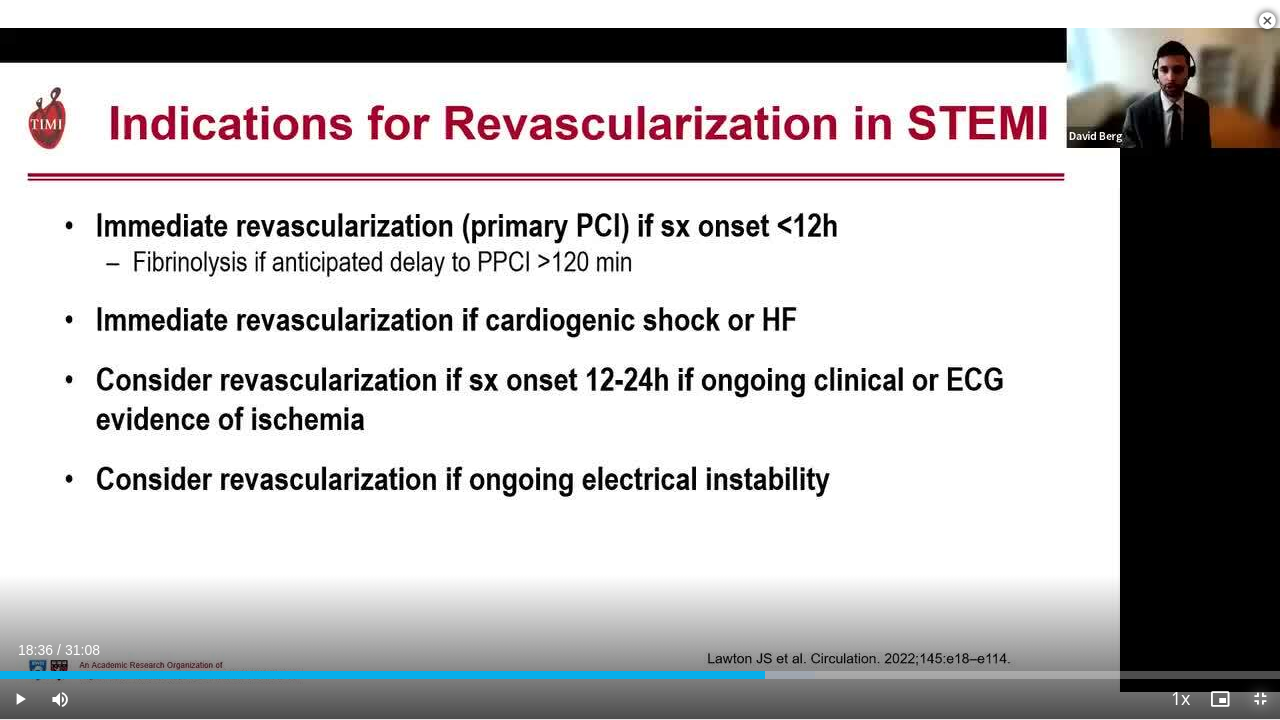 click at bounding box center [1260, 699] 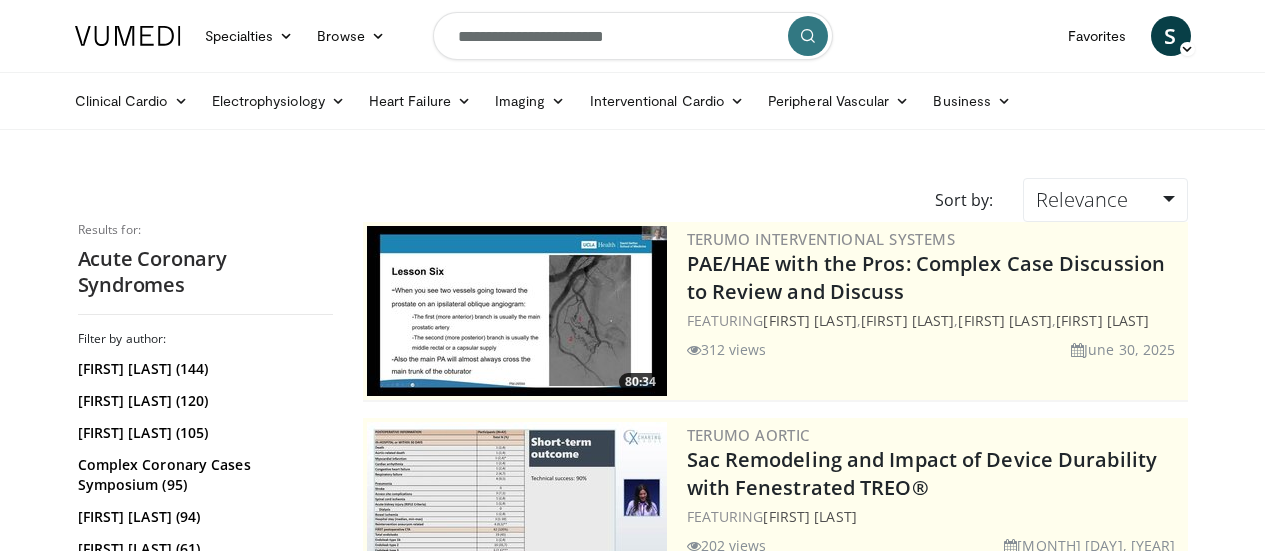 scroll, scrollTop: 363, scrollLeft: 0, axis: vertical 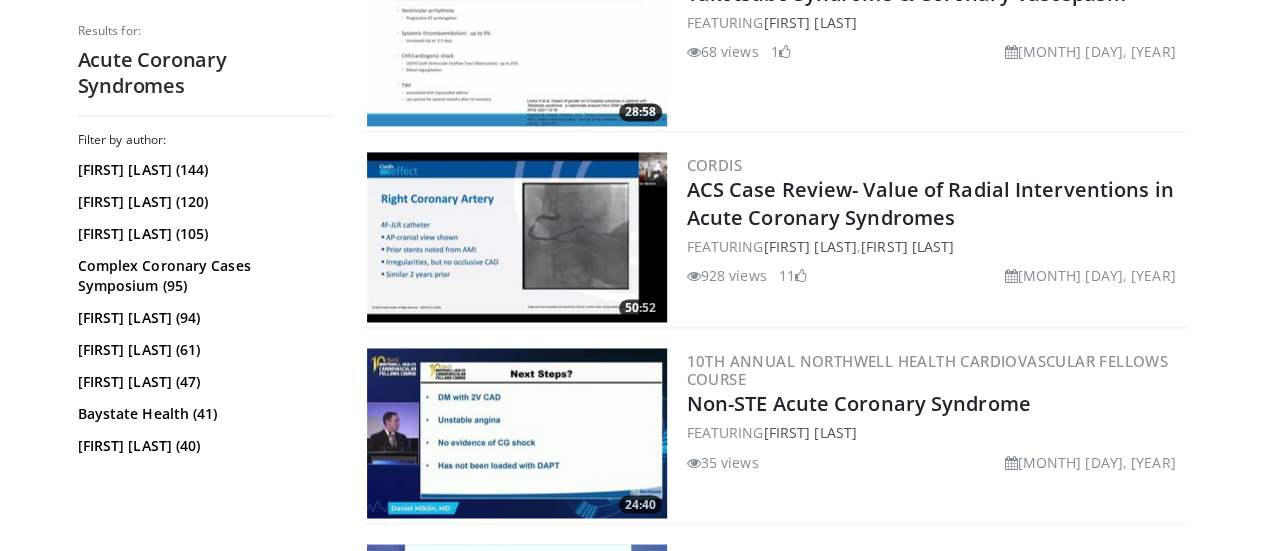 click at bounding box center (517, 433) 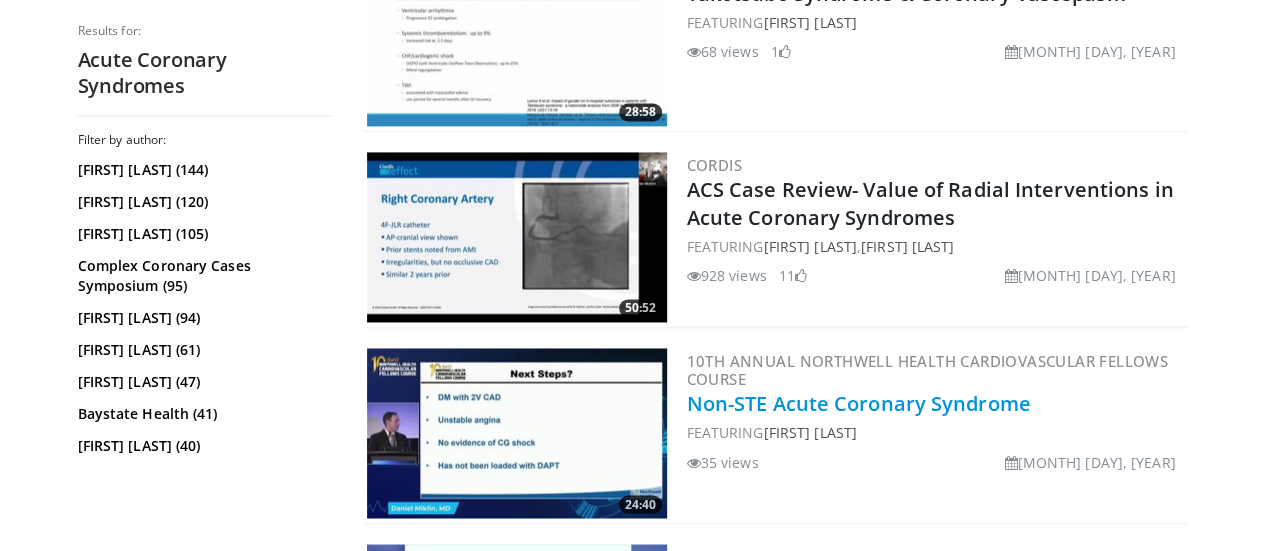 click on "Non-STE Acute Coronary Syndrome" at bounding box center [859, 403] 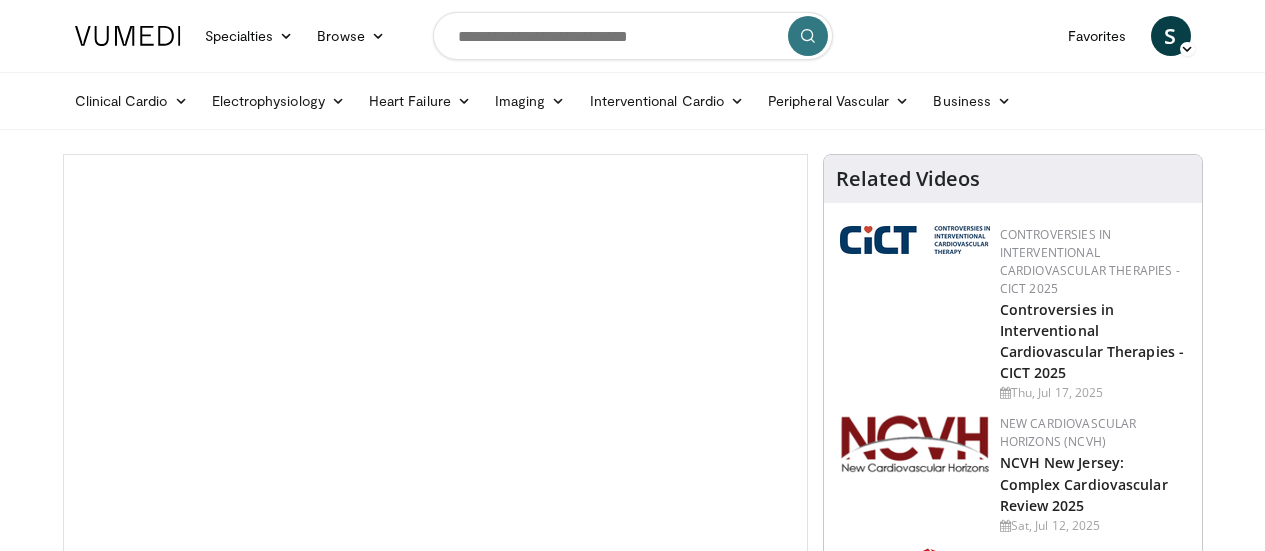 scroll, scrollTop: 0, scrollLeft: 0, axis: both 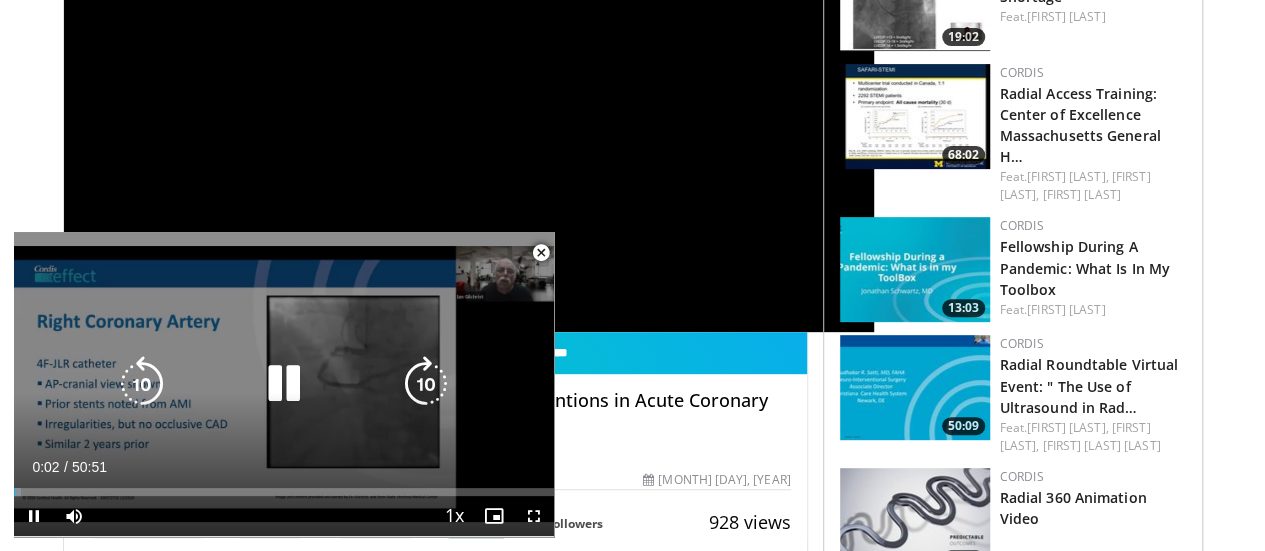 click at bounding box center [426, 384] 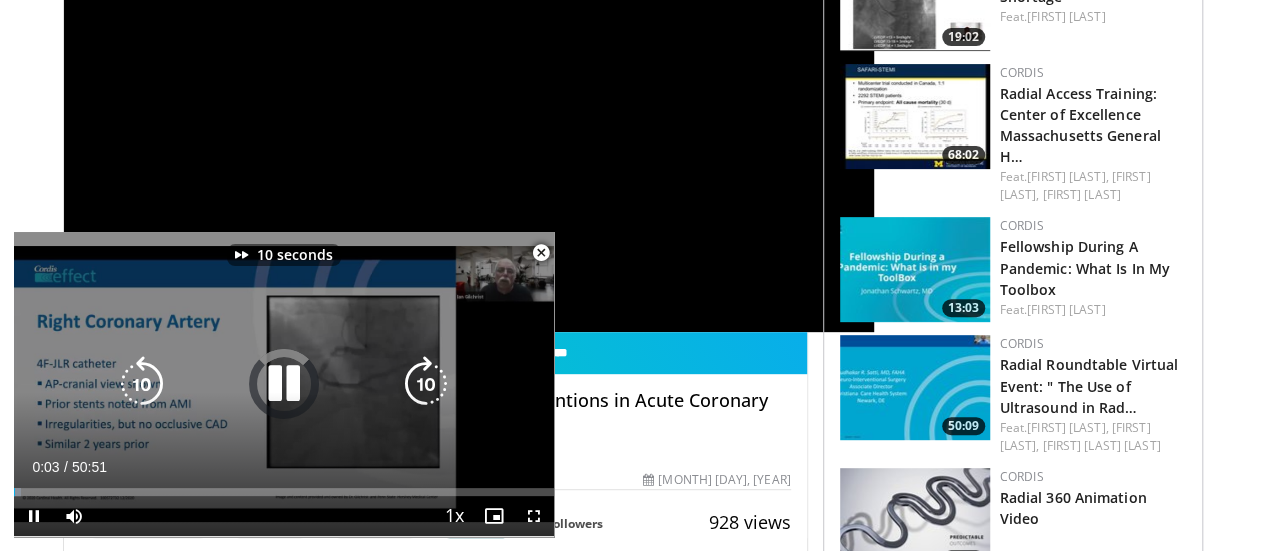 click at bounding box center [426, 384] 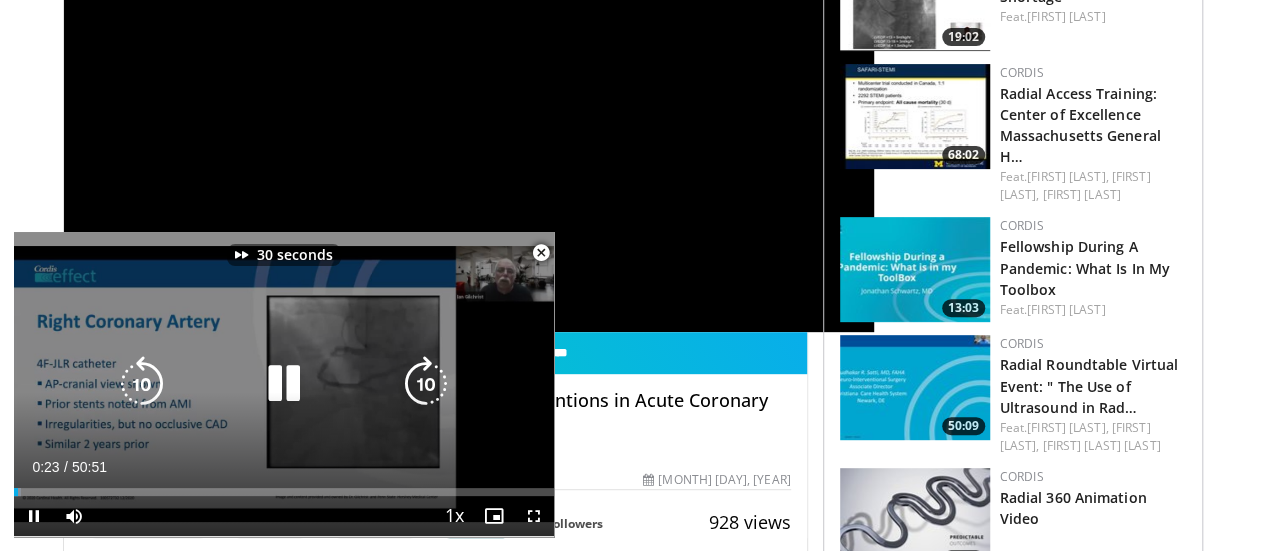 click at bounding box center (426, 384) 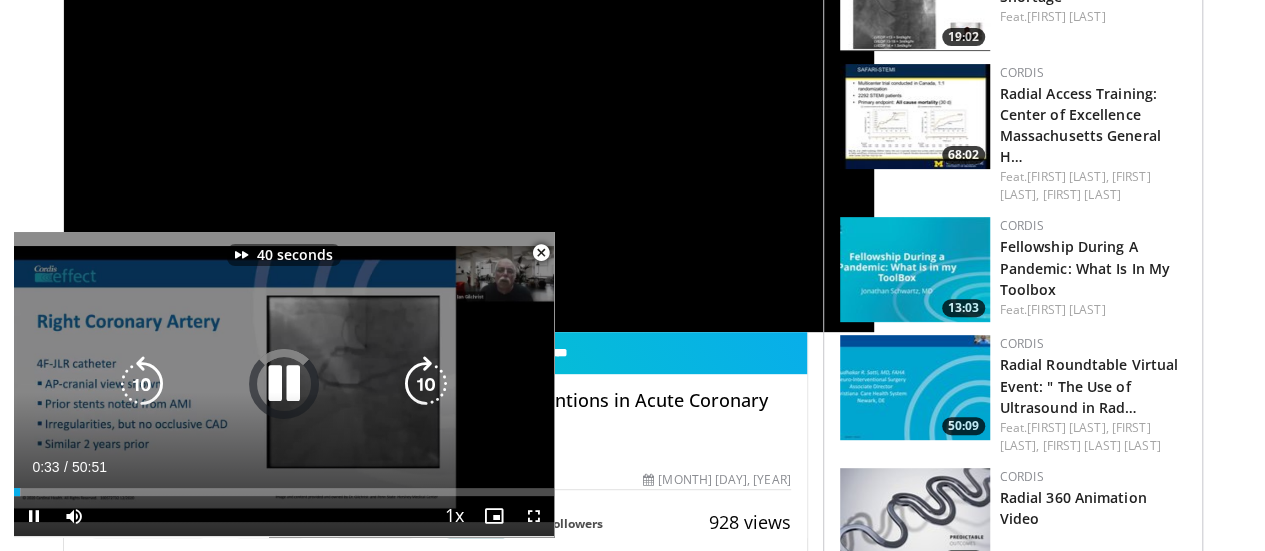 click at bounding box center (426, 384) 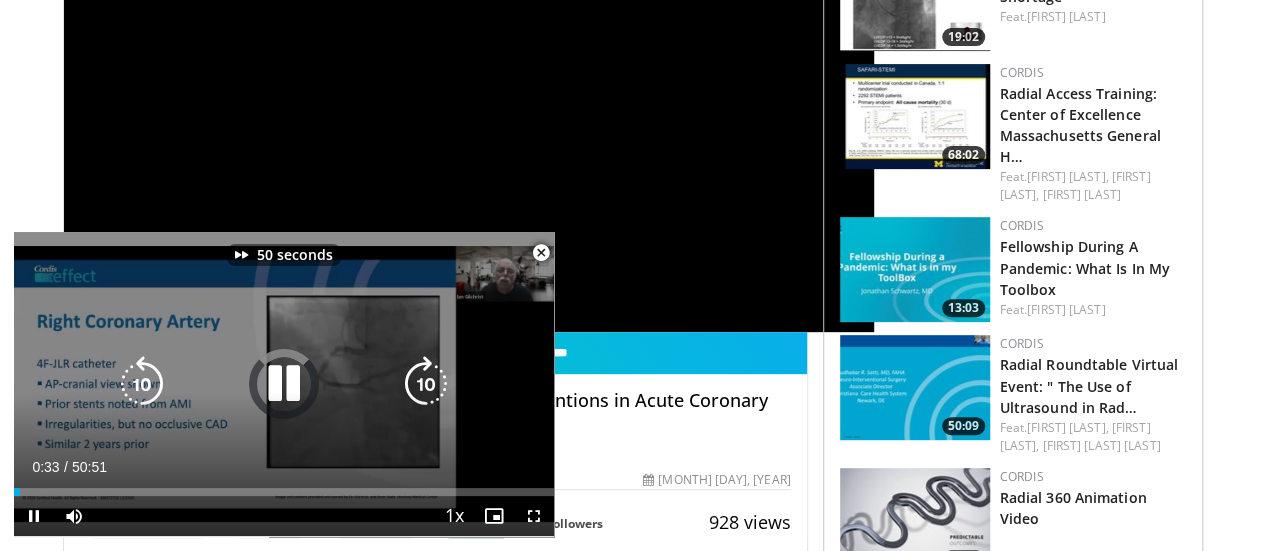 click at bounding box center [426, 384] 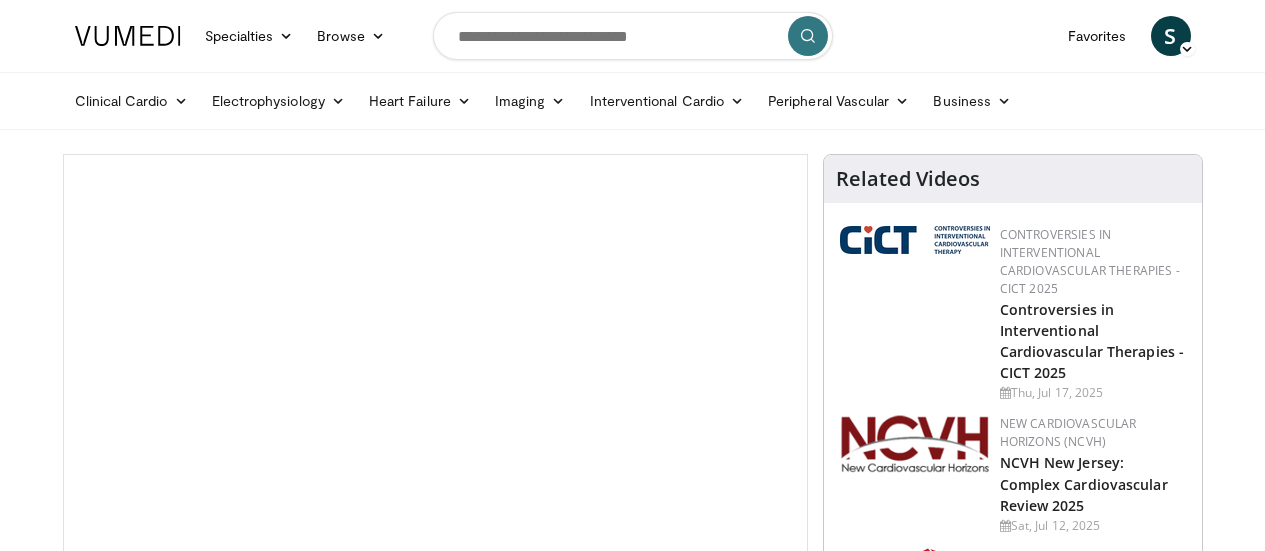 scroll, scrollTop: 0, scrollLeft: 0, axis: both 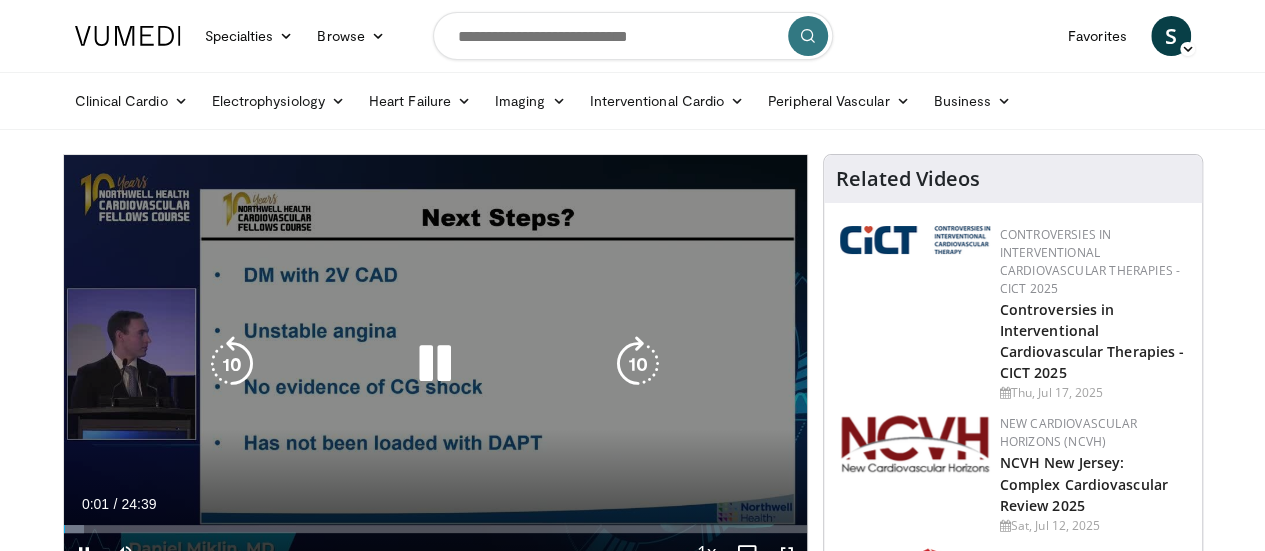 click at bounding box center [638, 364] 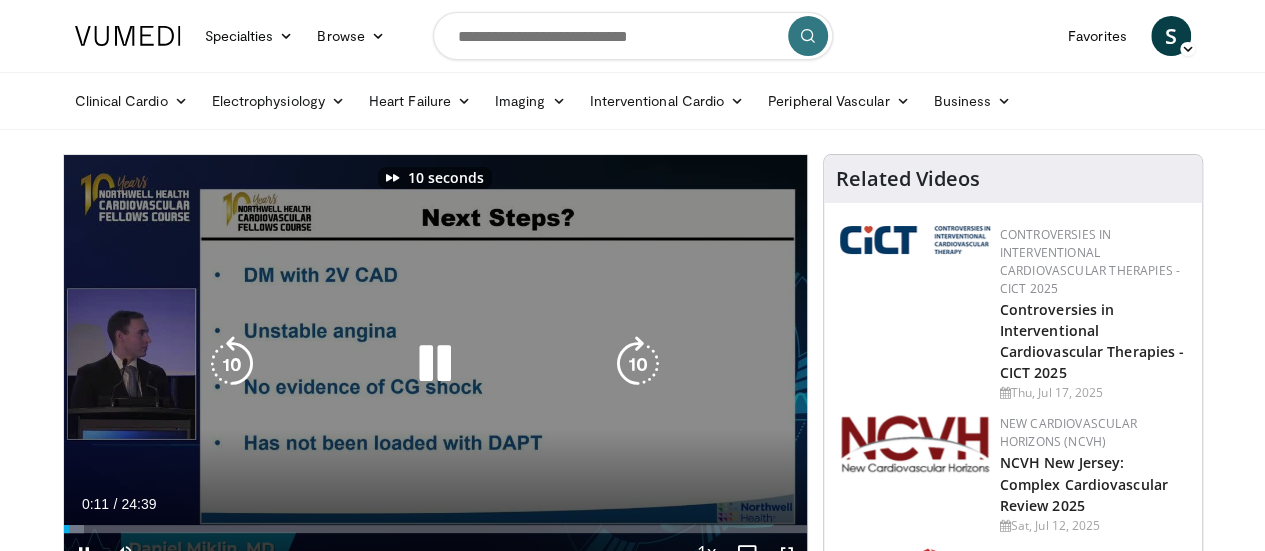 click at bounding box center [638, 364] 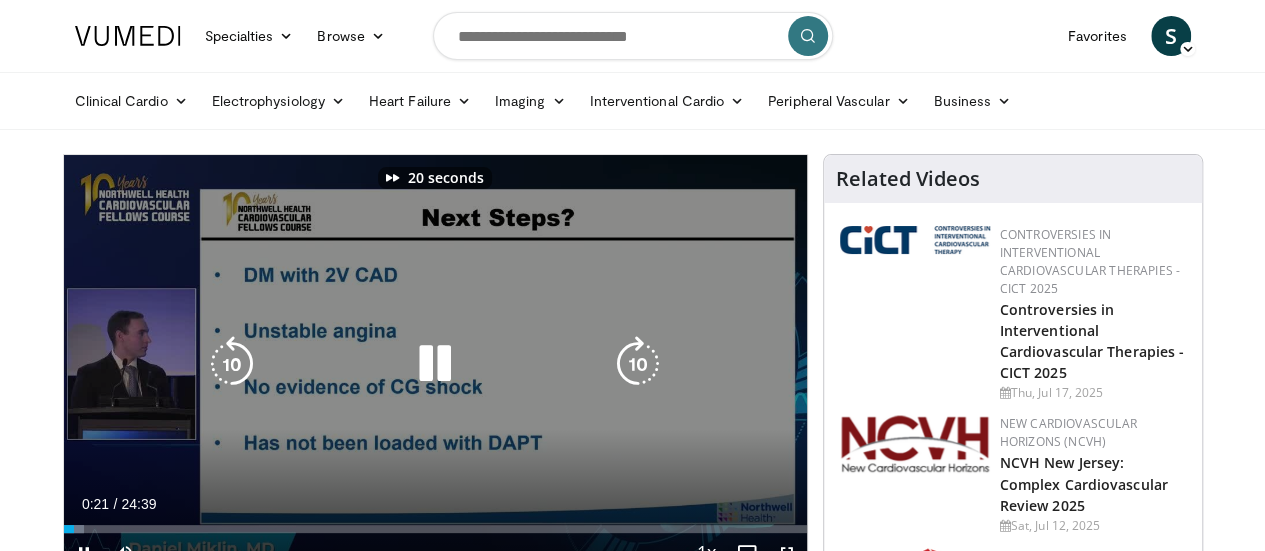 click at bounding box center (638, 364) 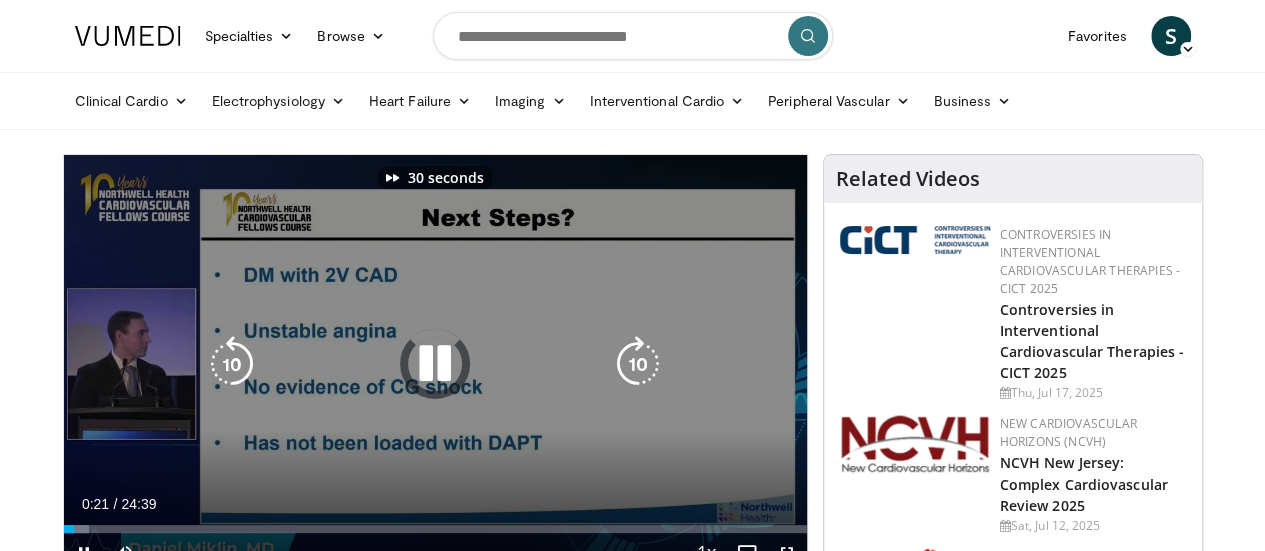 click at bounding box center [638, 364] 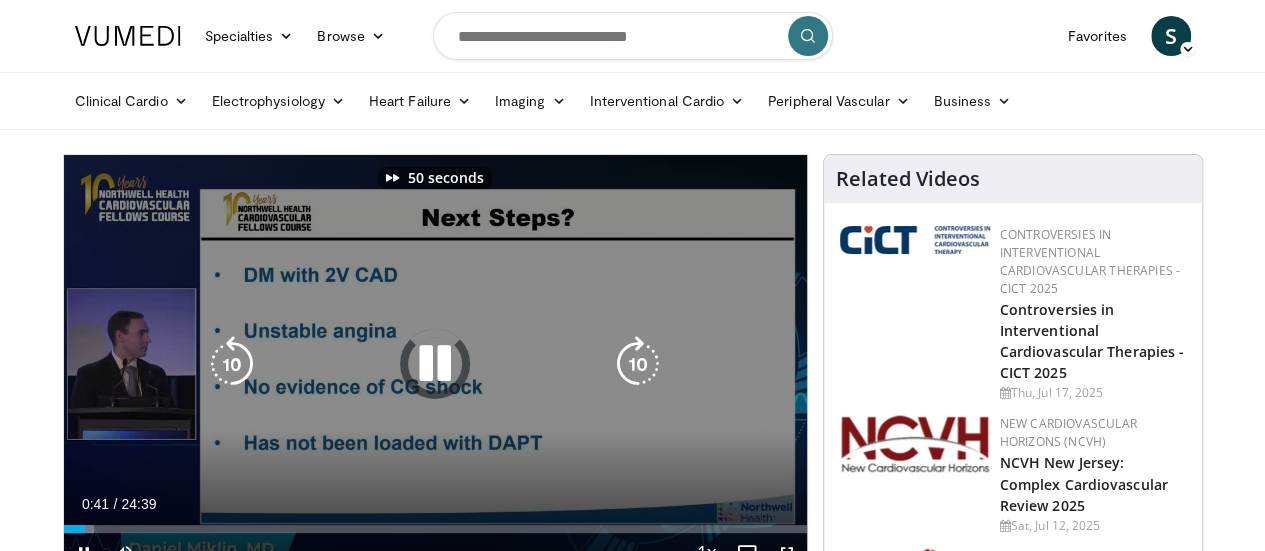 click at bounding box center [638, 364] 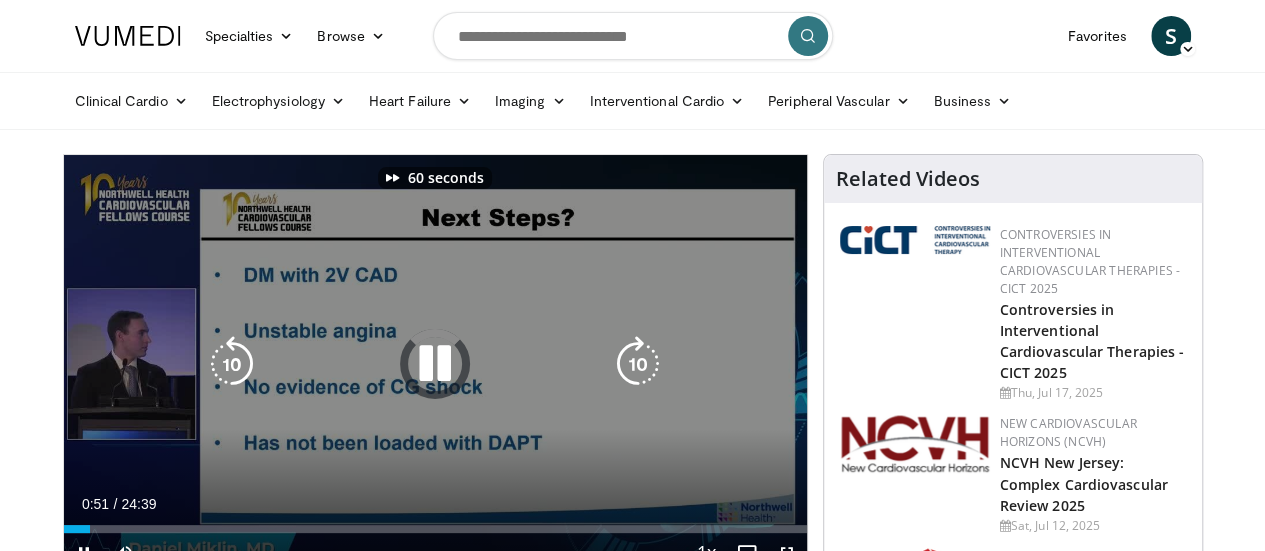 click at bounding box center (638, 364) 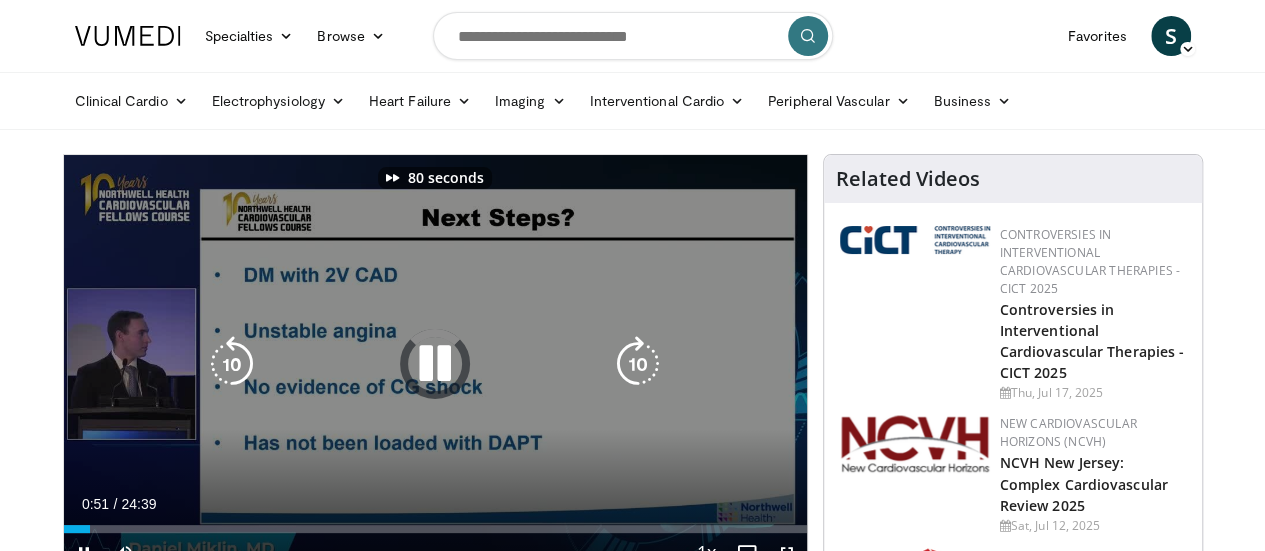 click at bounding box center (638, 364) 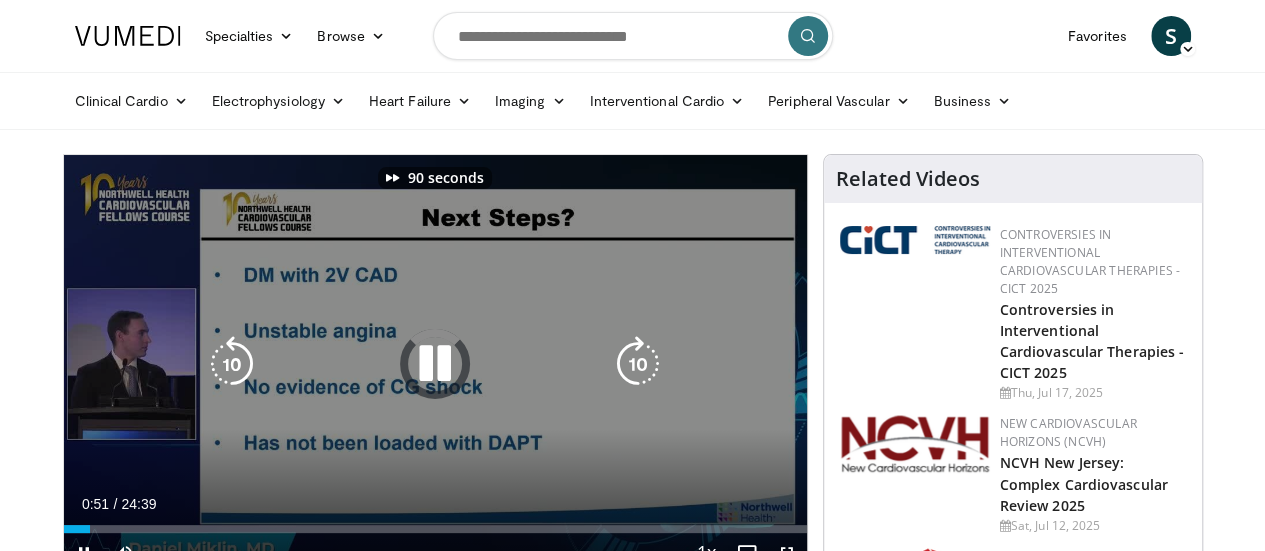 click at bounding box center (638, 364) 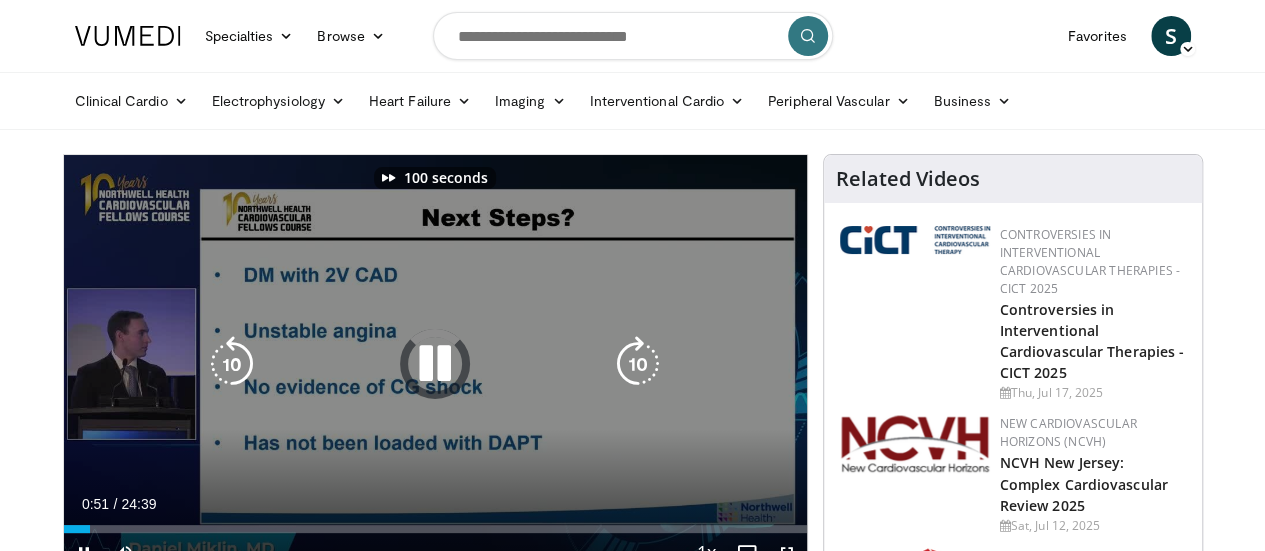 click at bounding box center (638, 364) 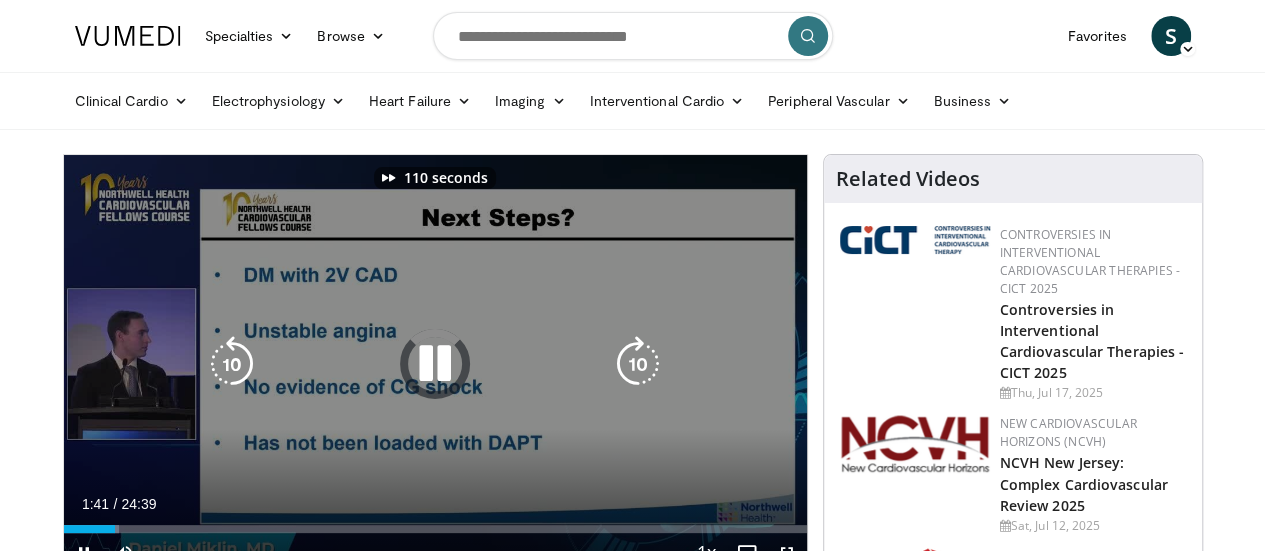 click at bounding box center [638, 364] 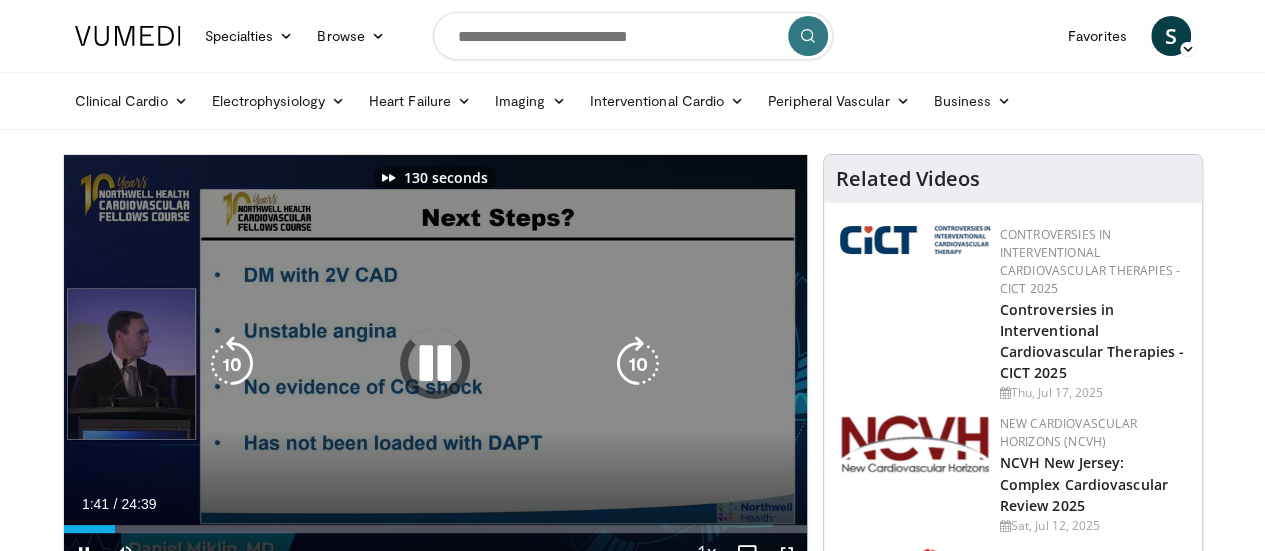 click at bounding box center [638, 364] 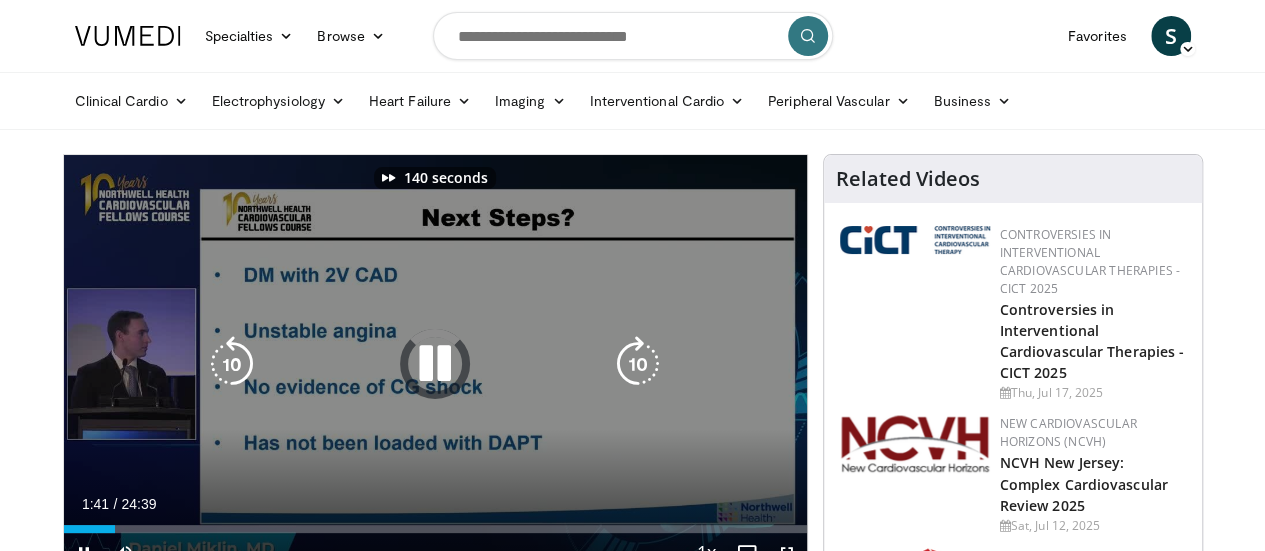click at bounding box center [638, 364] 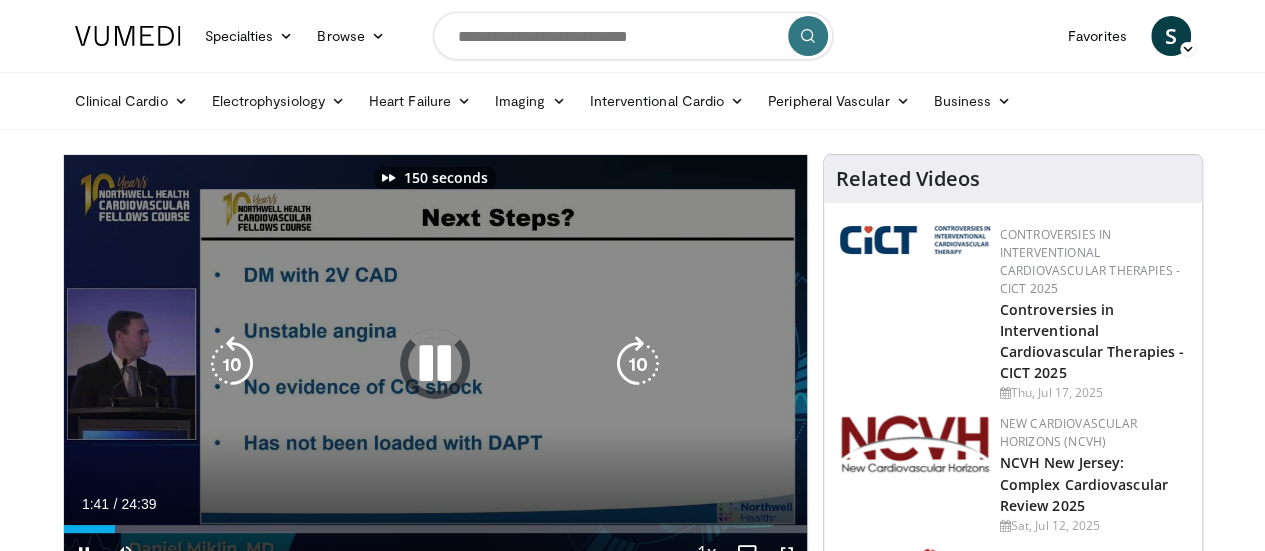 click at bounding box center [638, 364] 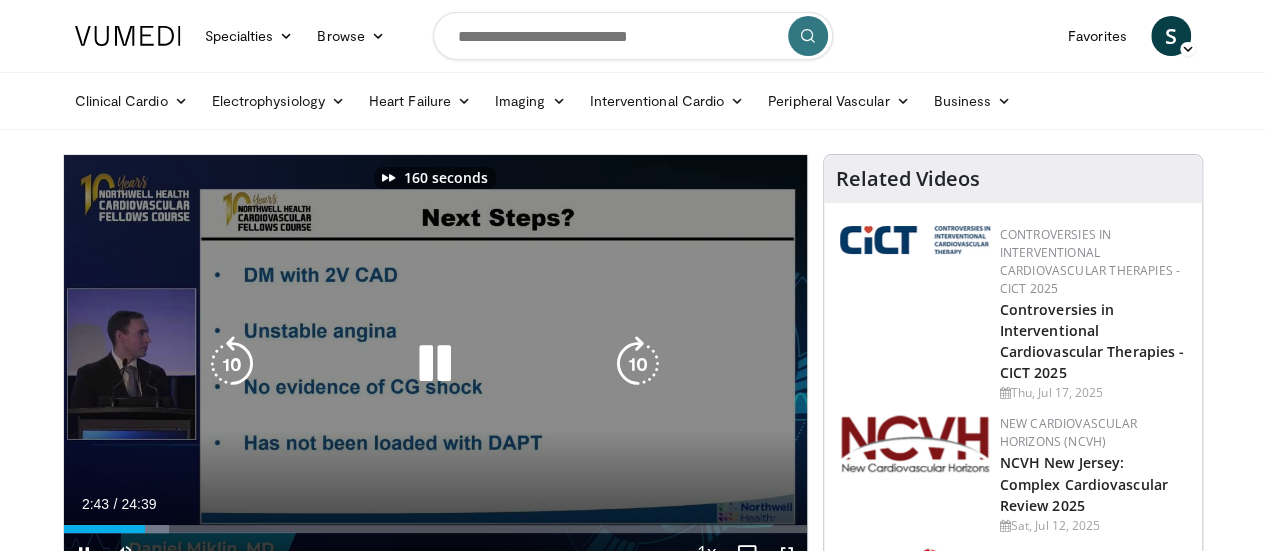 click at bounding box center [638, 364] 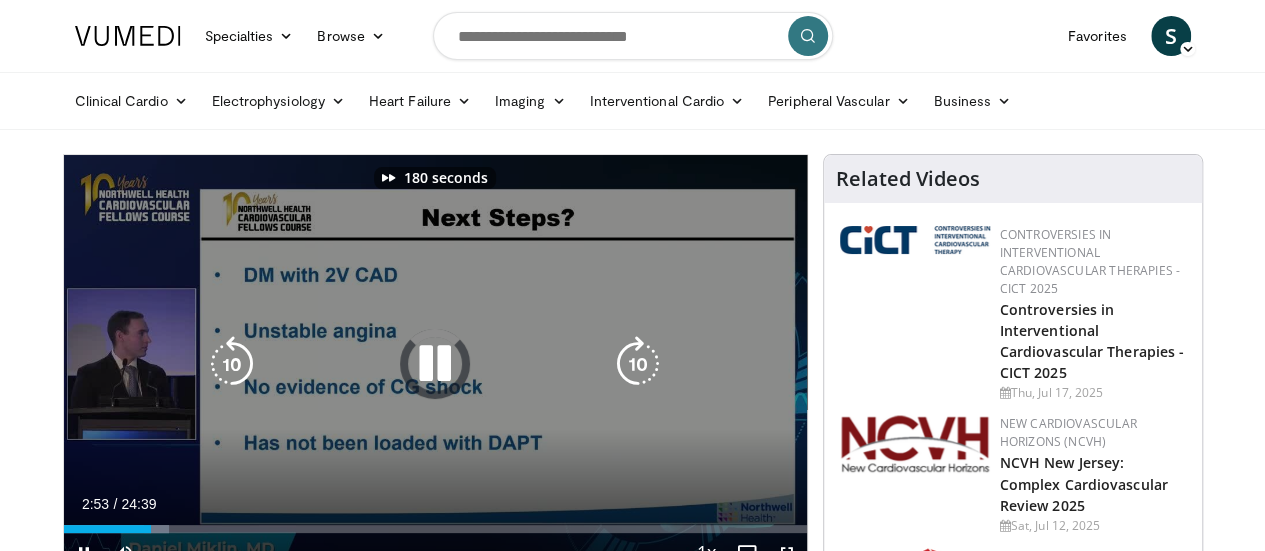 click at bounding box center (638, 364) 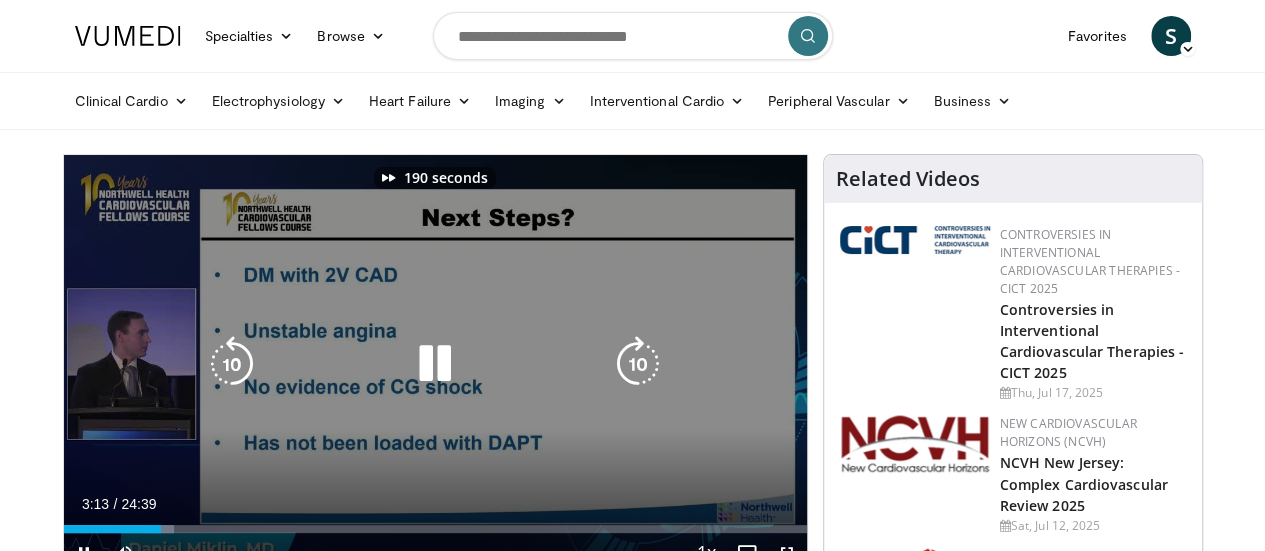 click at bounding box center (638, 364) 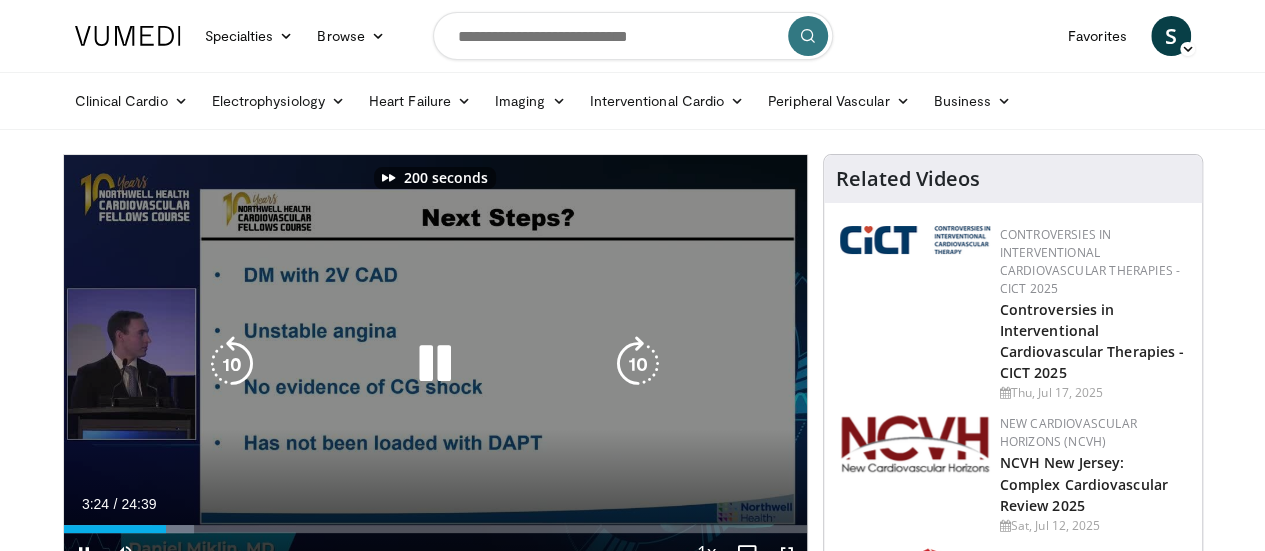 click at bounding box center (638, 364) 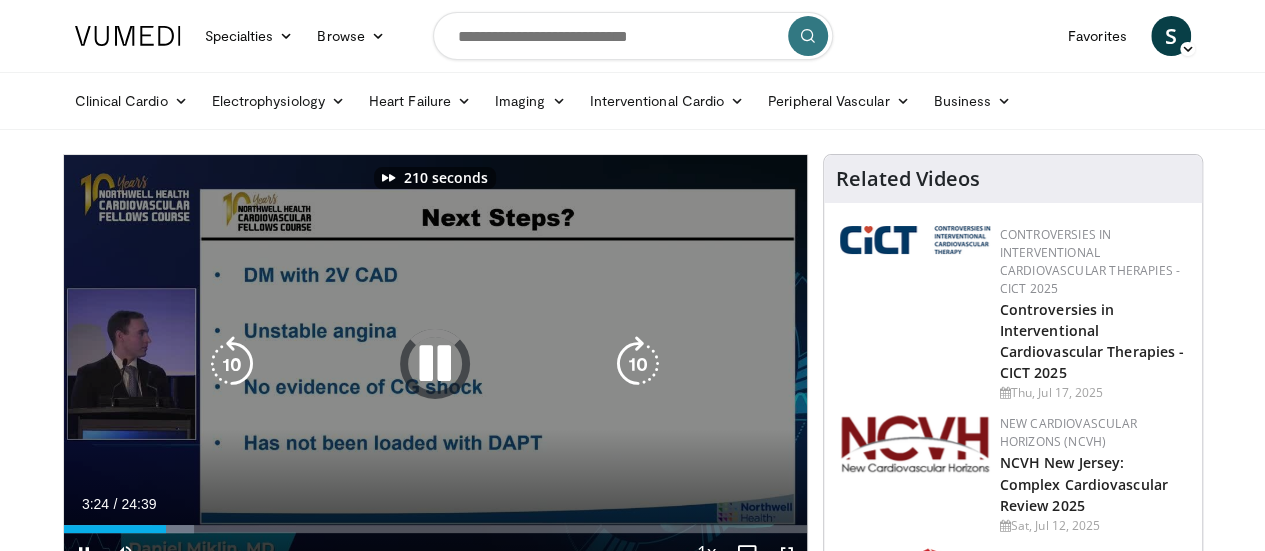 click at bounding box center (638, 364) 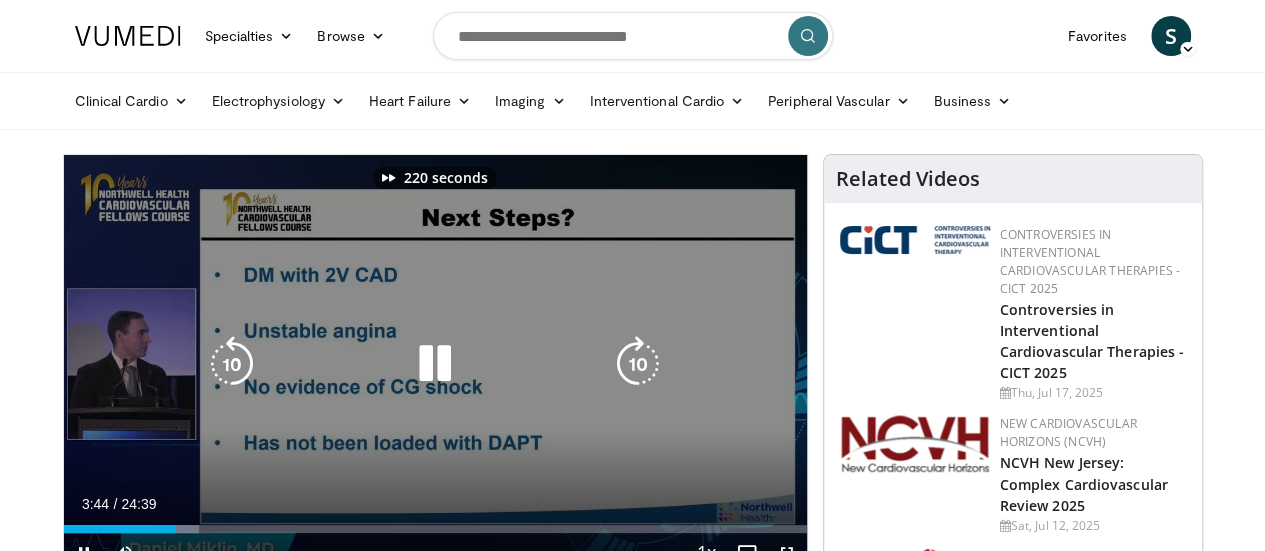 click at bounding box center [638, 364] 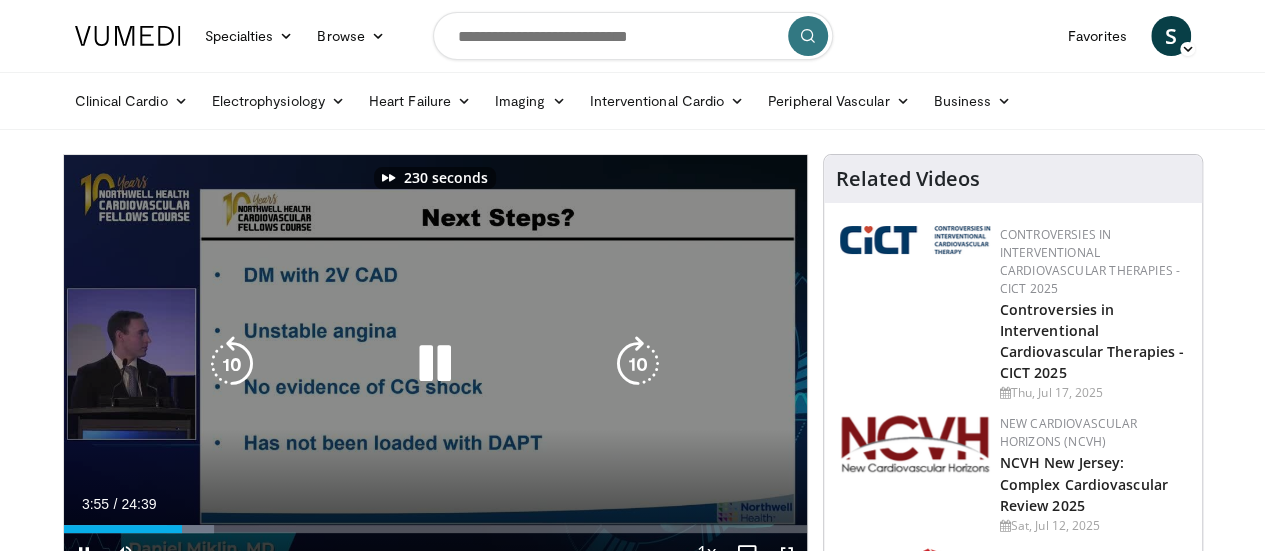 click at bounding box center [638, 364] 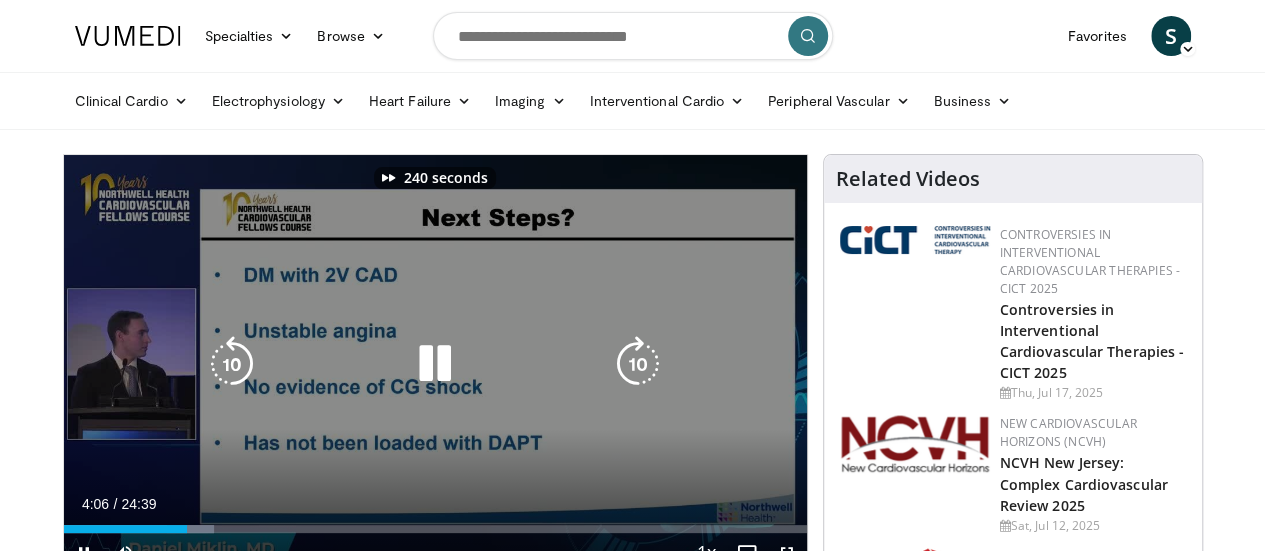 click at bounding box center [638, 364] 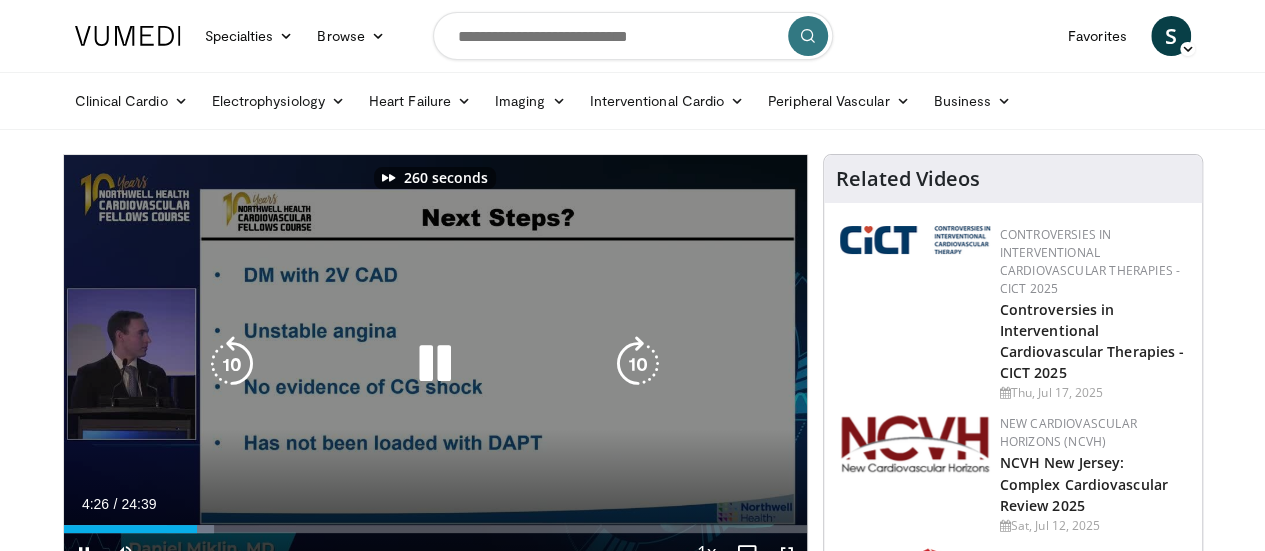 click at bounding box center (638, 364) 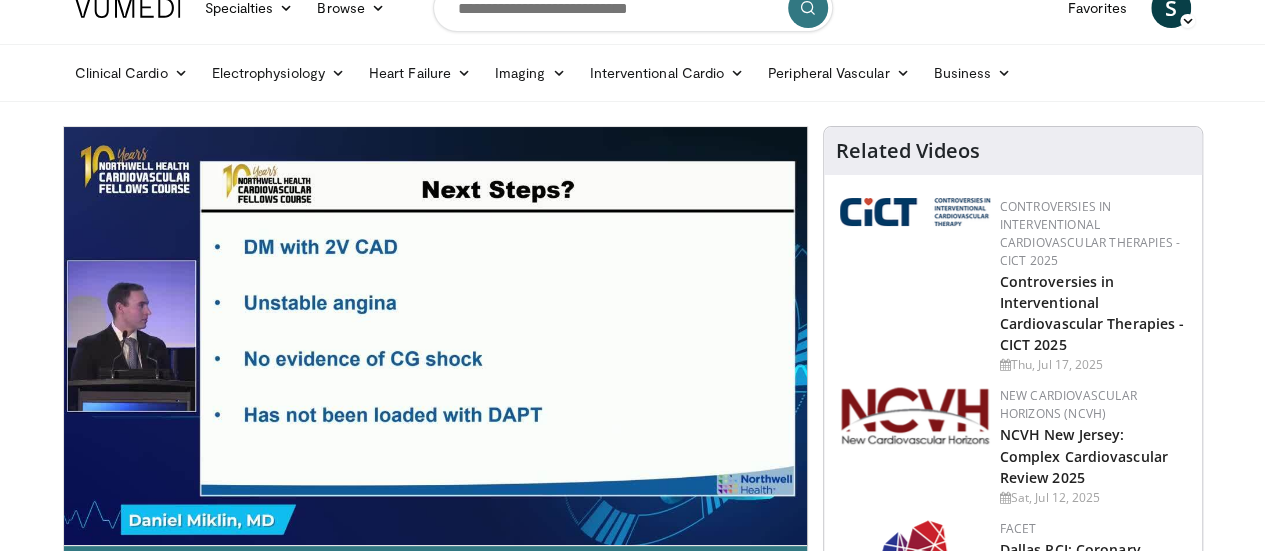 scroll, scrollTop: 40, scrollLeft: 0, axis: vertical 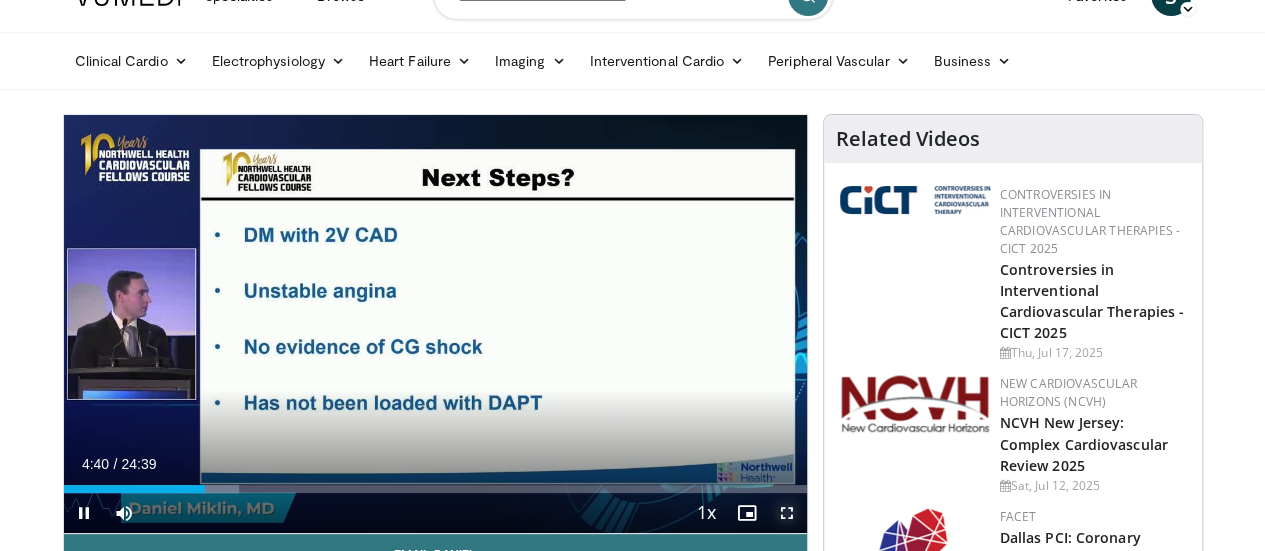 click at bounding box center [787, 513] 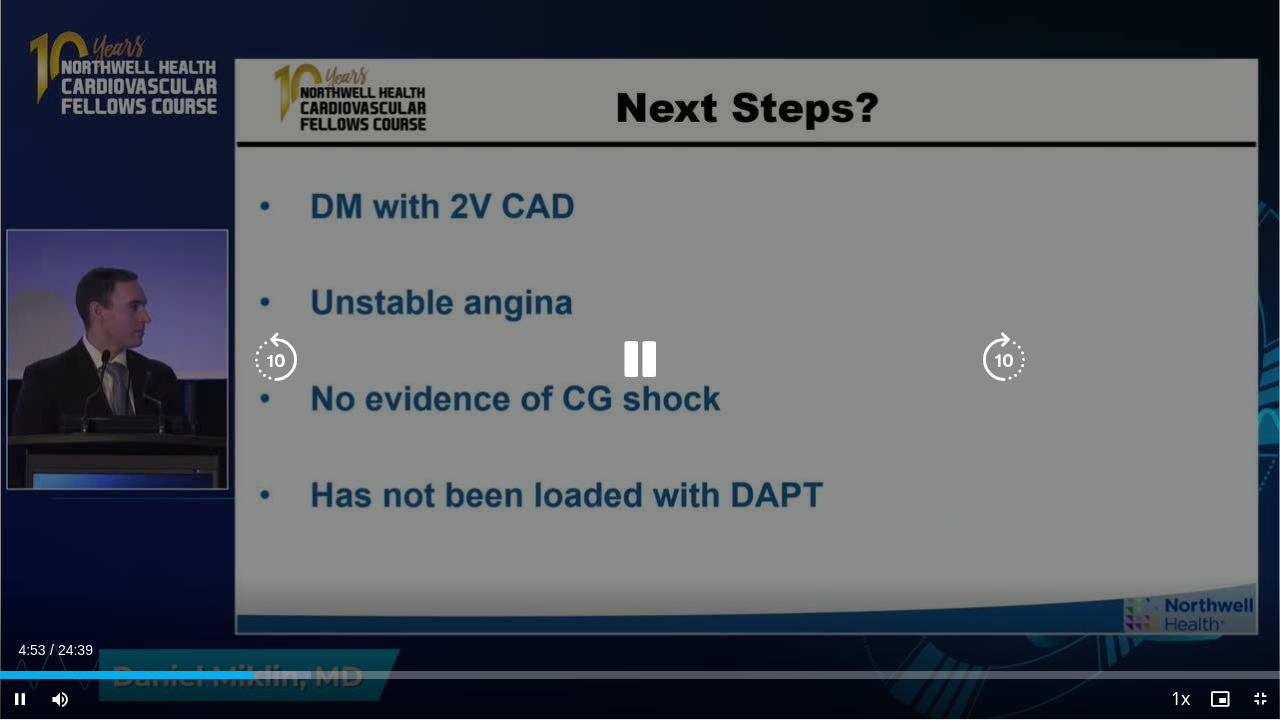click at bounding box center (1004, 360) 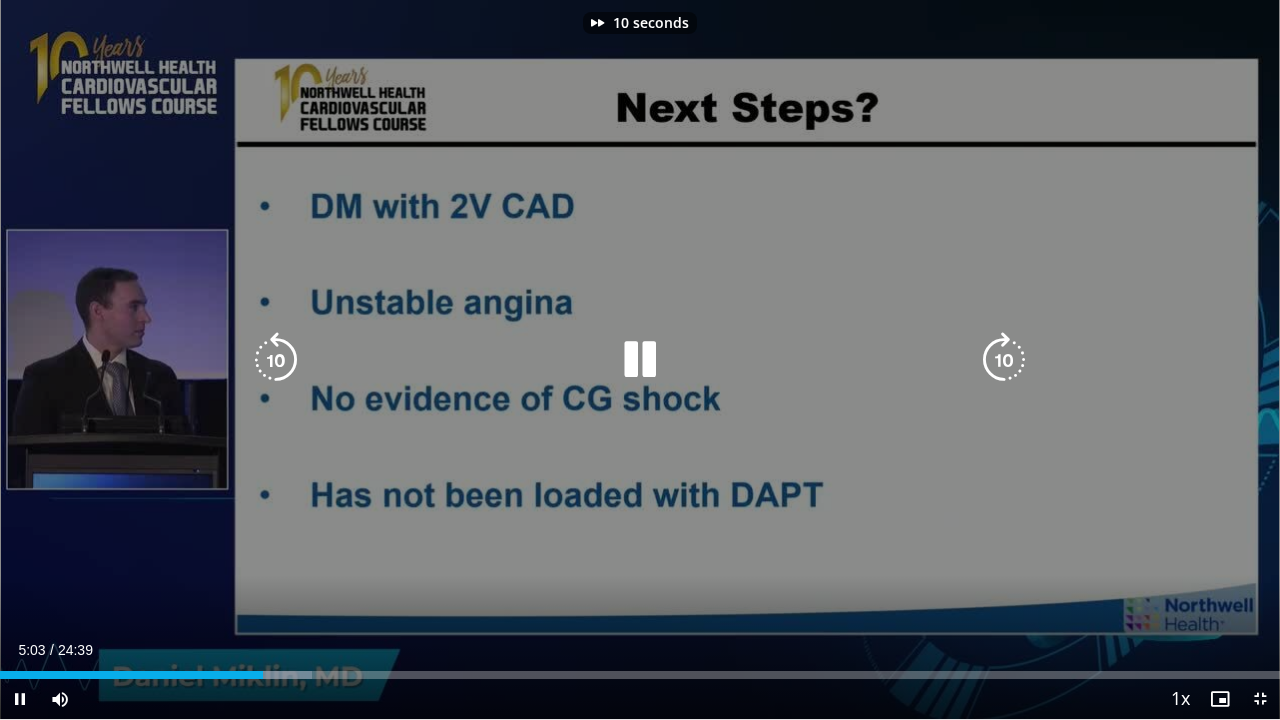 click at bounding box center [1004, 360] 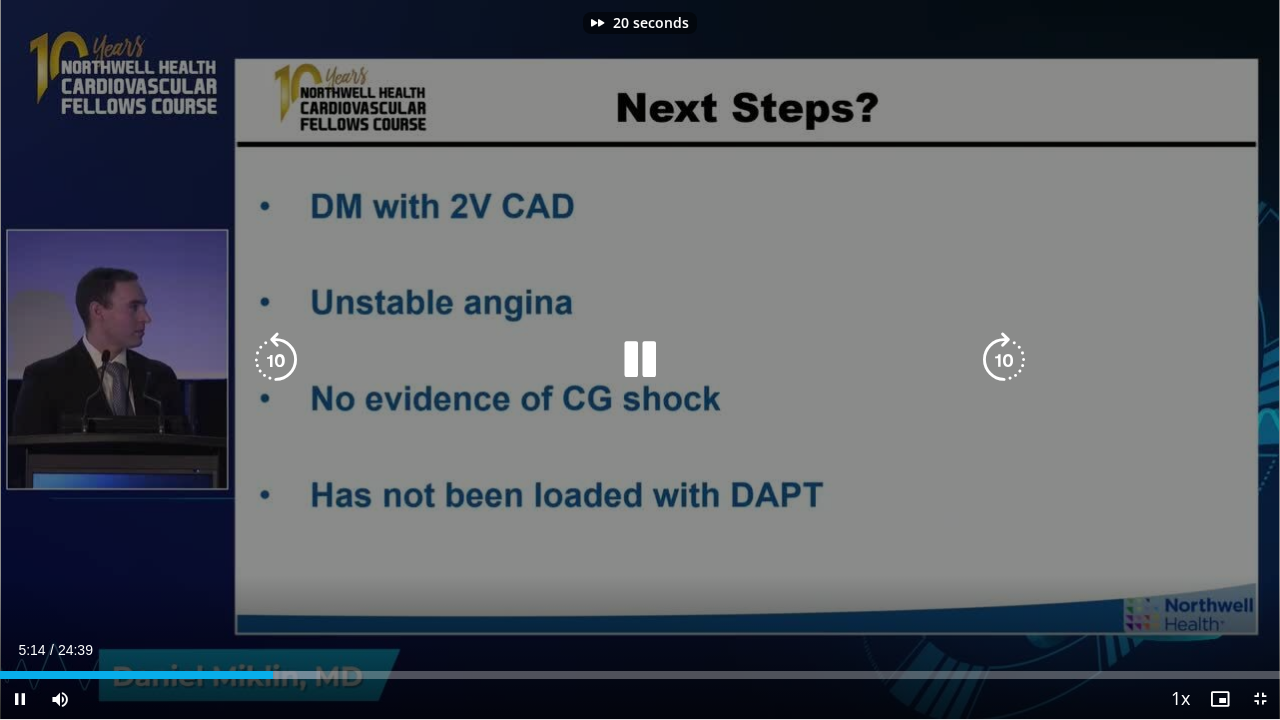 click at bounding box center (1004, 360) 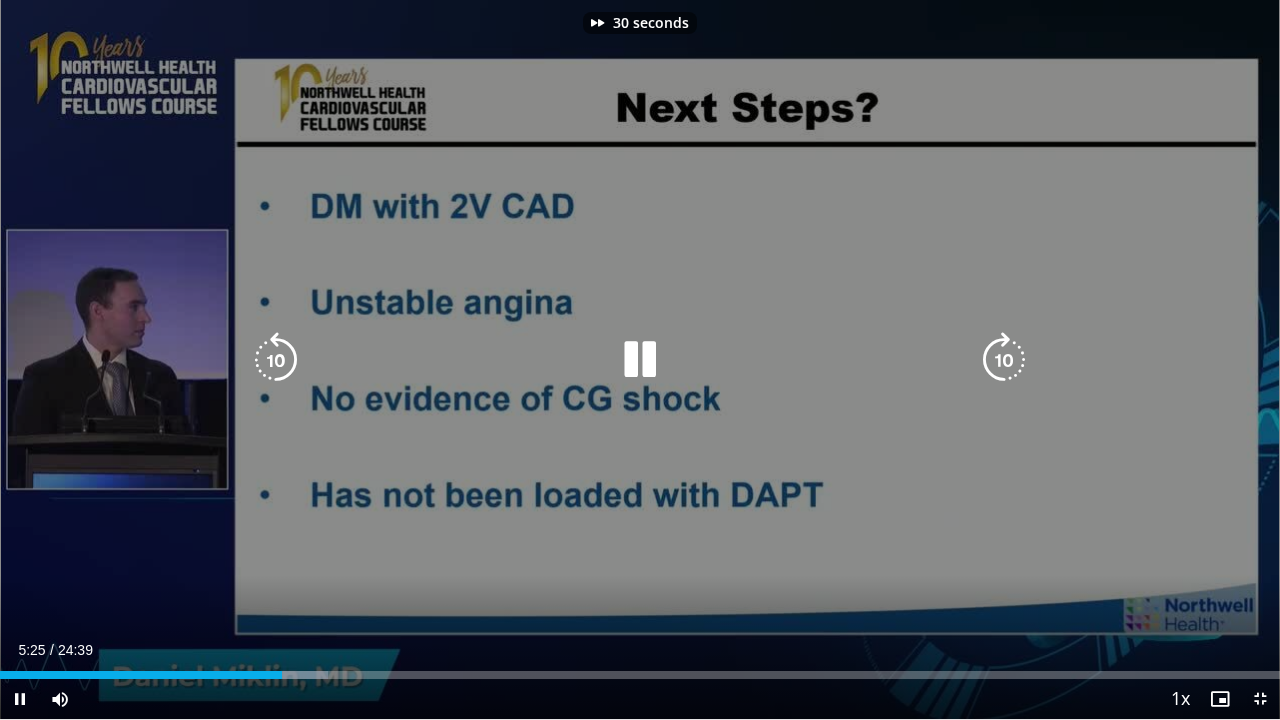 click at bounding box center (1004, 360) 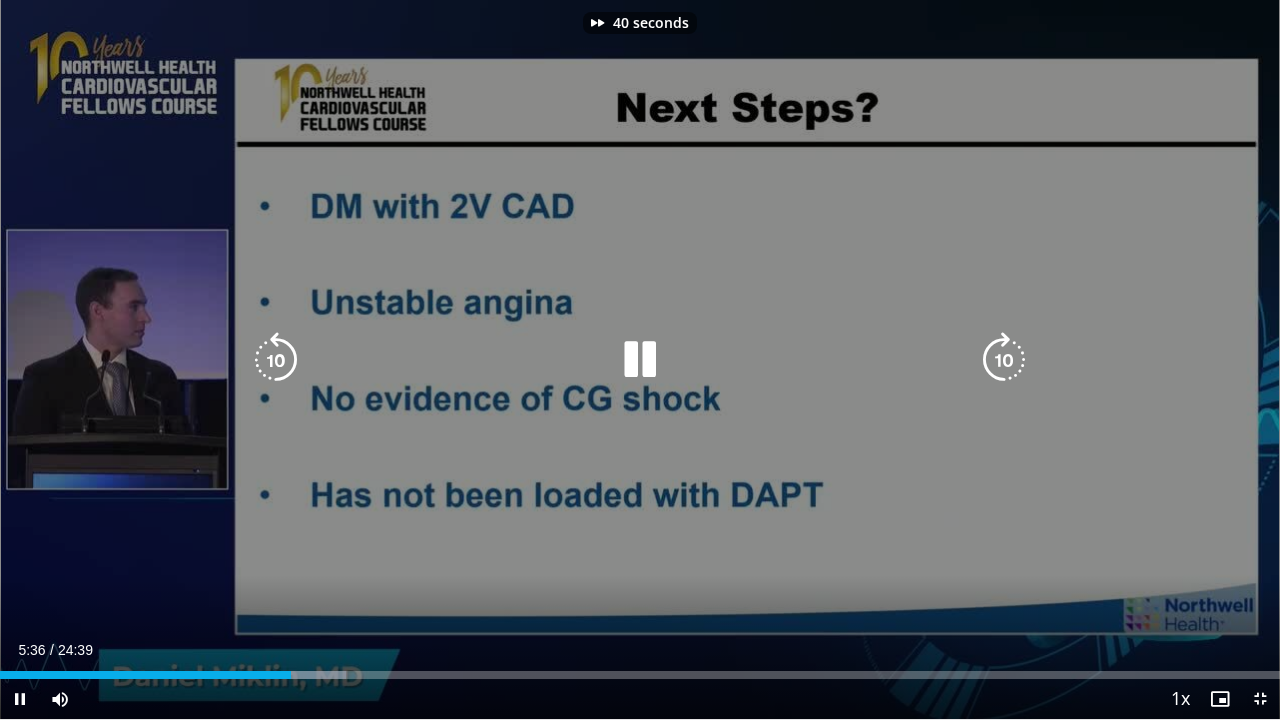click at bounding box center [1004, 360] 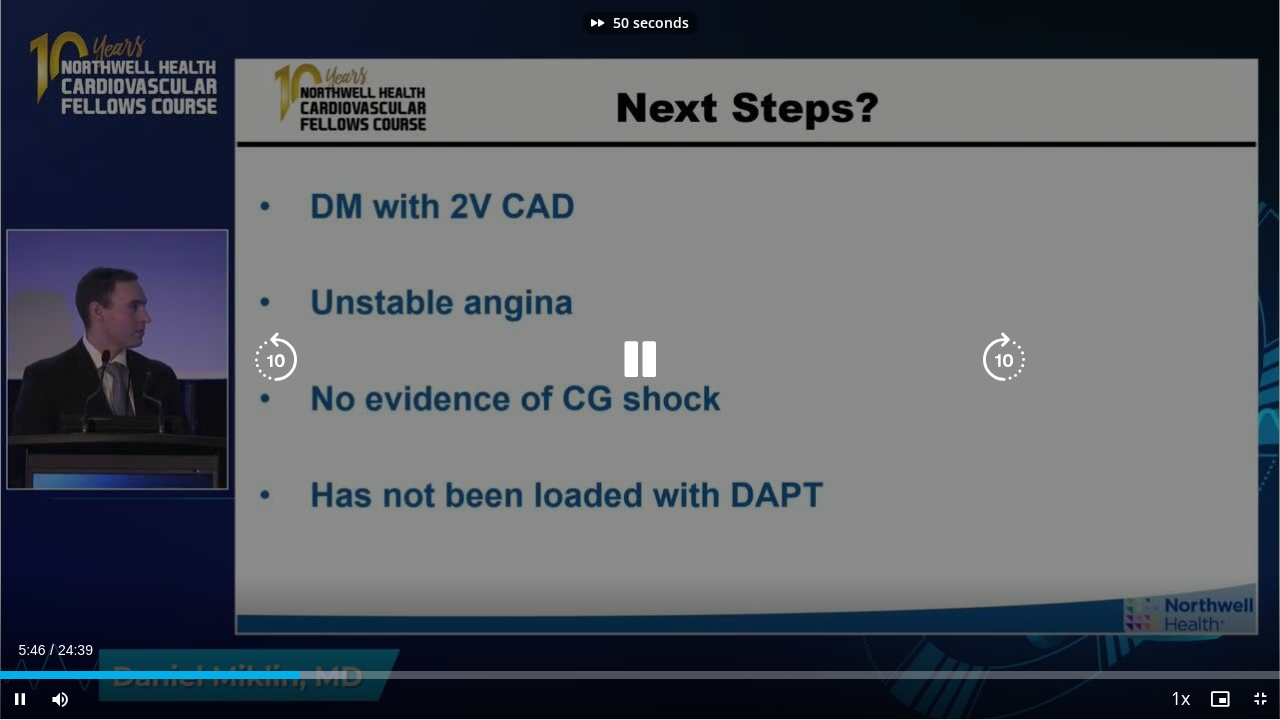click at bounding box center [1004, 360] 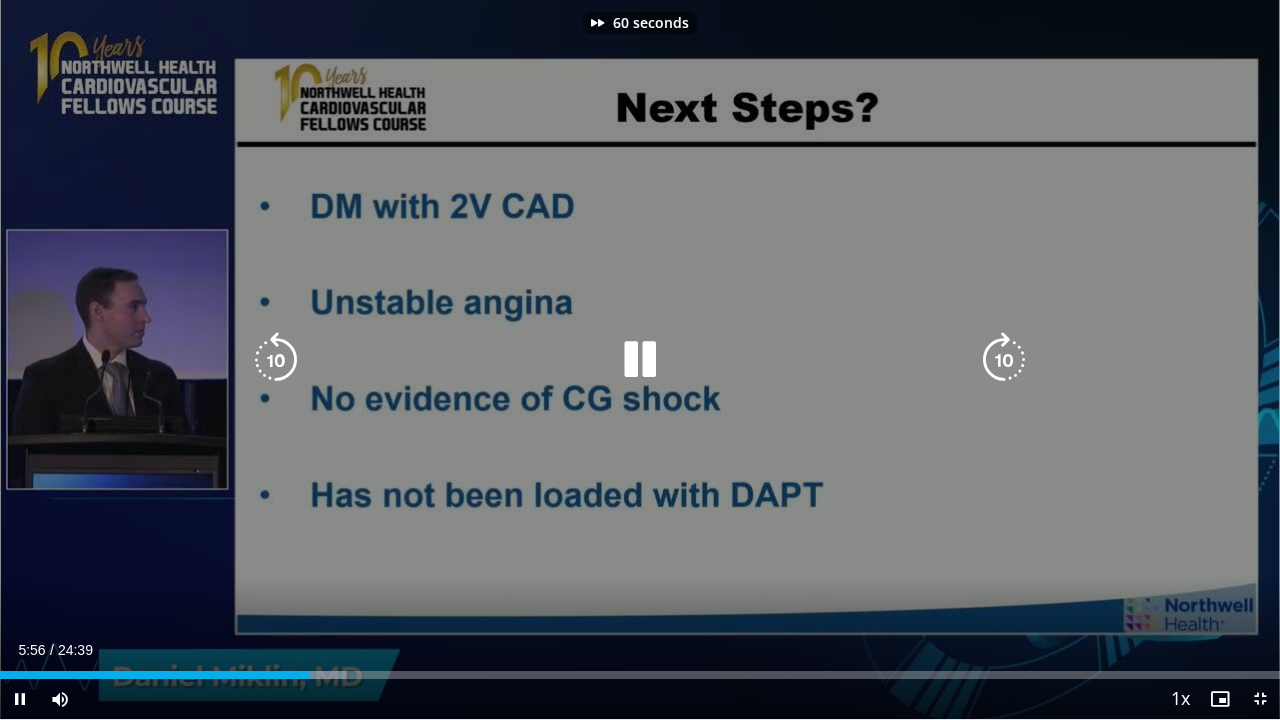 click at bounding box center [1004, 360] 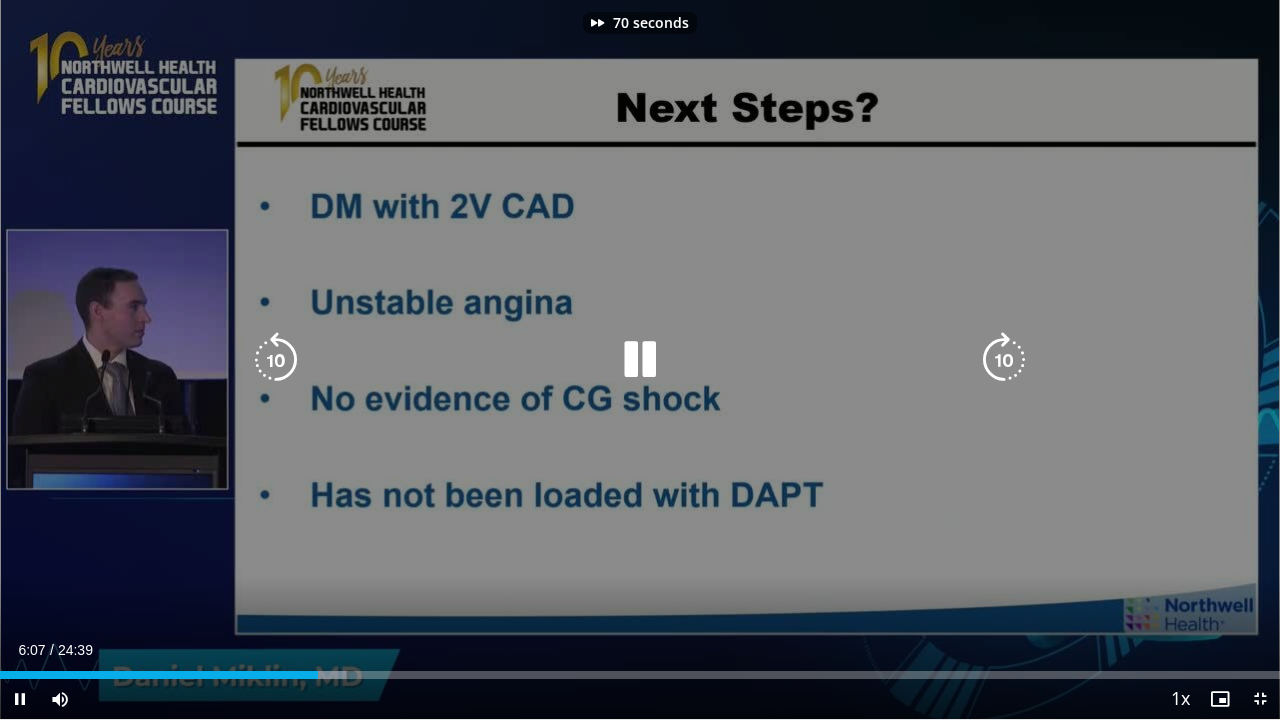 click at bounding box center [1004, 360] 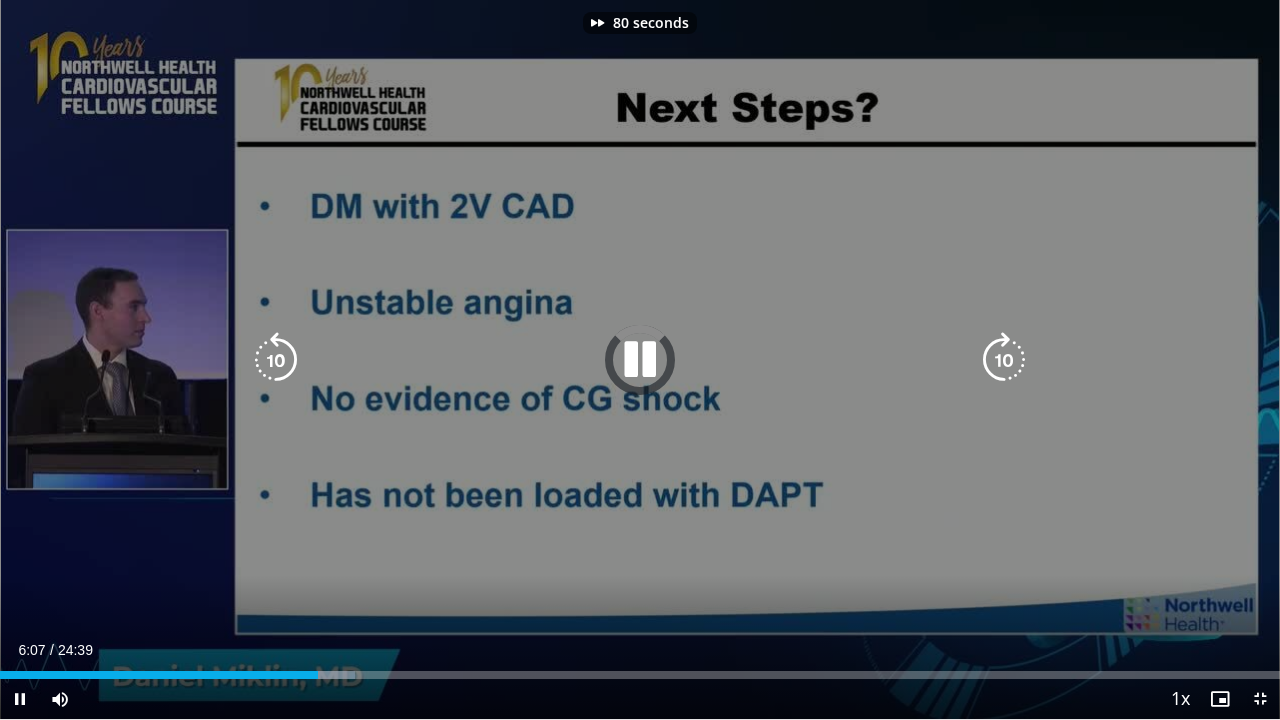 click at bounding box center (1004, 360) 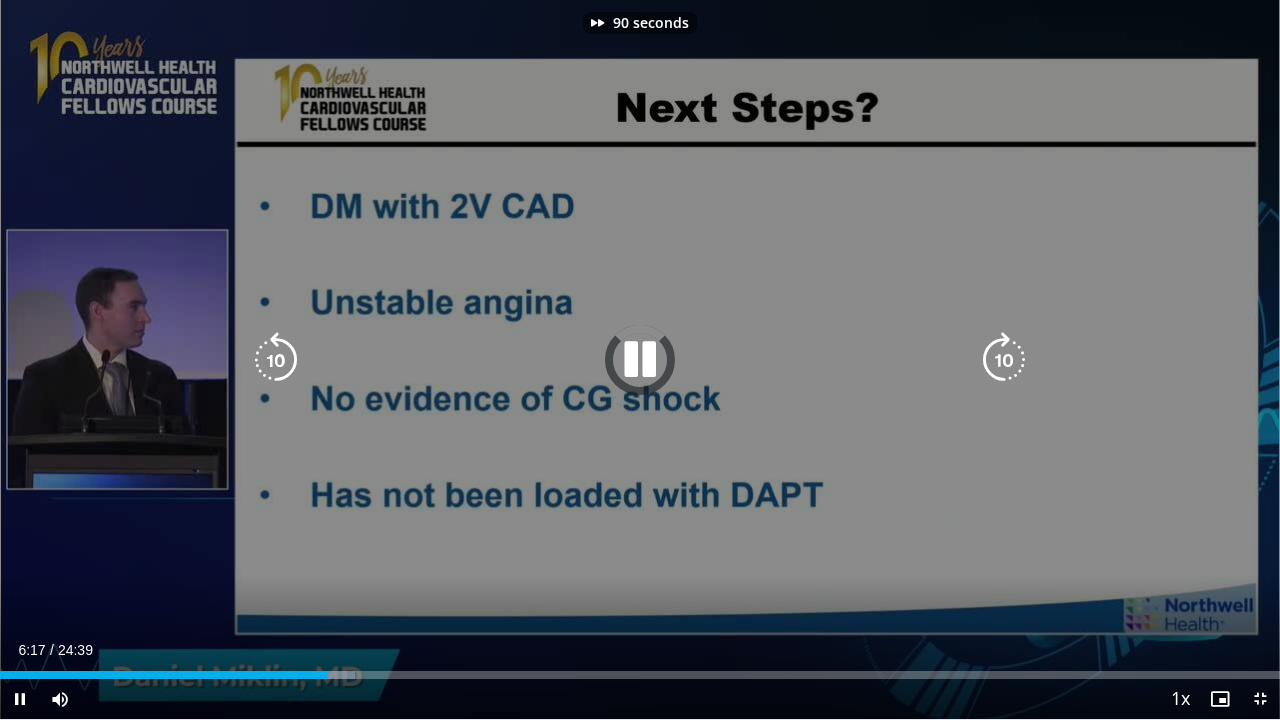 click at bounding box center [1004, 360] 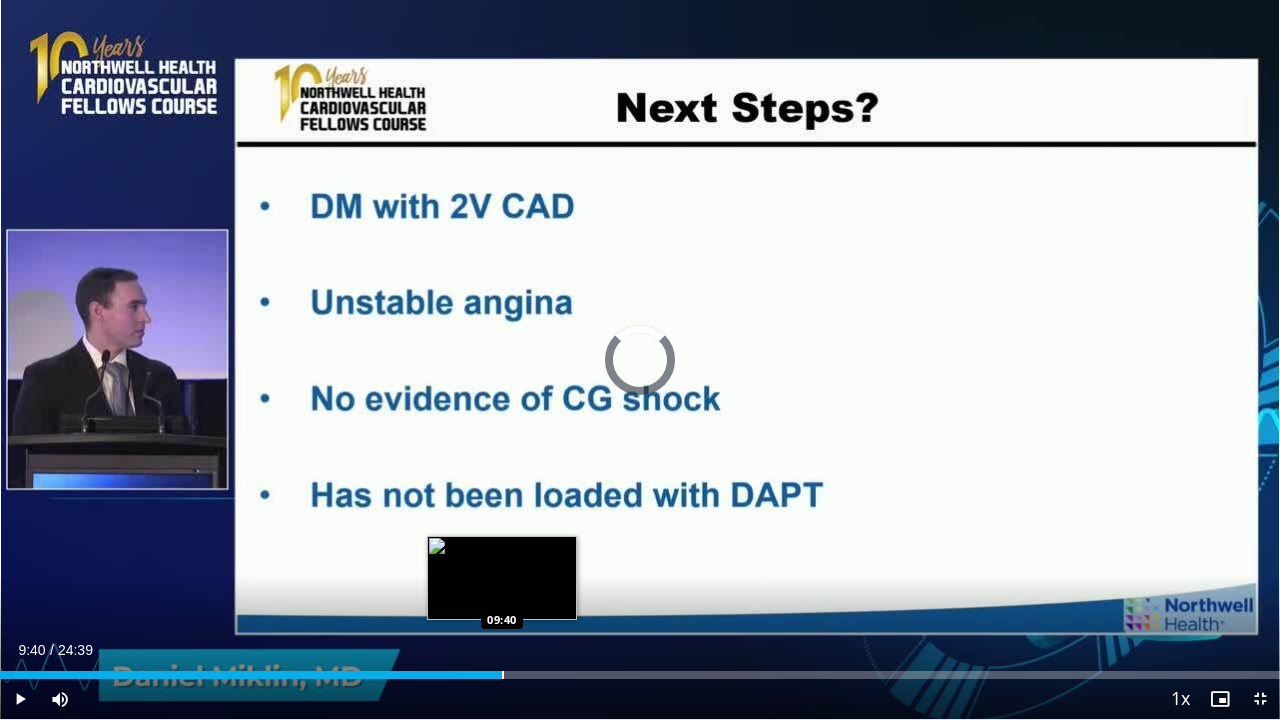 click at bounding box center (503, 675) 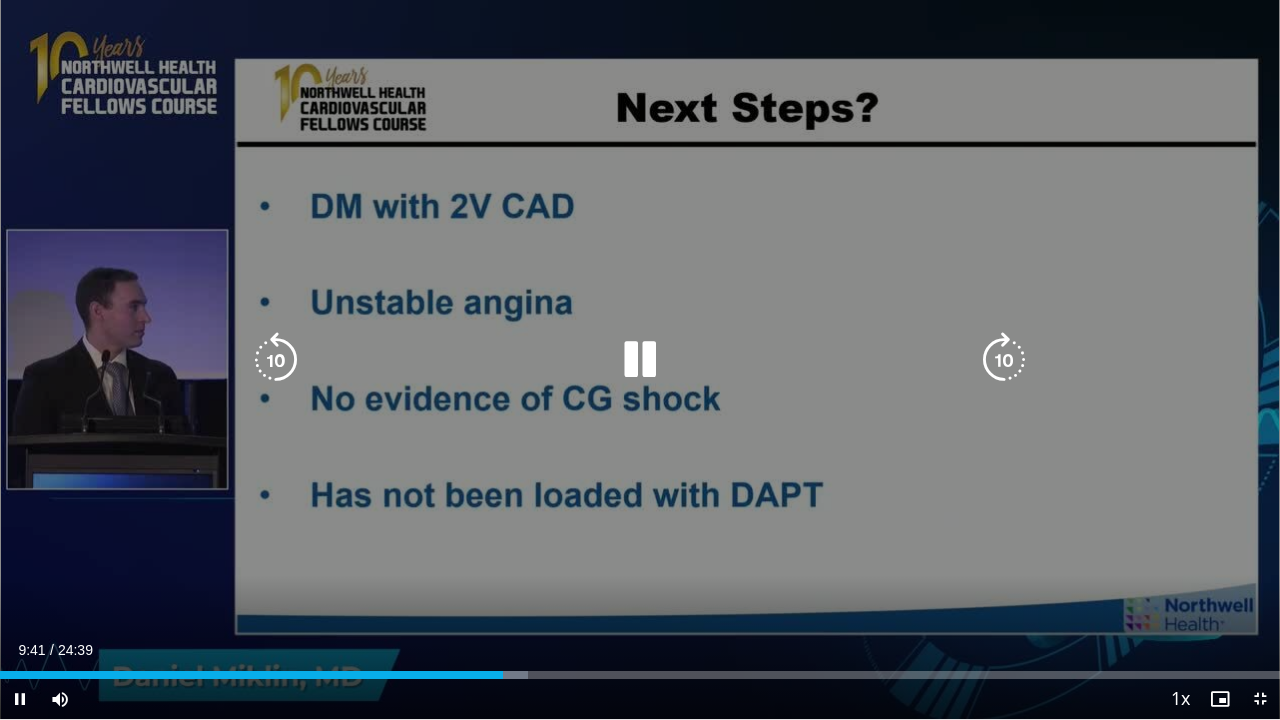 click at bounding box center (1004, 360) 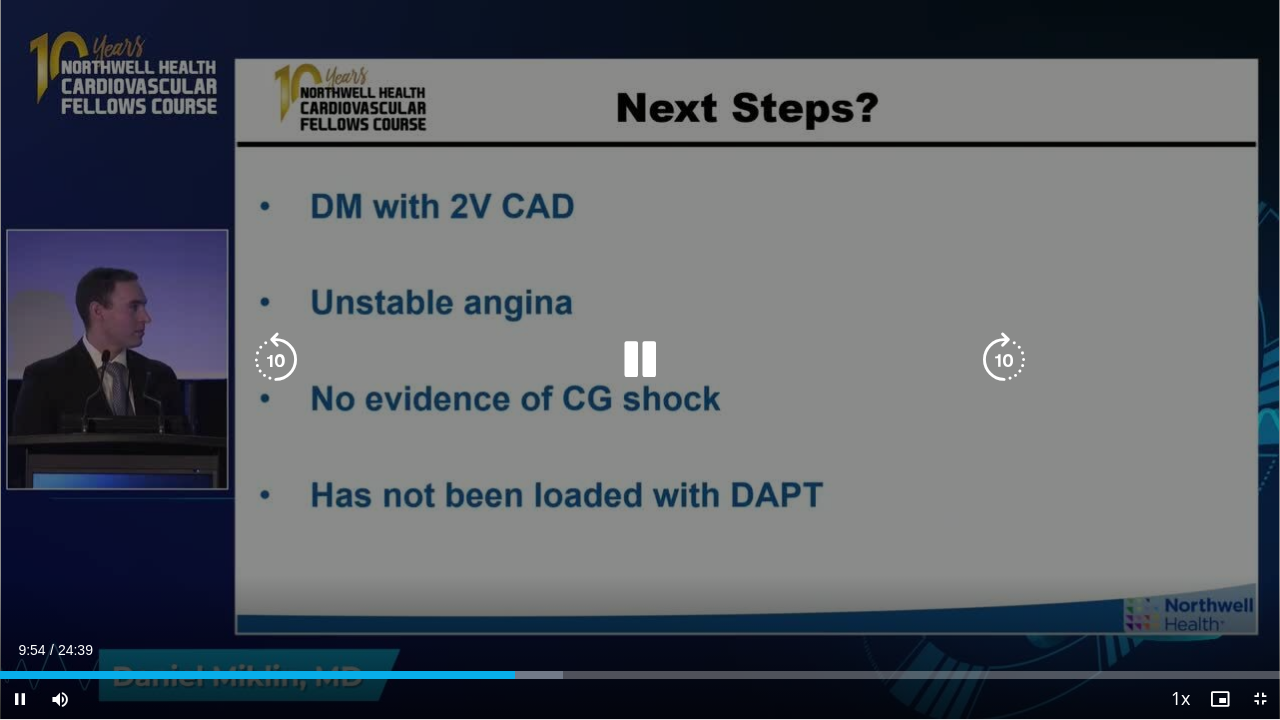 click at bounding box center (276, 360) 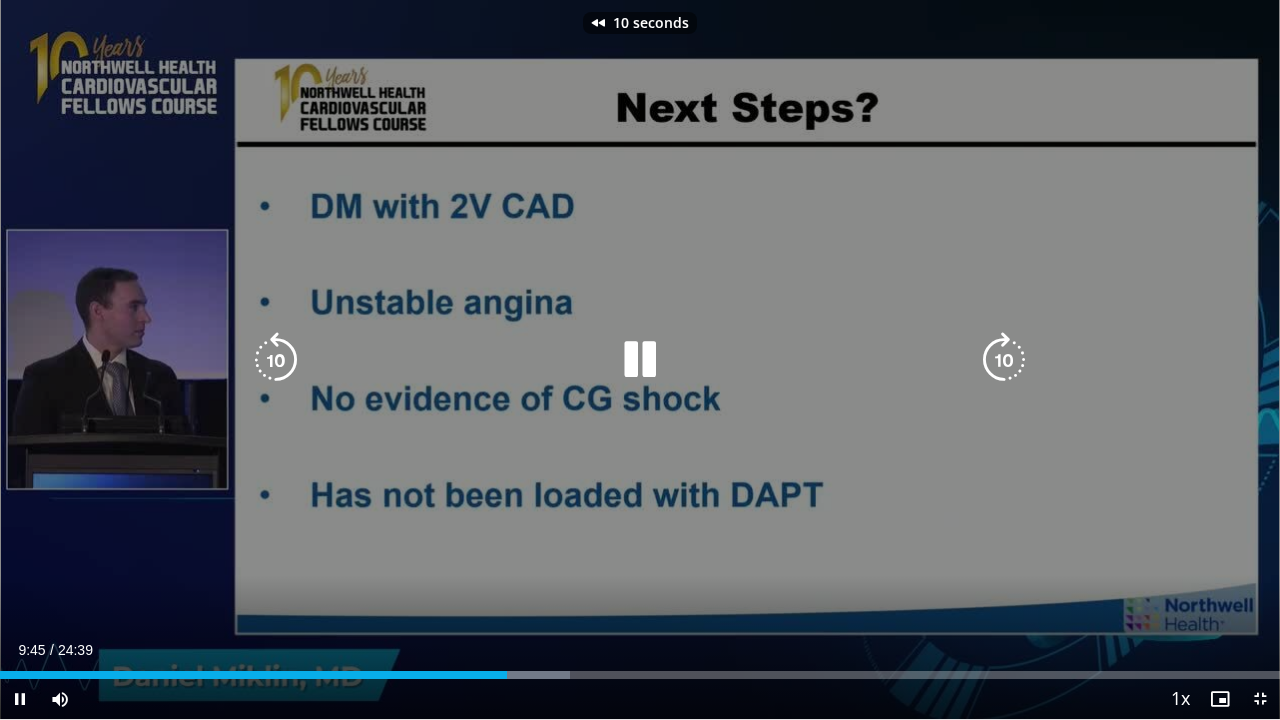 click at bounding box center [276, 360] 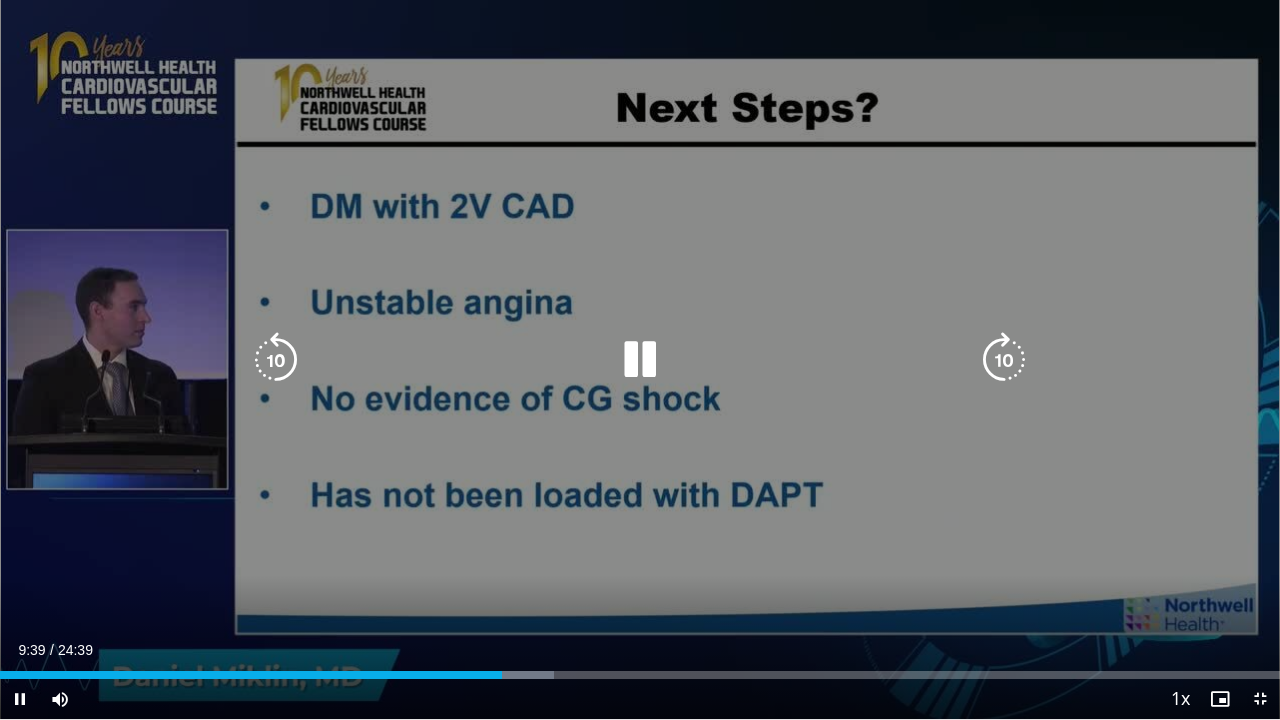 click at bounding box center (276, 360) 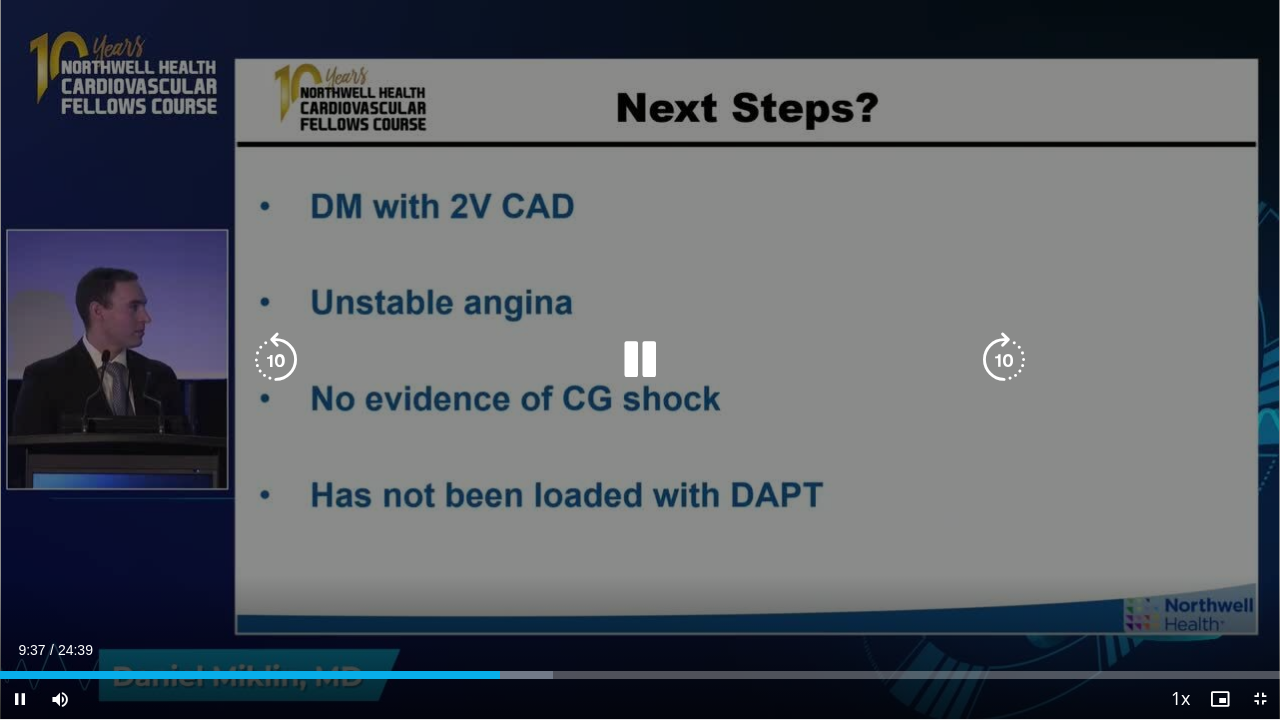 click at bounding box center (276, 360) 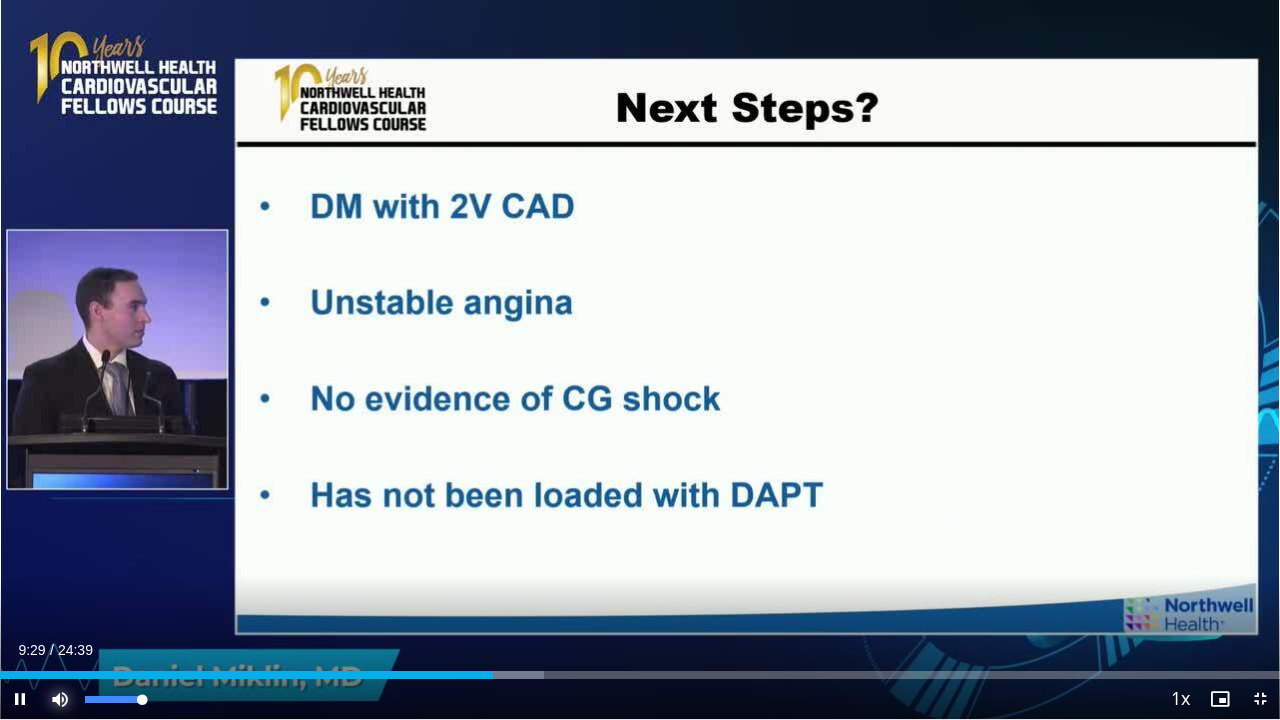 click at bounding box center (60, 699) 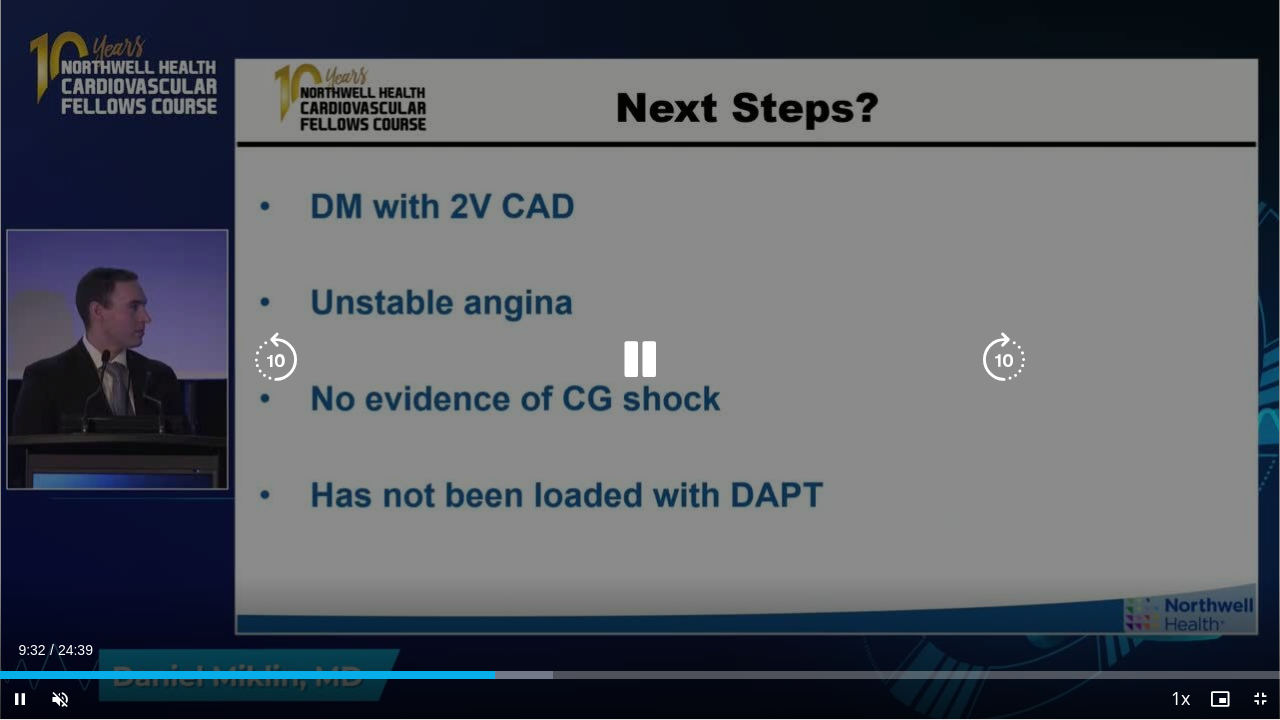 click at bounding box center (640, 360) 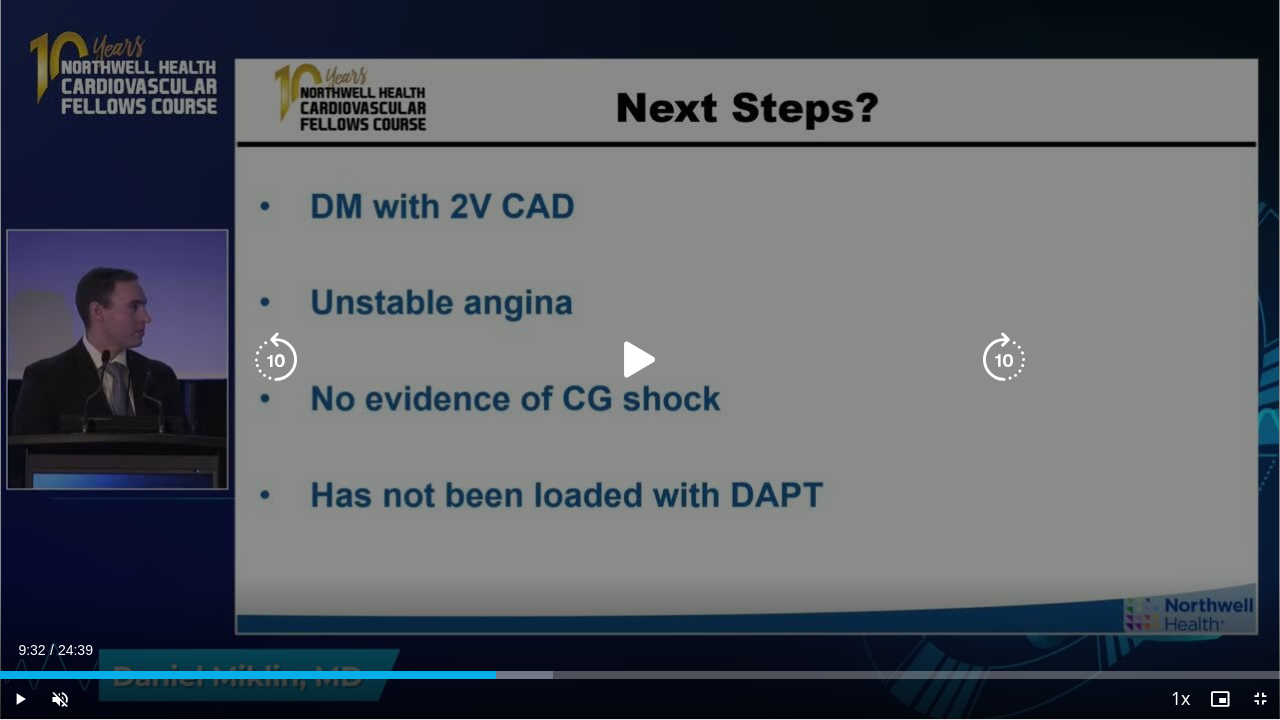 click at bounding box center (640, 360) 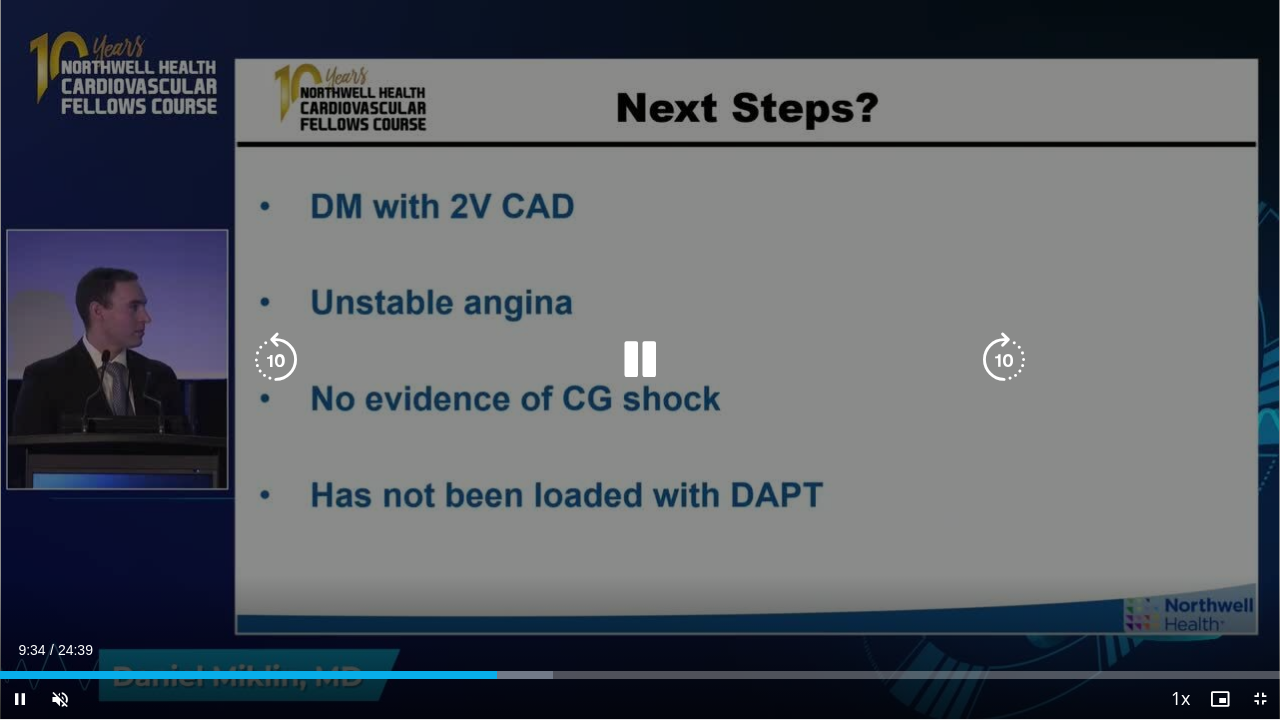 click at bounding box center (276, 360) 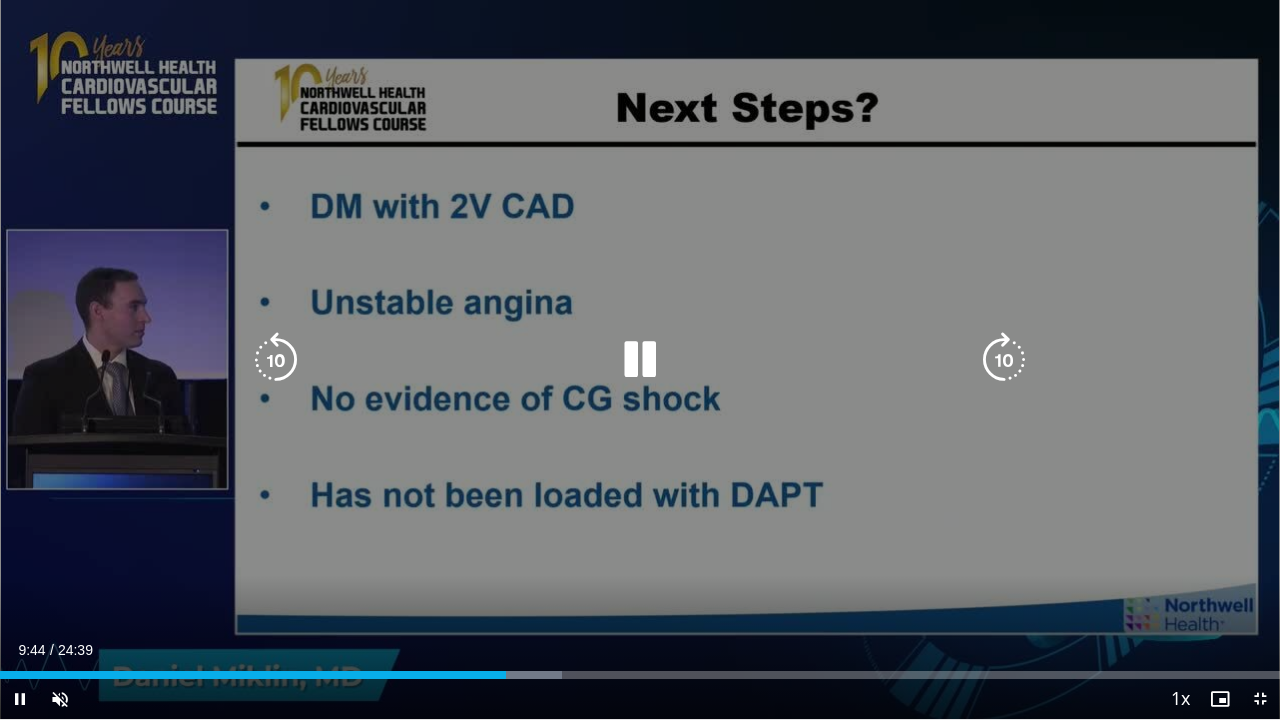 click at bounding box center [1004, 360] 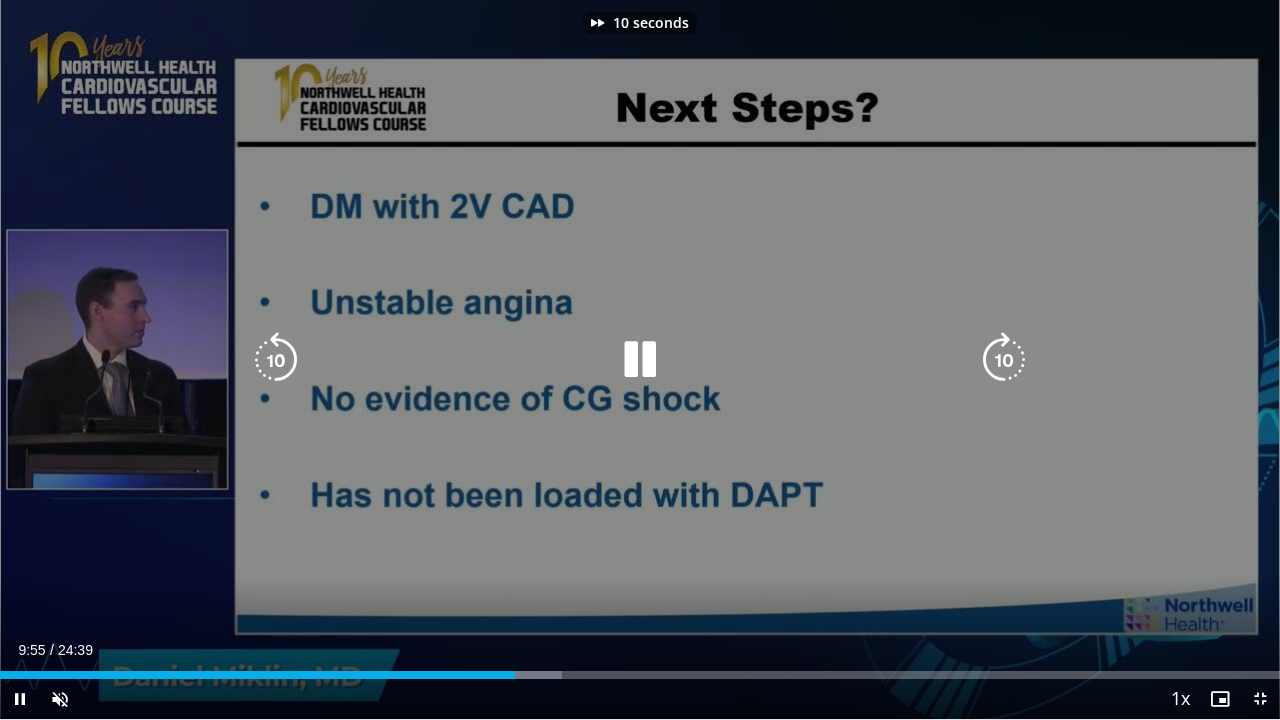 click at bounding box center [1004, 360] 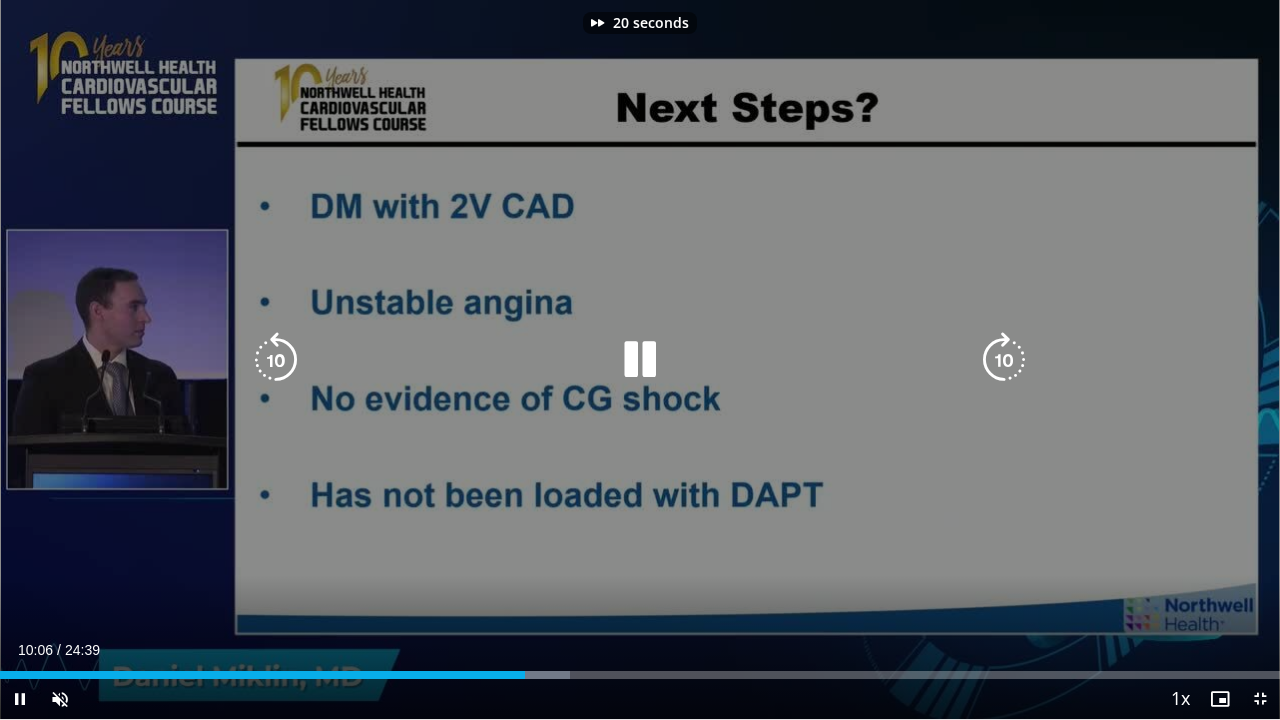click at bounding box center [1004, 360] 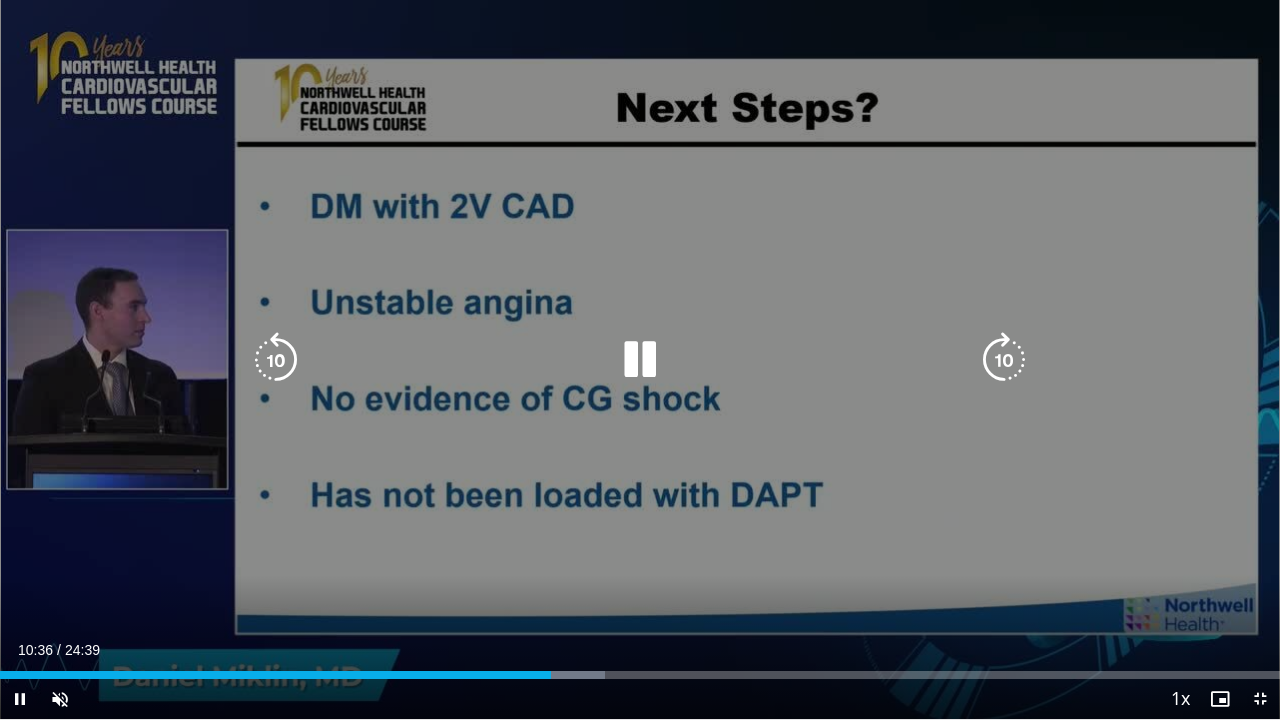 click at bounding box center (1004, 360) 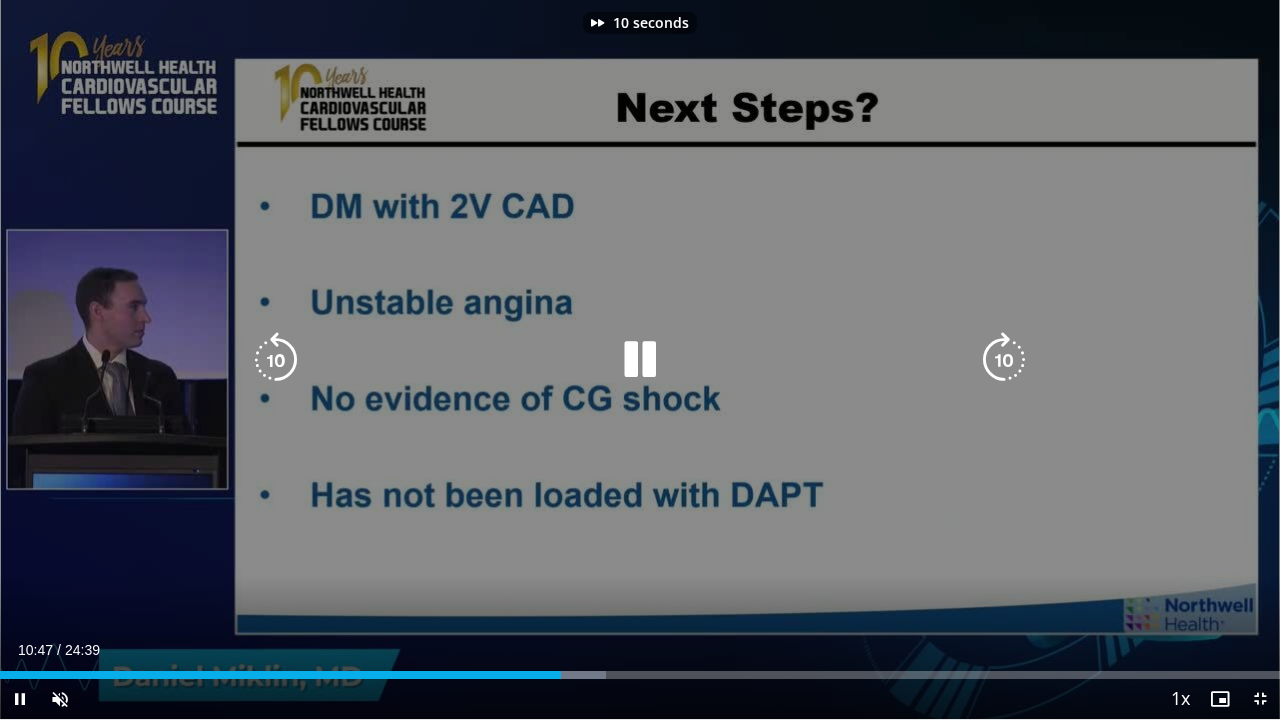 click at bounding box center (1004, 360) 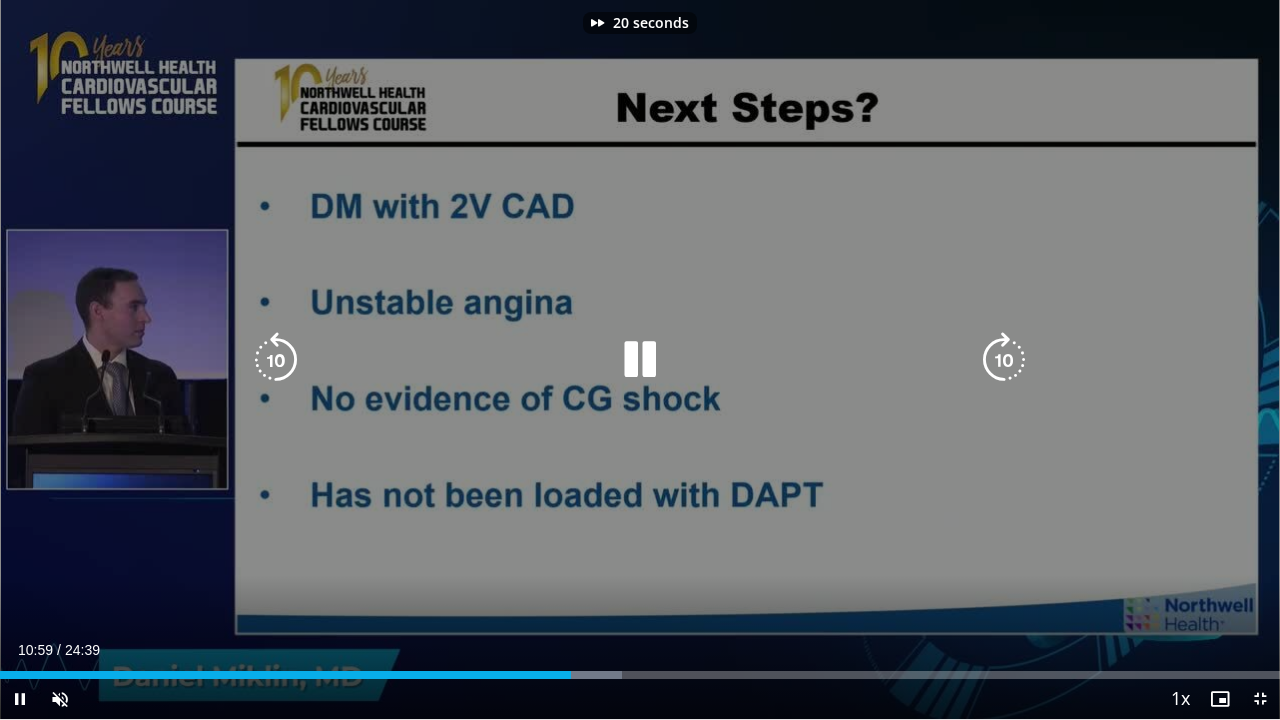click at bounding box center (1004, 360) 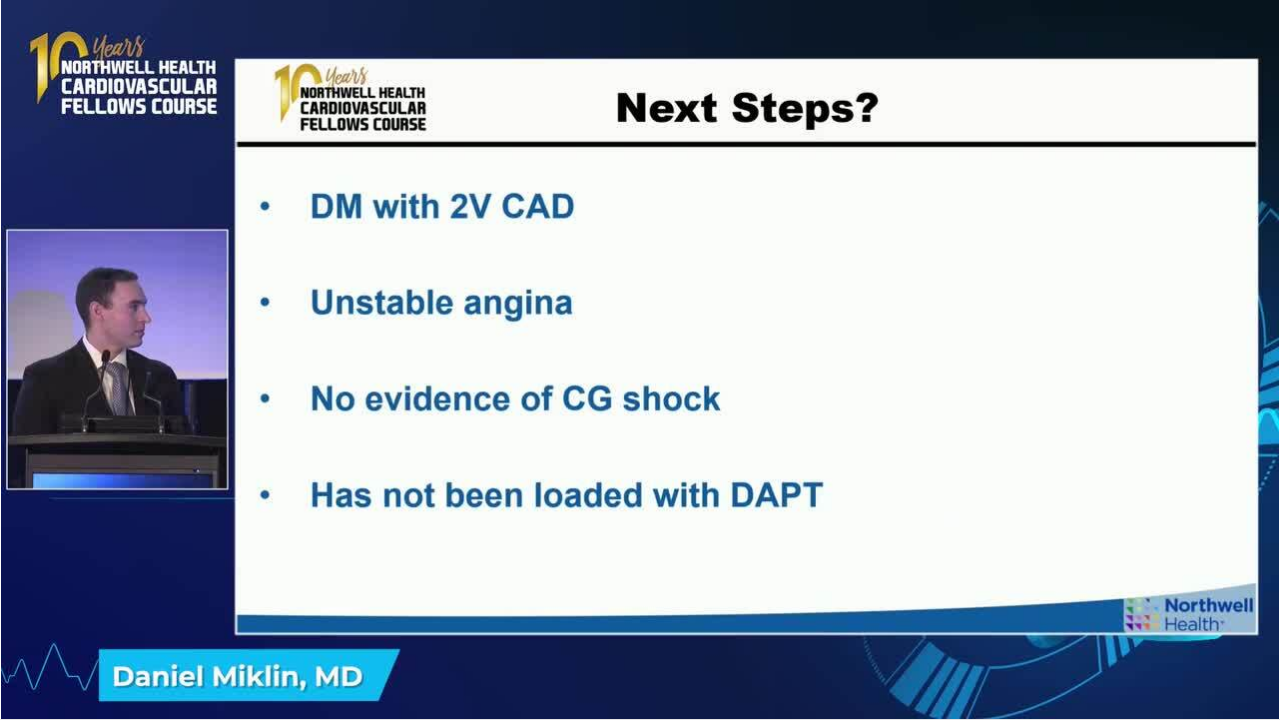 click on "30 seconds
Tap to unmute" at bounding box center [640, 359] 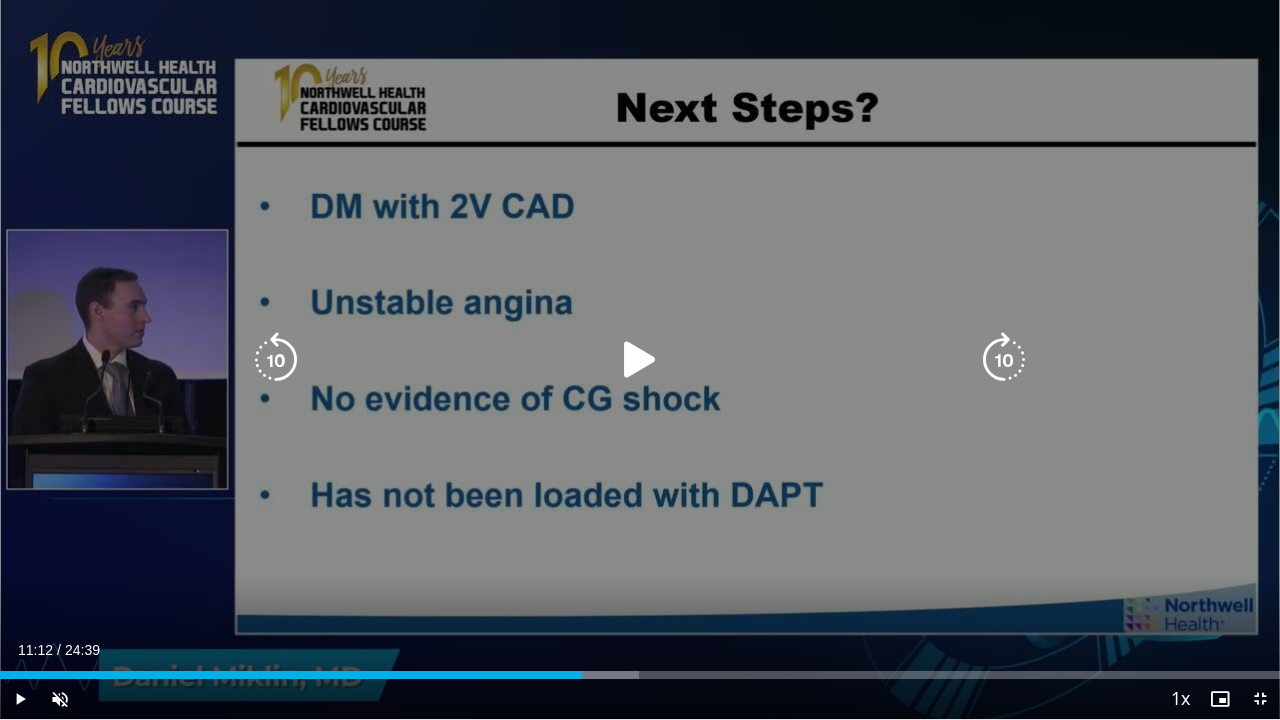 click at bounding box center (640, 360) 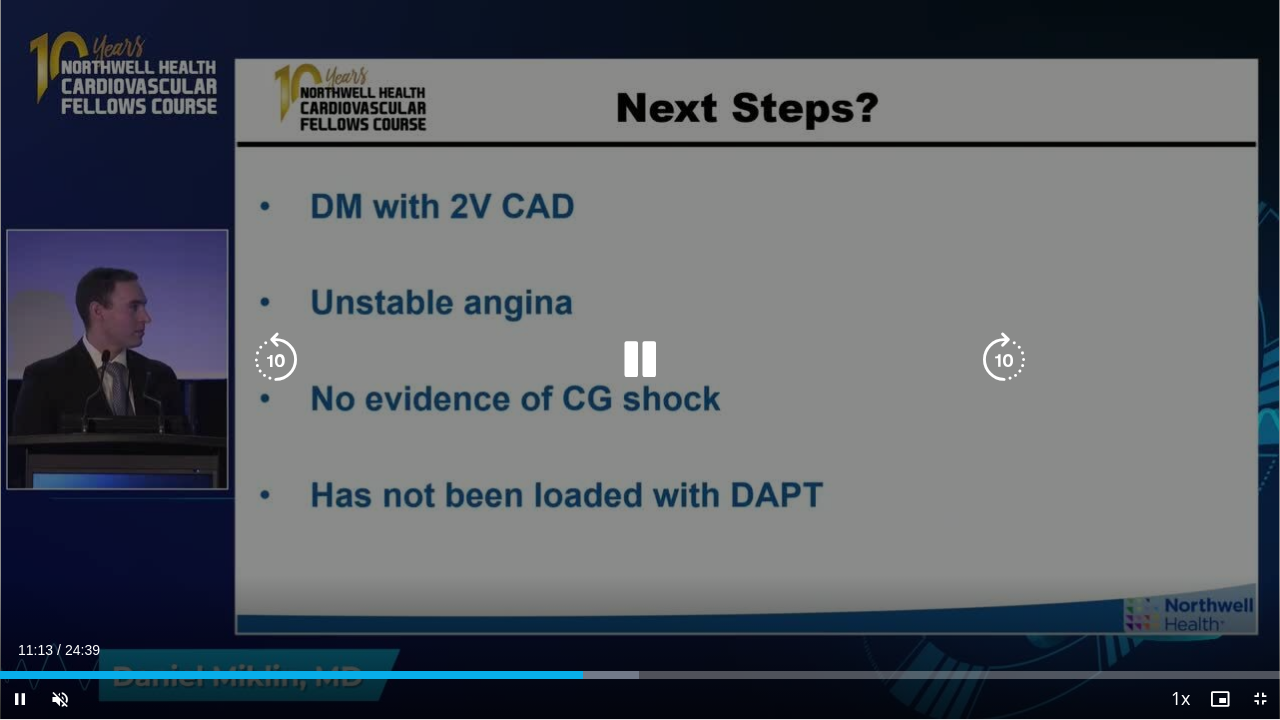 click at bounding box center (1004, 360) 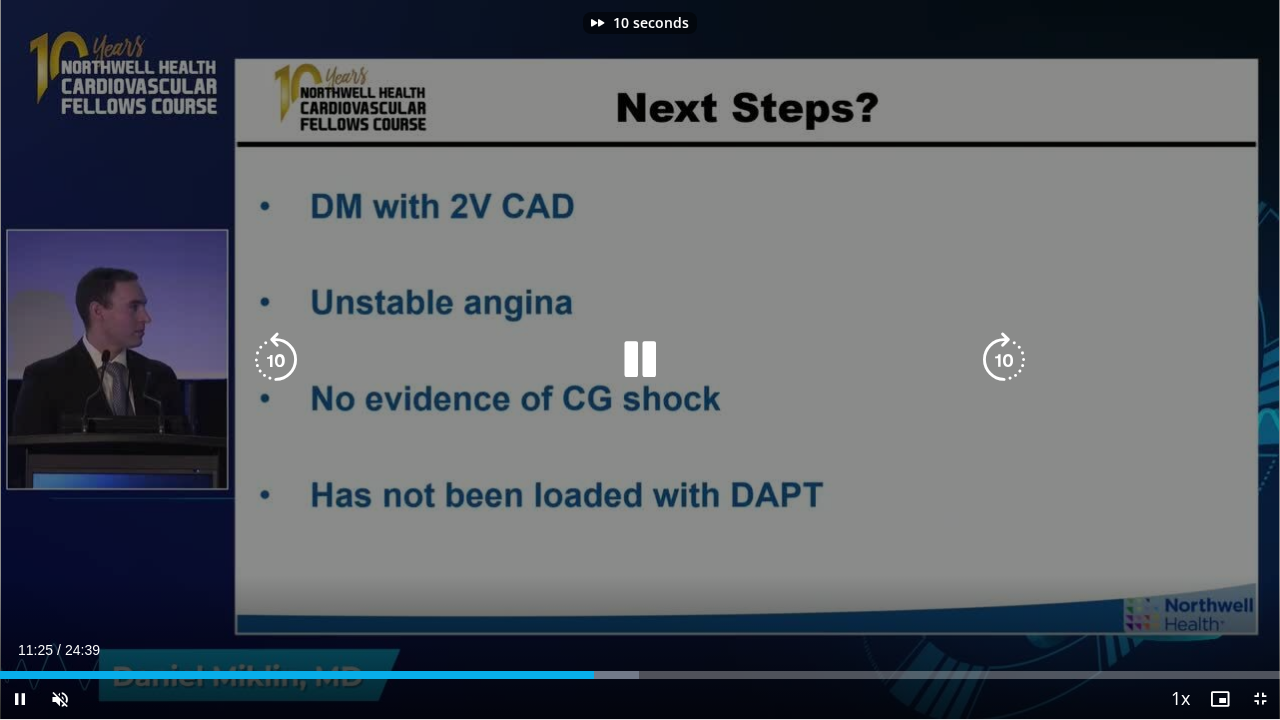click at bounding box center [1004, 360] 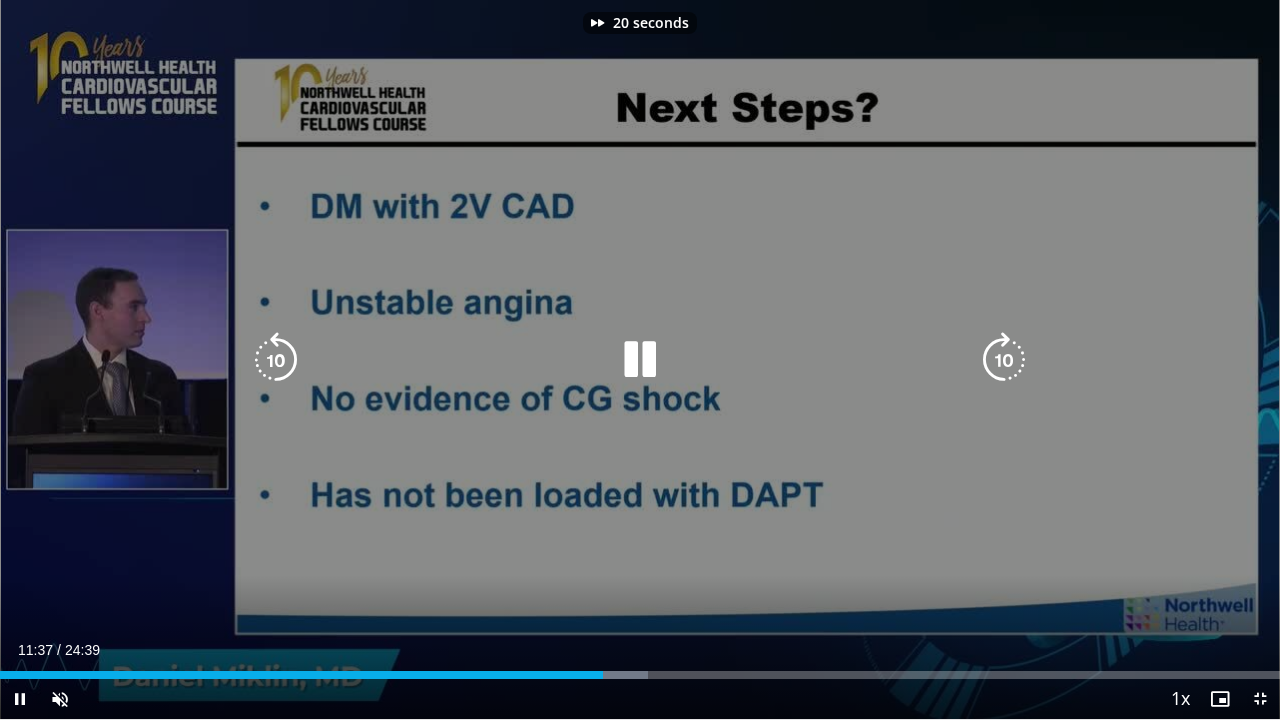 click at bounding box center (1004, 360) 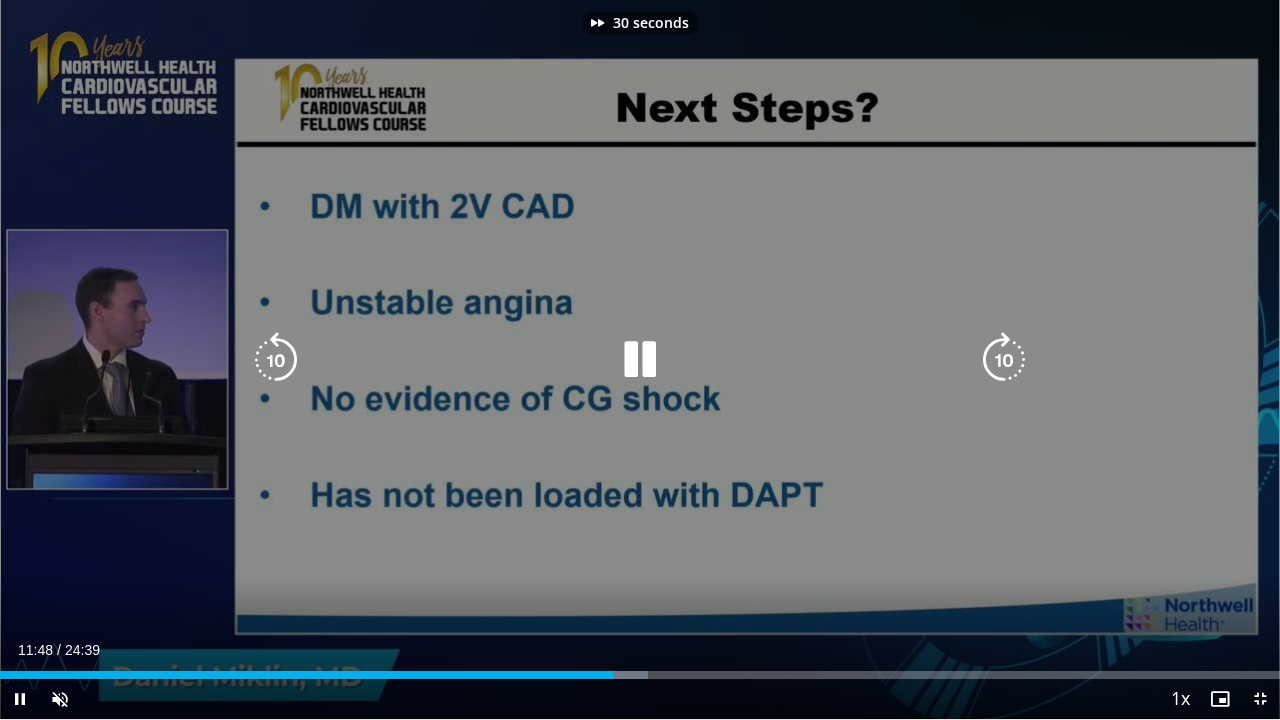 click at bounding box center (1004, 360) 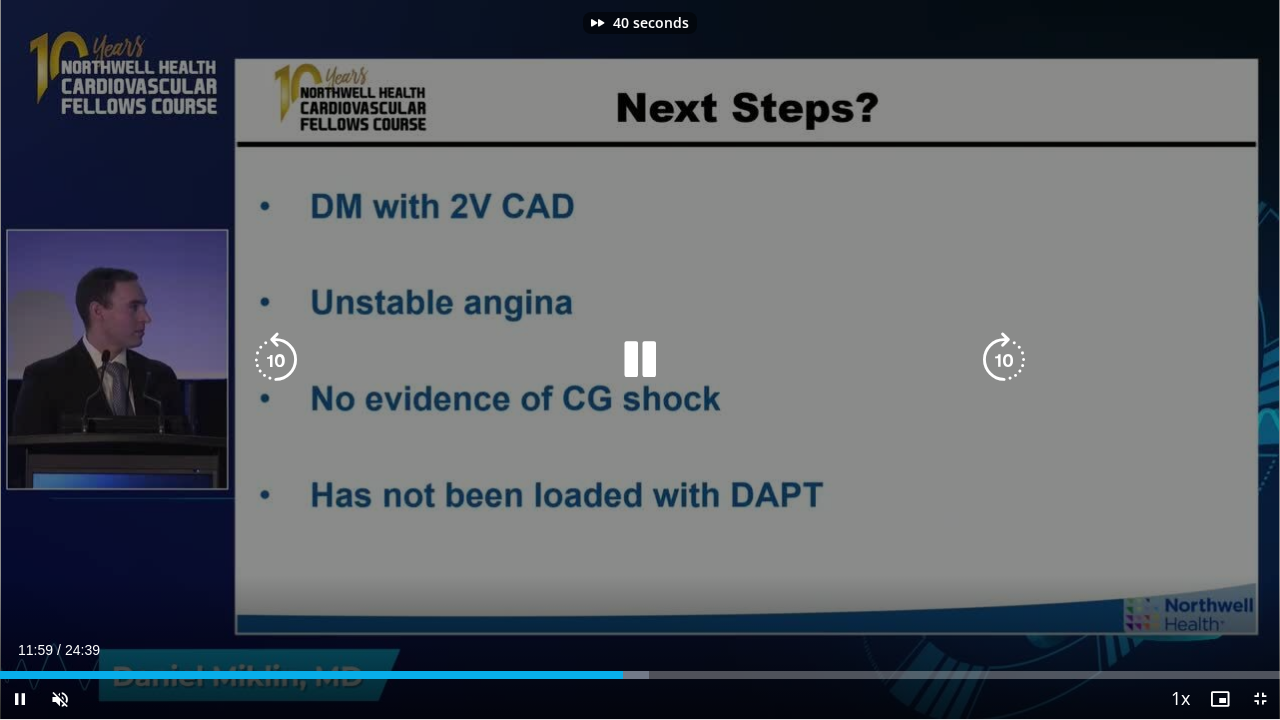 click at bounding box center [1004, 360] 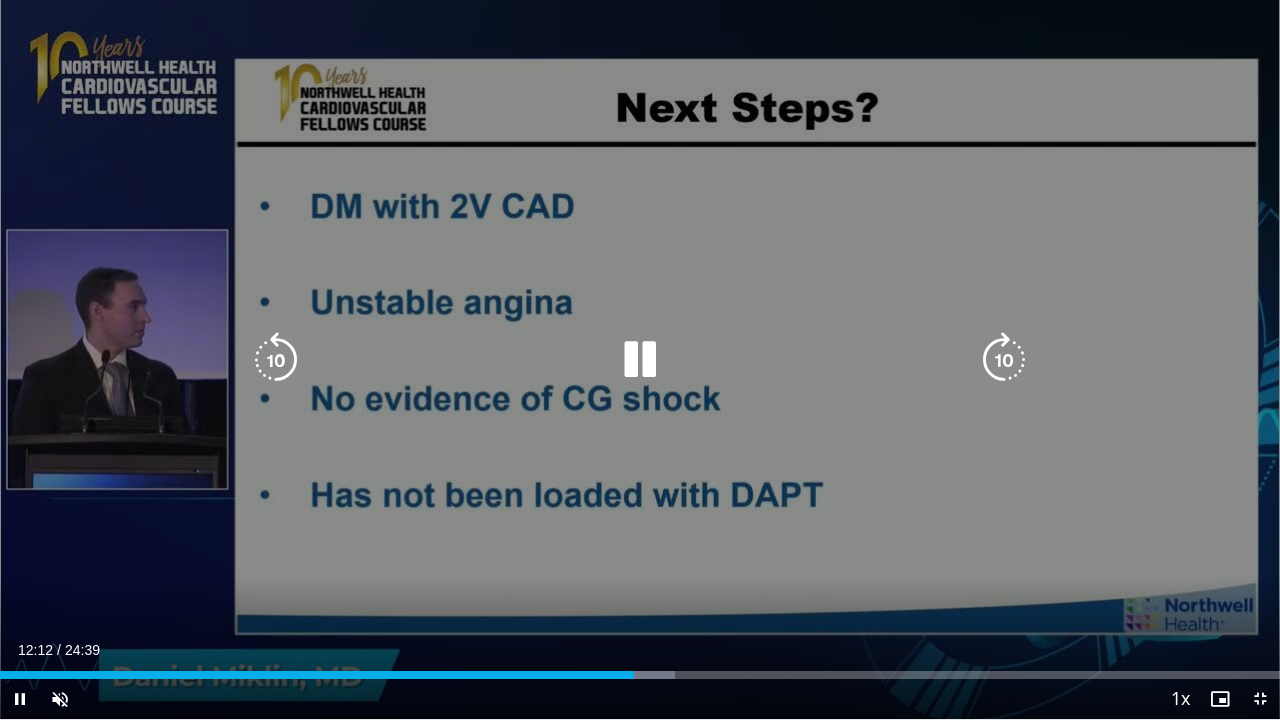 click at bounding box center [1004, 360] 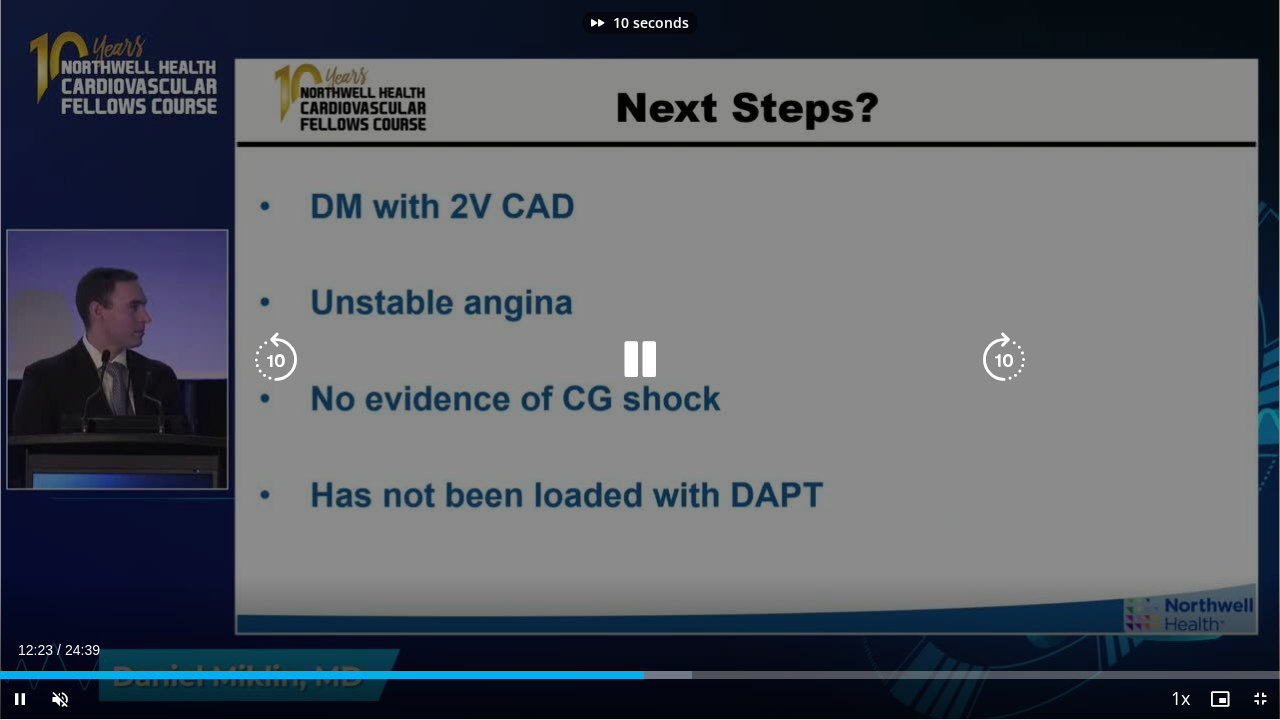 click at bounding box center (1004, 360) 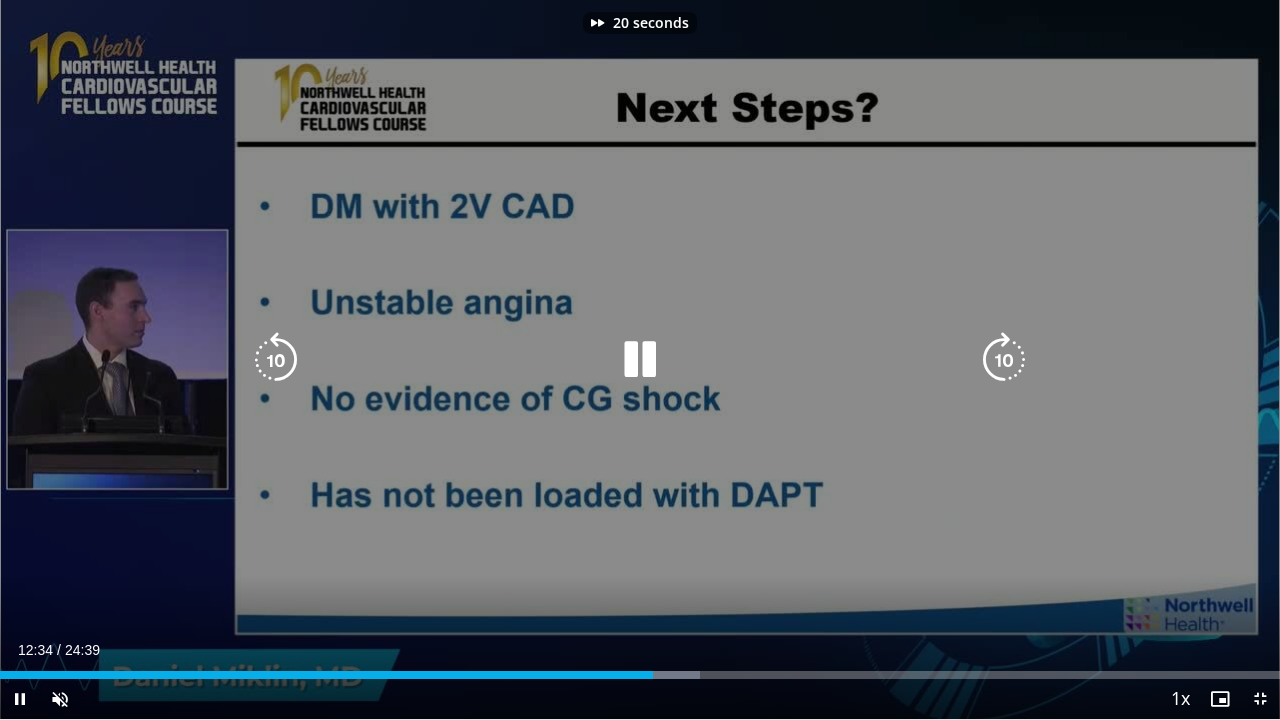 click at bounding box center (1004, 360) 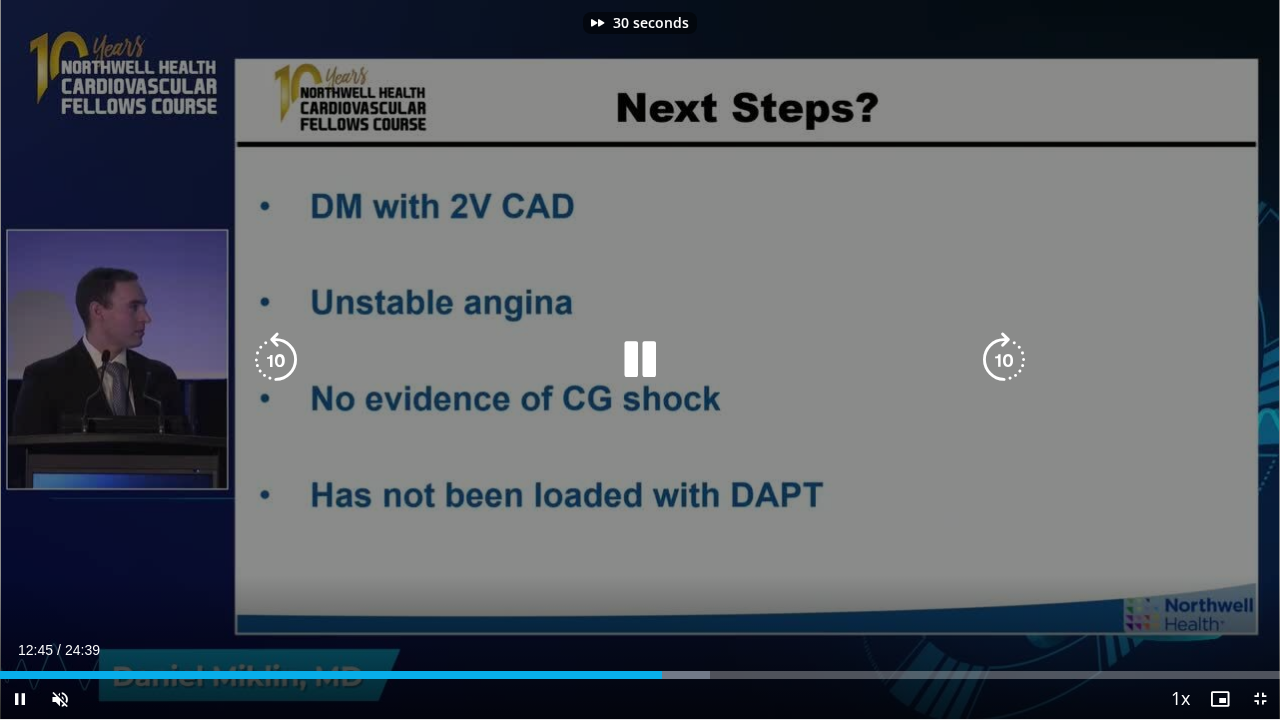 click at bounding box center (1004, 360) 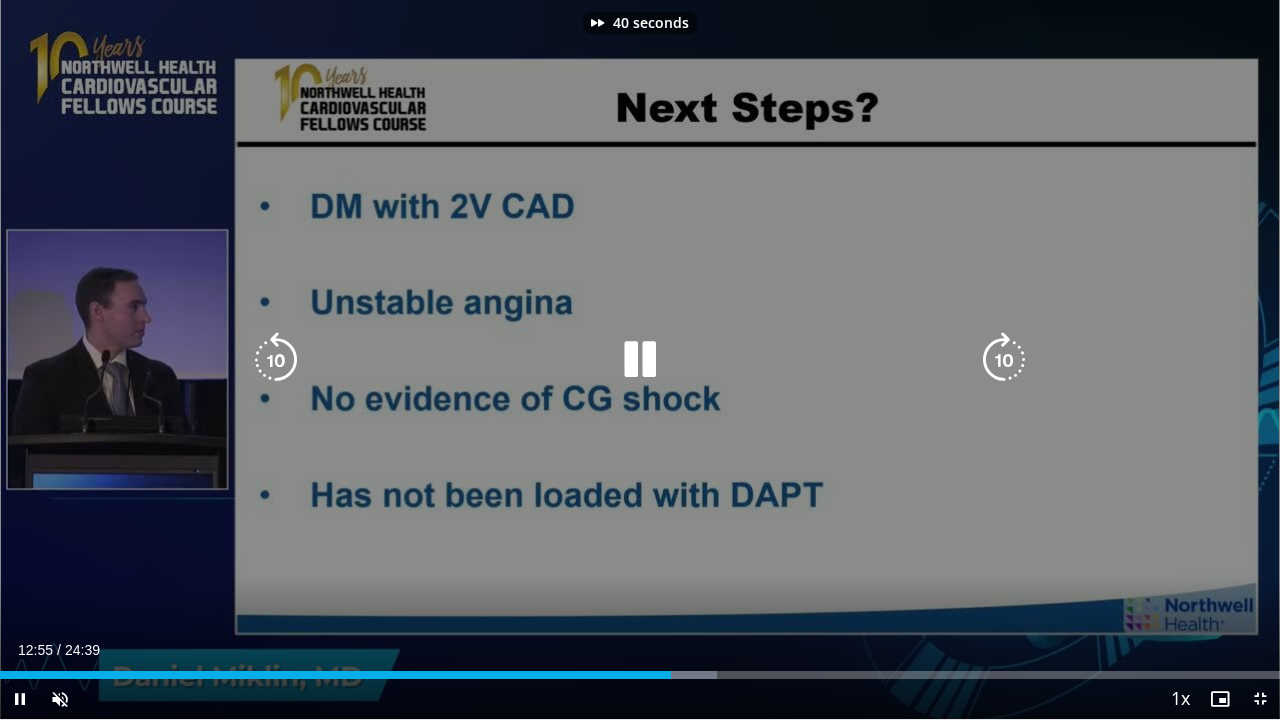 click at bounding box center [1004, 360] 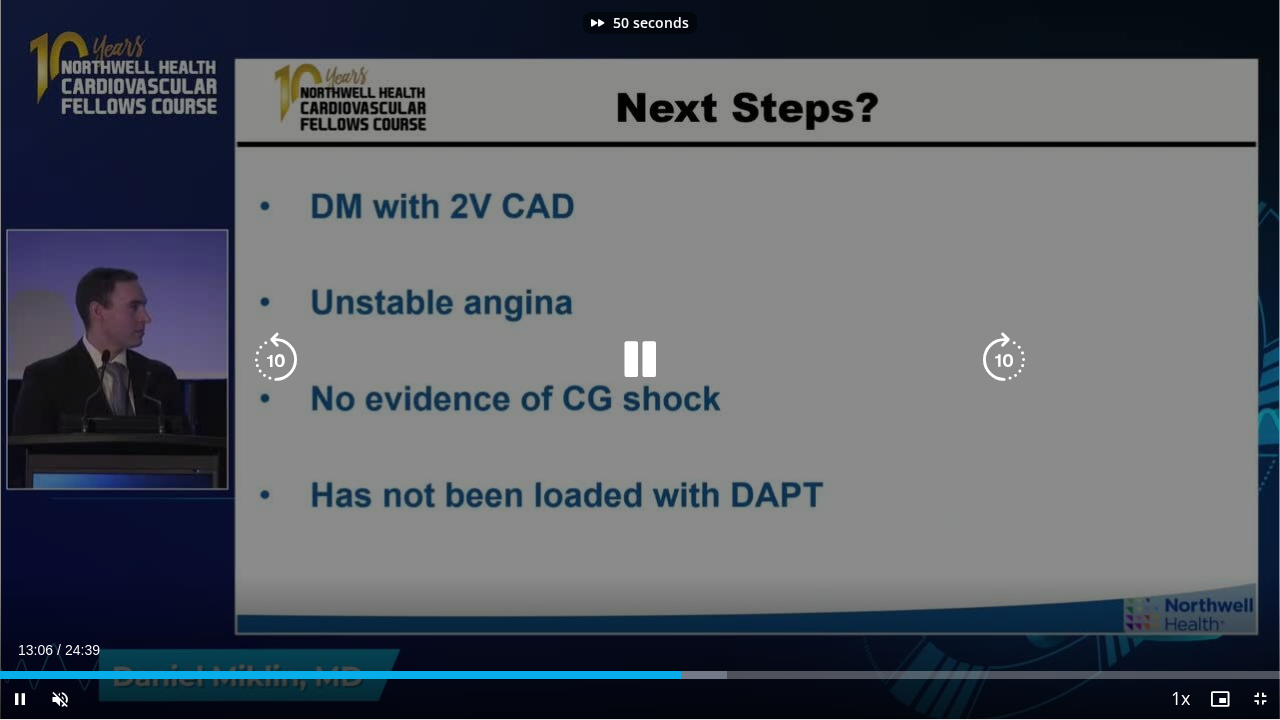 click at bounding box center (1004, 360) 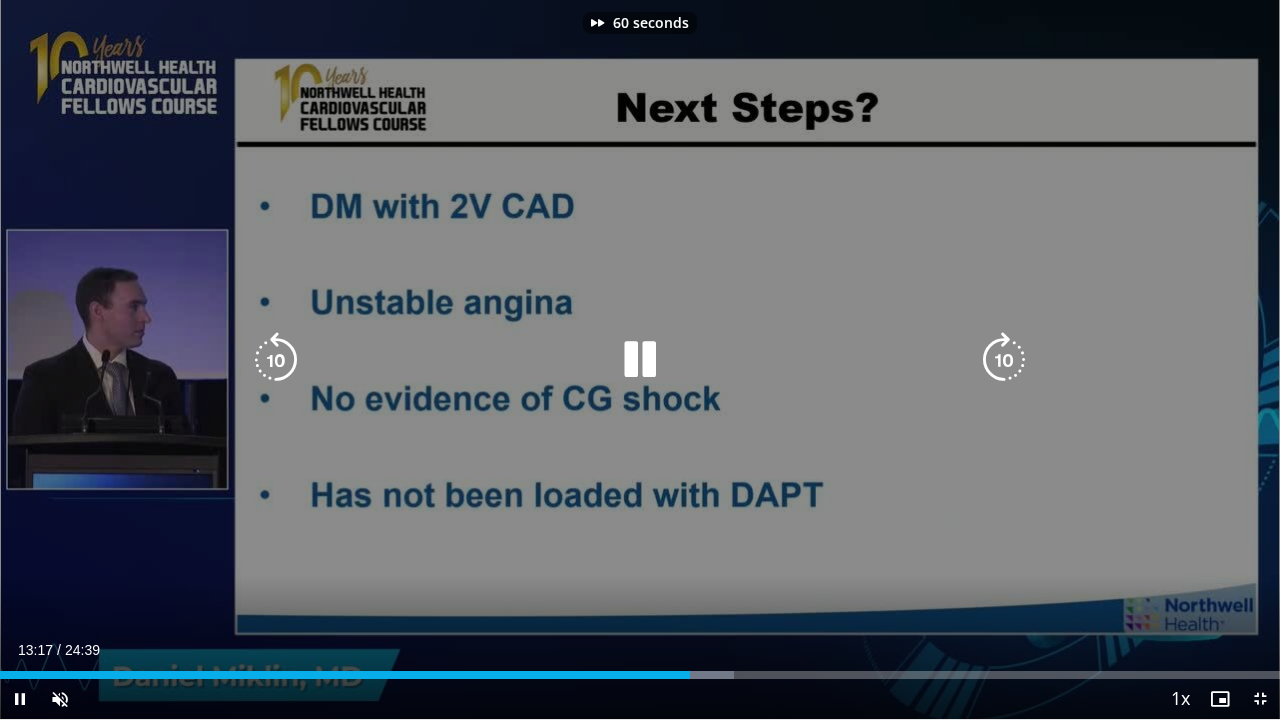 click at bounding box center [1004, 360] 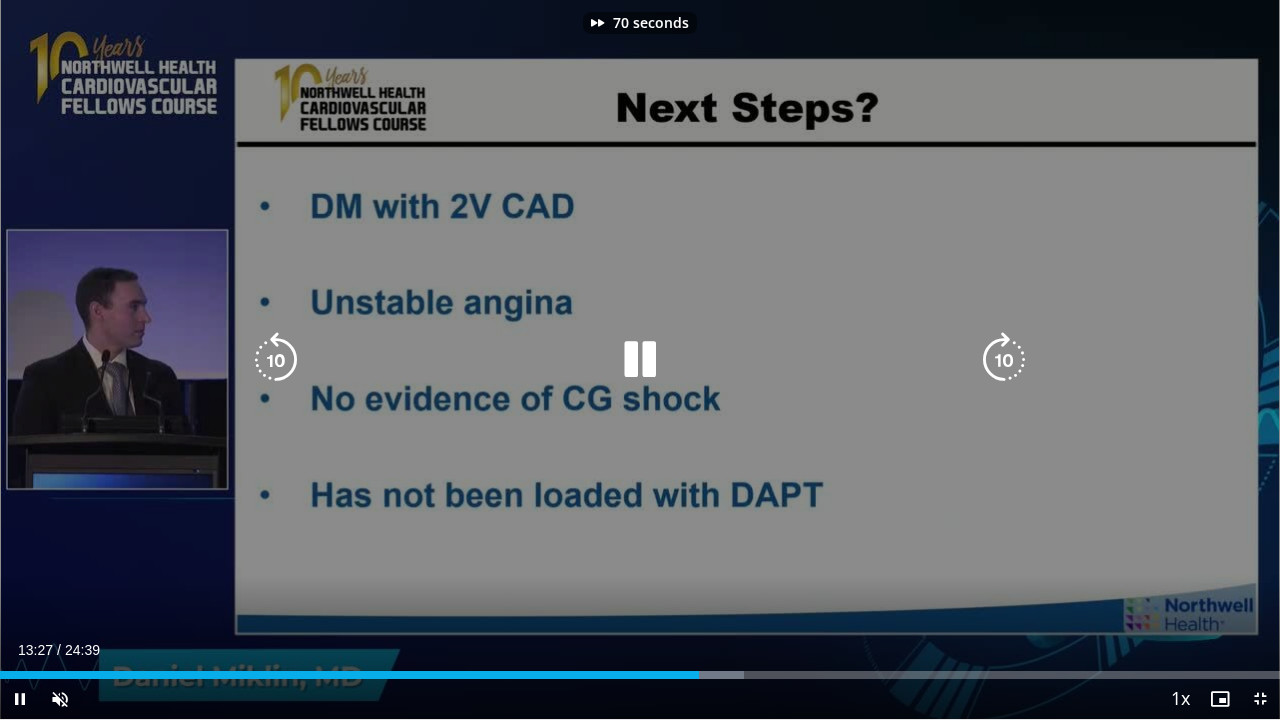 click at bounding box center [1004, 360] 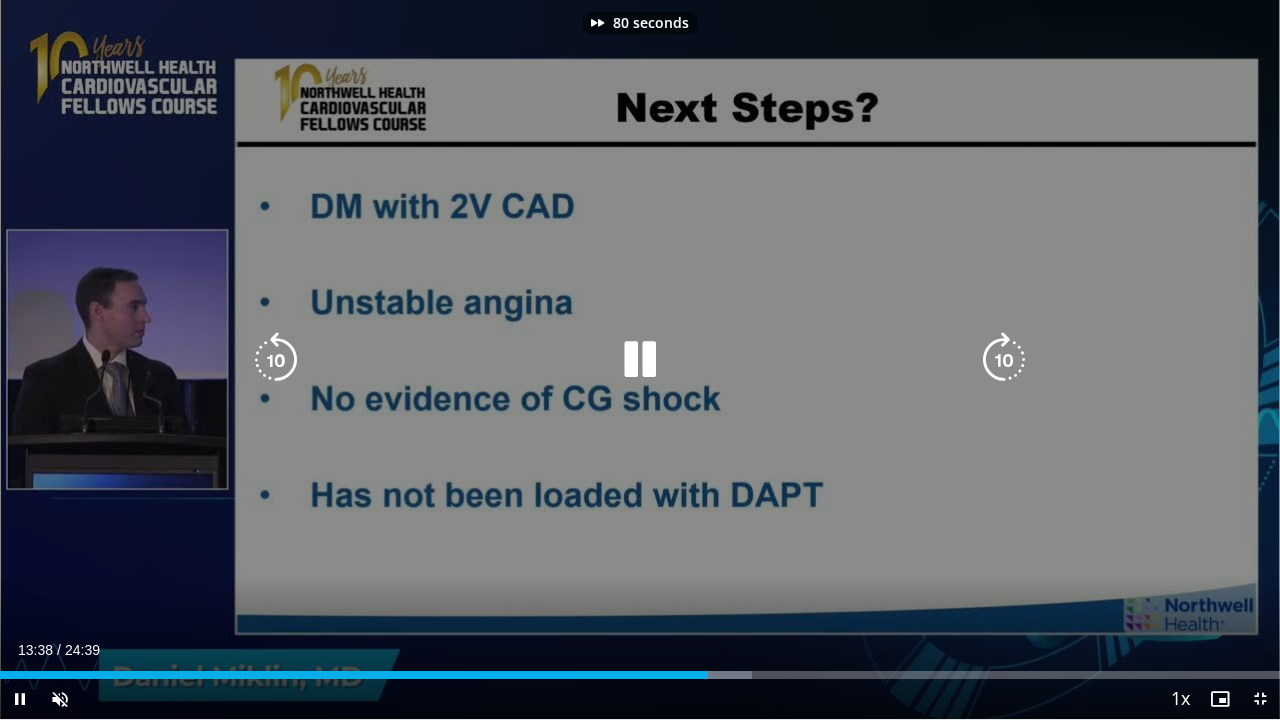 click at bounding box center (1004, 360) 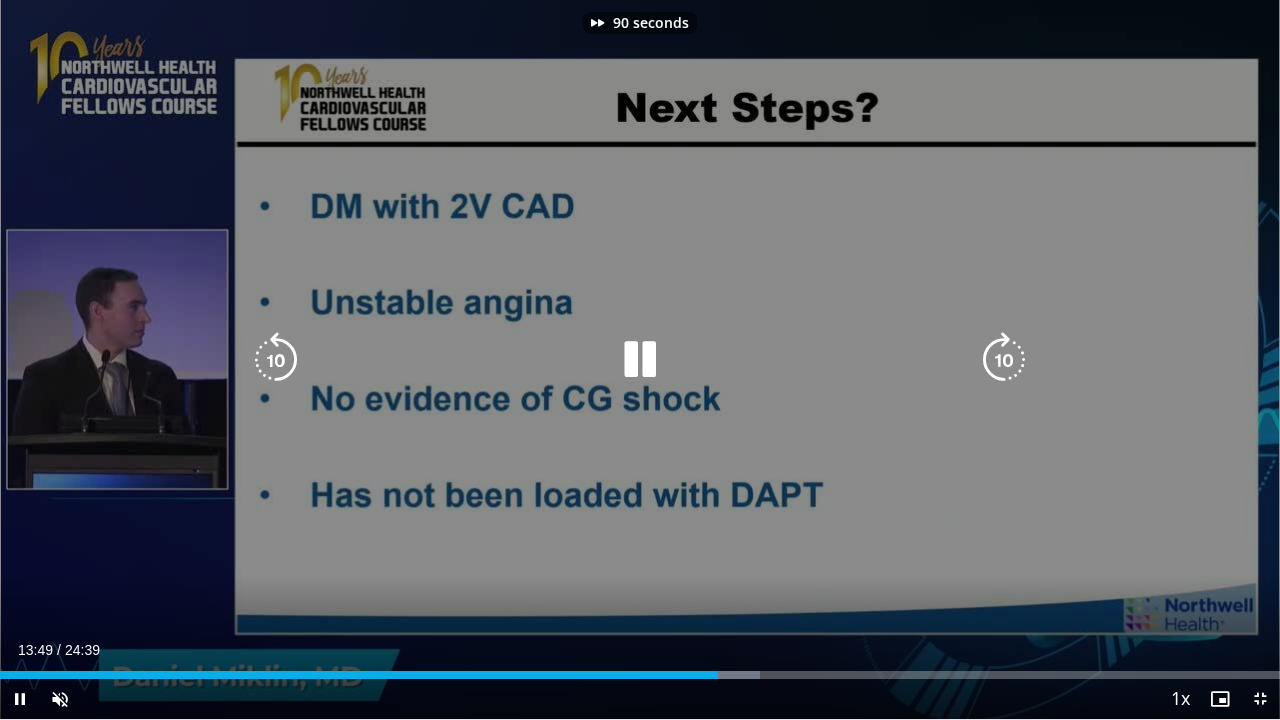 click at bounding box center (1004, 360) 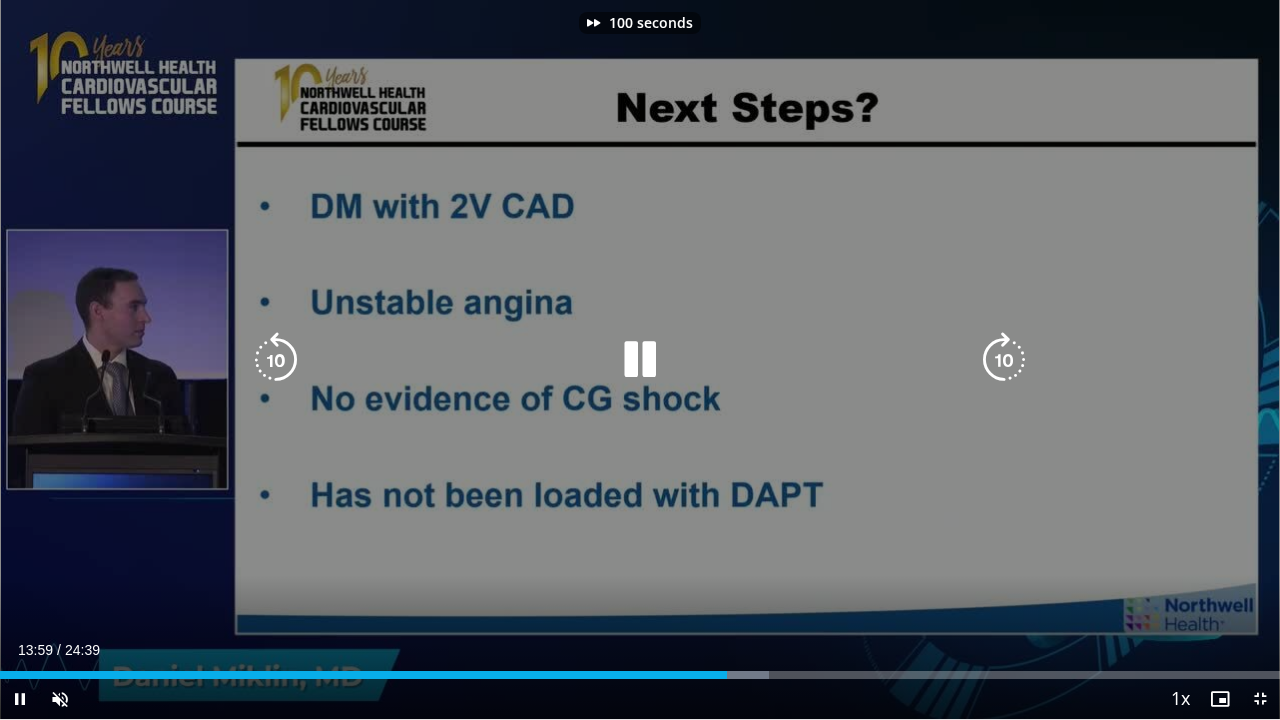 click at bounding box center (1004, 360) 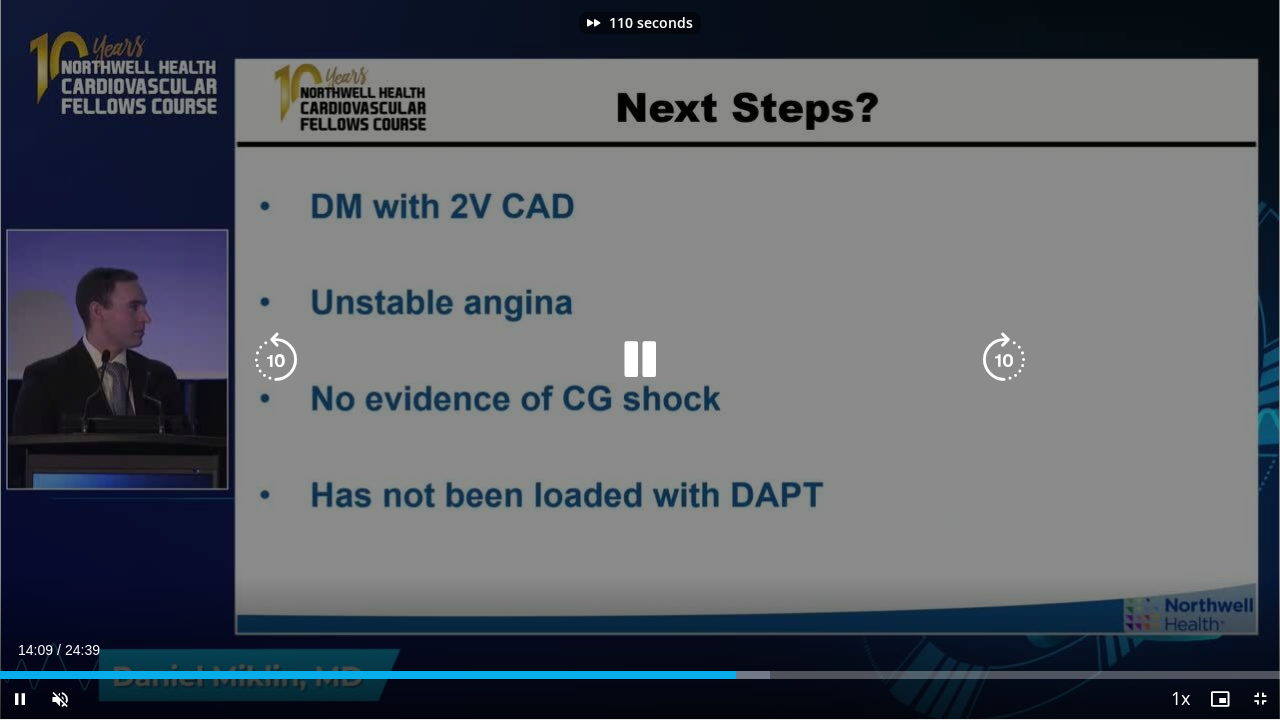 click at bounding box center [1004, 360] 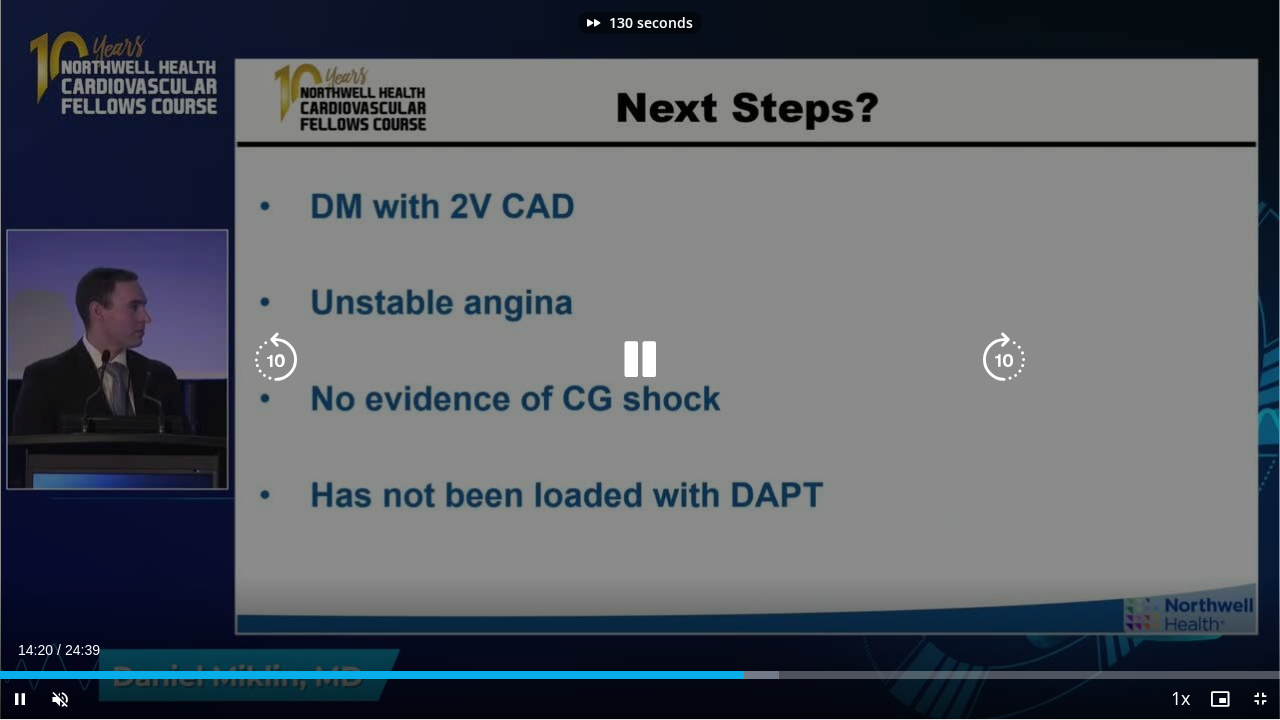 click at bounding box center [1004, 360] 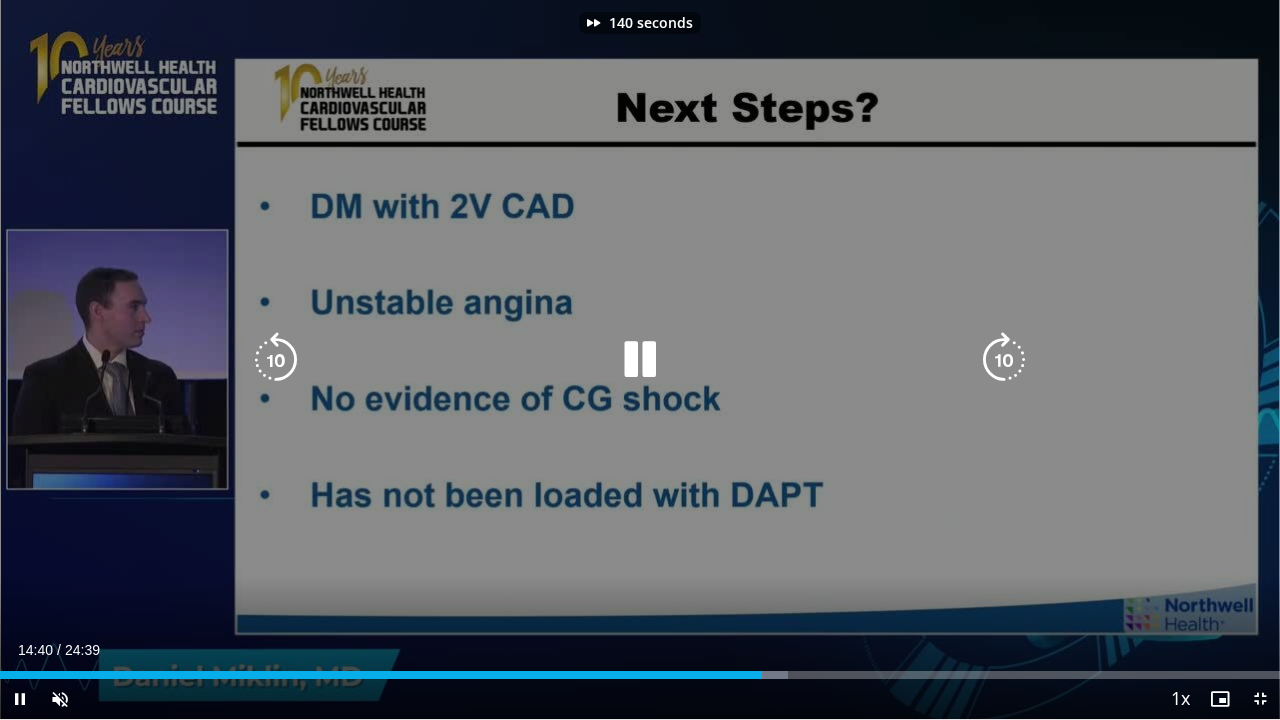 click at bounding box center [1004, 360] 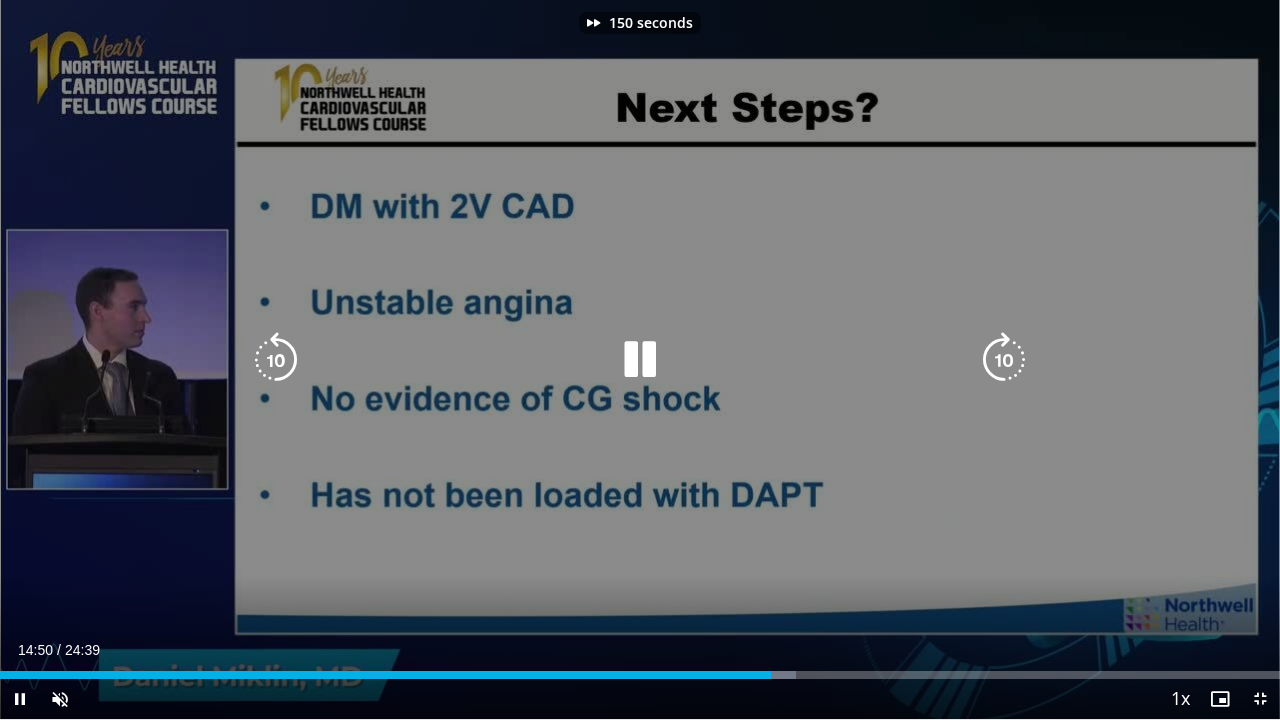 click at bounding box center [1004, 360] 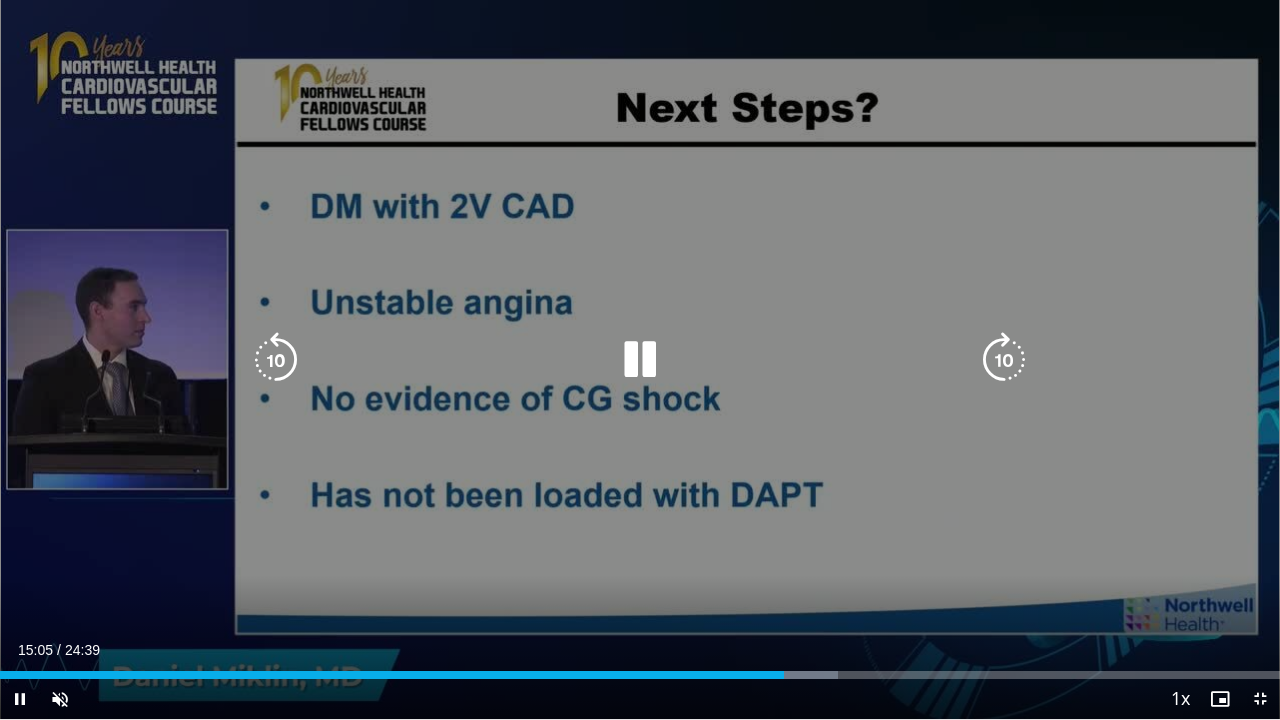 click at bounding box center (1004, 360) 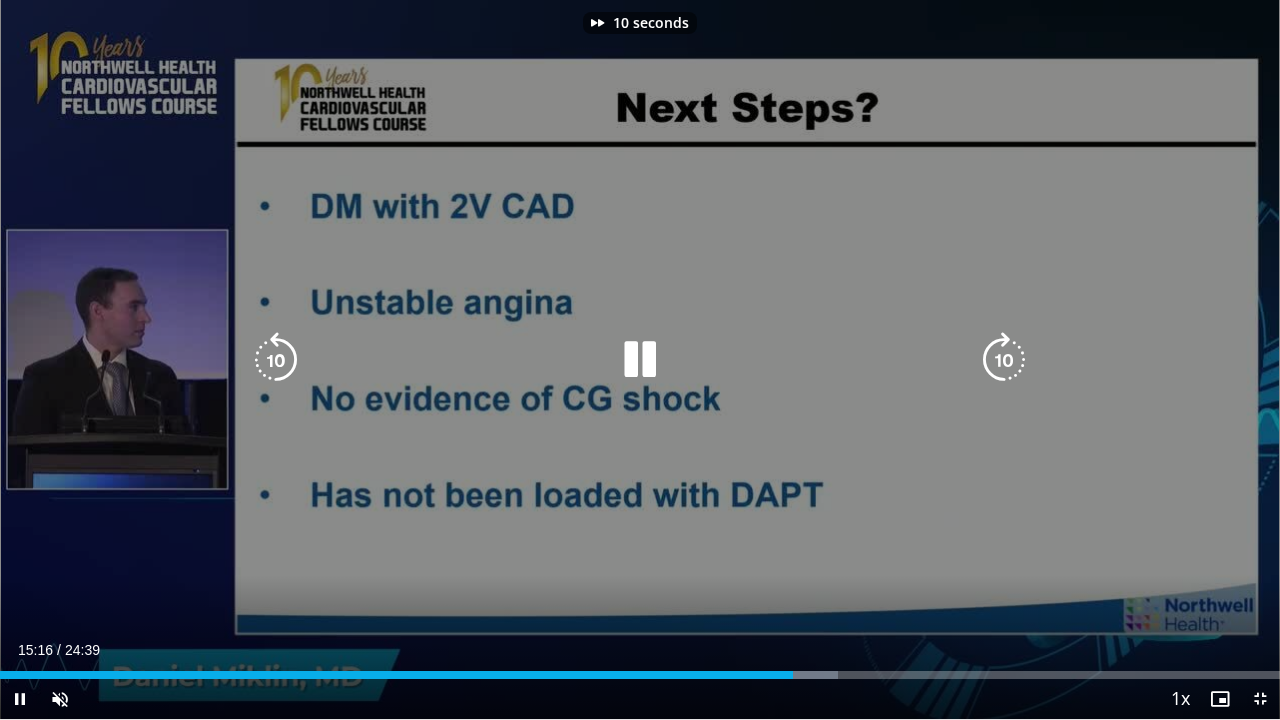 click at bounding box center (1004, 360) 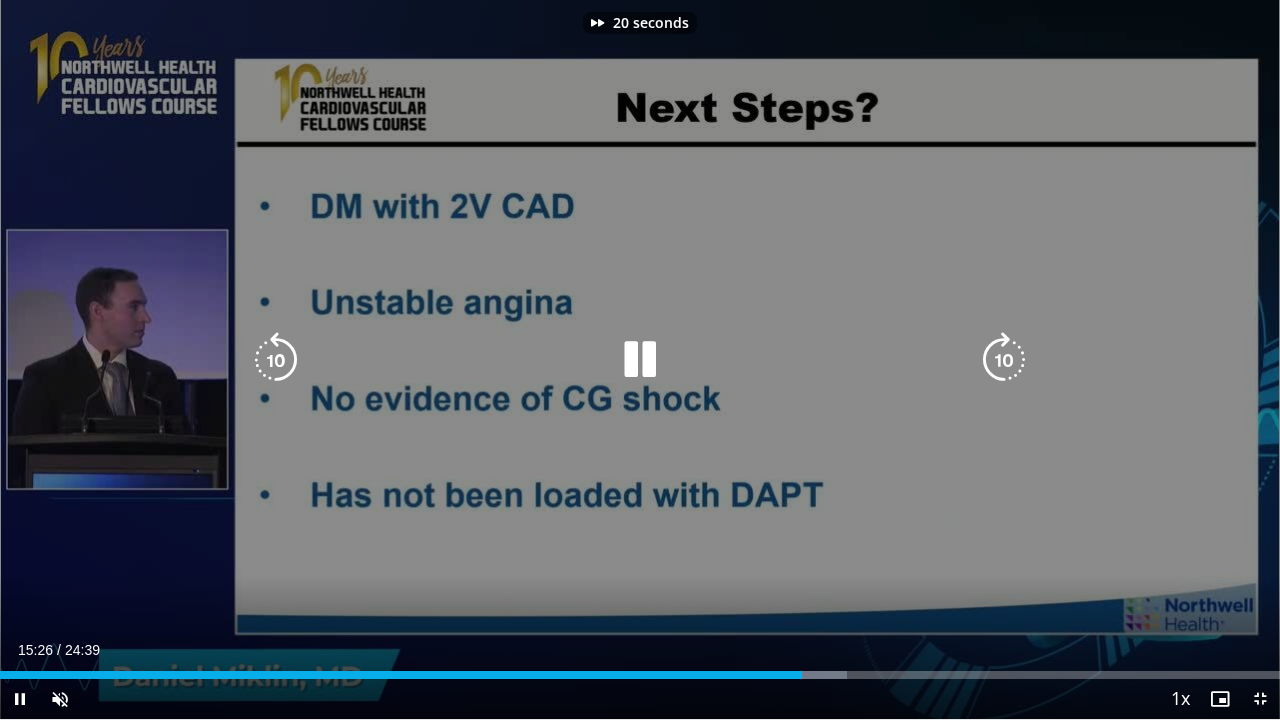 click at bounding box center [1004, 360] 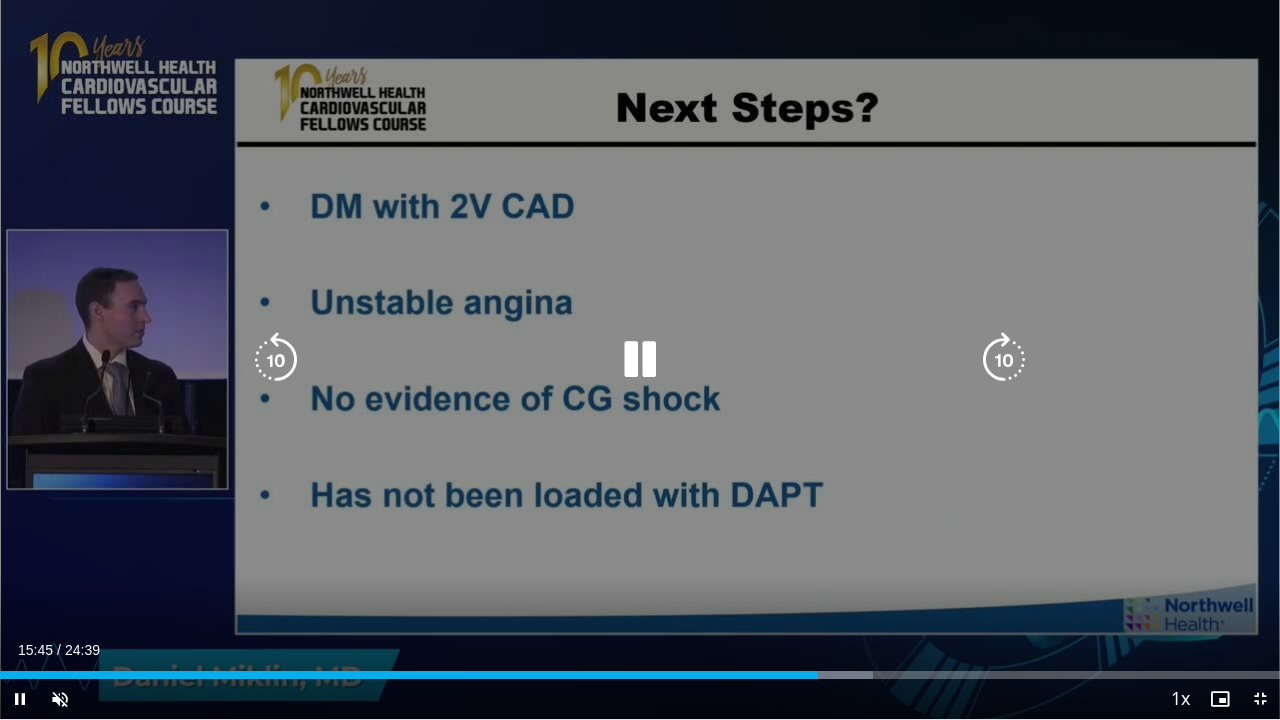 click at bounding box center (276, 360) 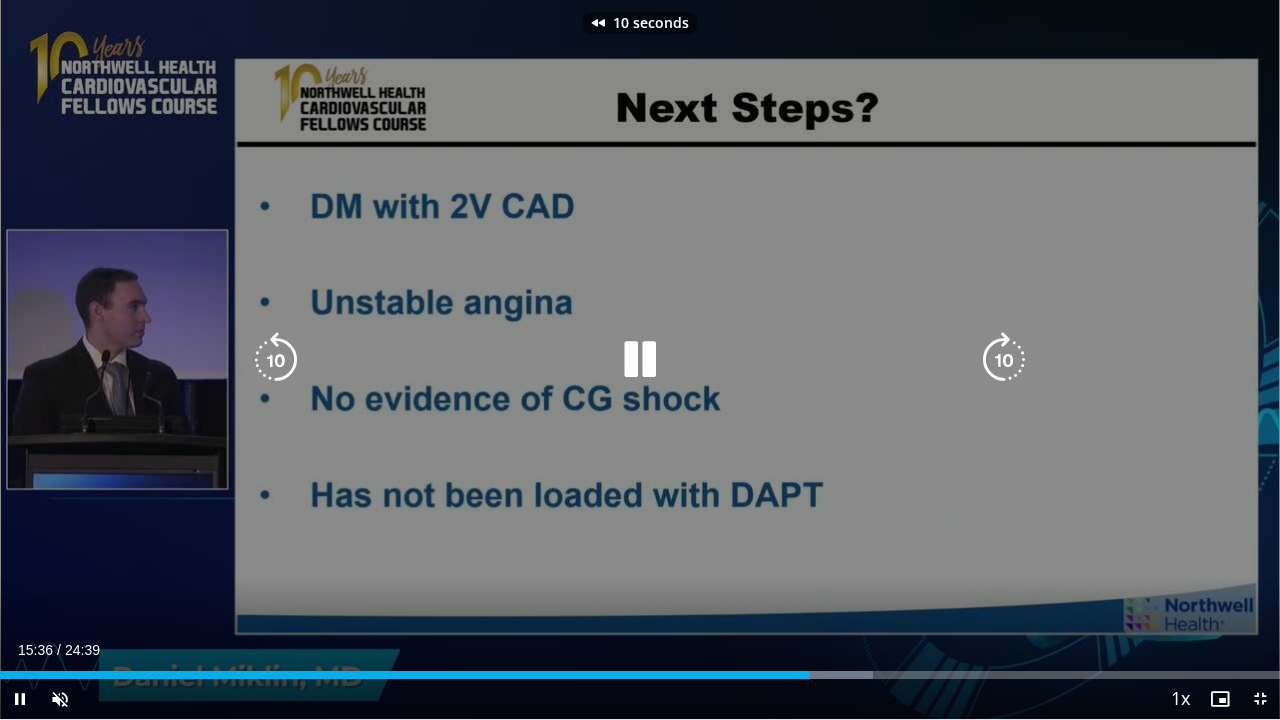 click at bounding box center (276, 360) 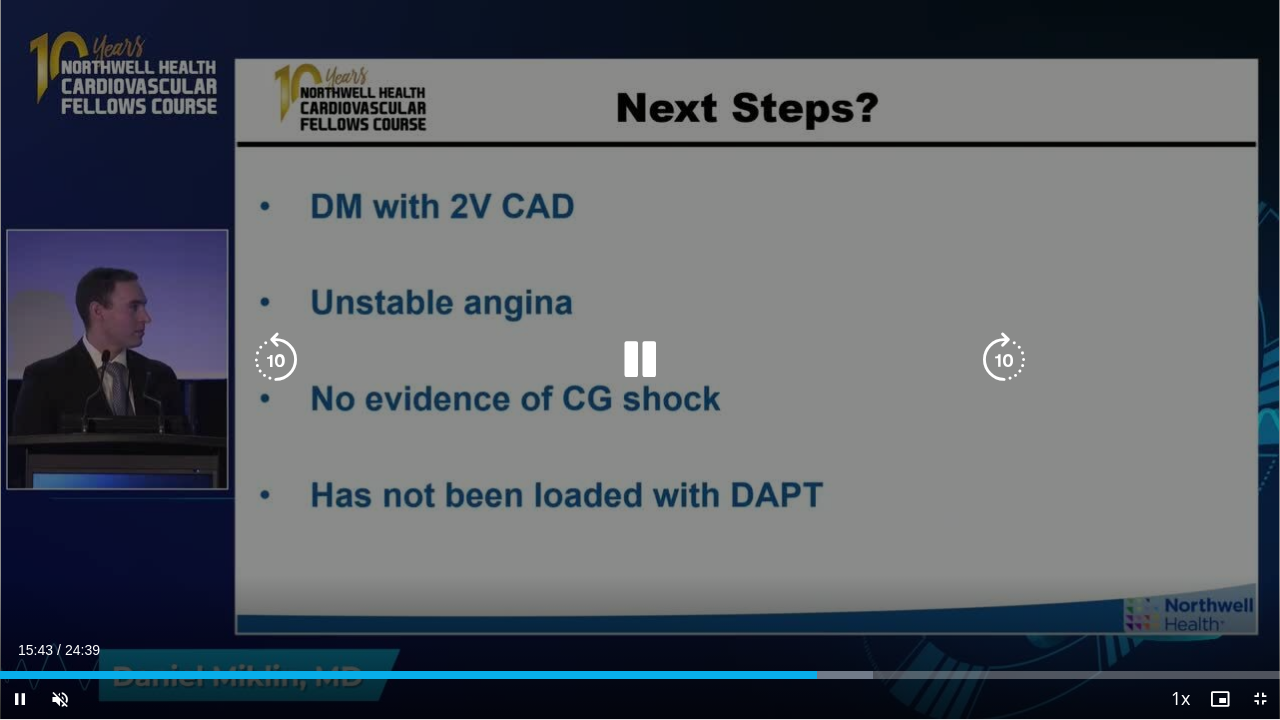 click at bounding box center (1004, 360) 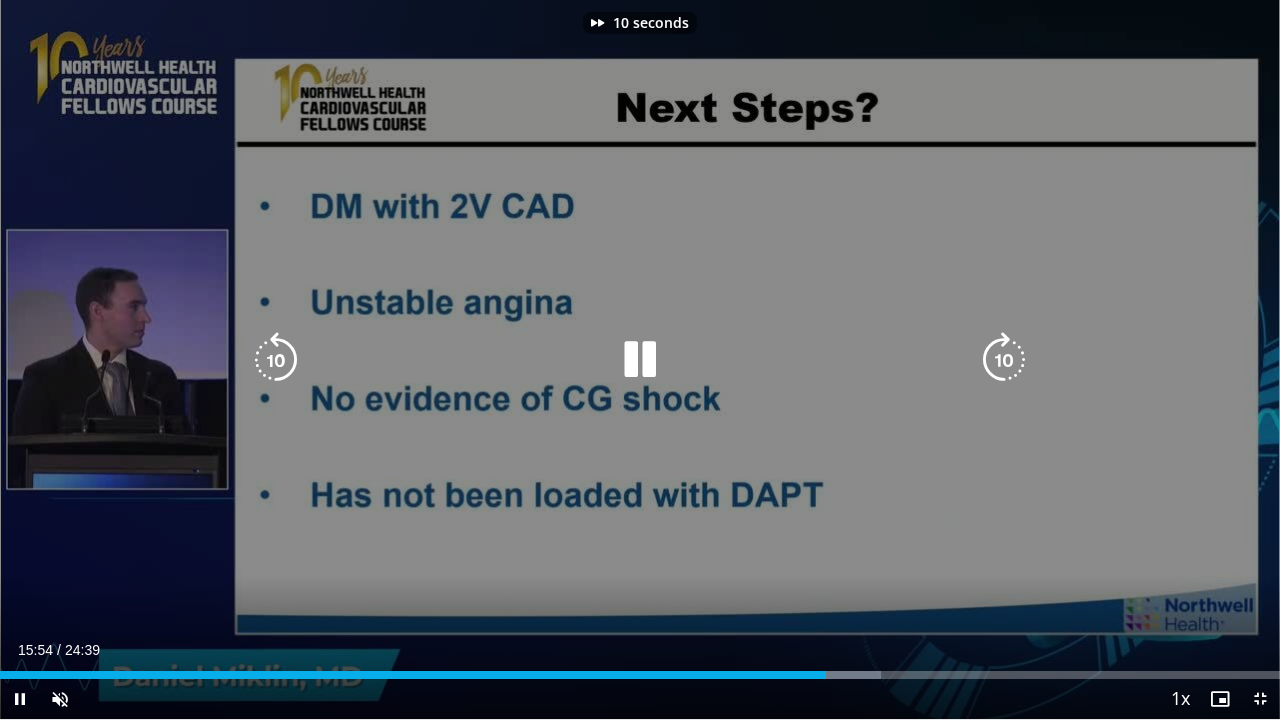 click at bounding box center (1004, 360) 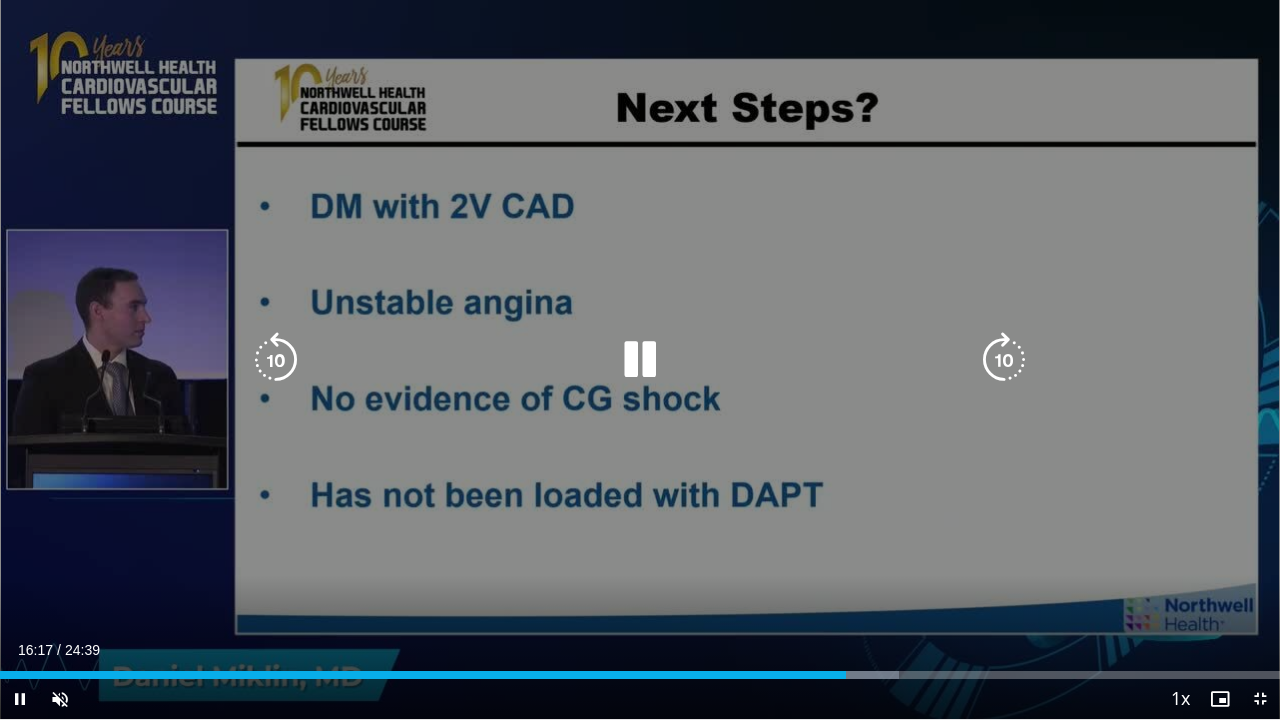 click at bounding box center [276, 360] 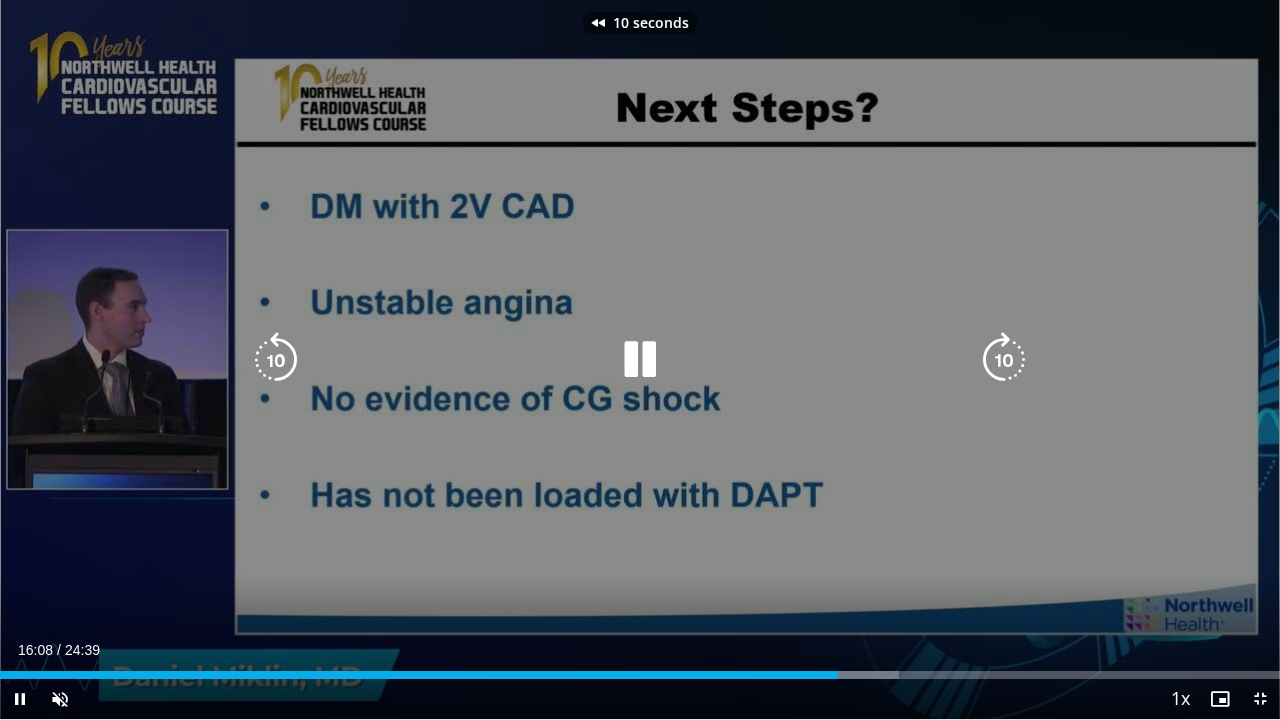 click at bounding box center (276, 360) 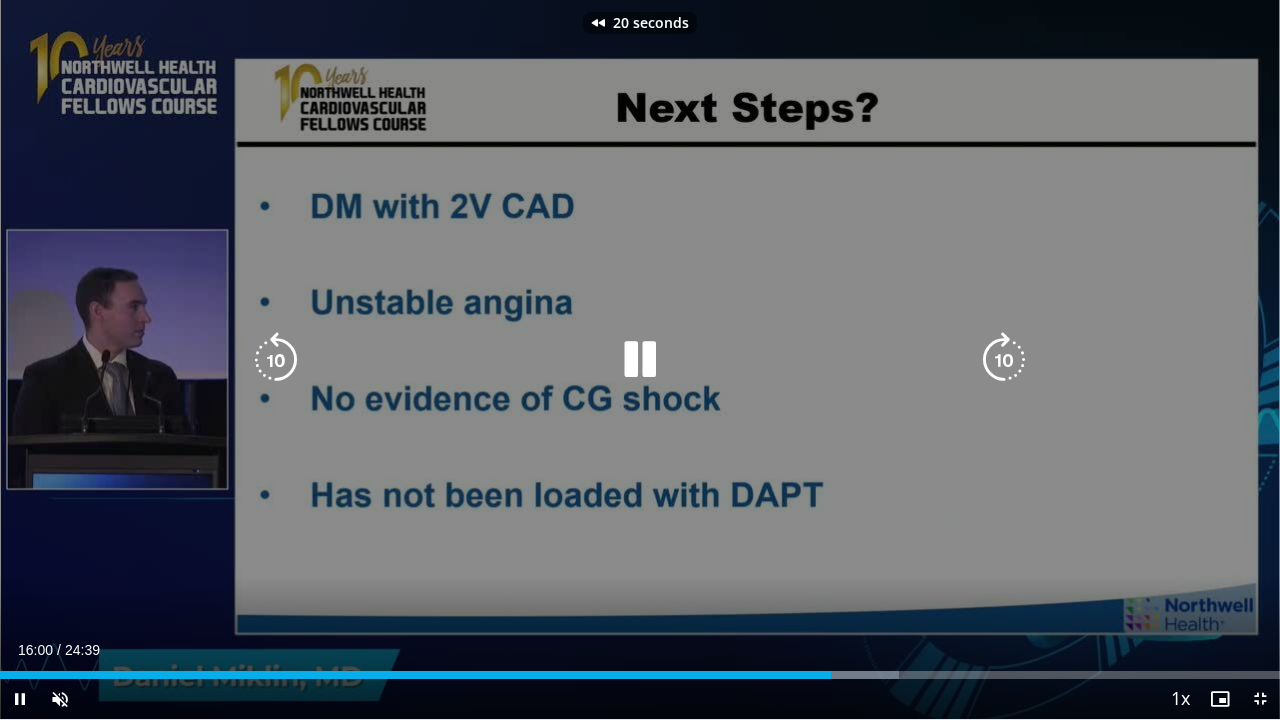 click at bounding box center [276, 360] 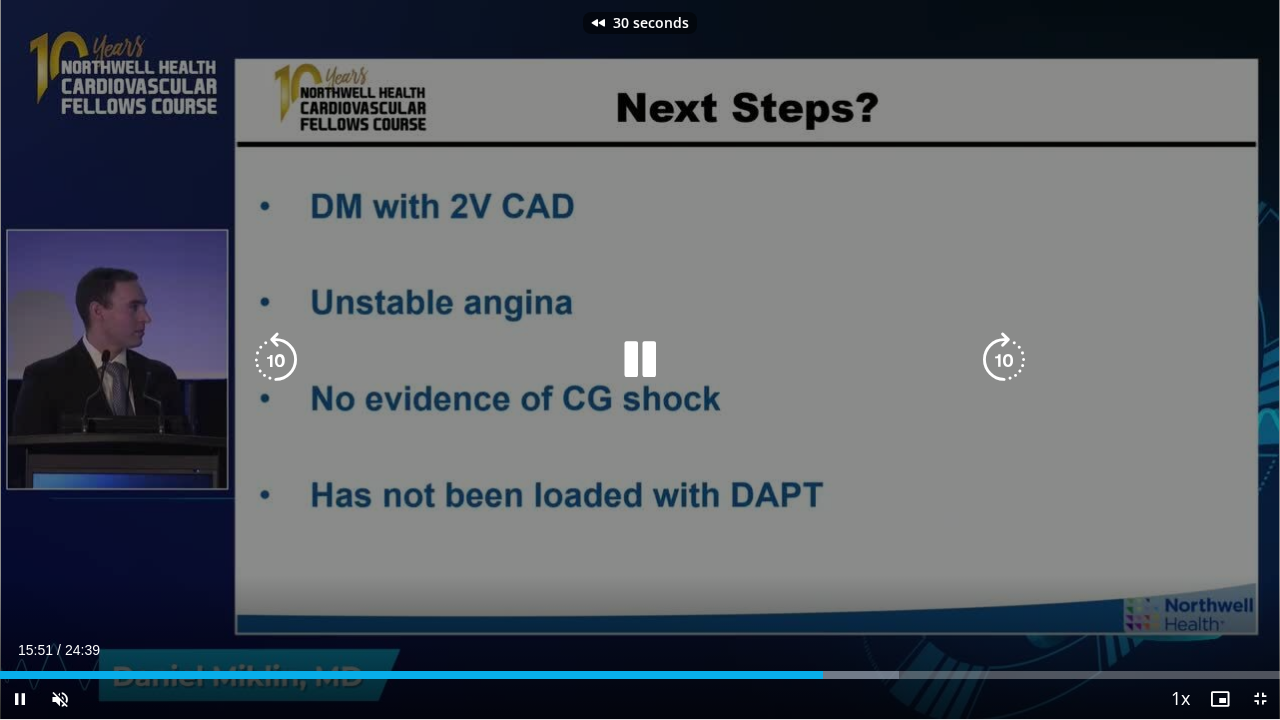 click at bounding box center [276, 360] 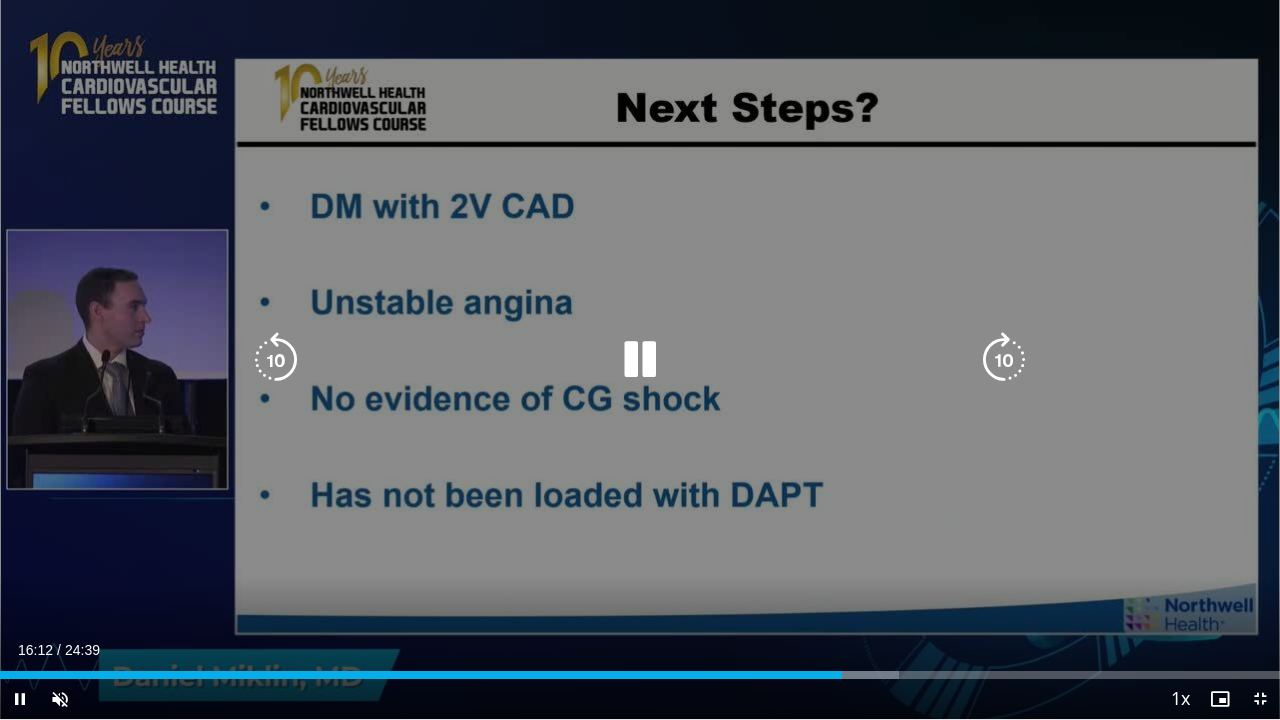 click at bounding box center [1004, 360] 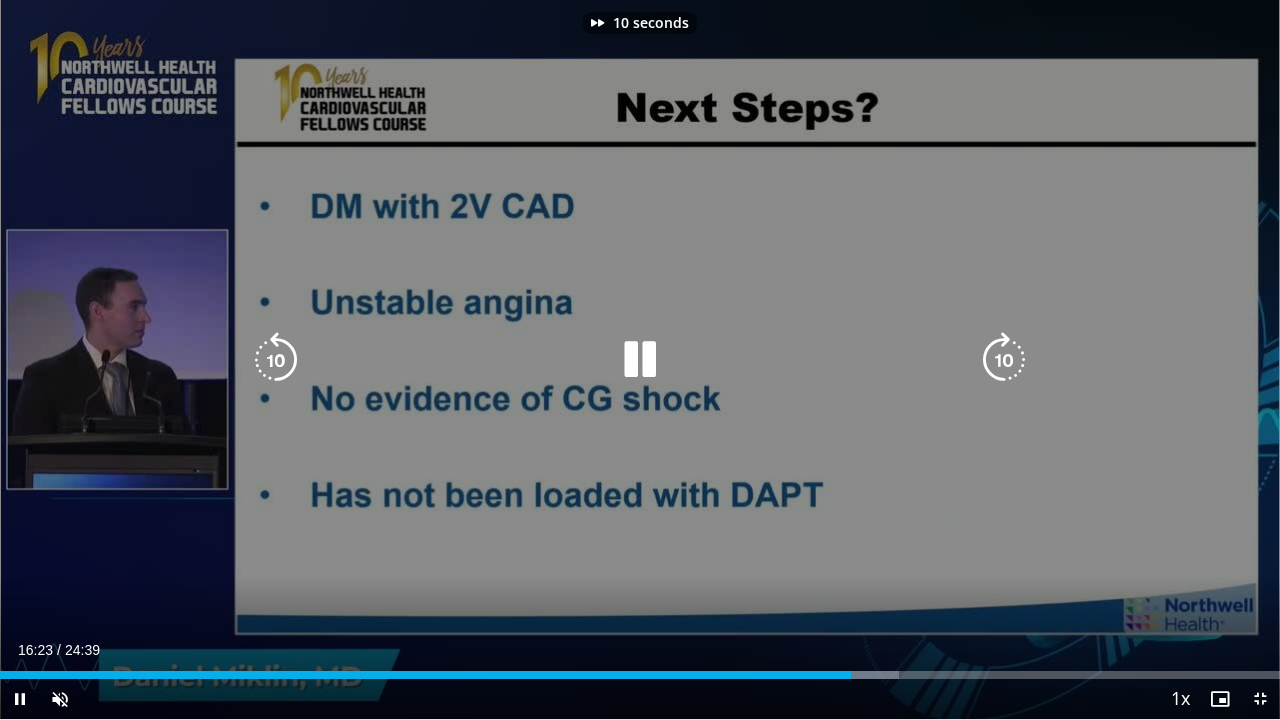click at bounding box center [1004, 360] 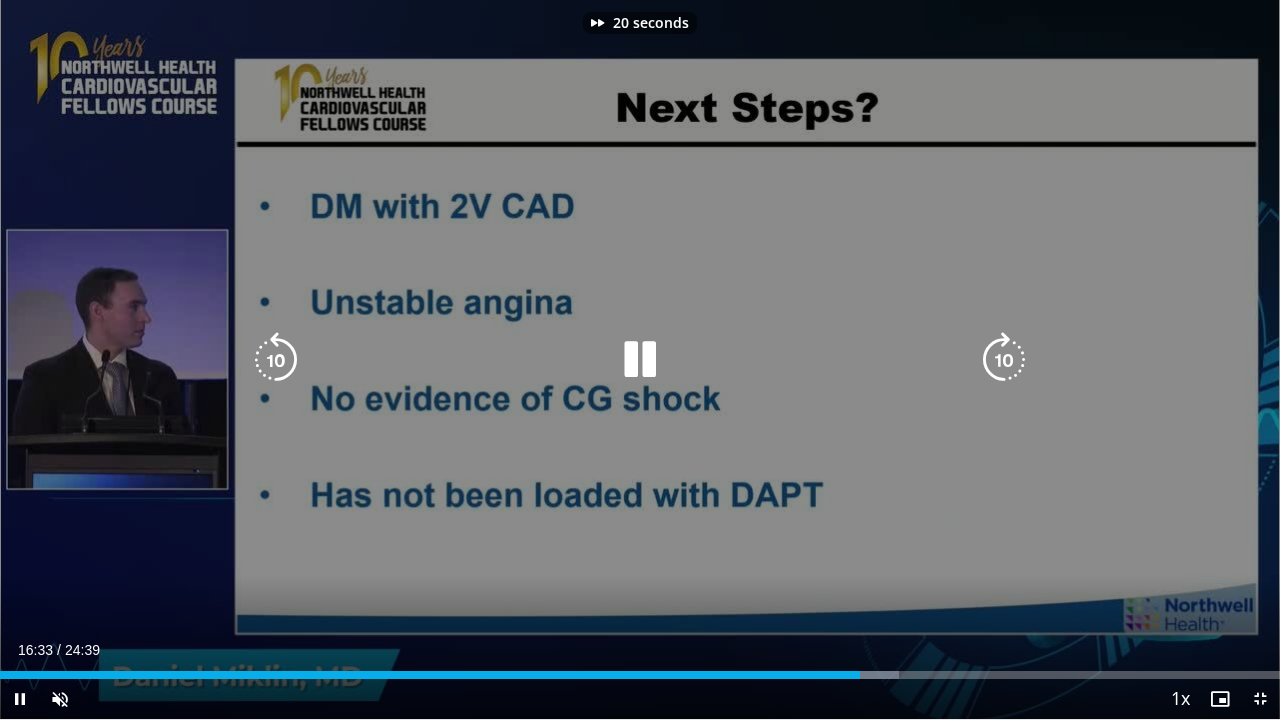 click at bounding box center (1004, 360) 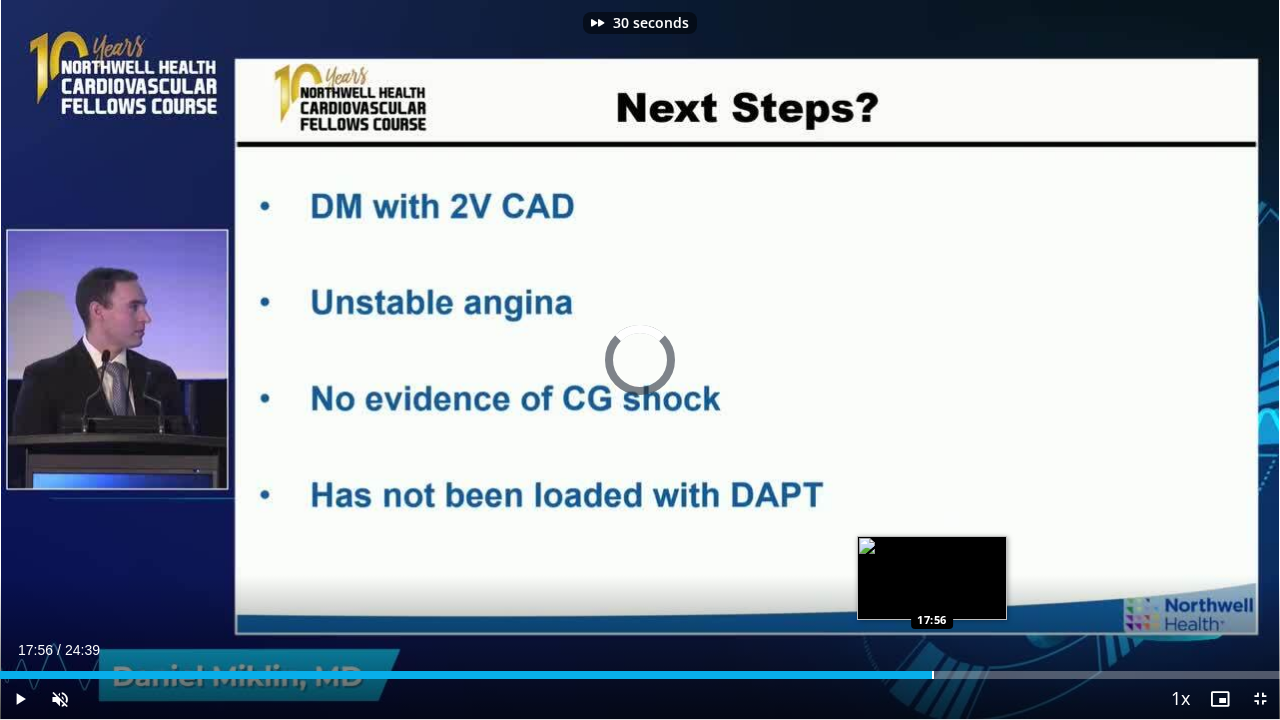 click at bounding box center (933, 675) 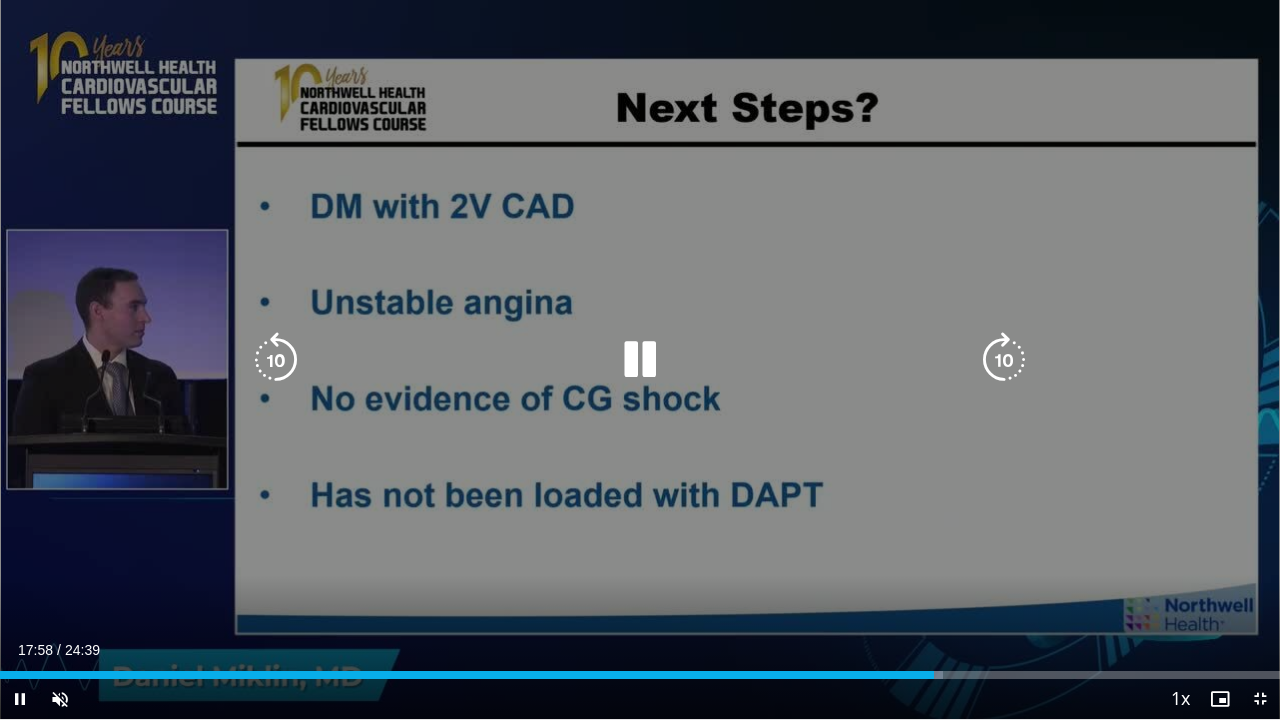click at bounding box center (1004, 360) 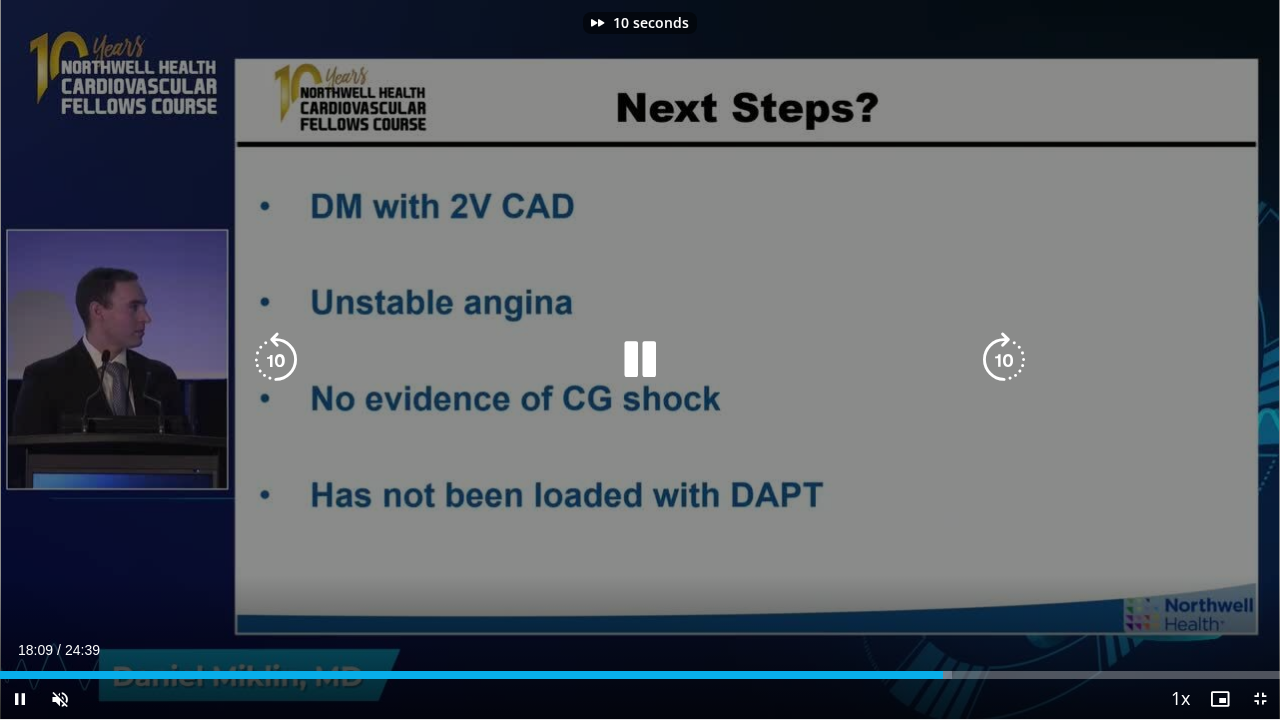 click at bounding box center (1004, 360) 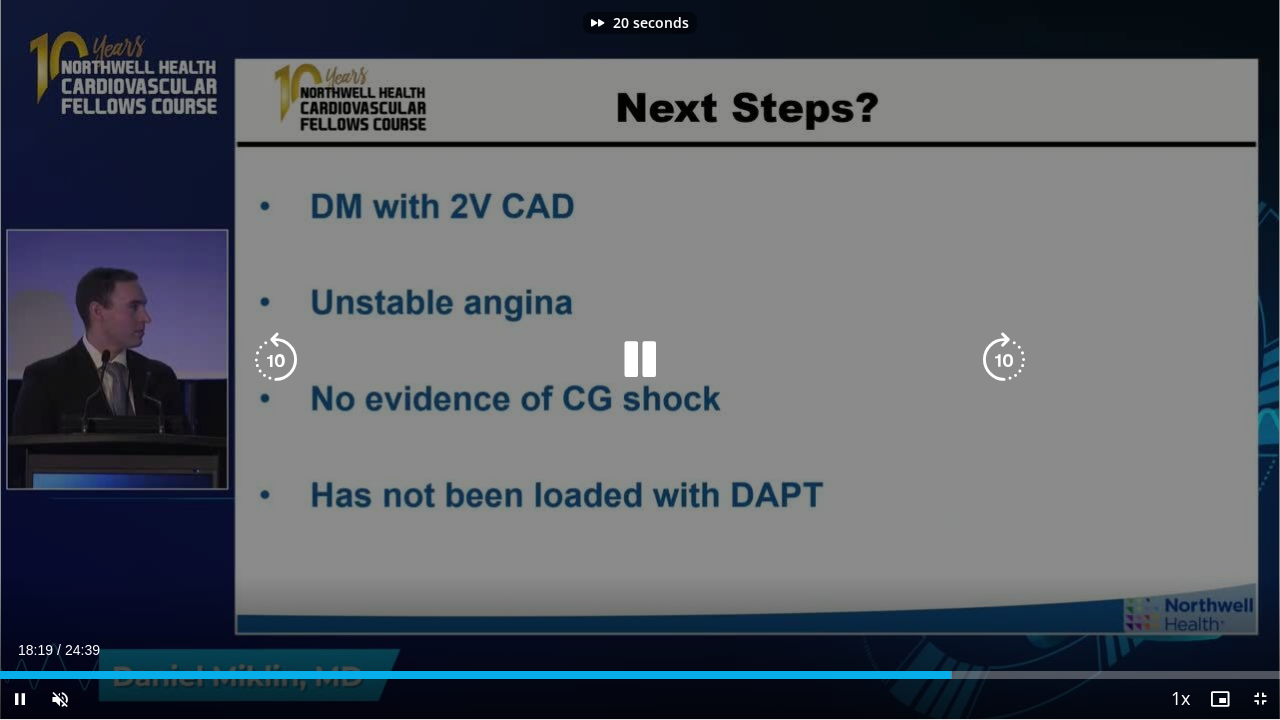 click at bounding box center (1004, 360) 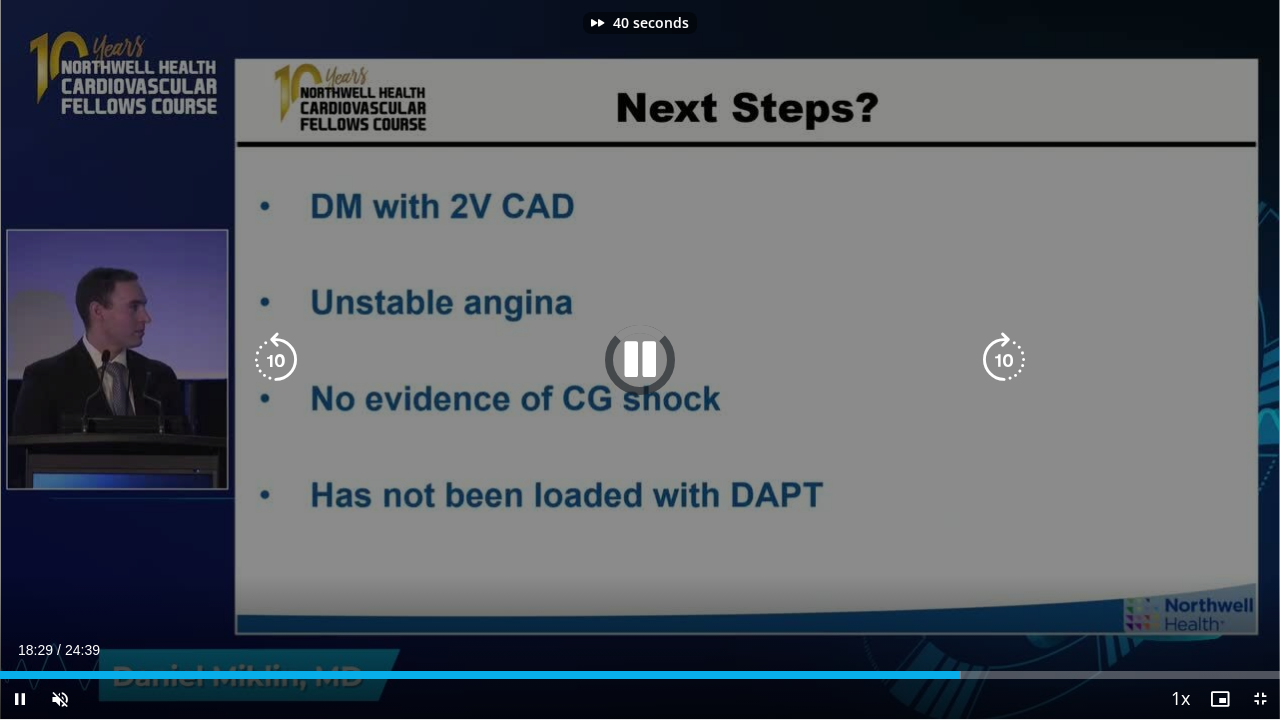 click at bounding box center [1004, 360] 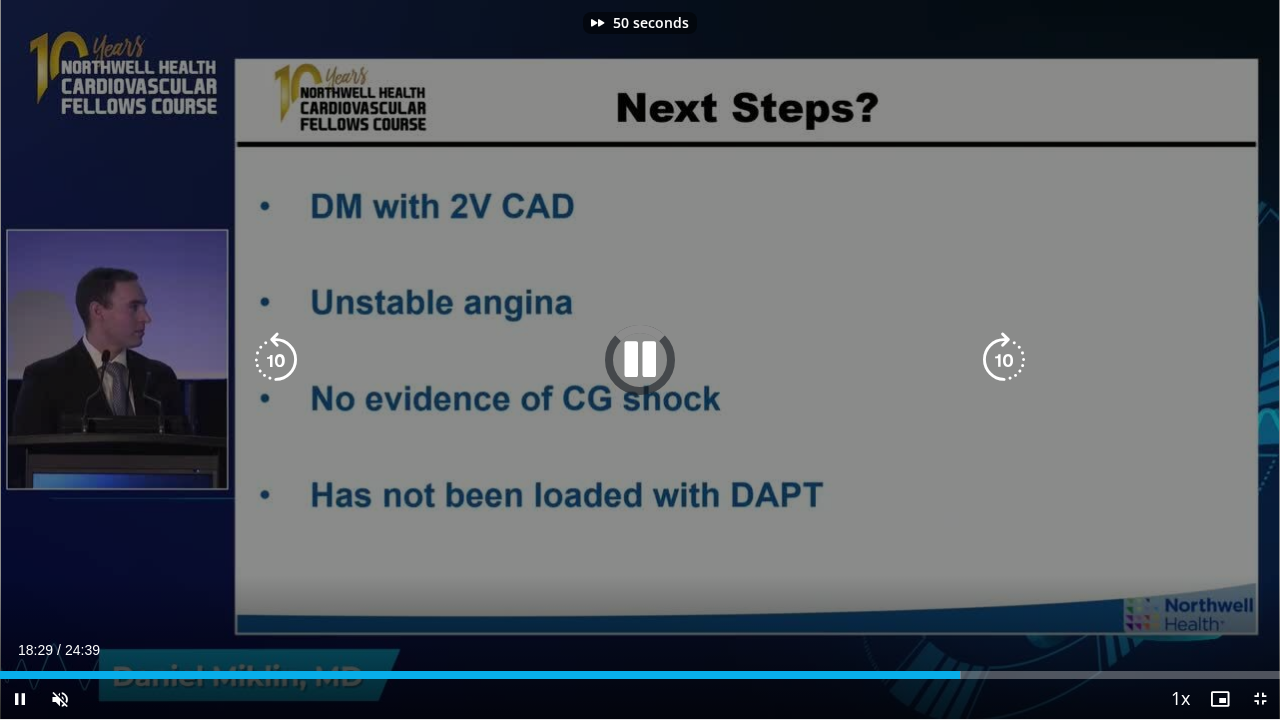 click at bounding box center [1004, 360] 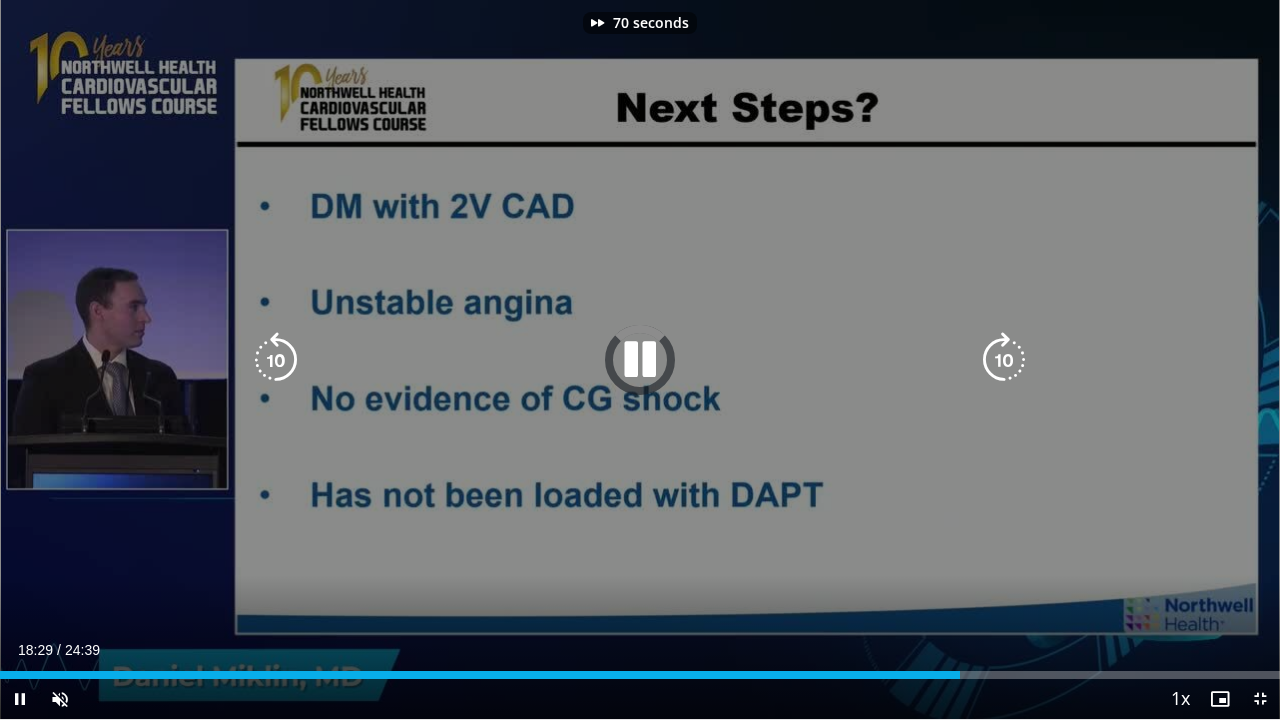 click at bounding box center [1004, 360] 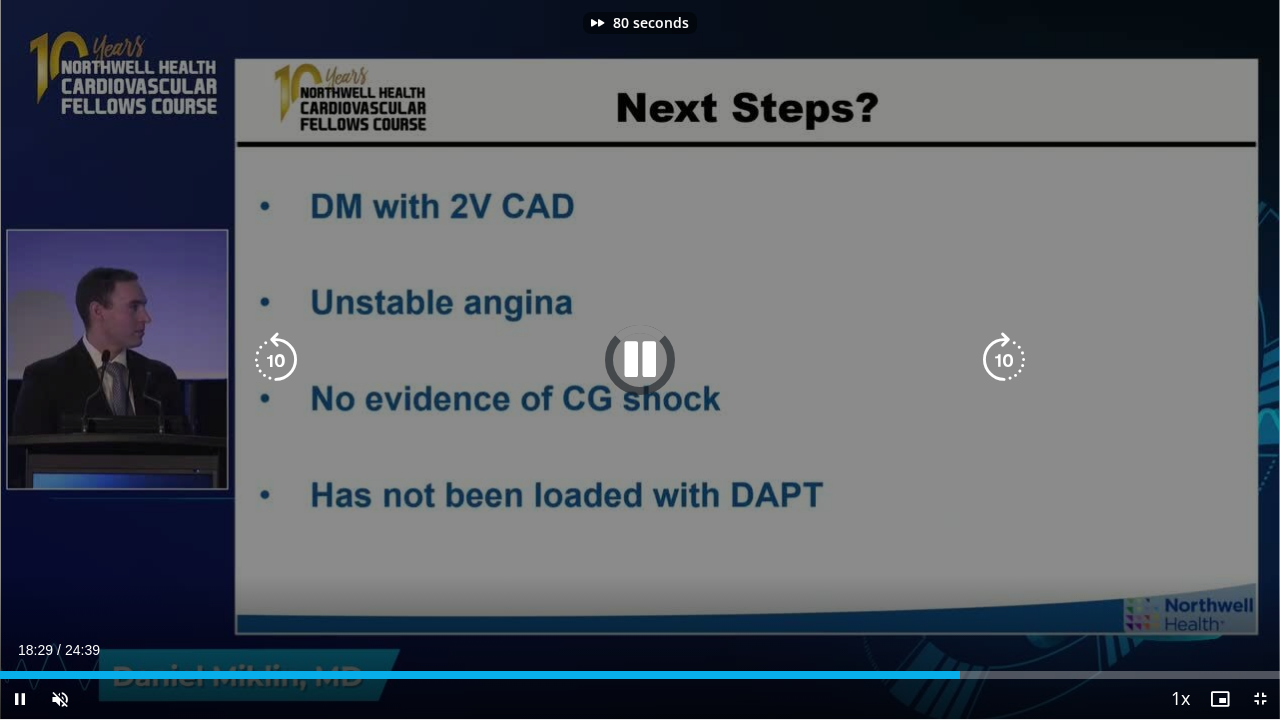 click at bounding box center (1004, 360) 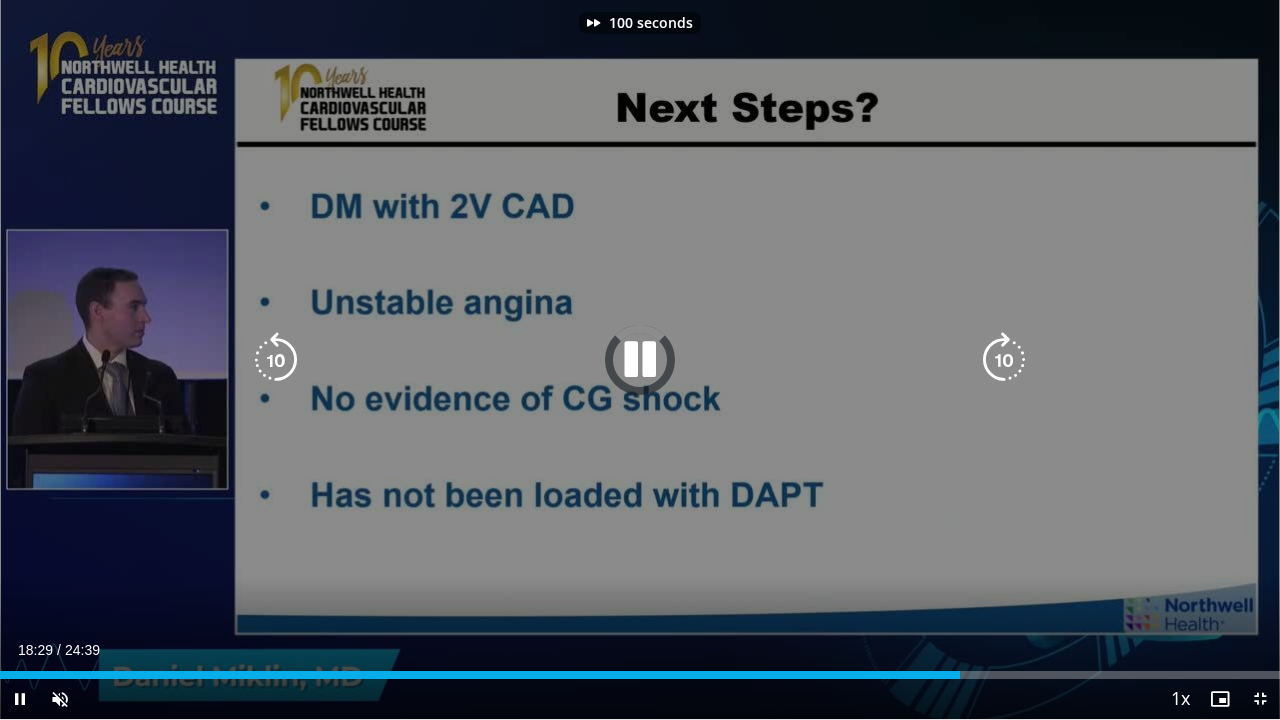 click at bounding box center [1004, 360] 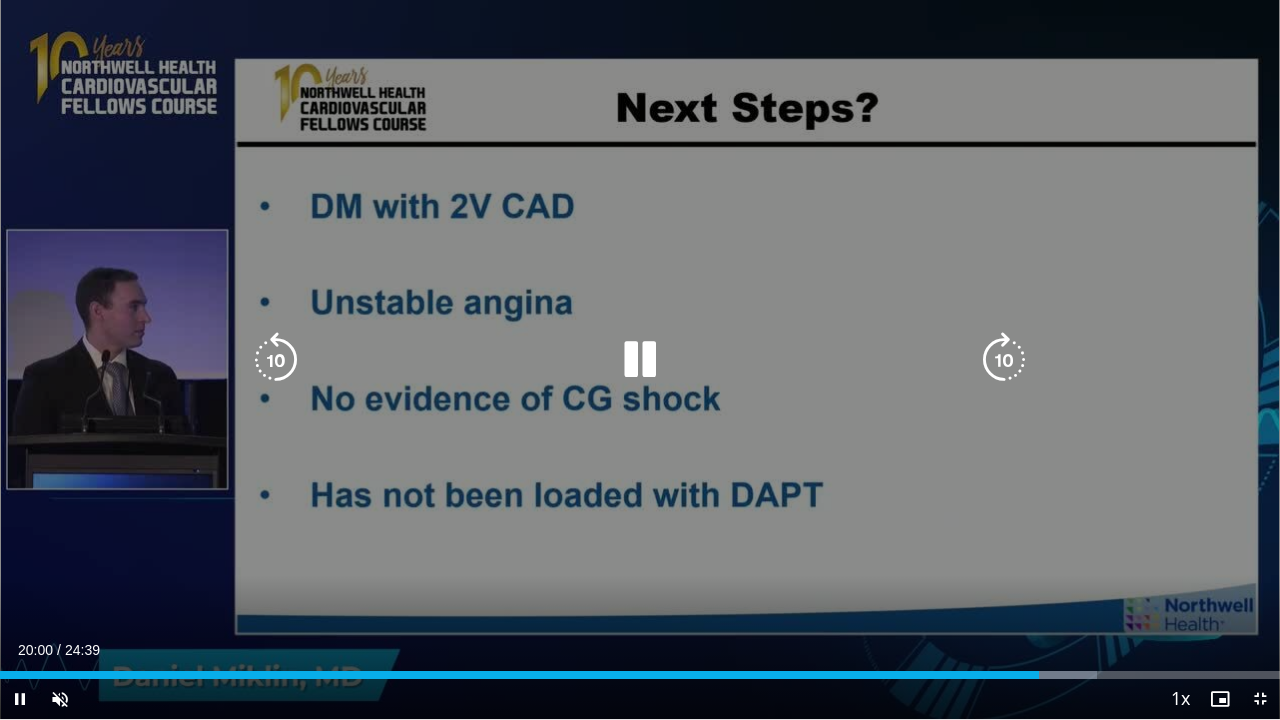 click at bounding box center [276, 360] 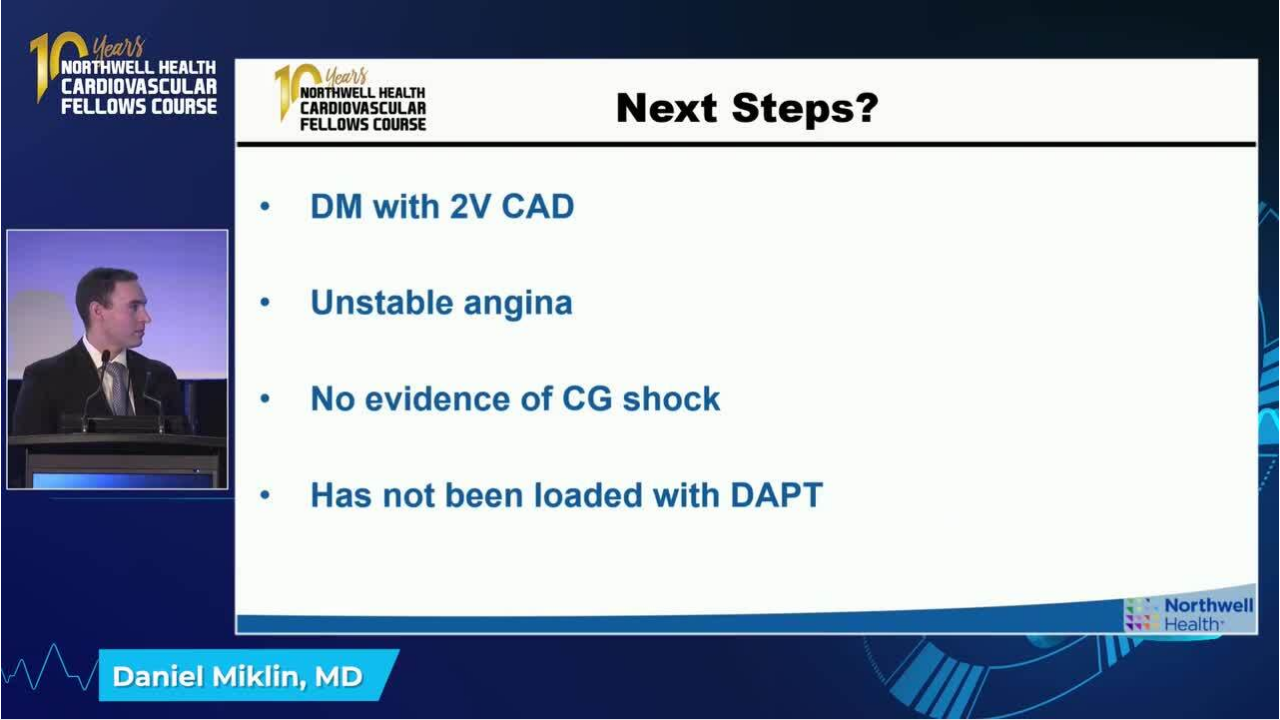 click on "10 seconds
Tap to unmute" at bounding box center [640, 359] 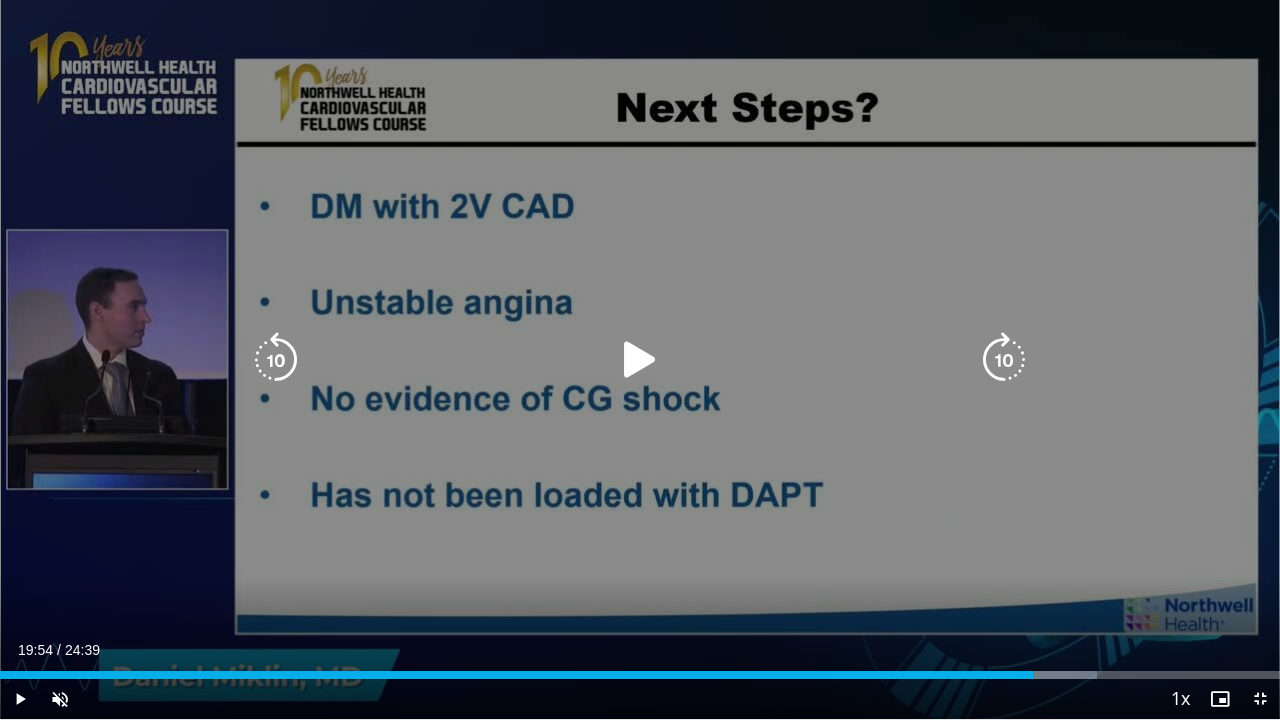click at bounding box center (276, 360) 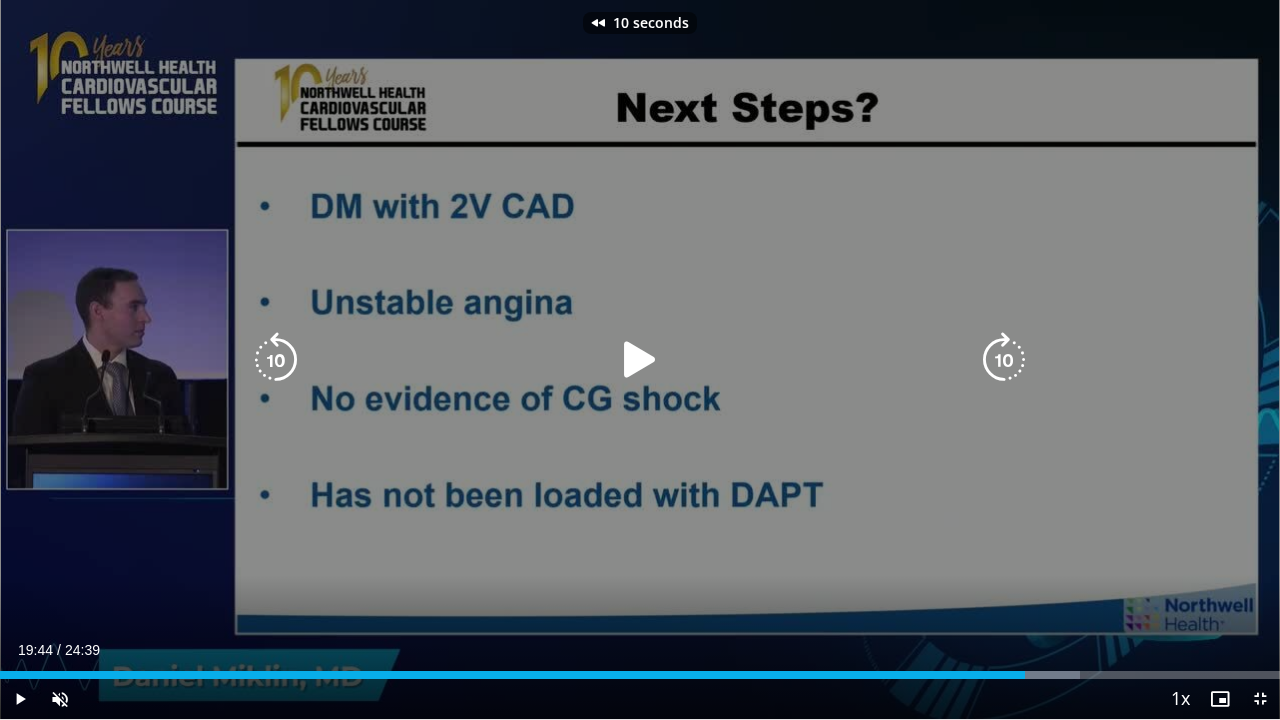 click at bounding box center [640, 360] 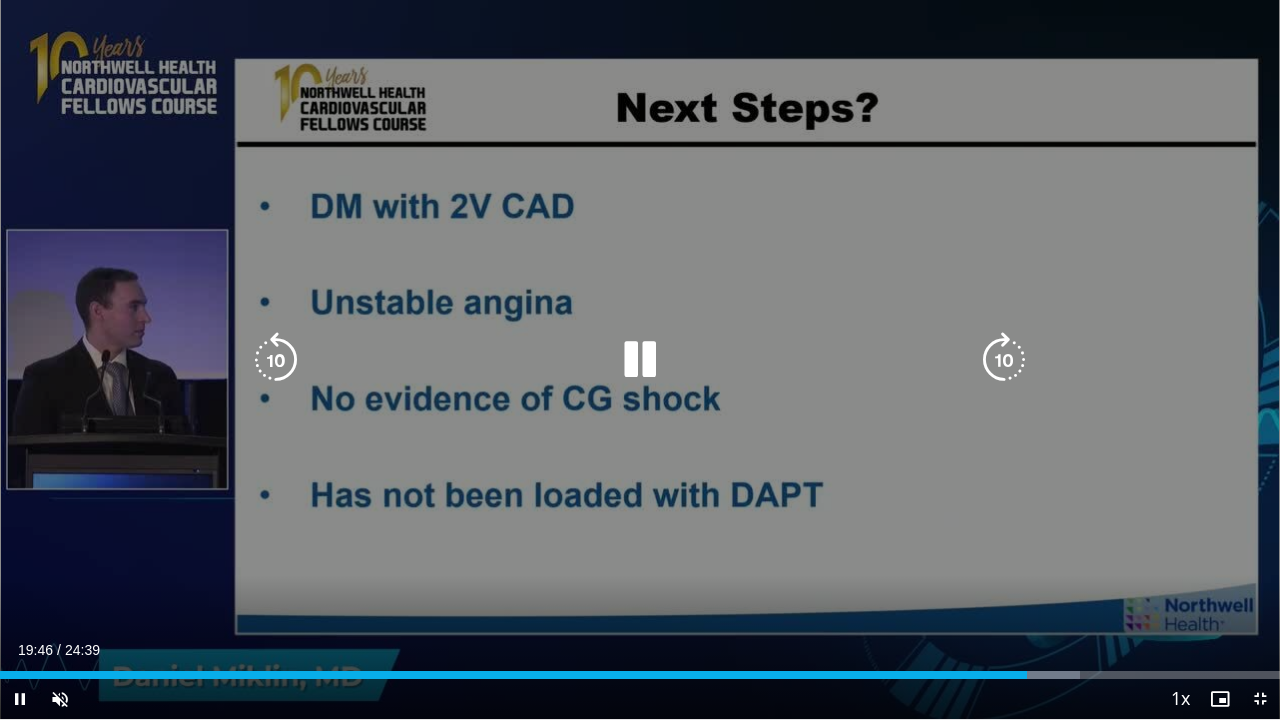 click at bounding box center (276, 360) 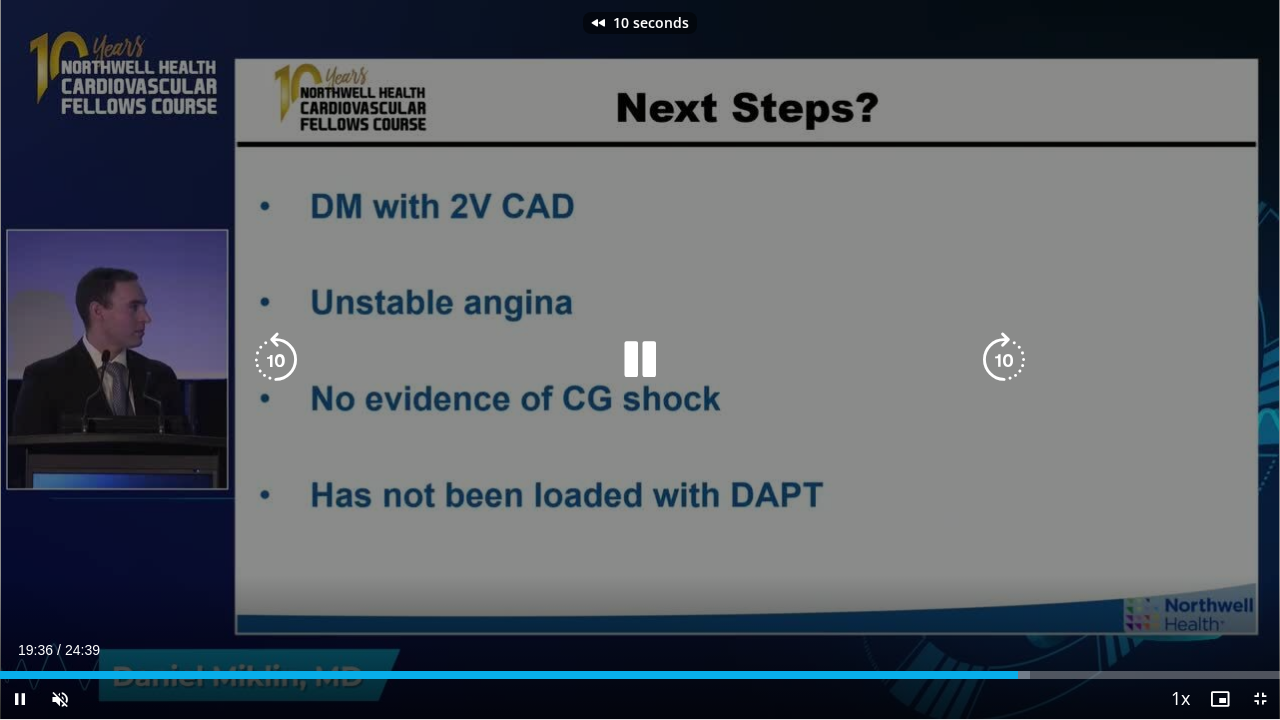 click at bounding box center (276, 360) 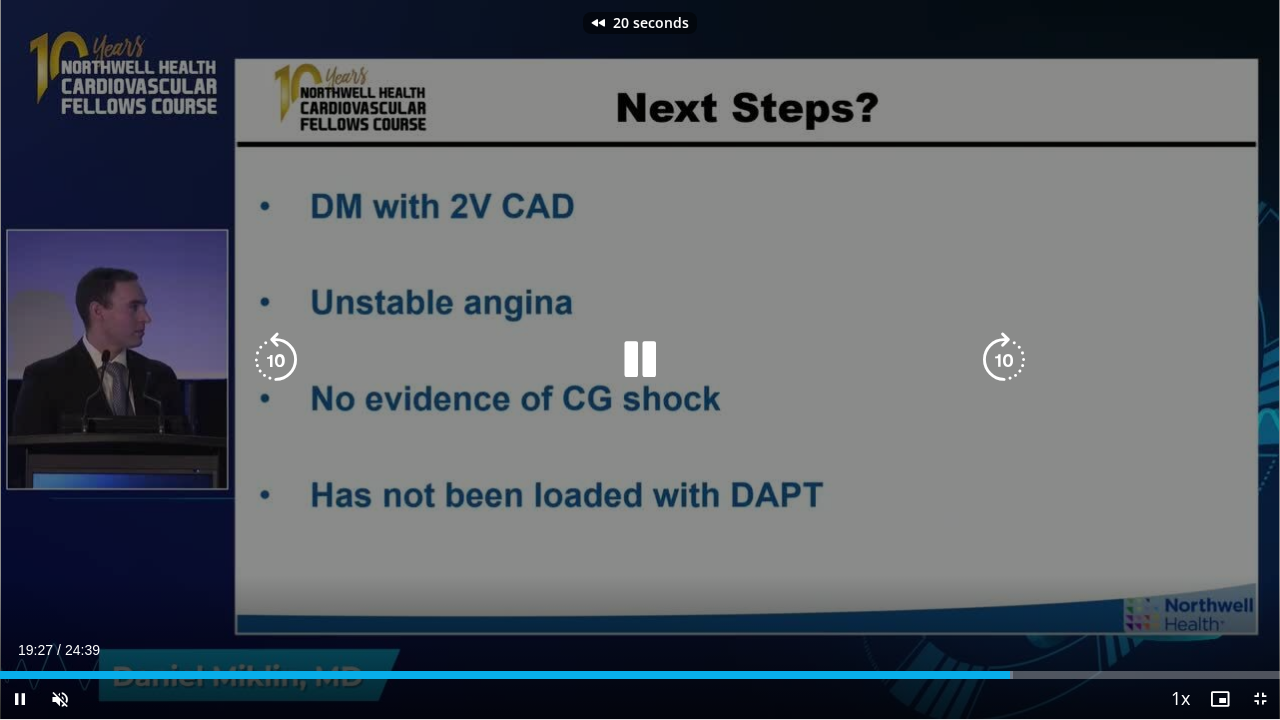 click at bounding box center [276, 360] 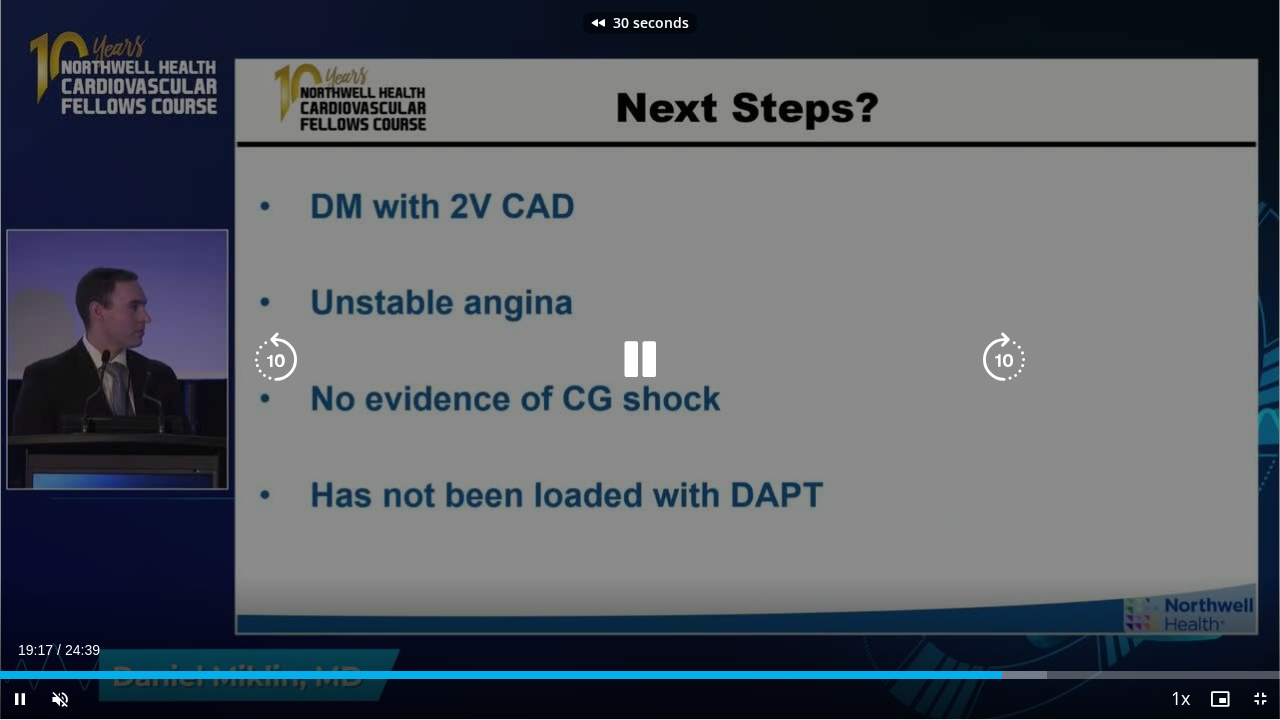 click at bounding box center [276, 360] 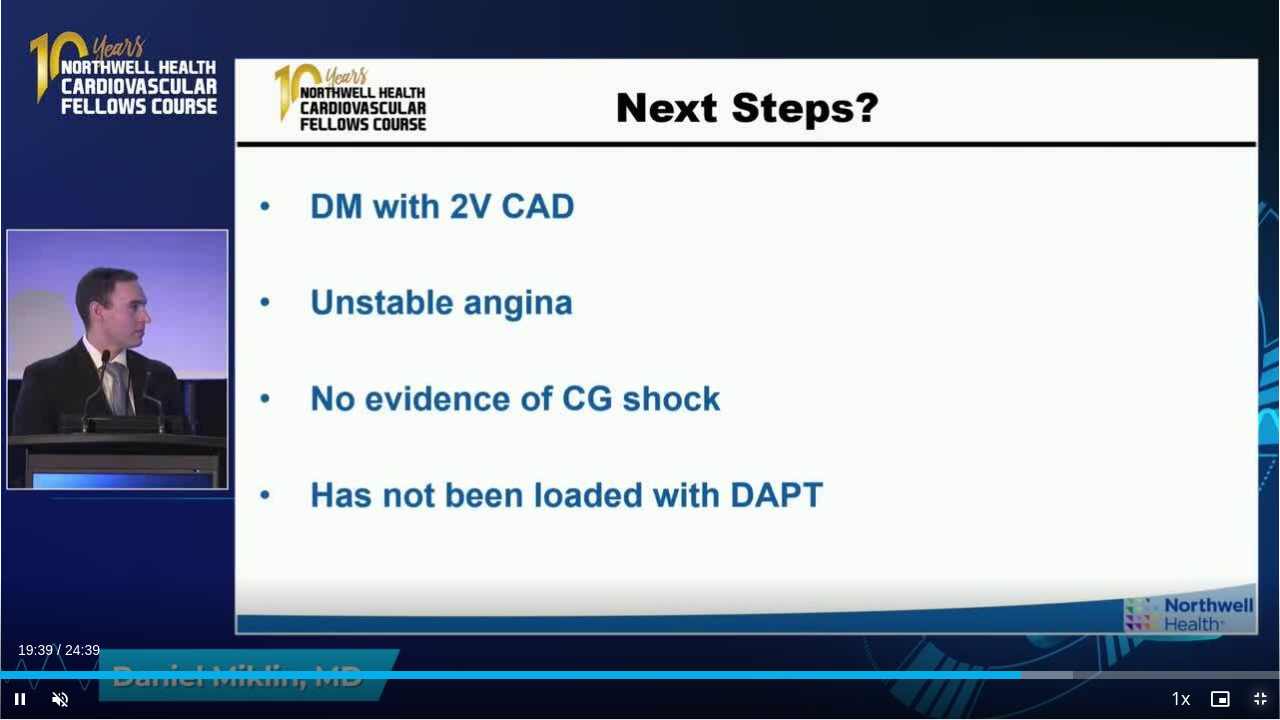 click at bounding box center (1260, 699) 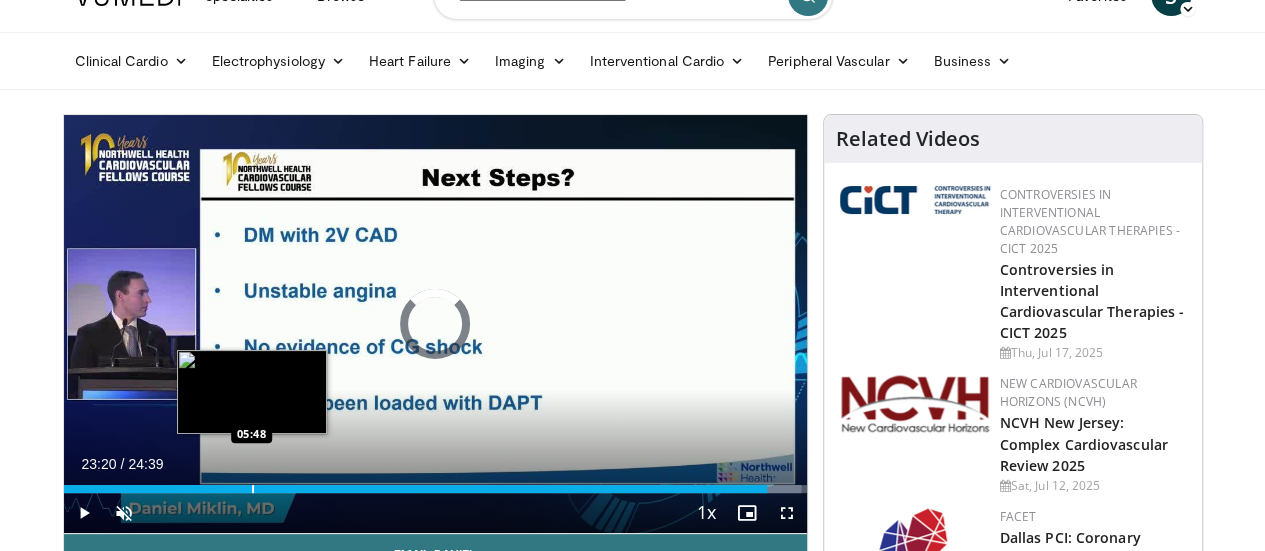 click on "23:20" at bounding box center [416, 489] 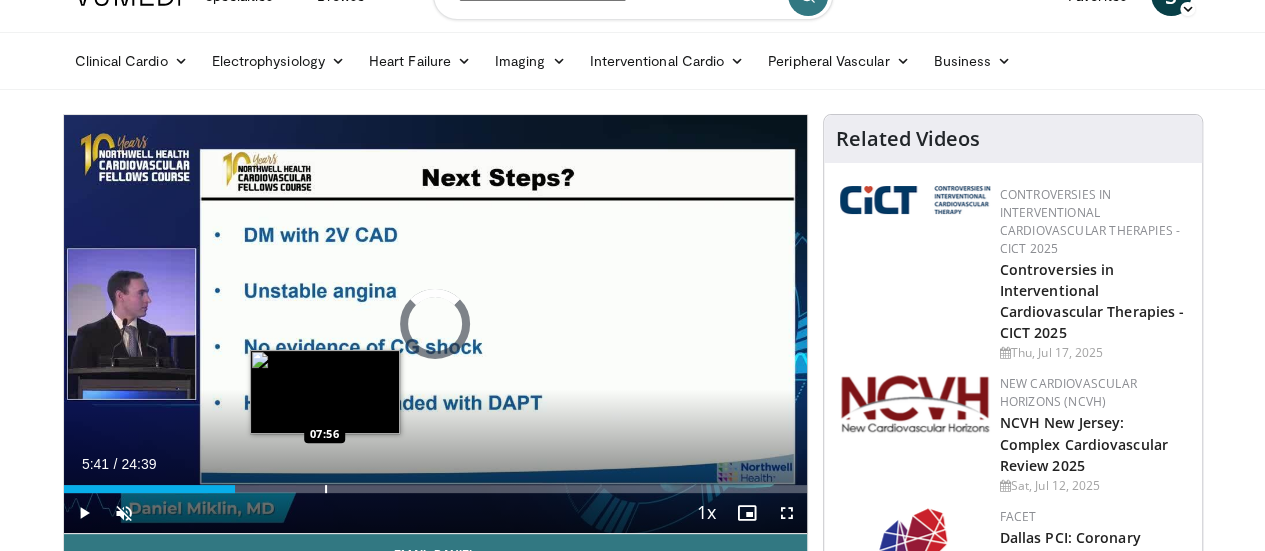 click at bounding box center (326, 489) 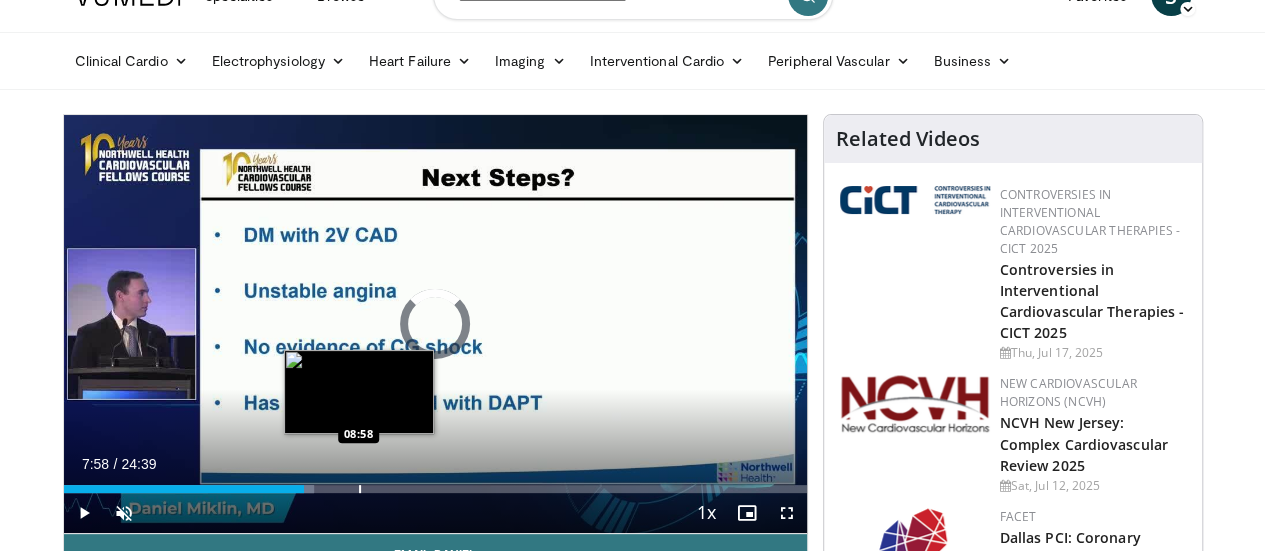 click at bounding box center (360, 489) 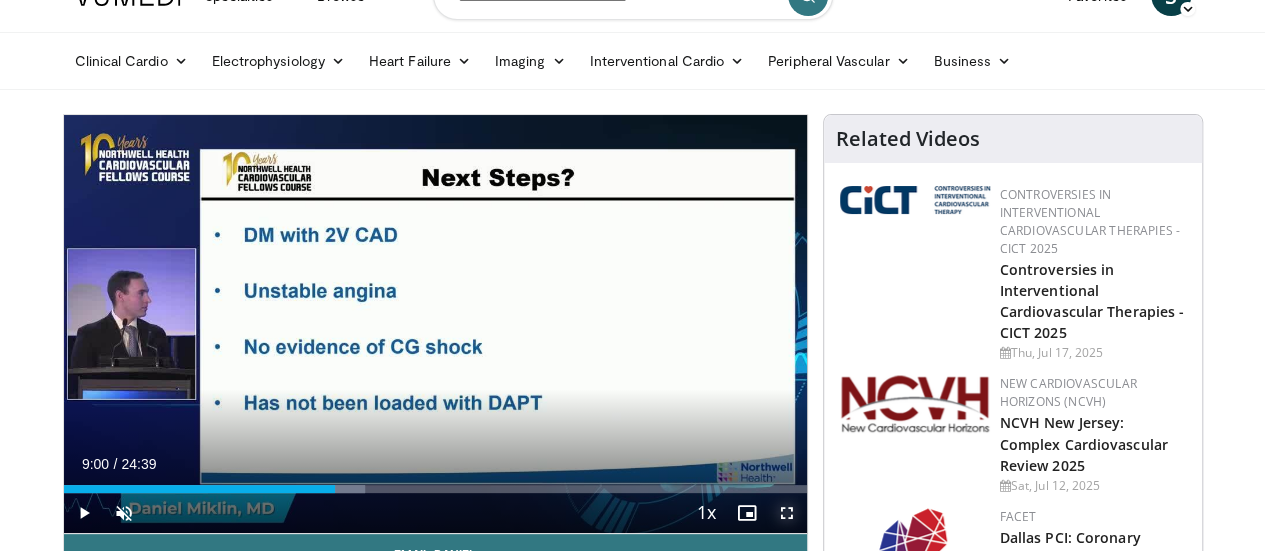 click at bounding box center [787, 513] 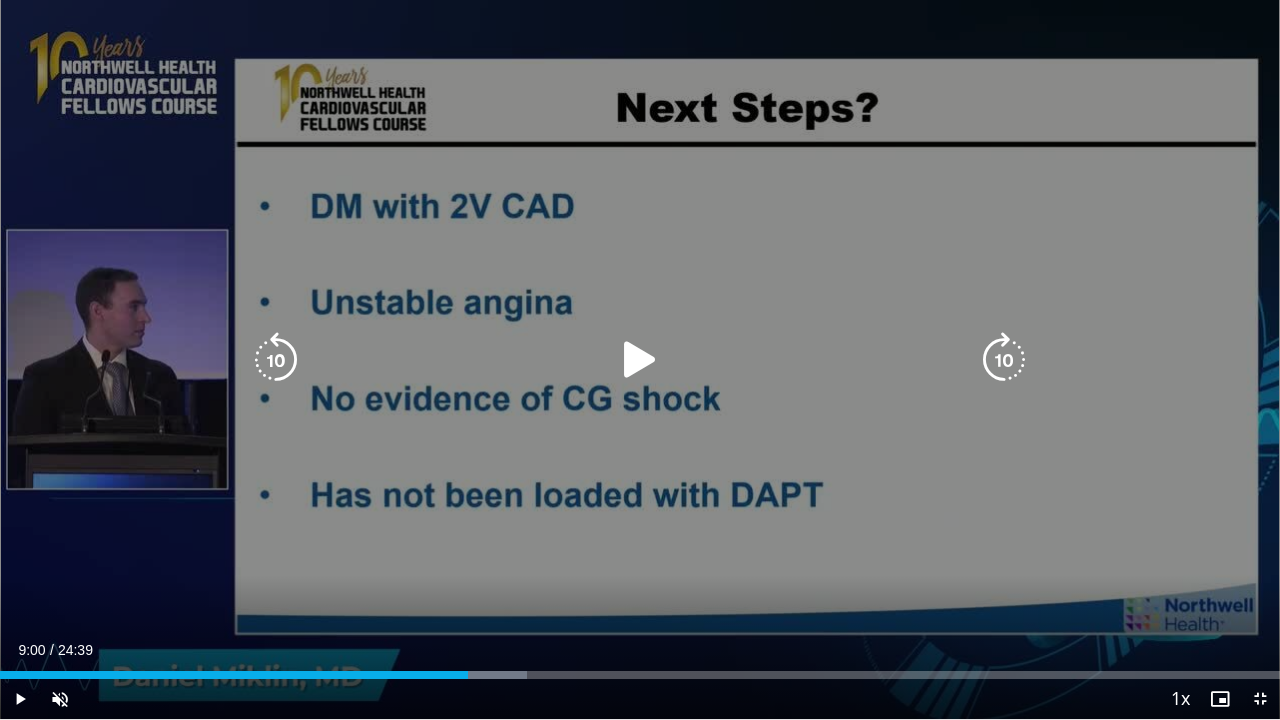 click at bounding box center [640, 360] 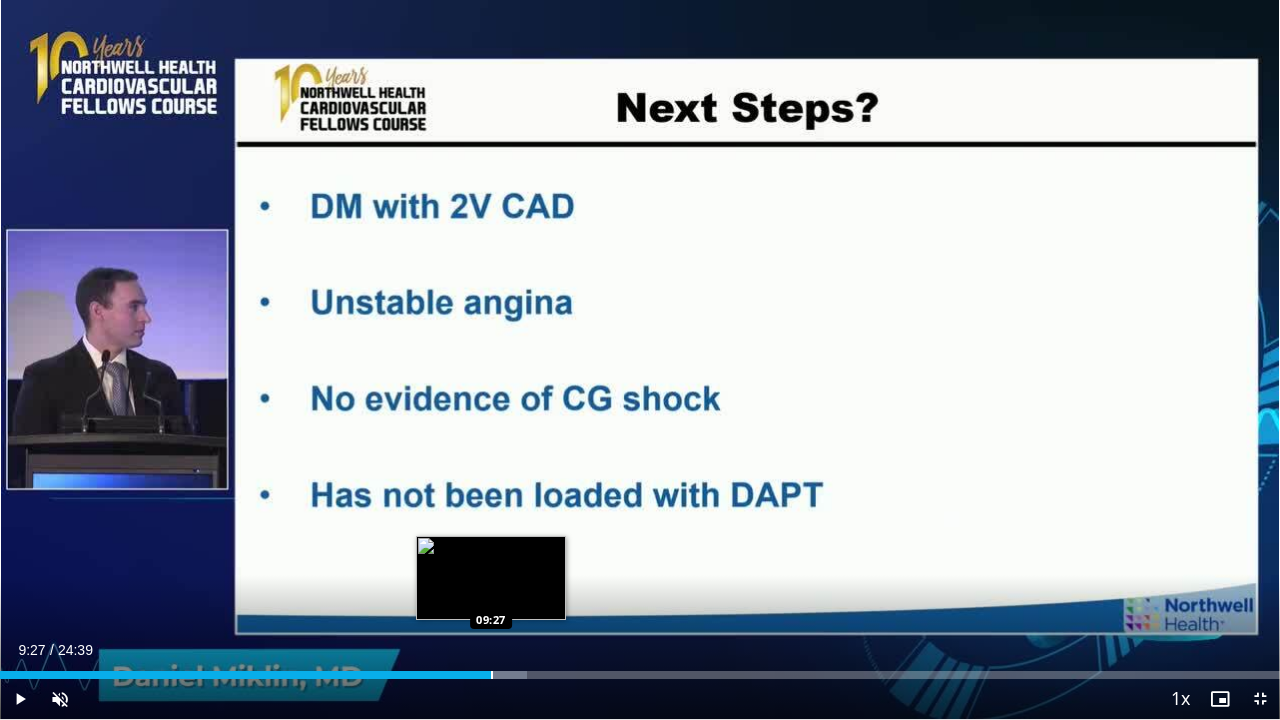 click at bounding box center (492, 675) 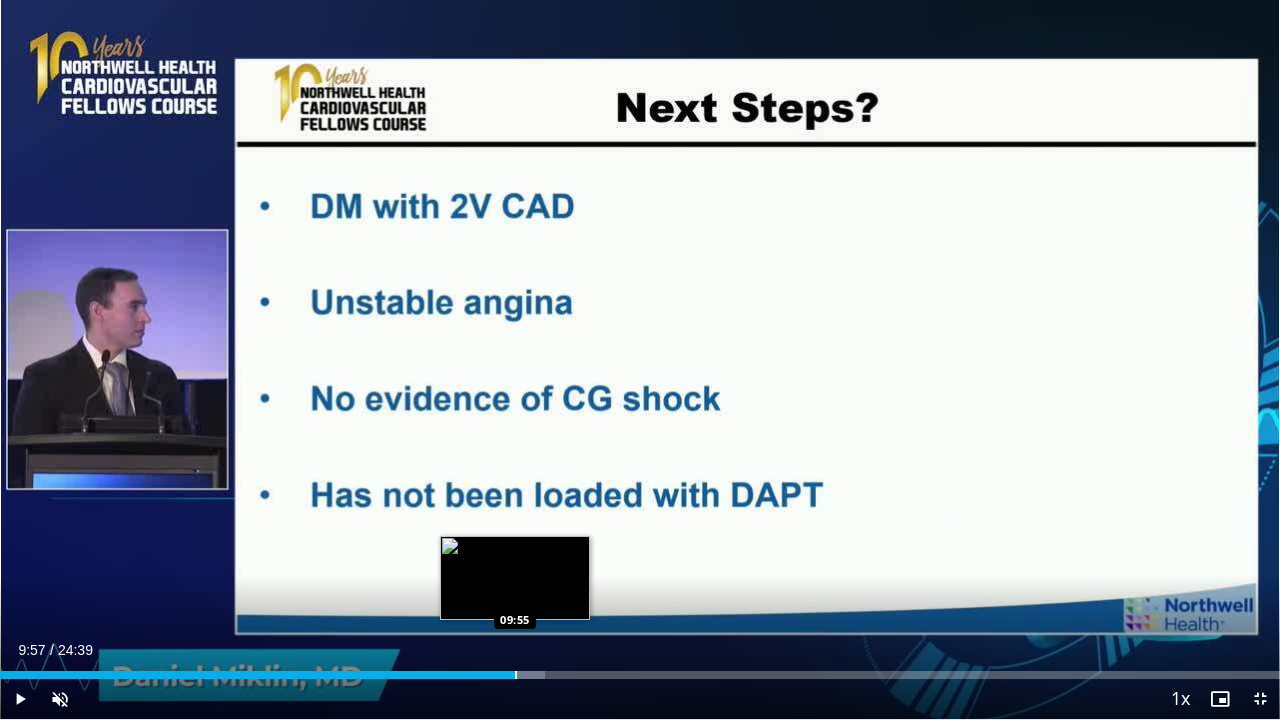 click at bounding box center [516, 675] 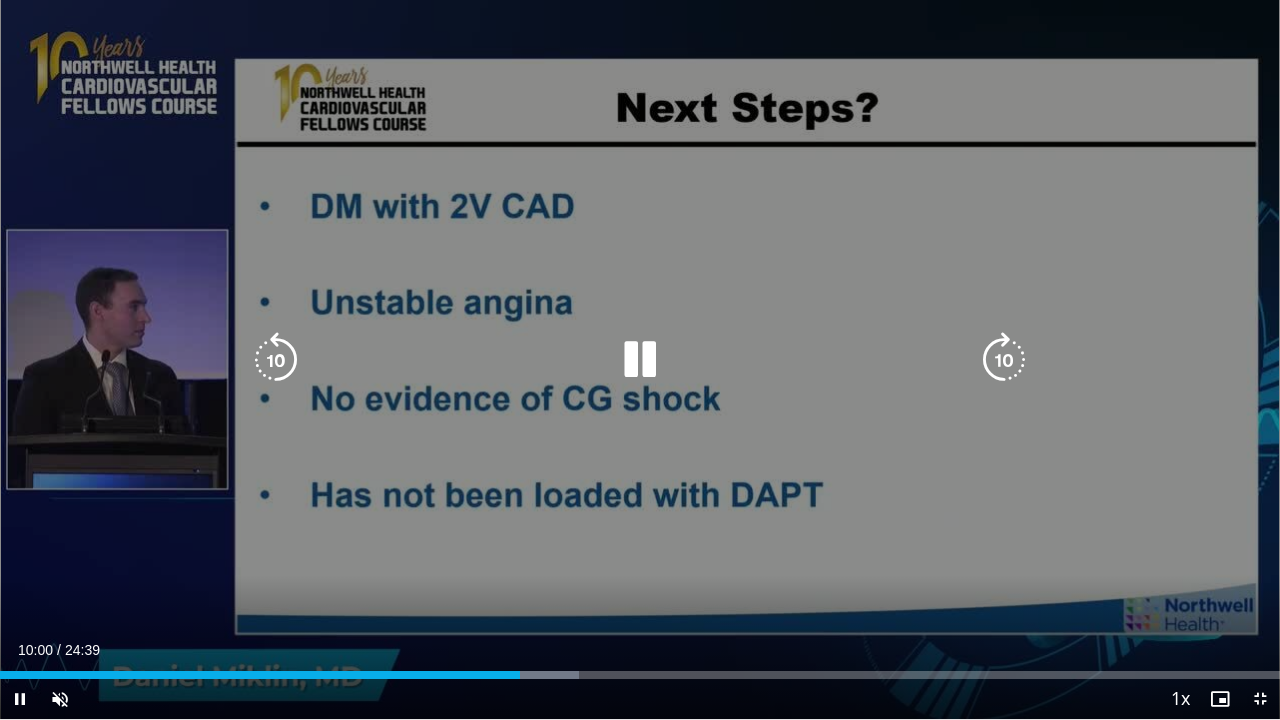 click at bounding box center [276, 360] 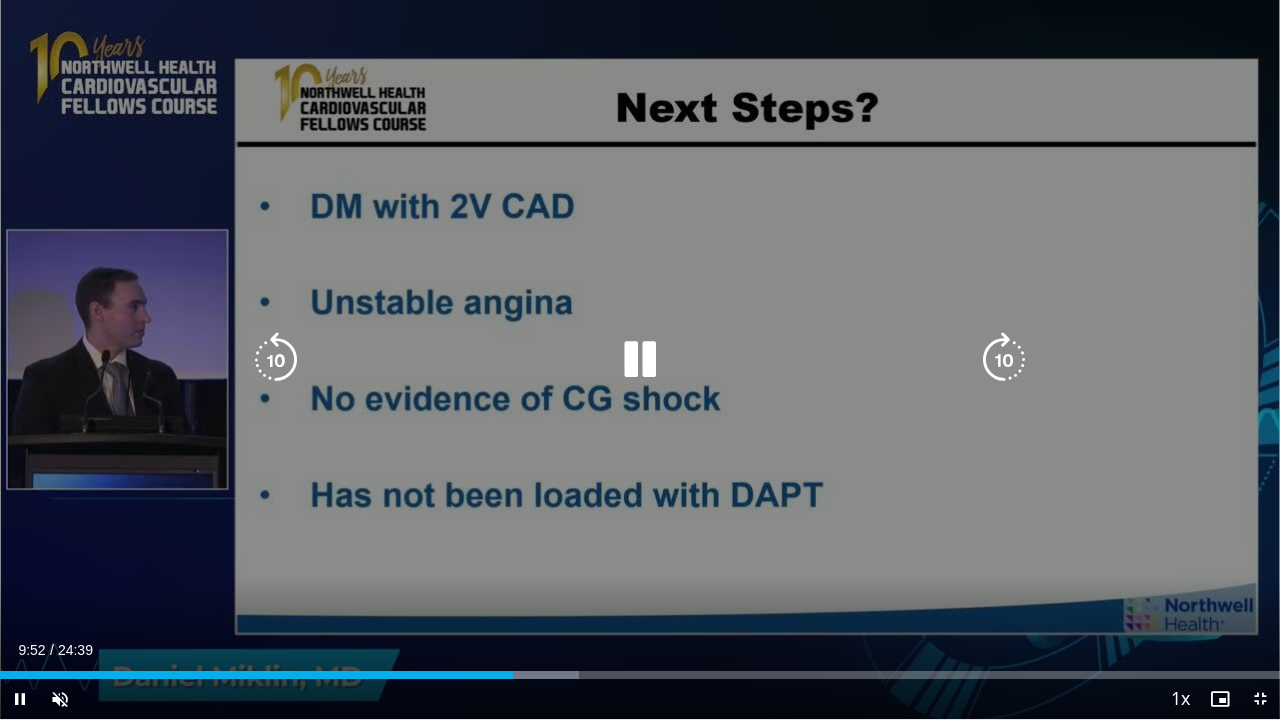 click at bounding box center (276, 360) 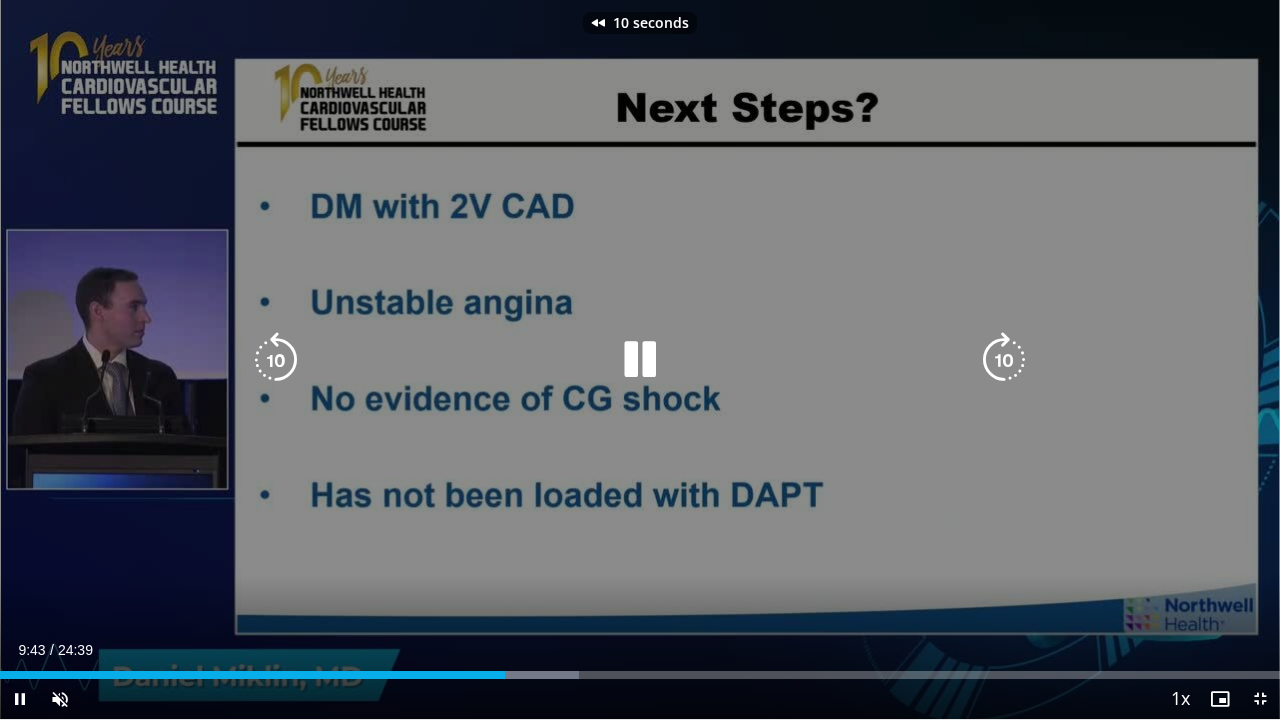 click at bounding box center [276, 360] 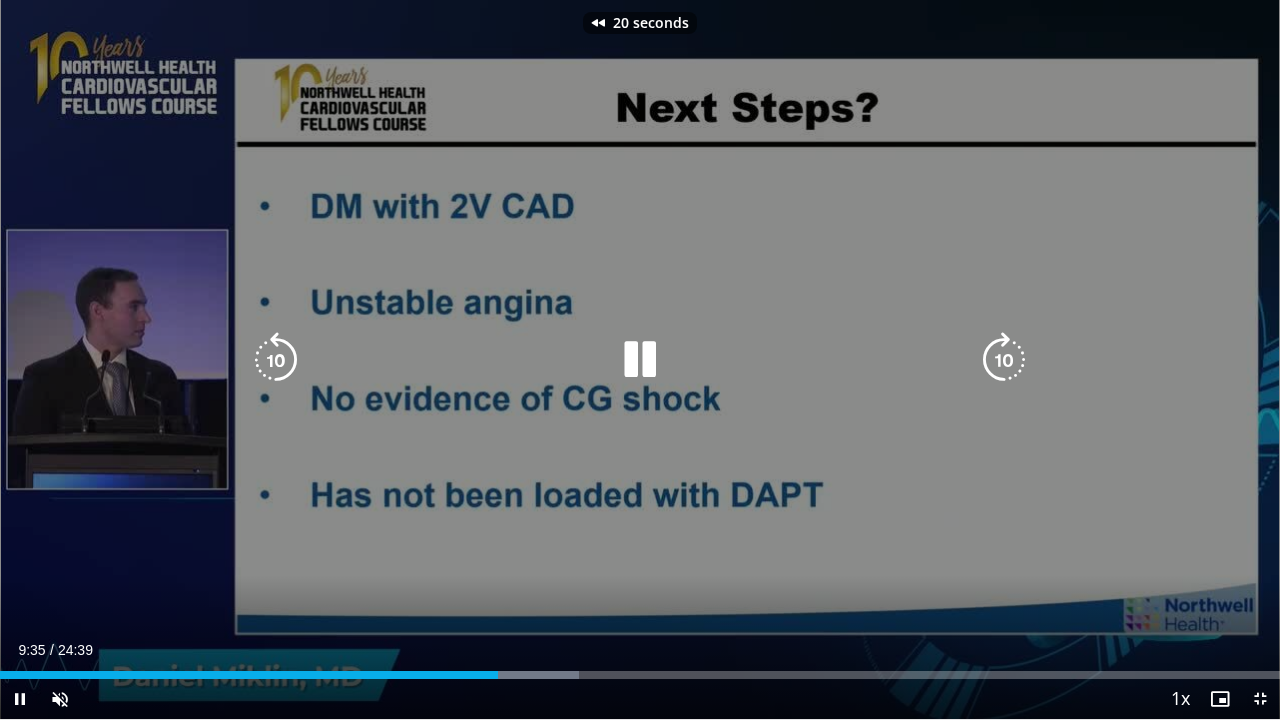 click at bounding box center (276, 360) 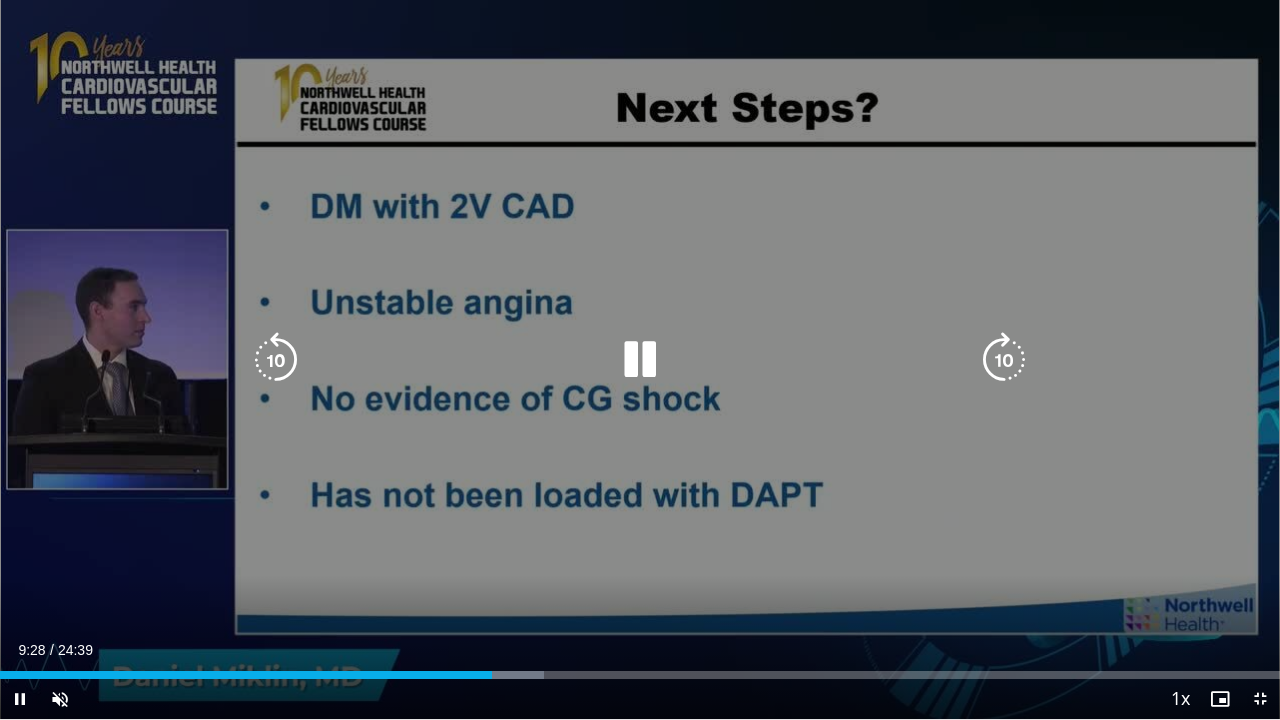 click at bounding box center [640, 360] 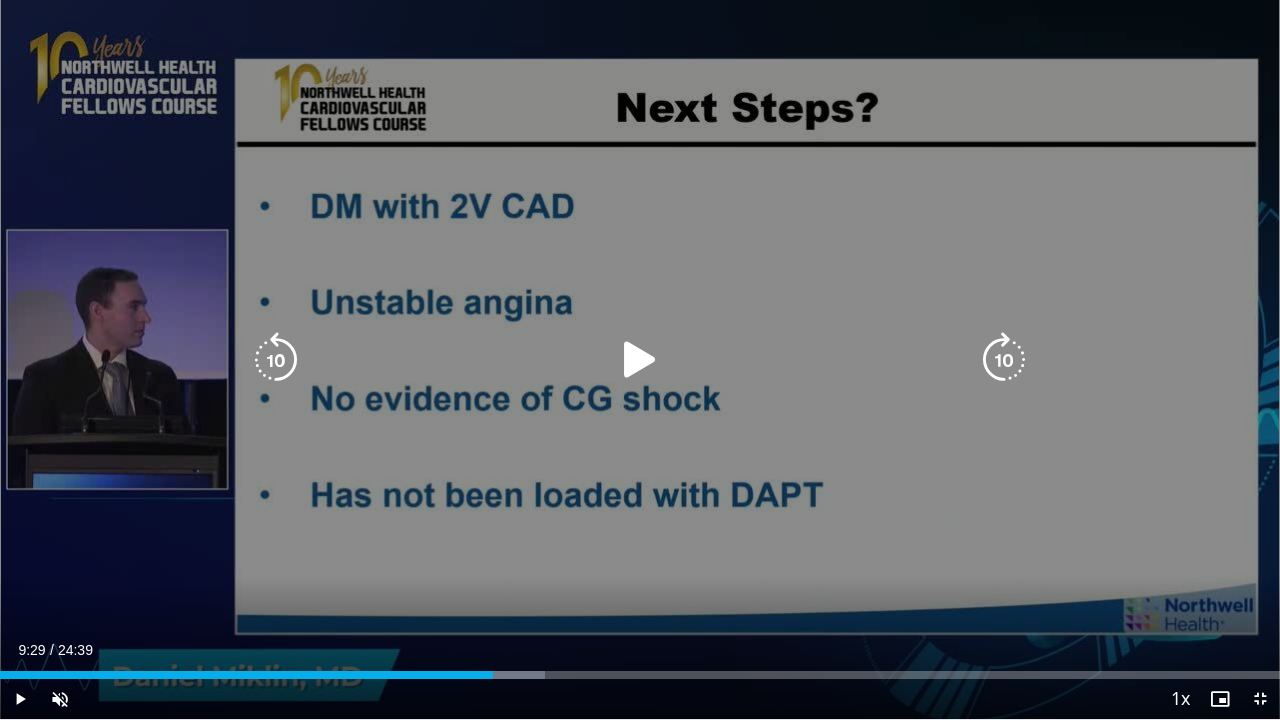 click at bounding box center [640, 360] 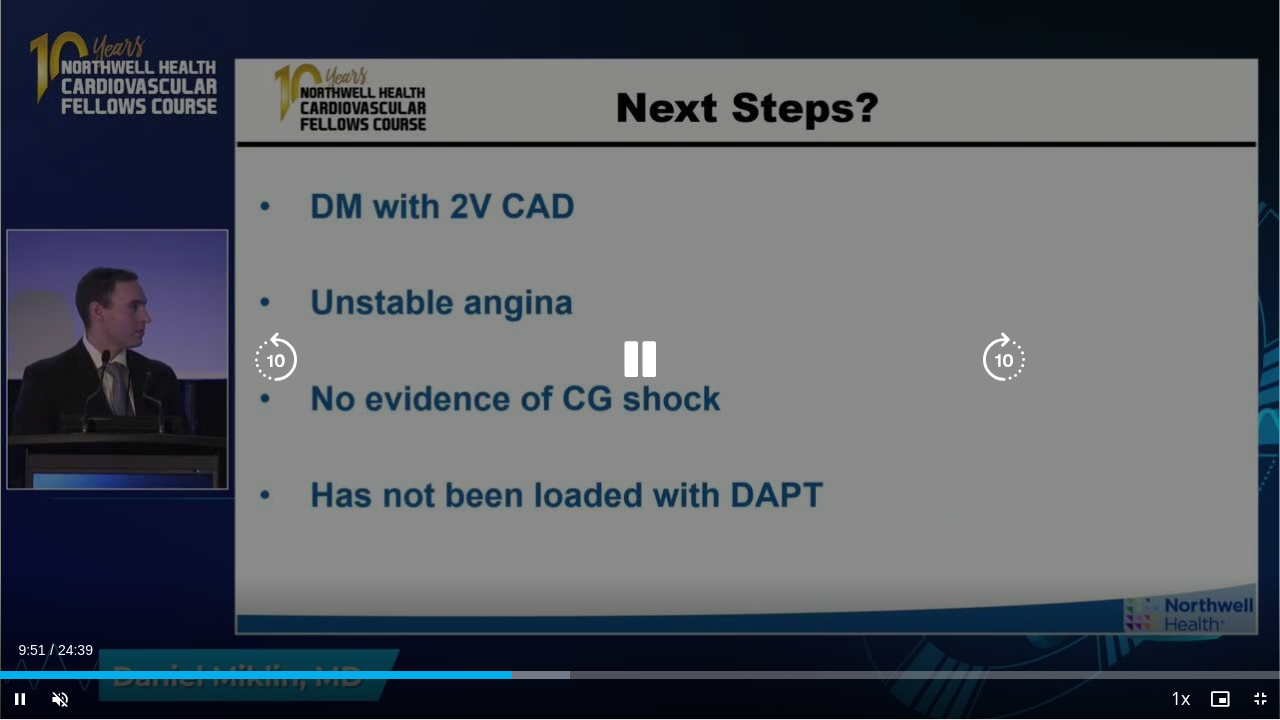click at bounding box center [1004, 360] 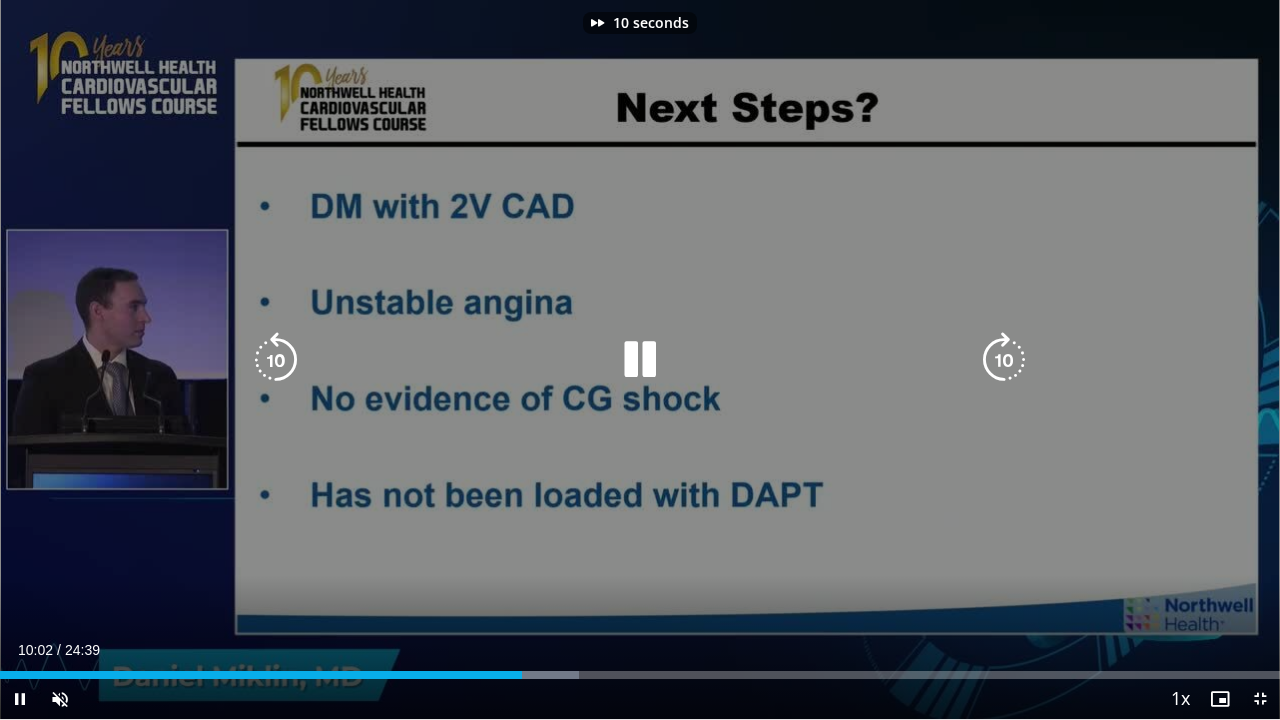 click at bounding box center (1004, 360) 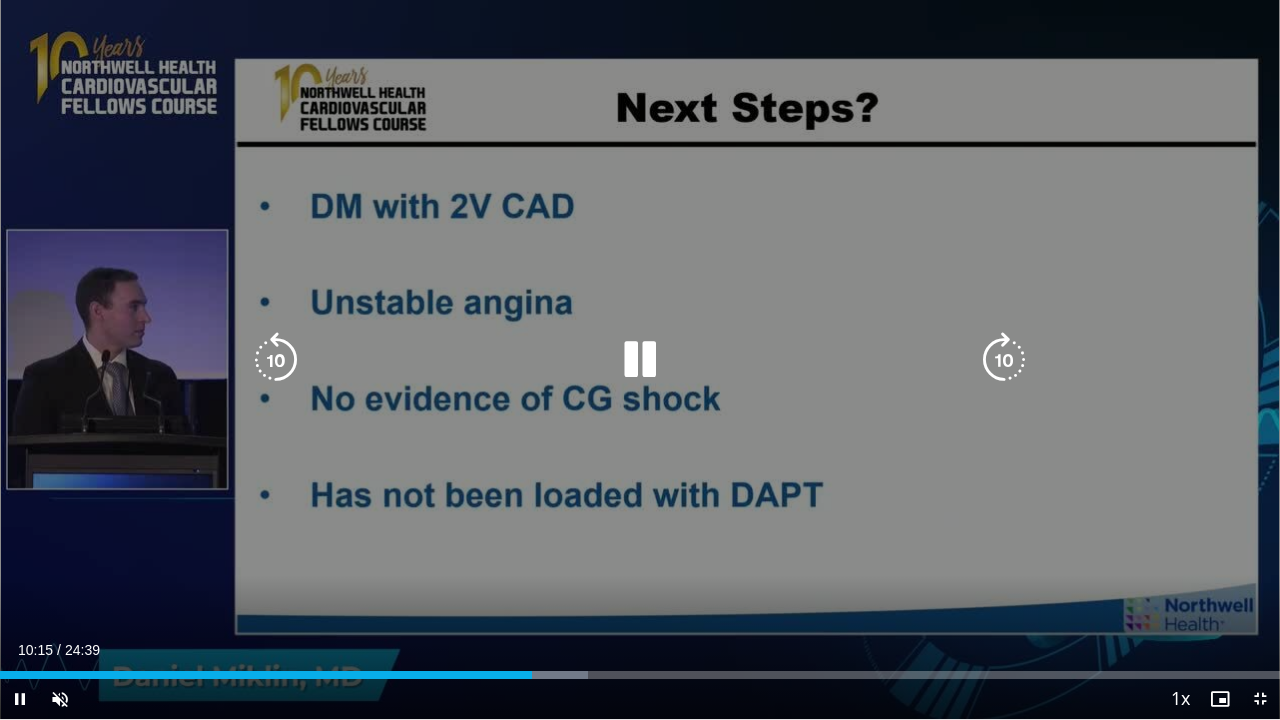 click at bounding box center [276, 360] 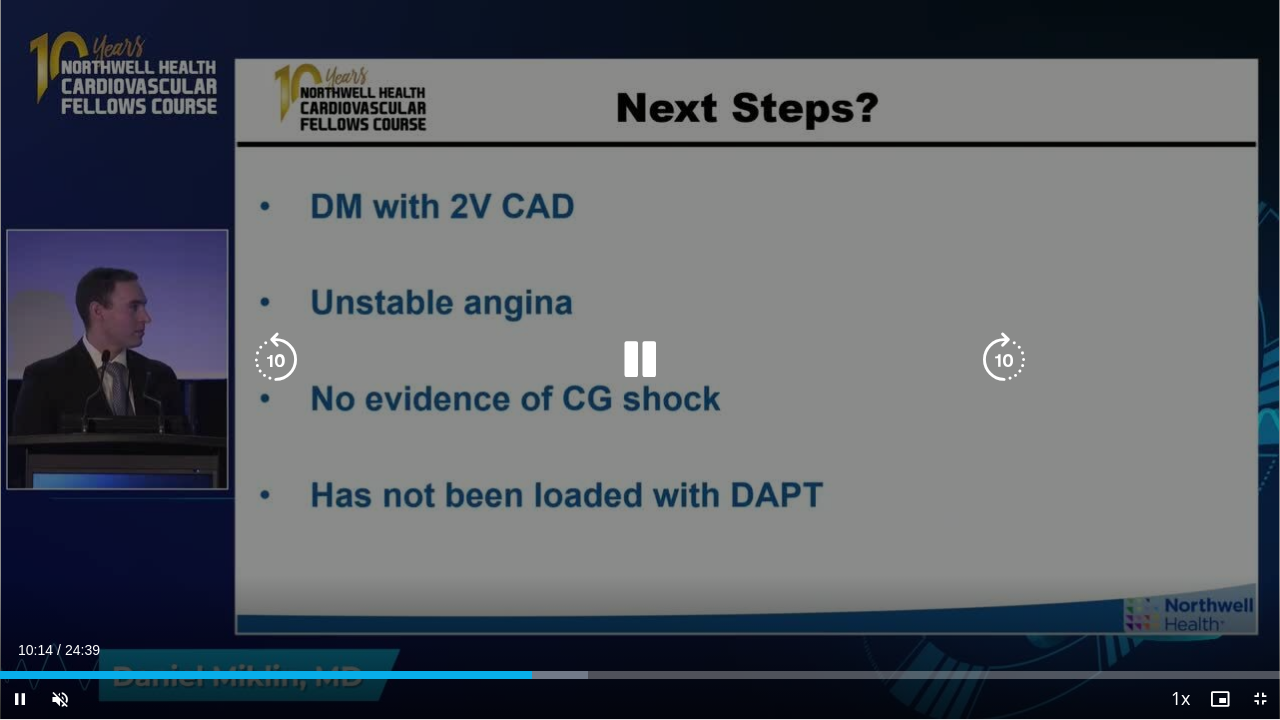 click at bounding box center [276, 360] 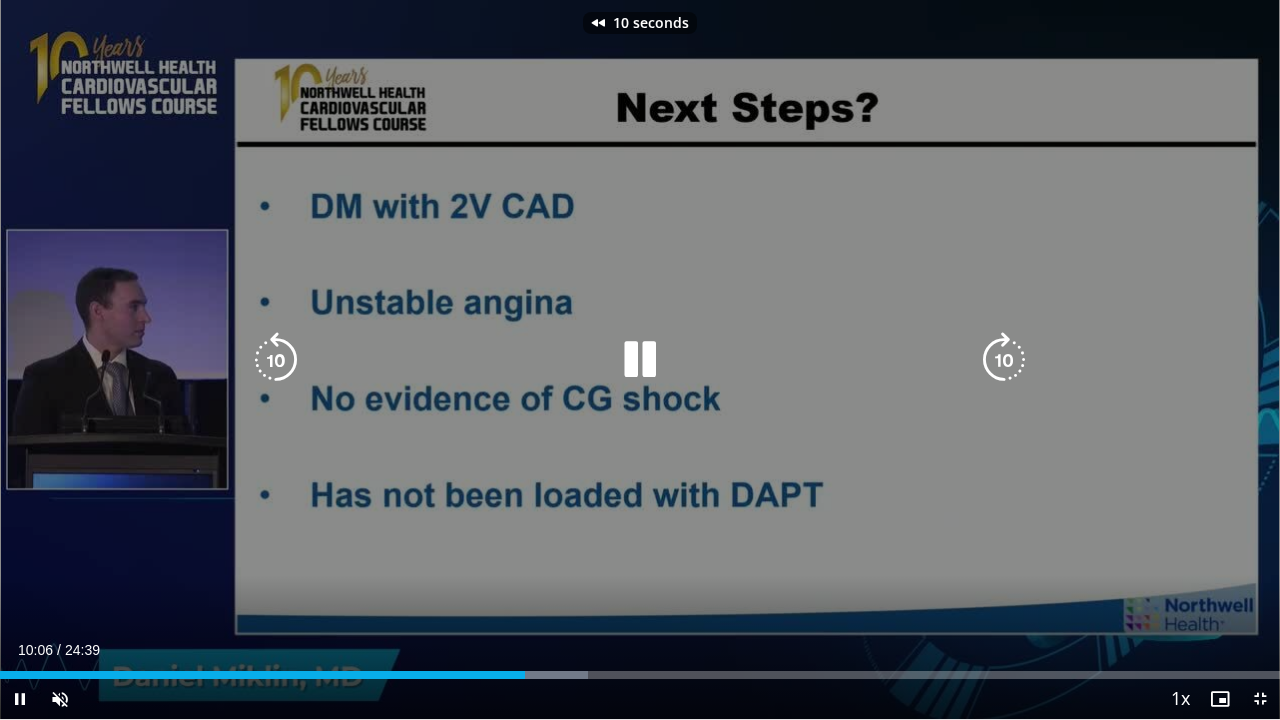 click at bounding box center (276, 360) 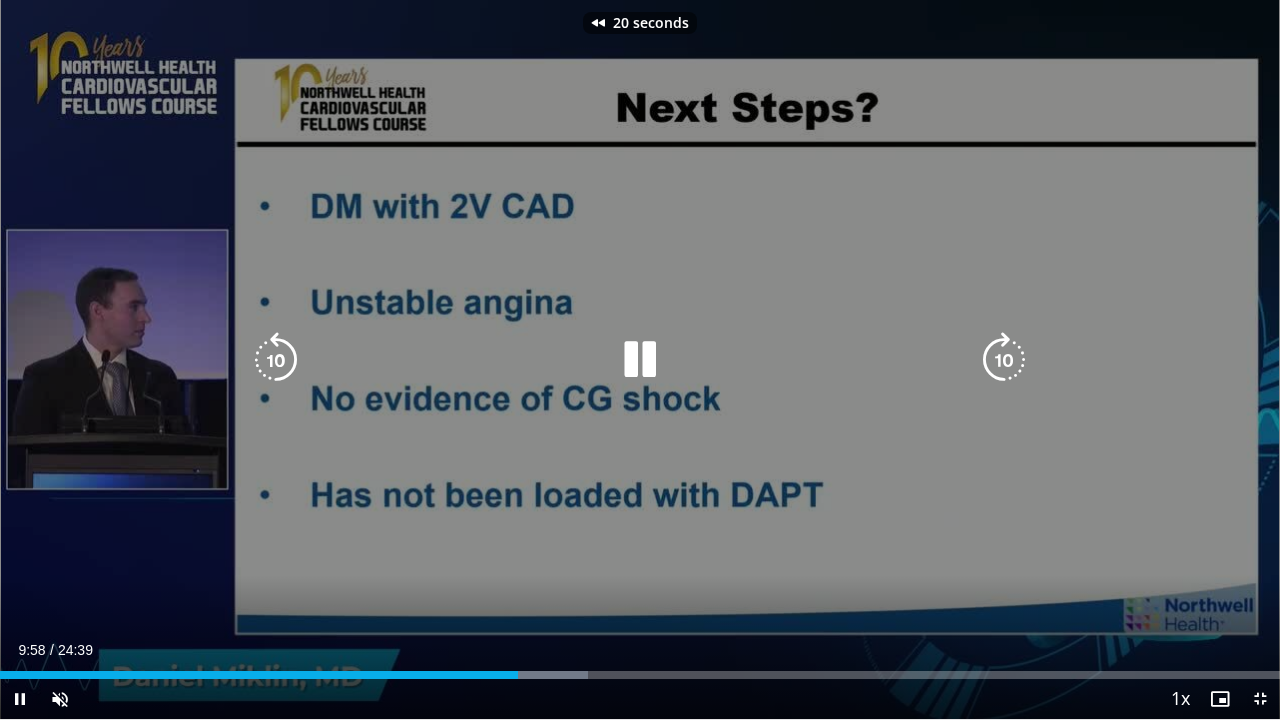click at bounding box center [276, 360] 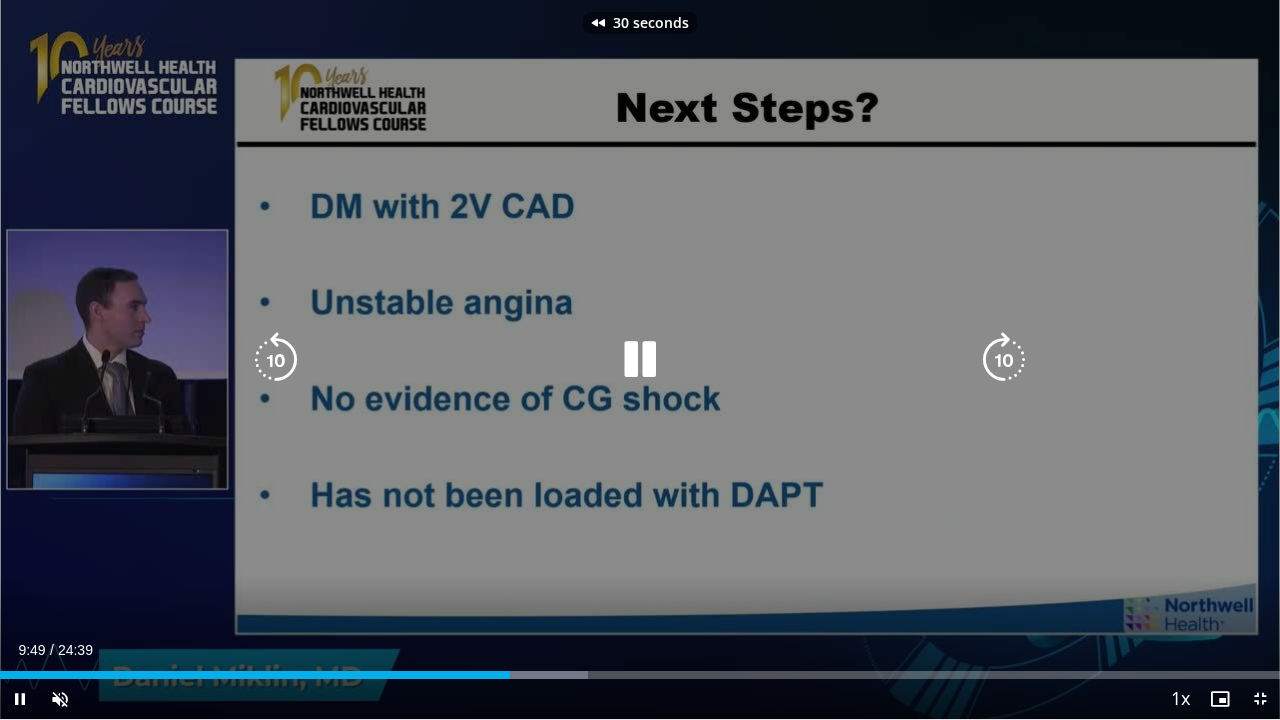 click at bounding box center (276, 360) 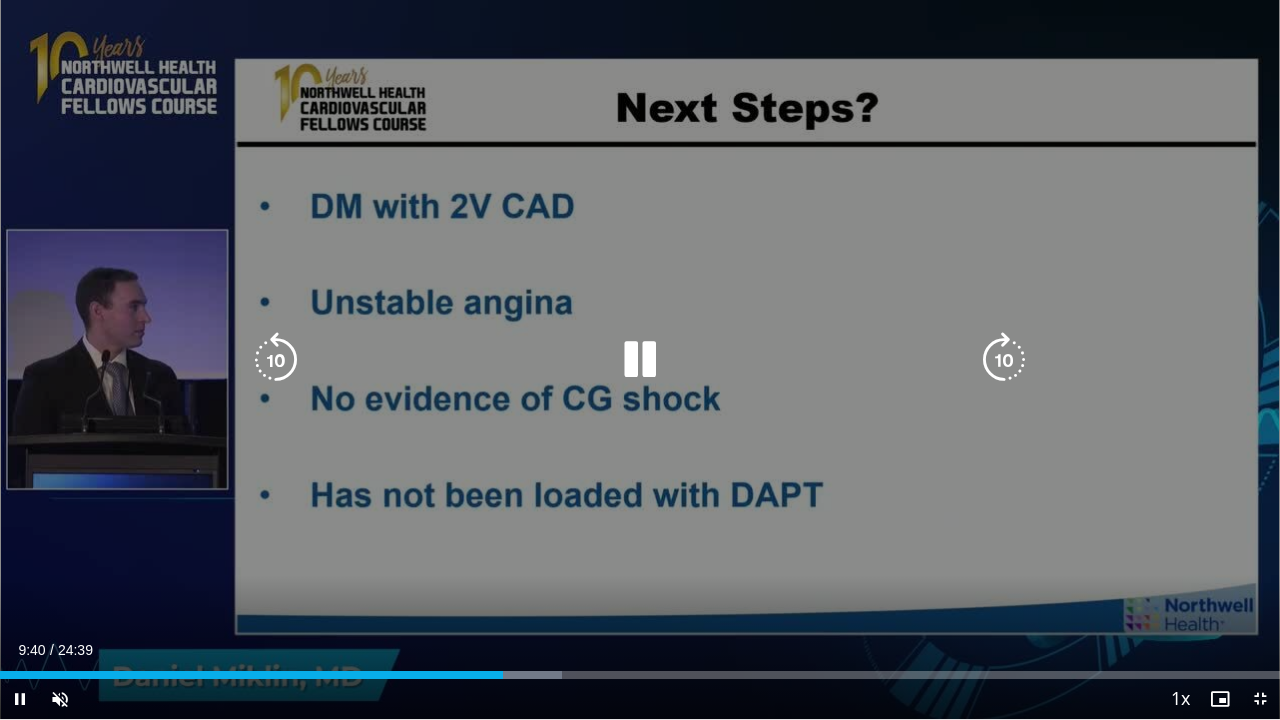click at bounding box center [276, 360] 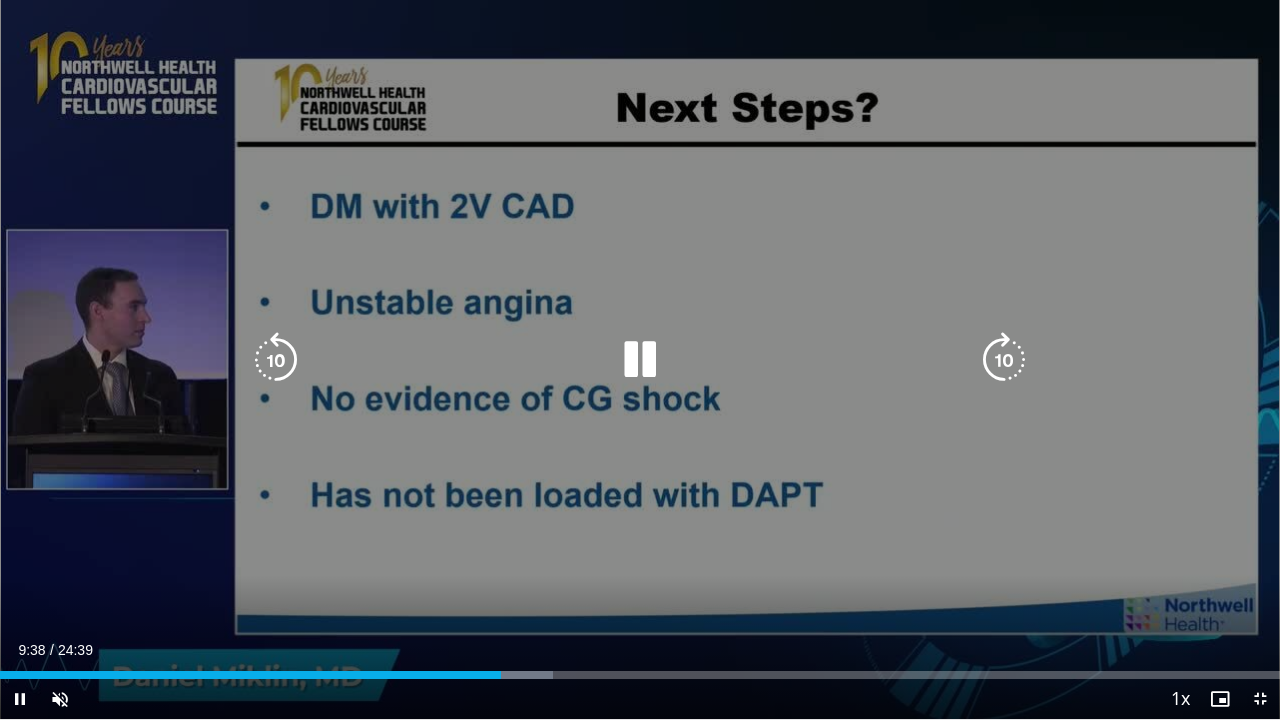 click at bounding box center (276, 360) 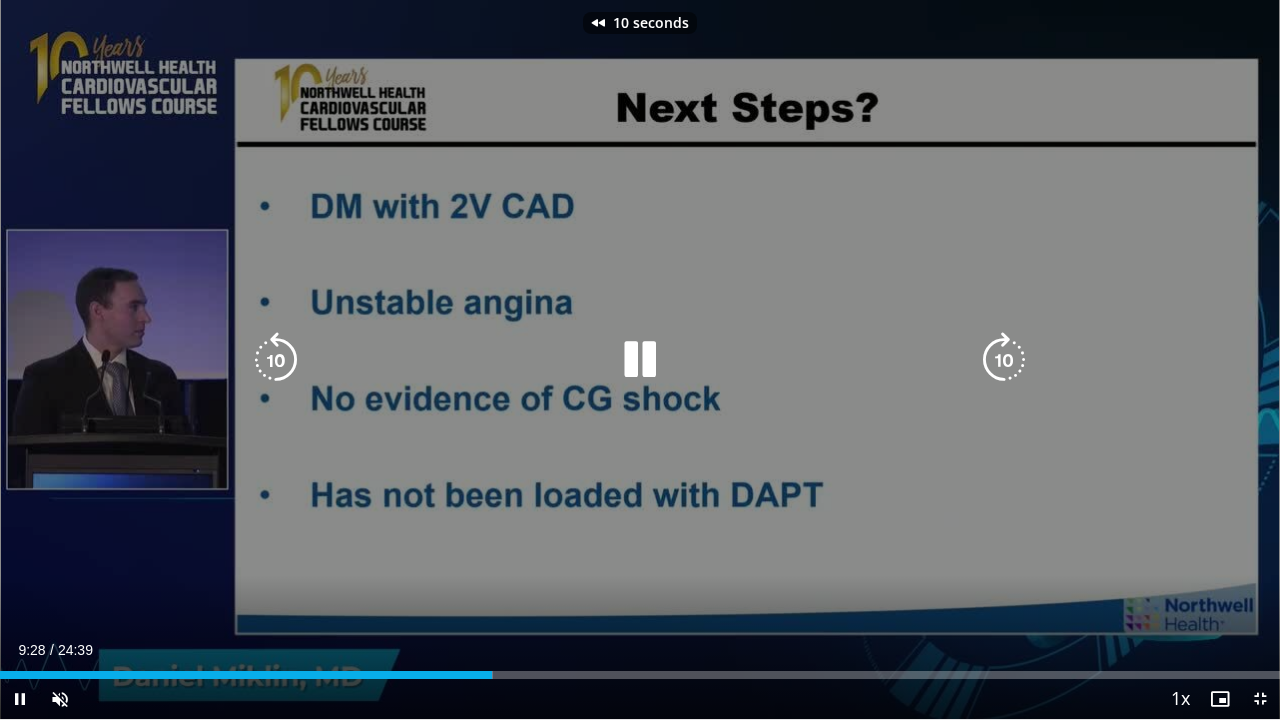 click at bounding box center [276, 360] 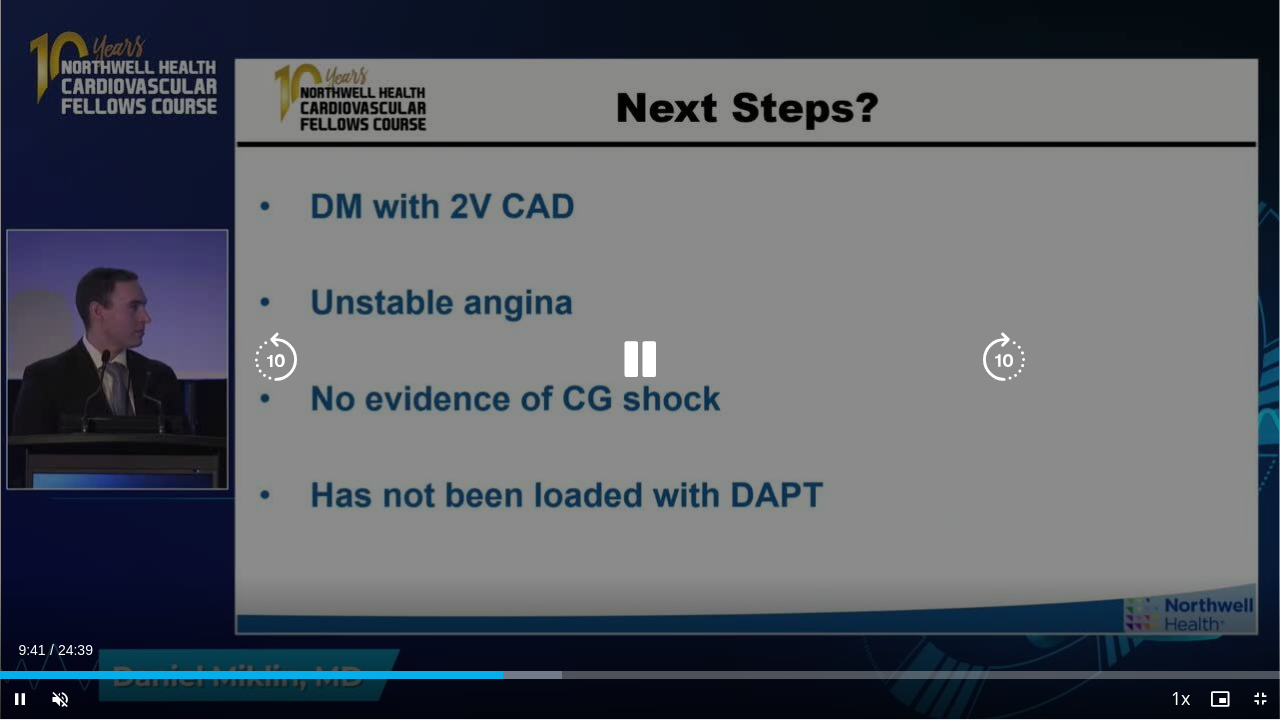 click at bounding box center (1004, 360) 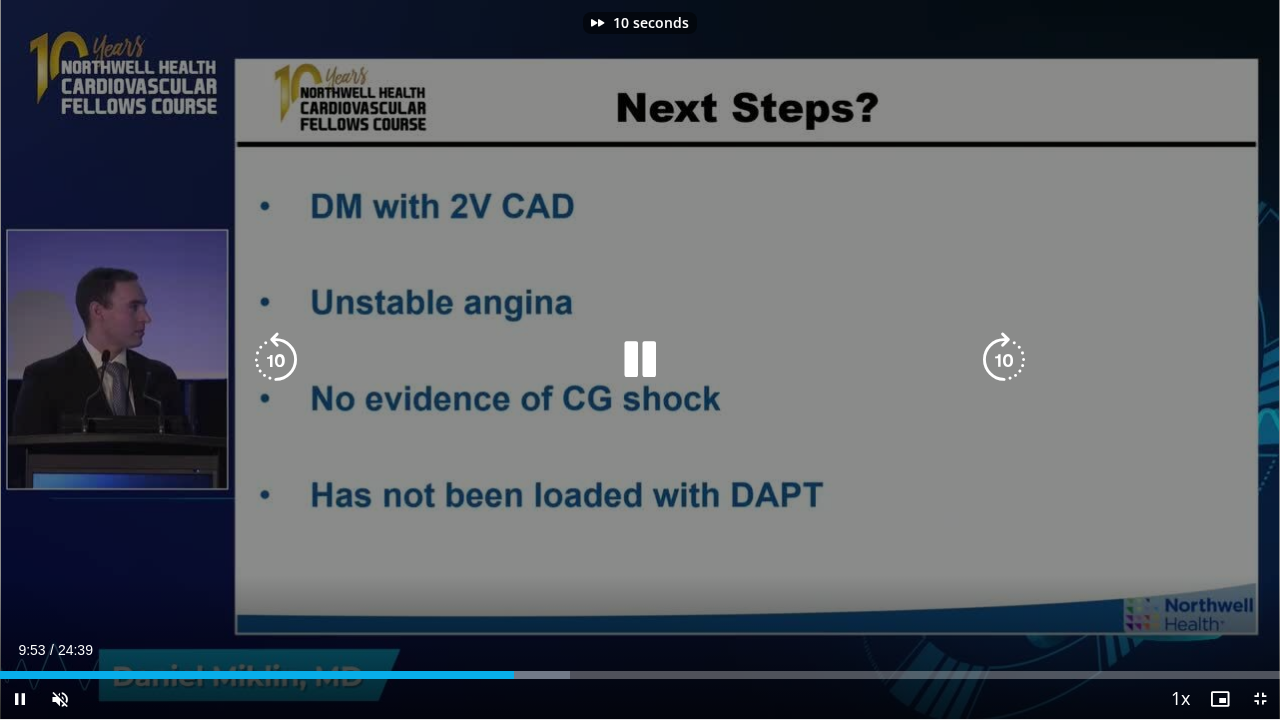 click at bounding box center (1004, 360) 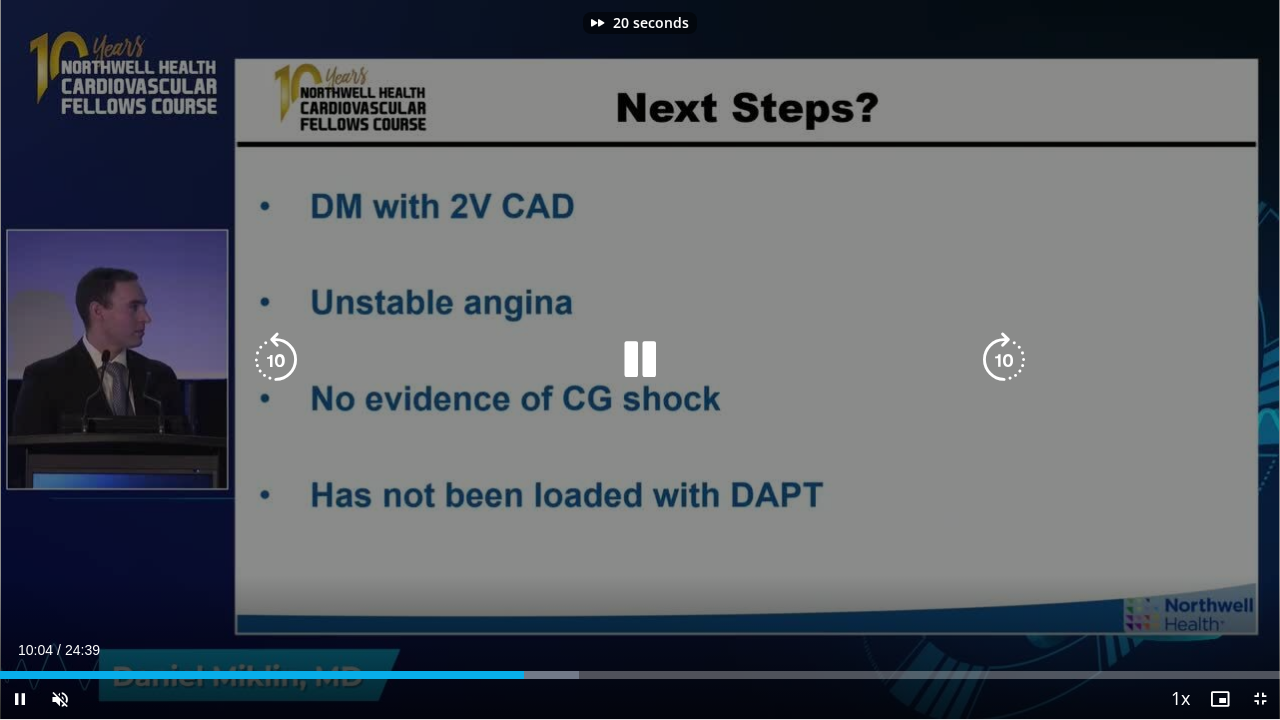 click at bounding box center (1004, 360) 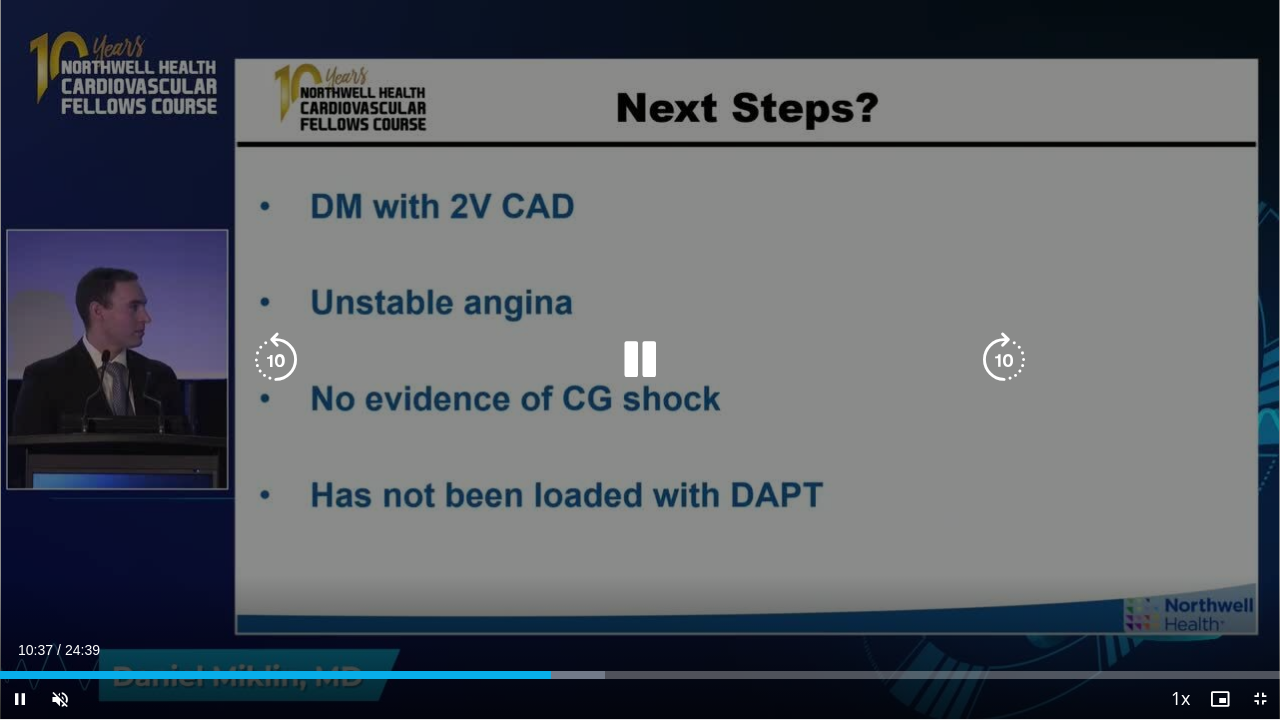 click at bounding box center [1004, 360] 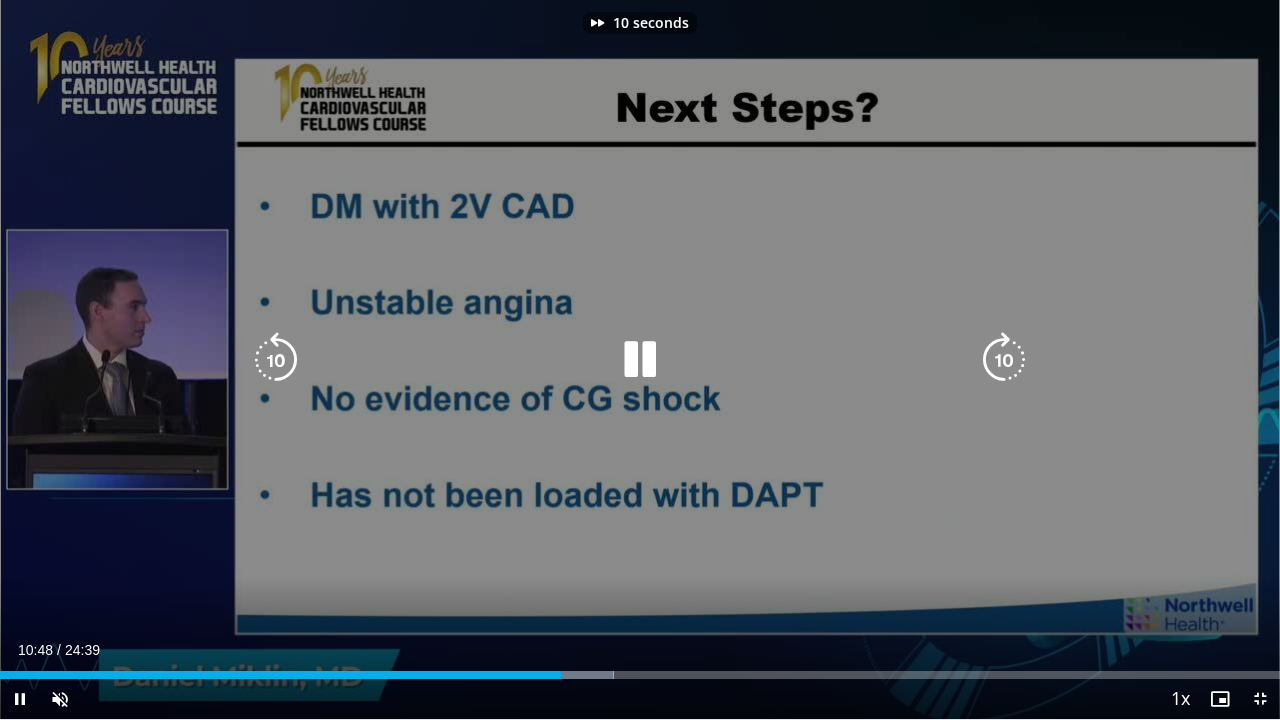 click at bounding box center [1004, 360] 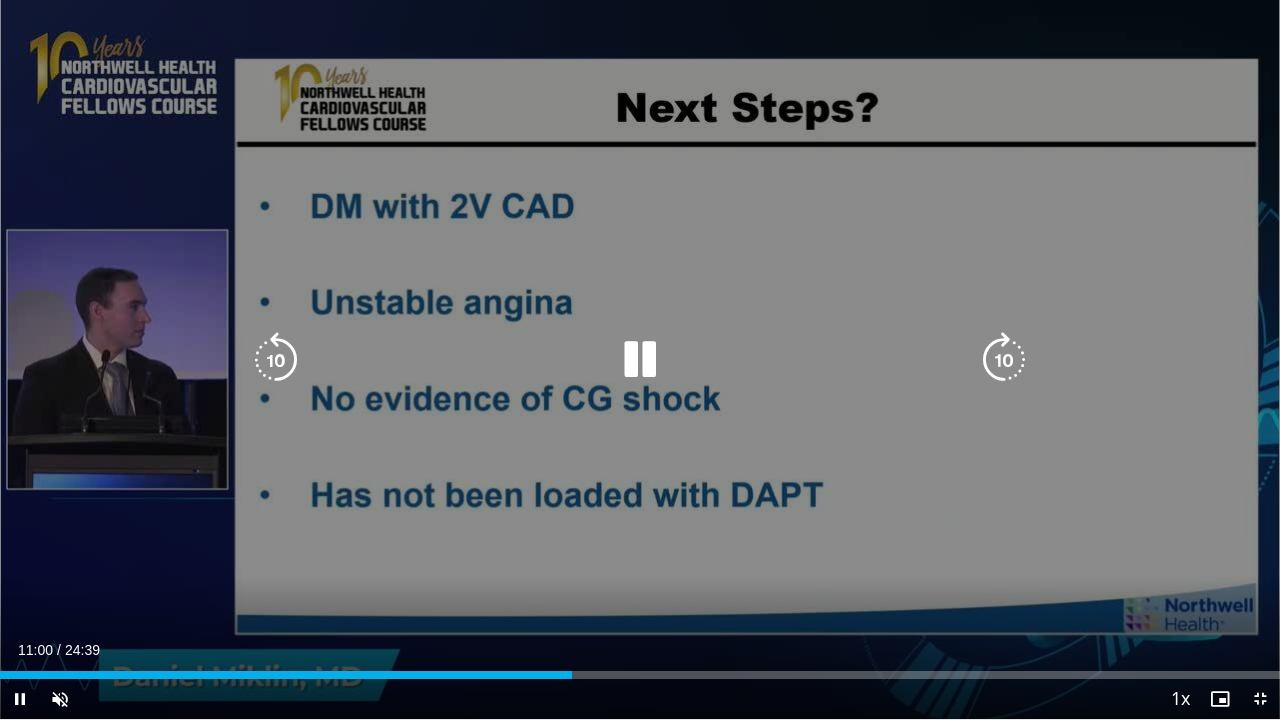 click at bounding box center (1004, 360) 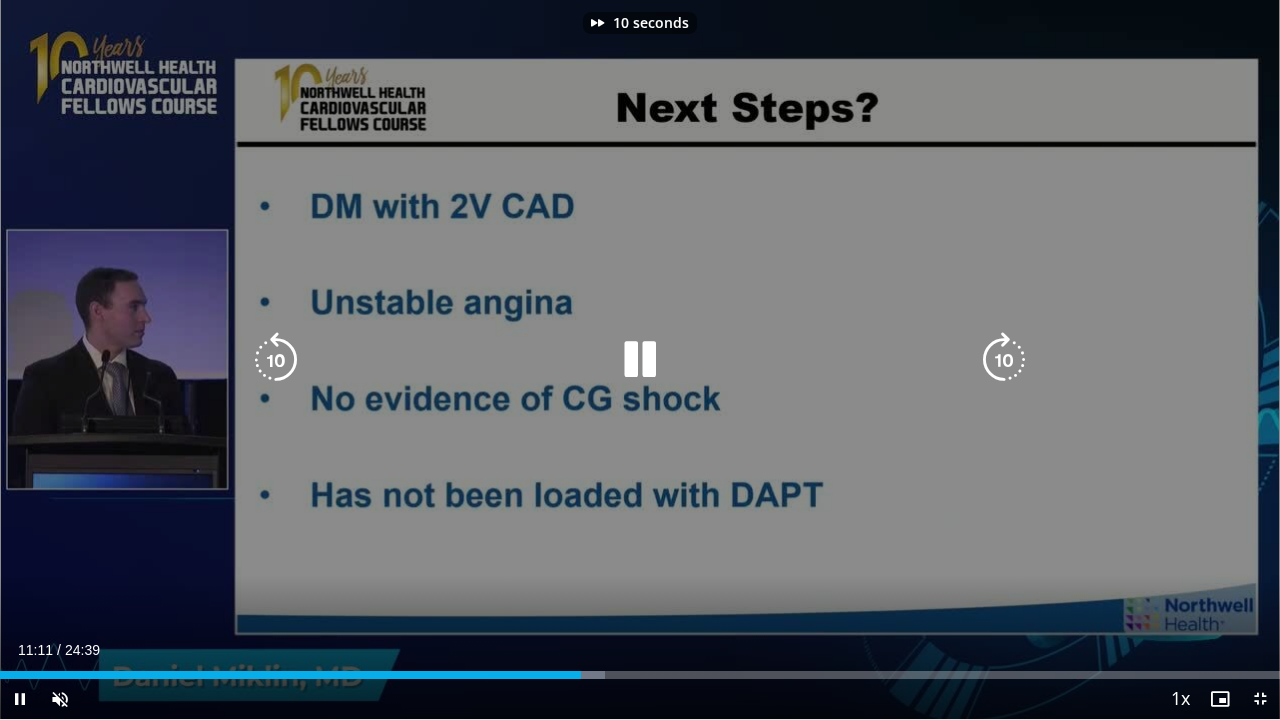click at bounding box center (1004, 360) 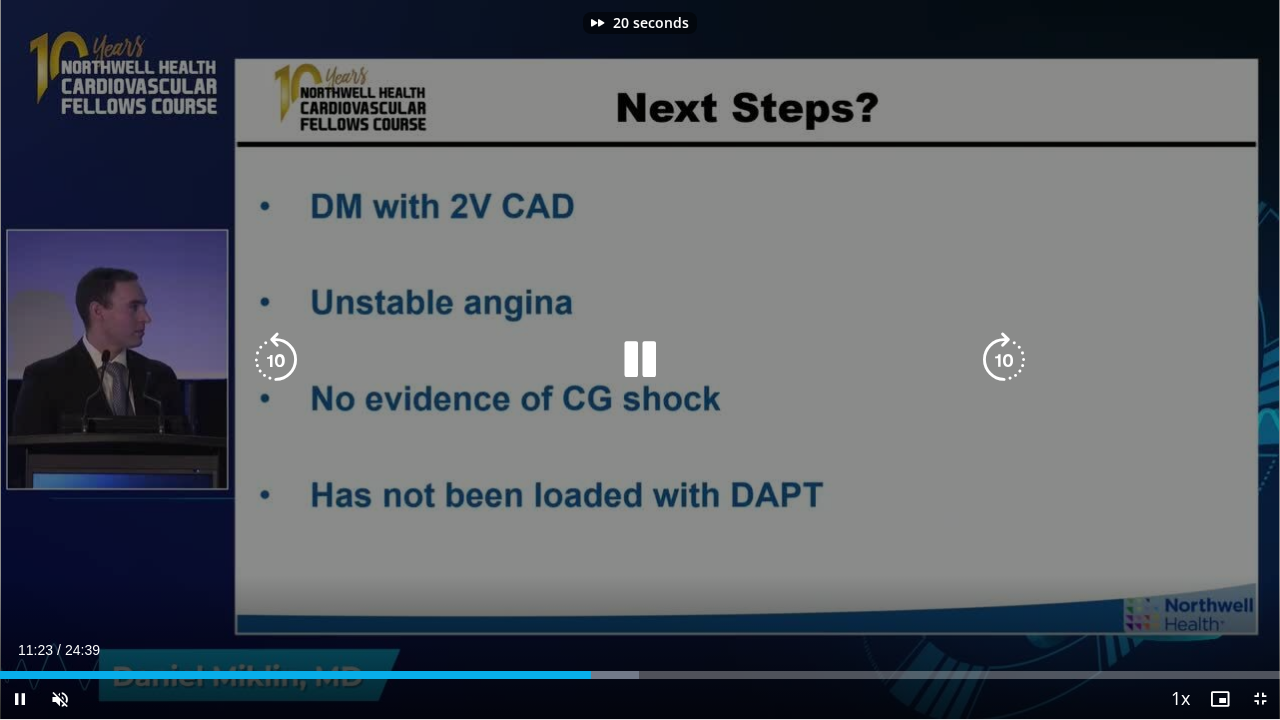 click at bounding box center [1004, 360] 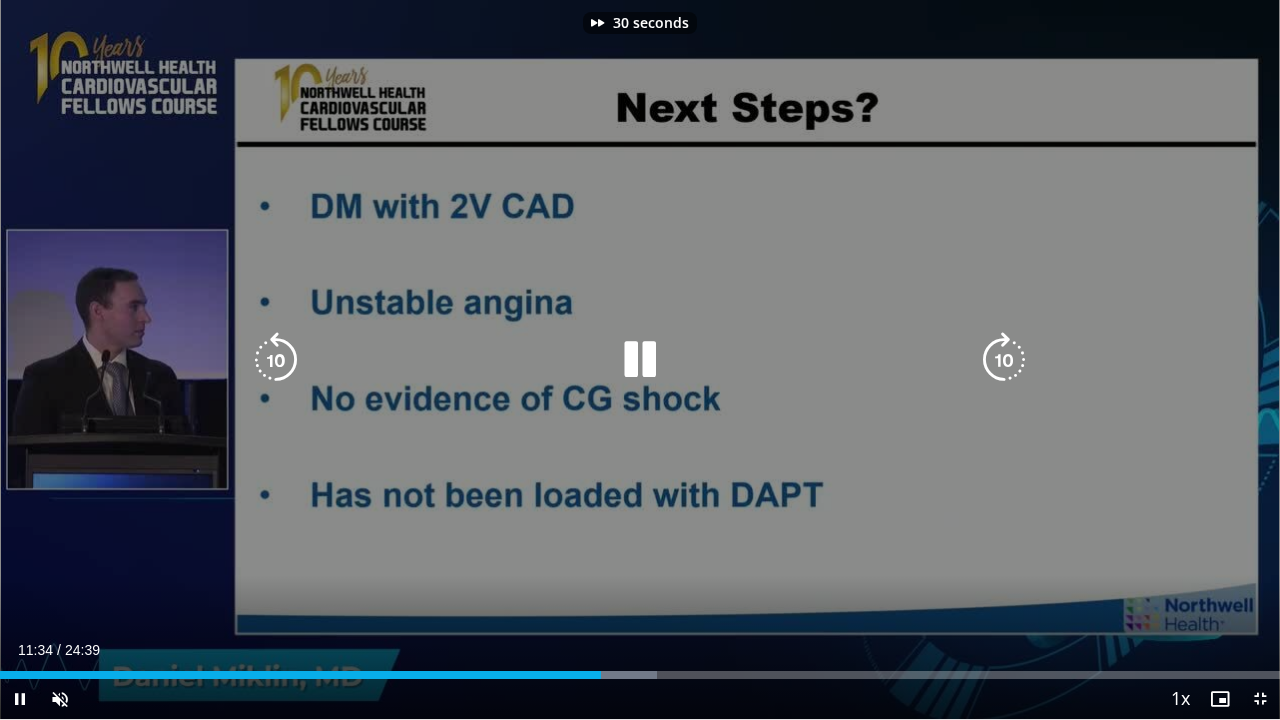 click at bounding box center (1004, 360) 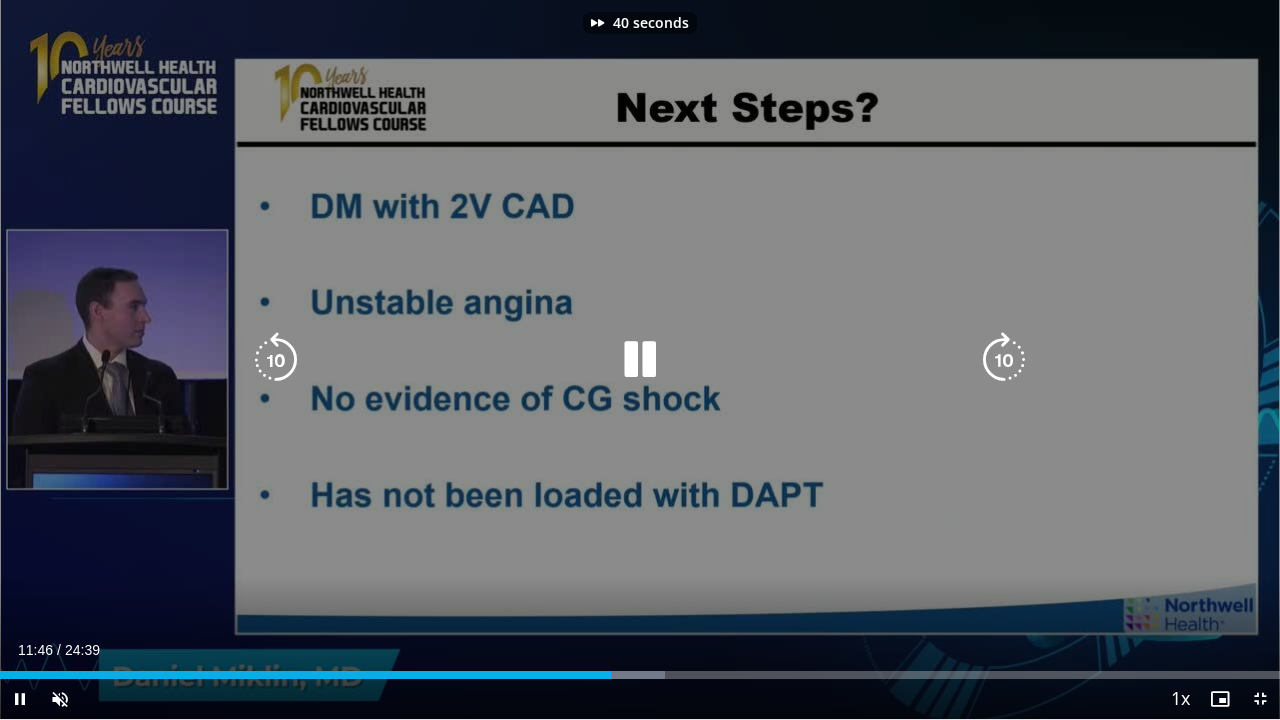 click at bounding box center (1004, 360) 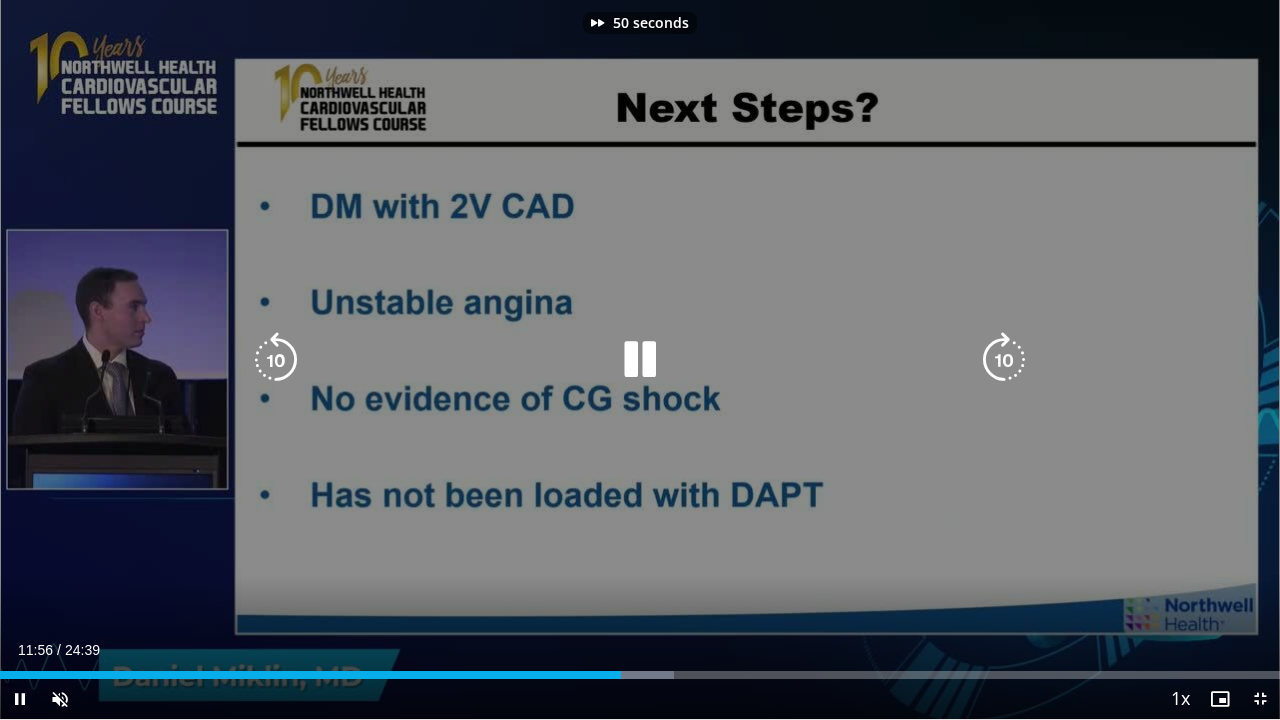 click at bounding box center (1004, 360) 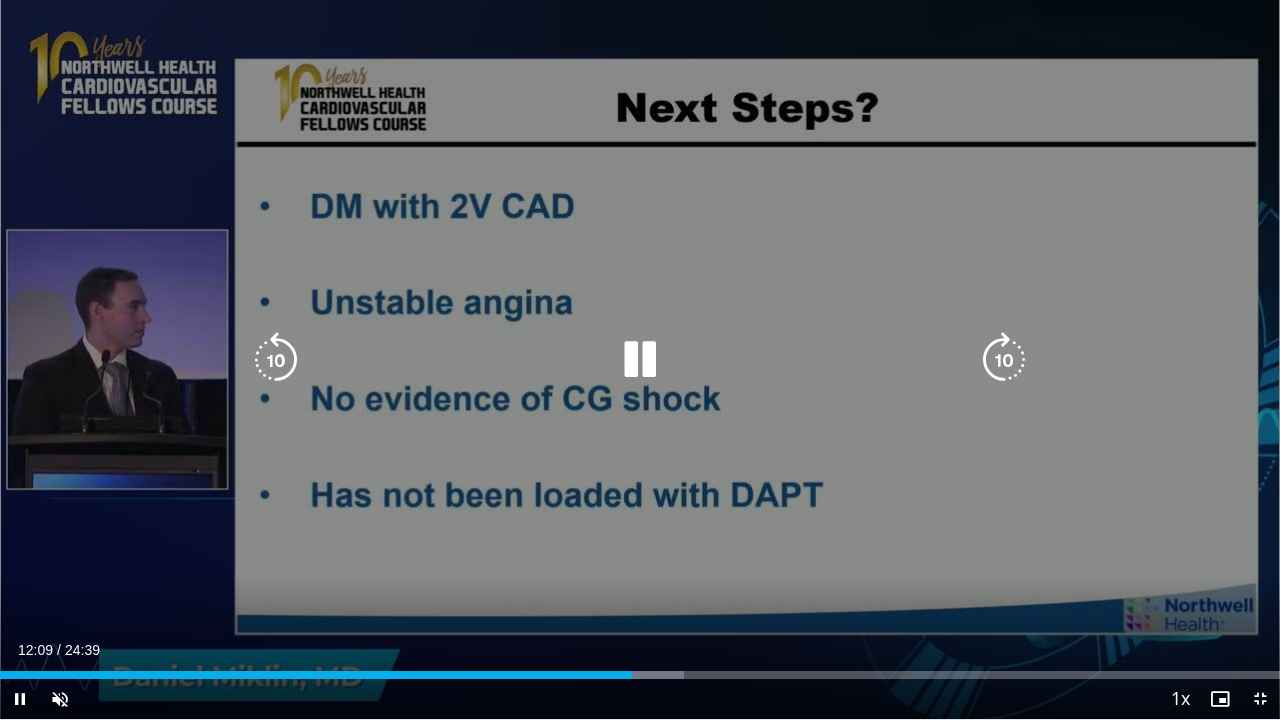 click at bounding box center (1004, 360) 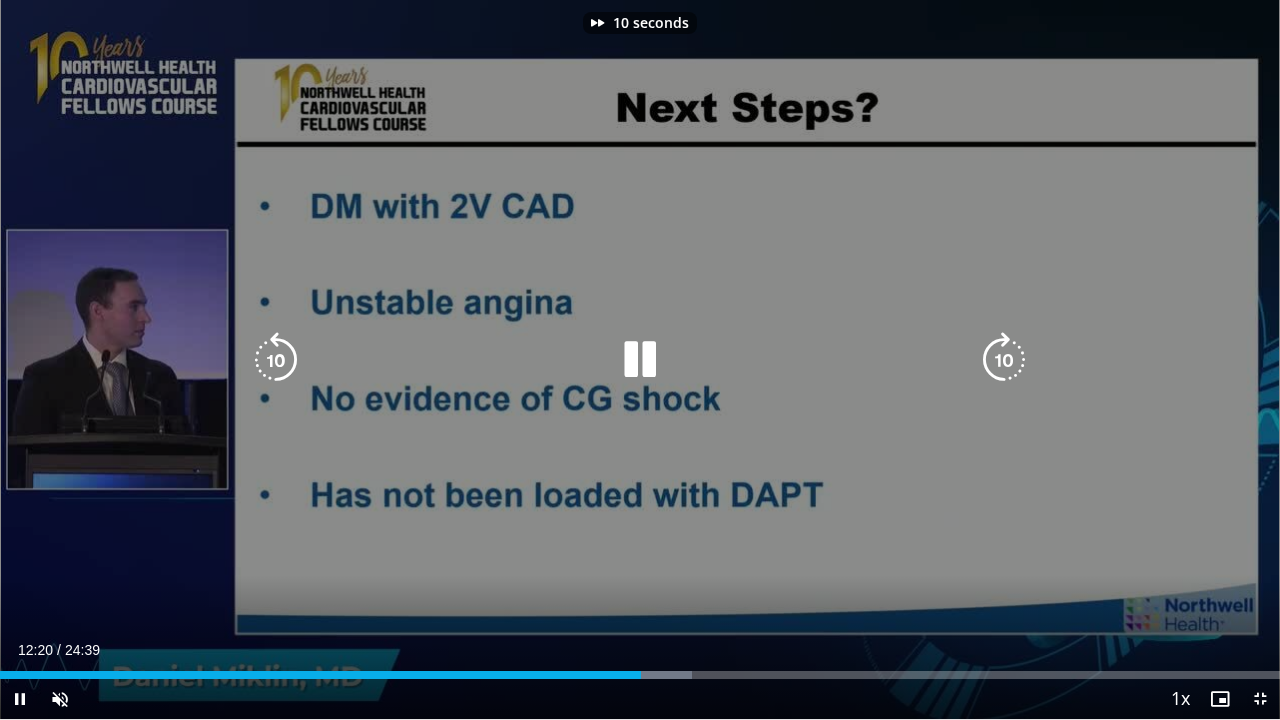 click at bounding box center [1004, 360] 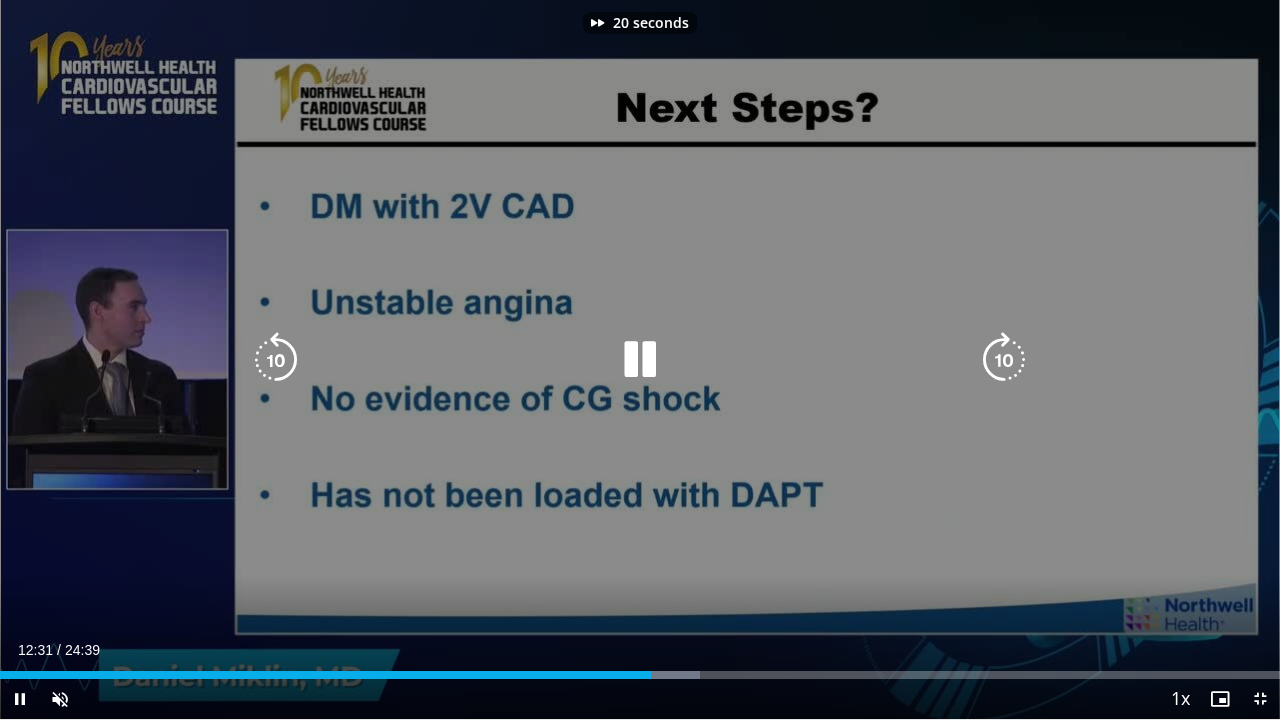 click at bounding box center [1004, 360] 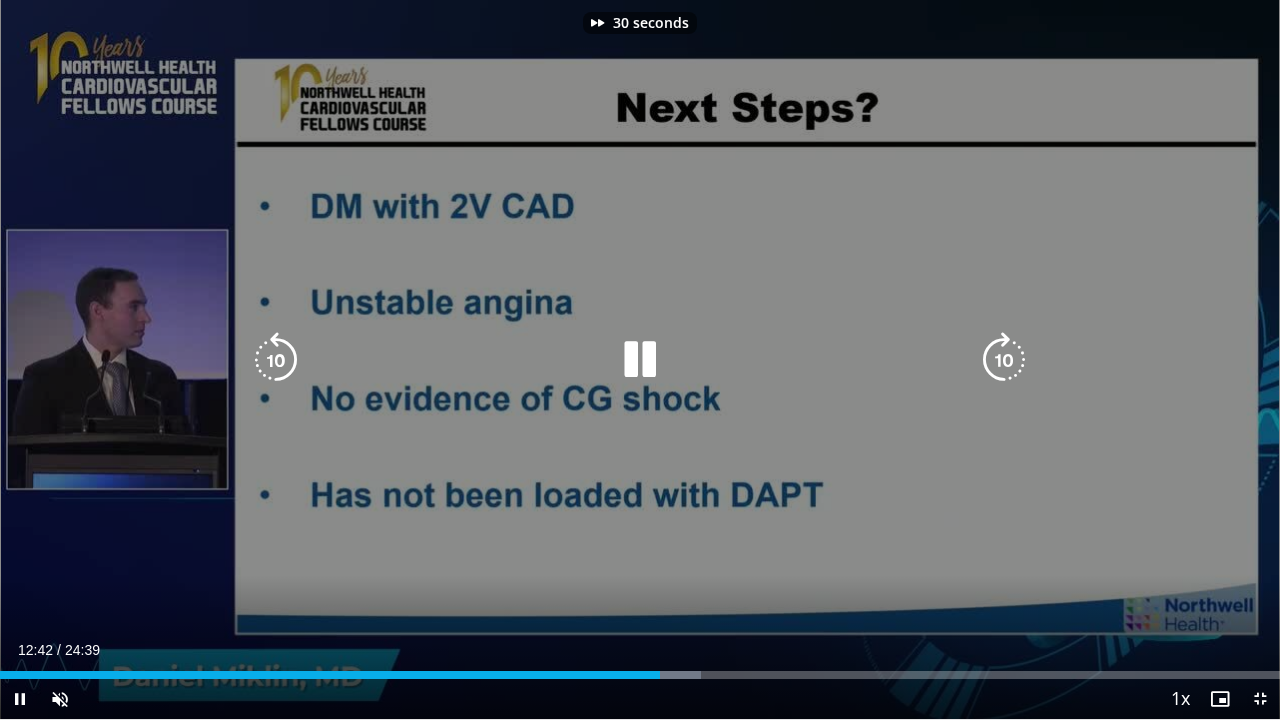 click at bounding box center [1004, 360] 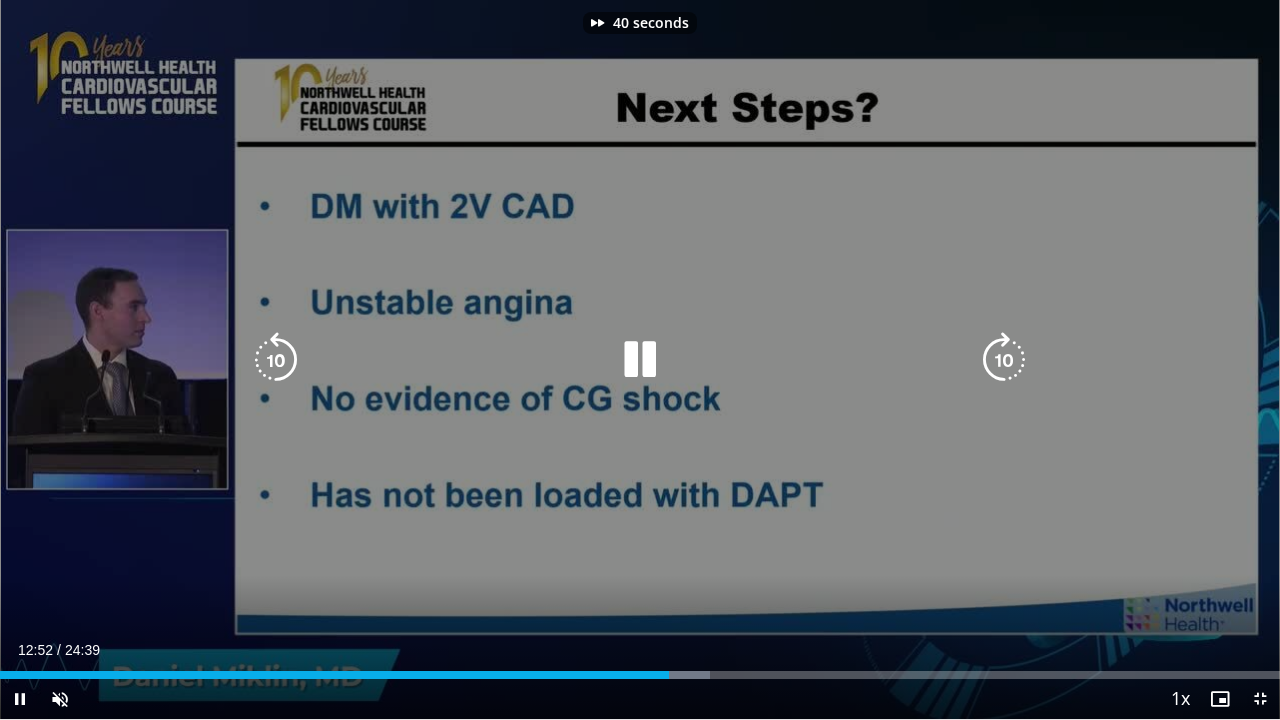 click at bounding box center (1004, 360) 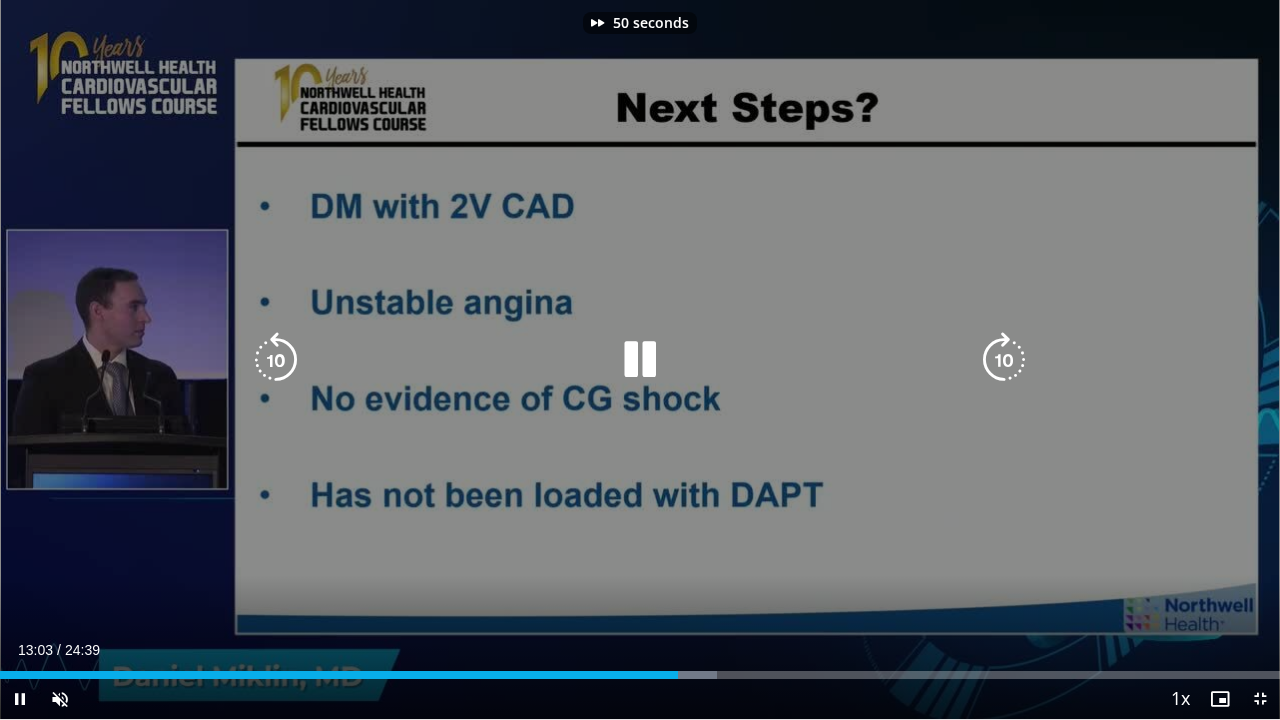 click at bounding box center [1004, 360] 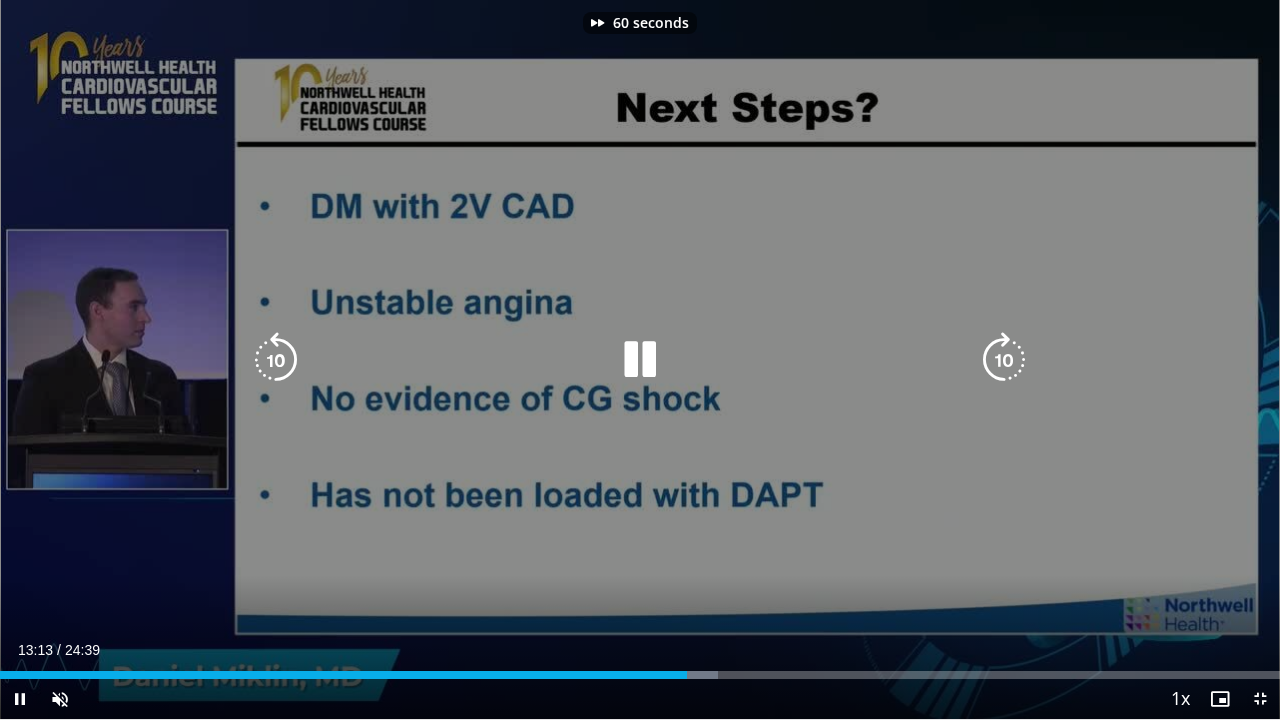 click at bounding box center (1004, 360) 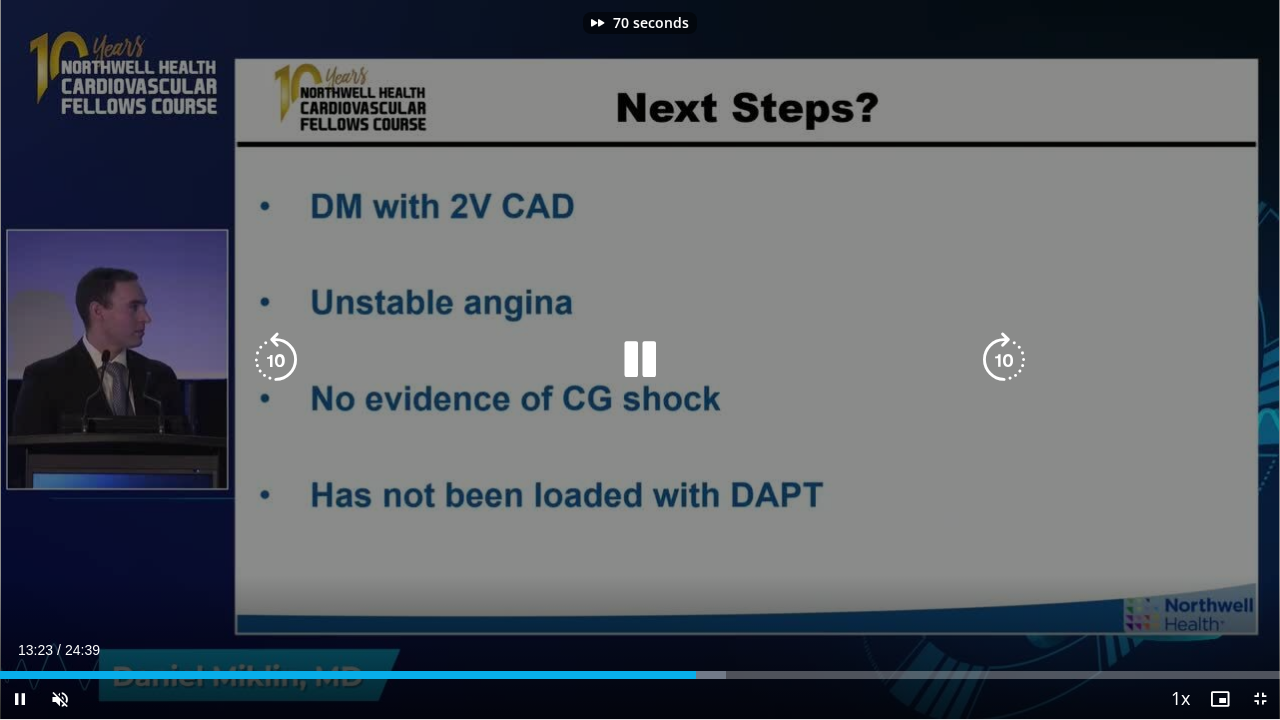 click at bounding box center [1004, 360] 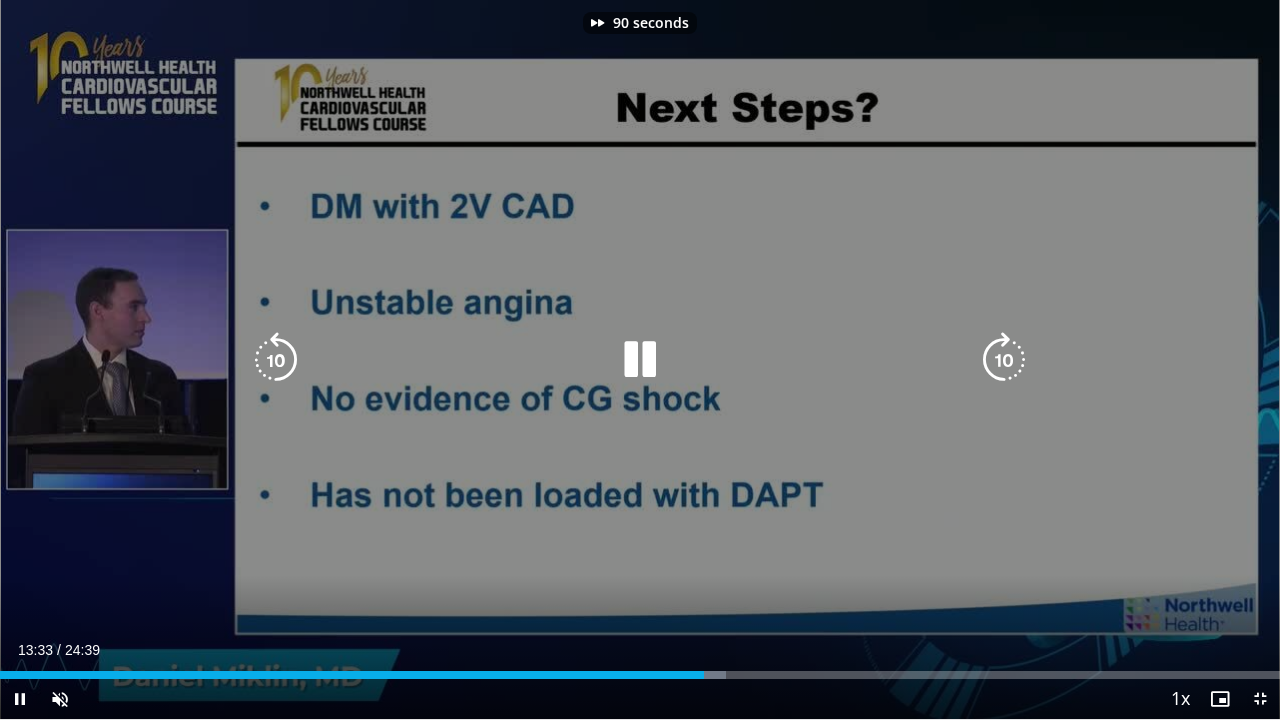 click at bounding box center [1004, 360] 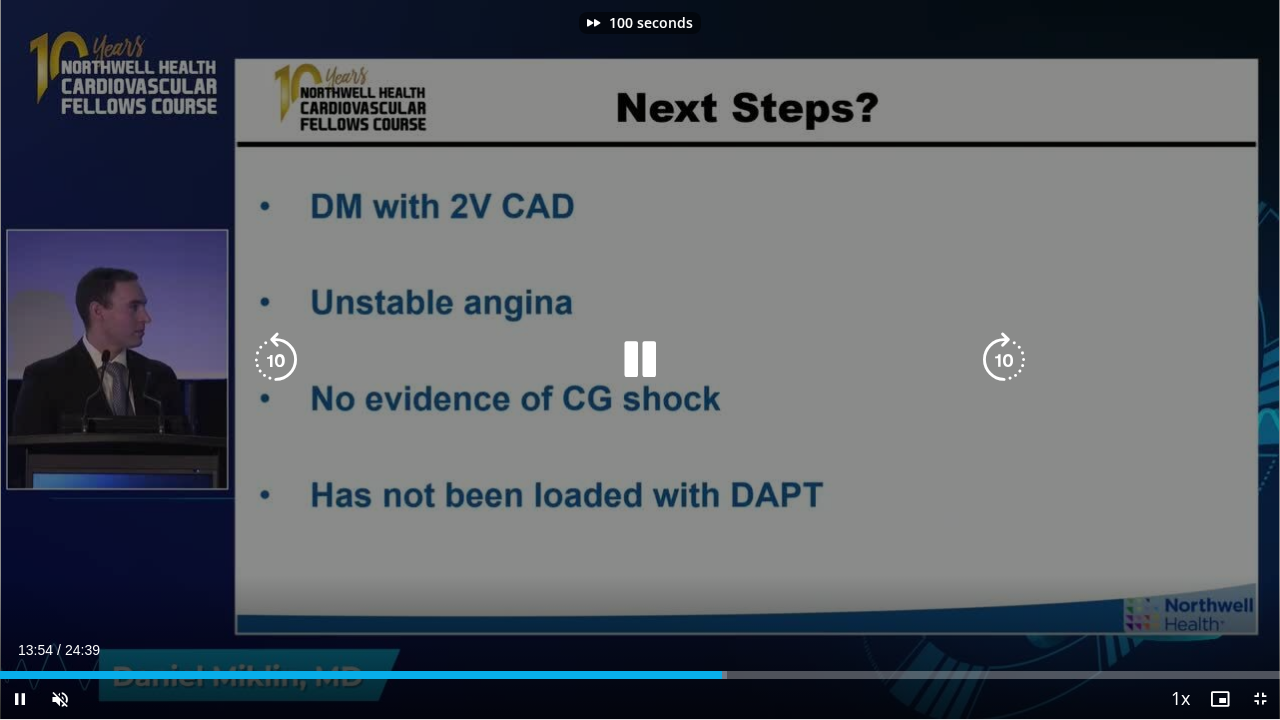 click at bounding box center (1004, 360) 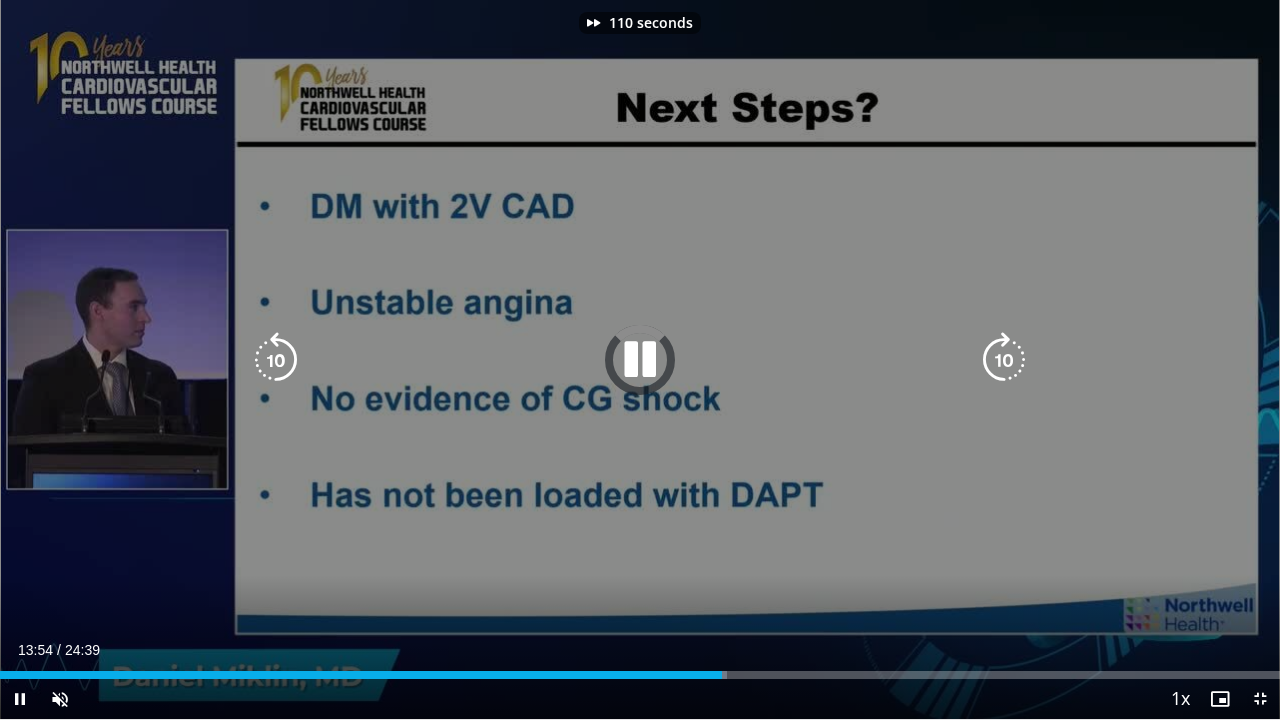 click at bounding box center [1004, 360] 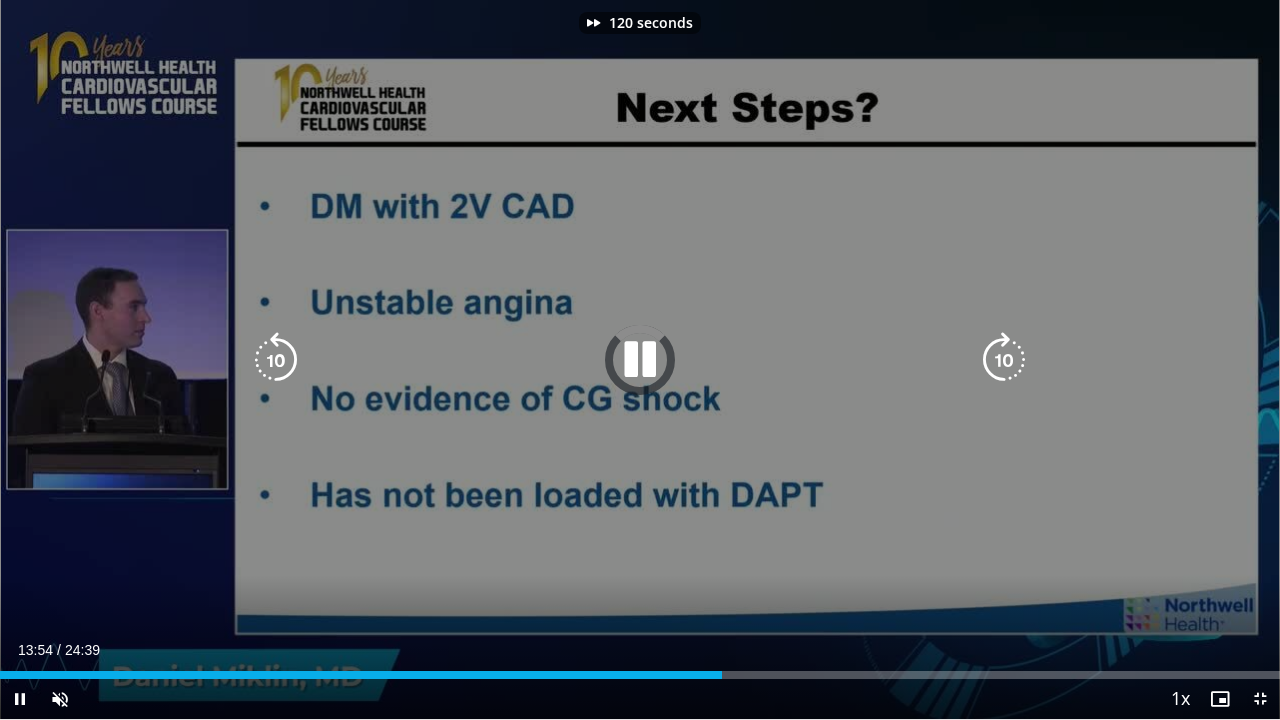 click at bounding box center (1004, 360) 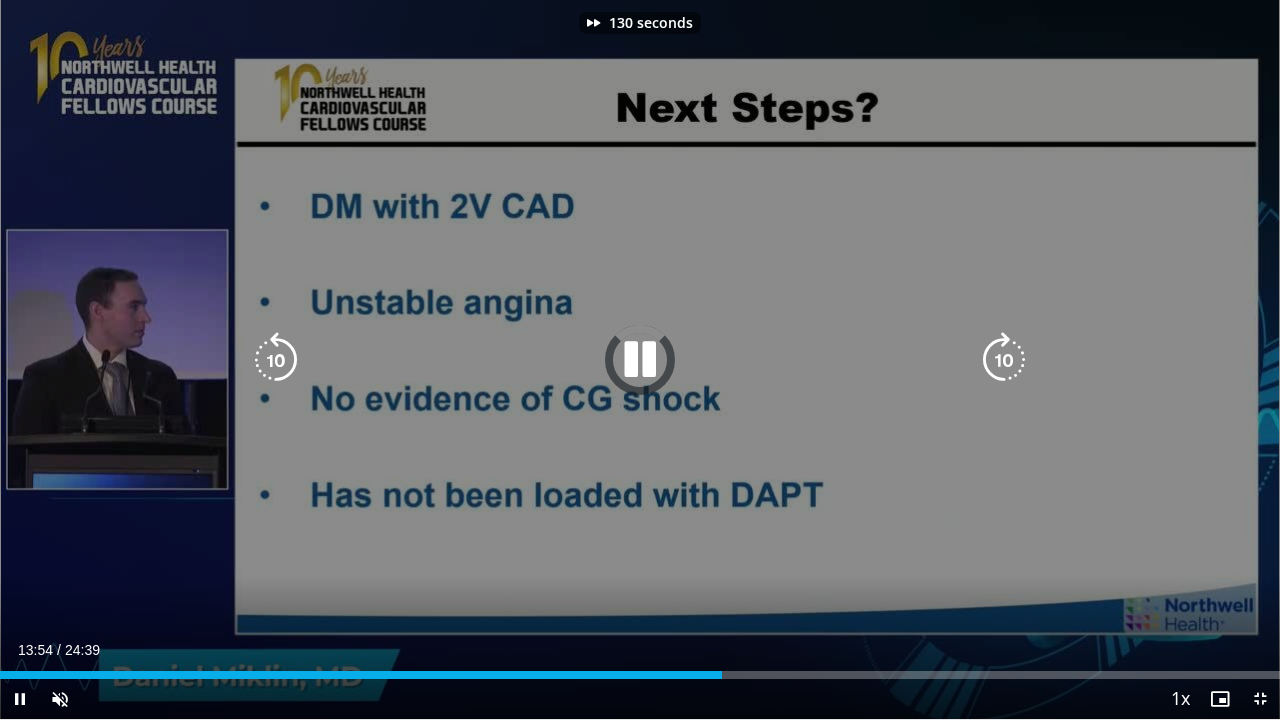 click at bounding box center [1004, 360] 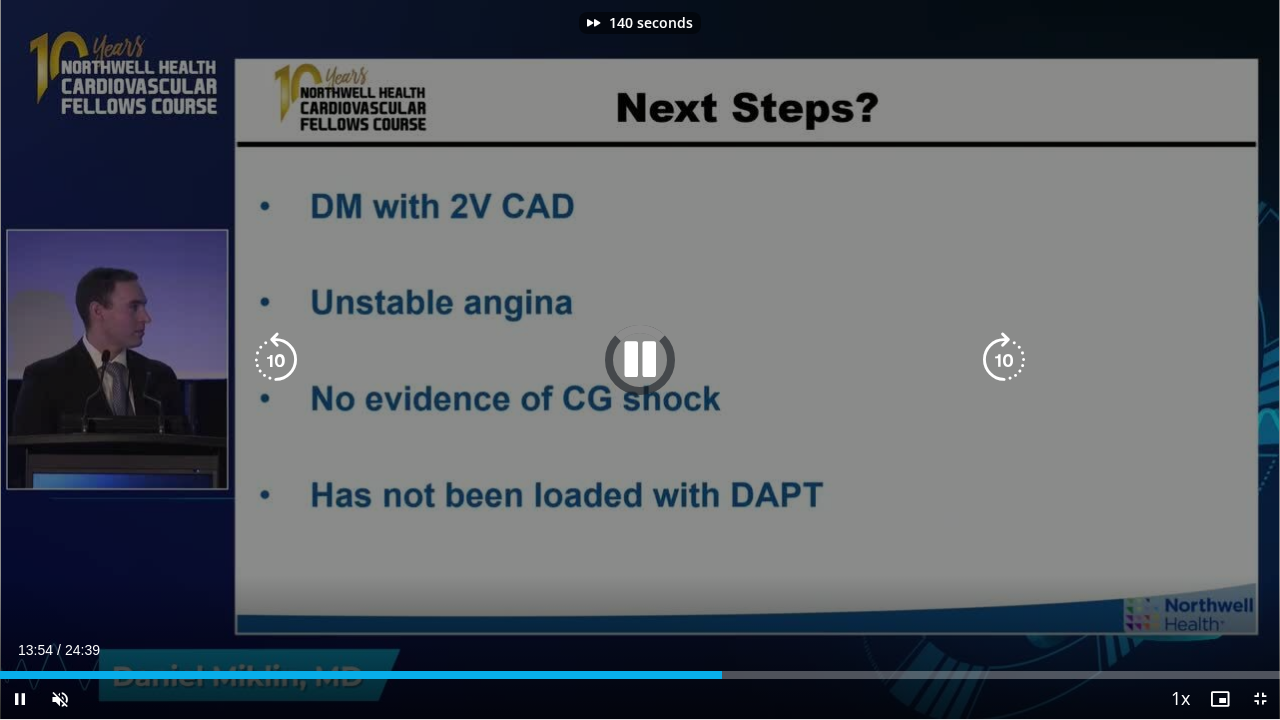 click at bounding box center (1004, 360) 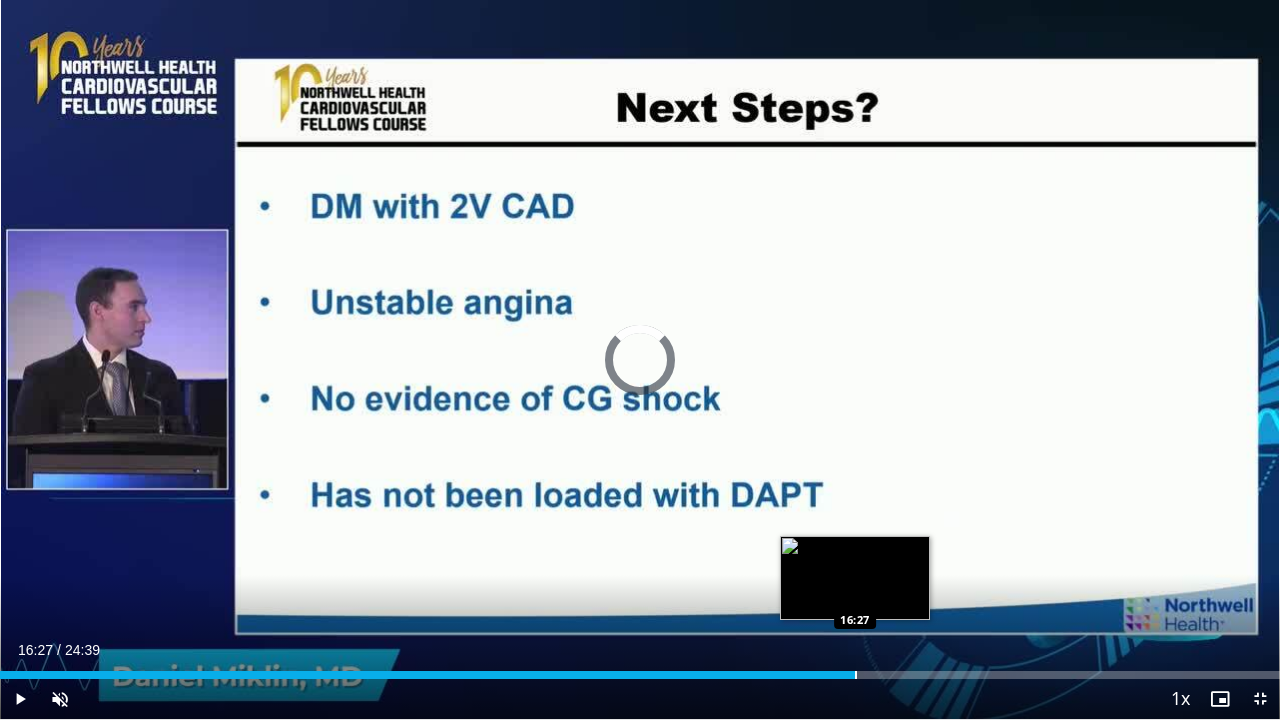 click at bounding box center (856, 675) 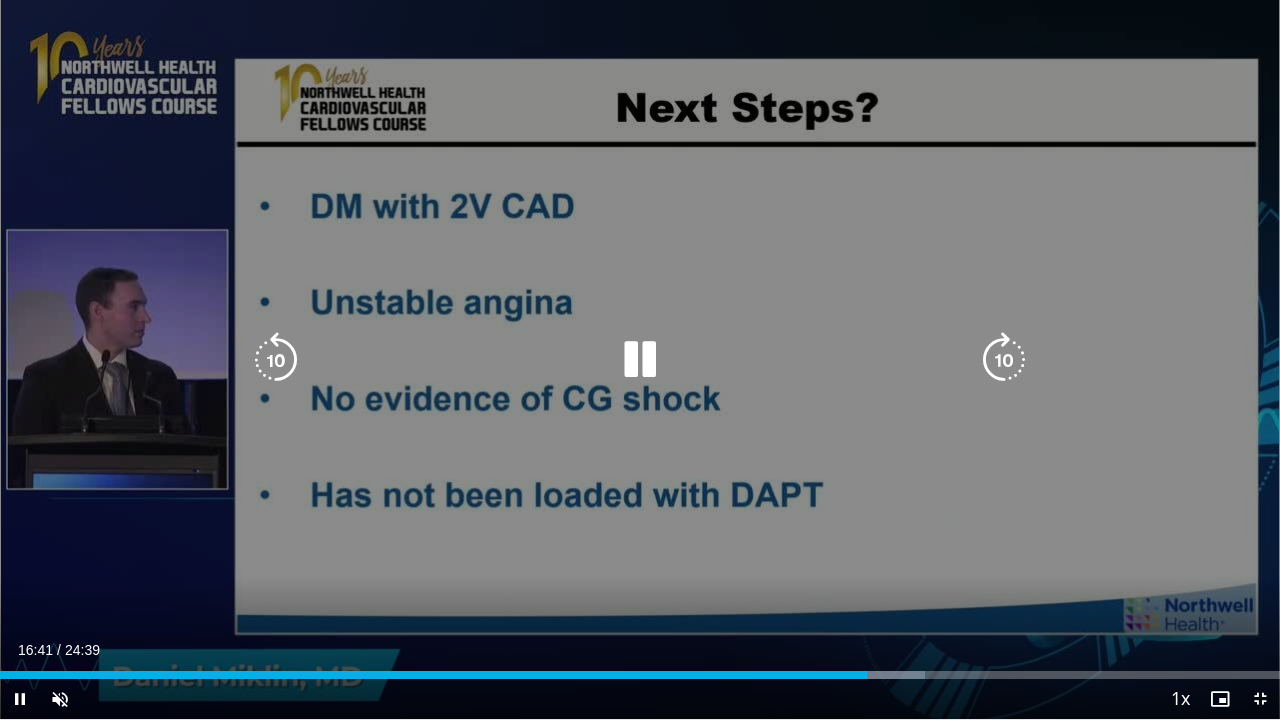 click at bounding box center (1004, 360) 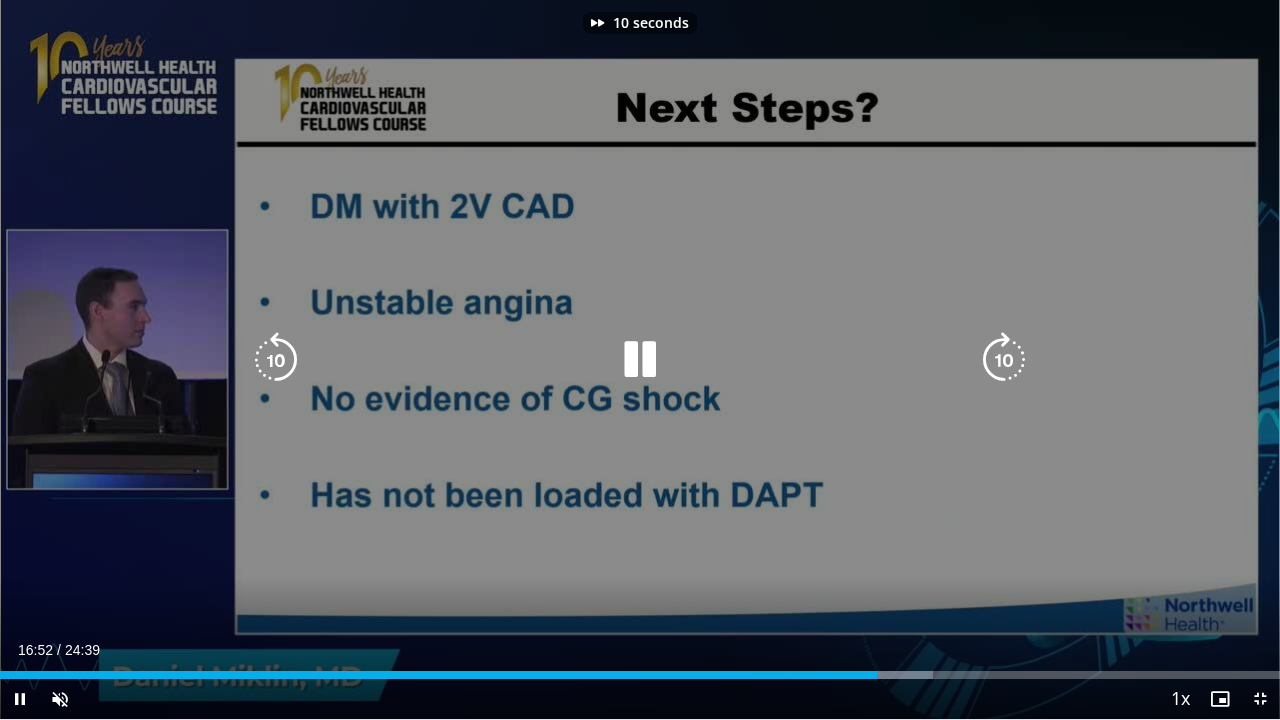 click at bounding box center (1004, 360) 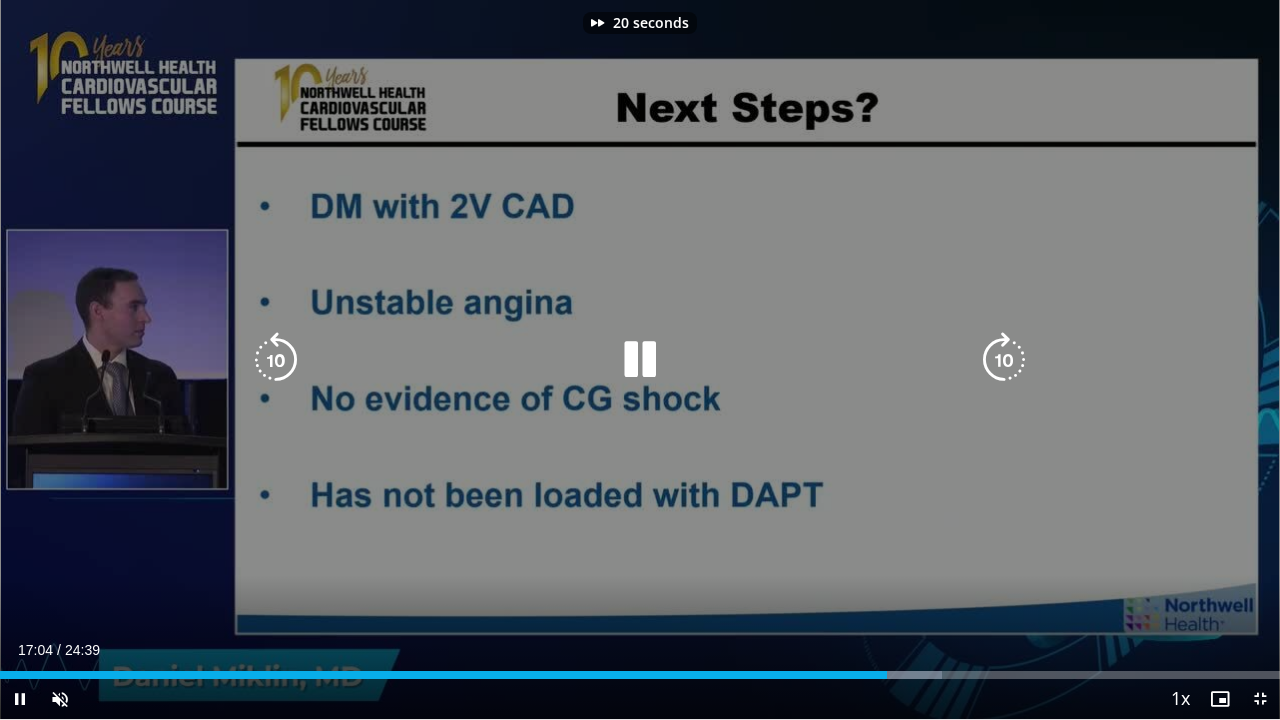 click at bounding box center (1004, 360) 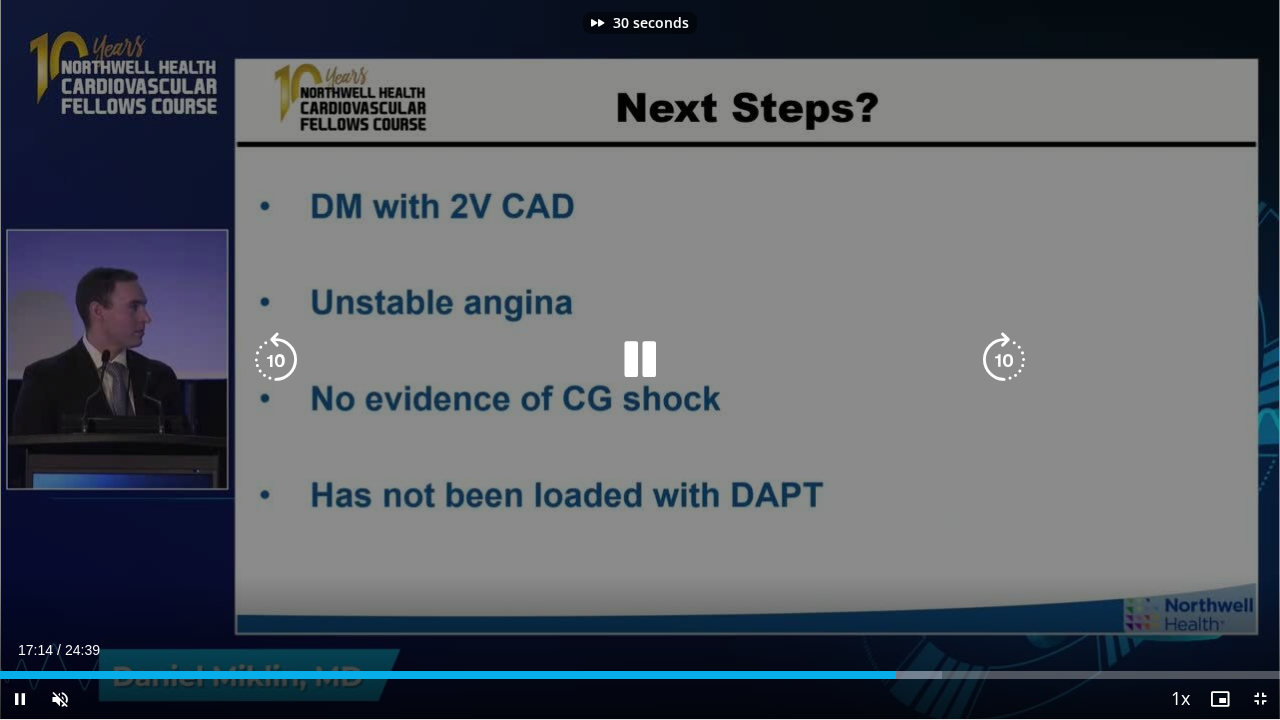 click at bounding box center [1004, 360] 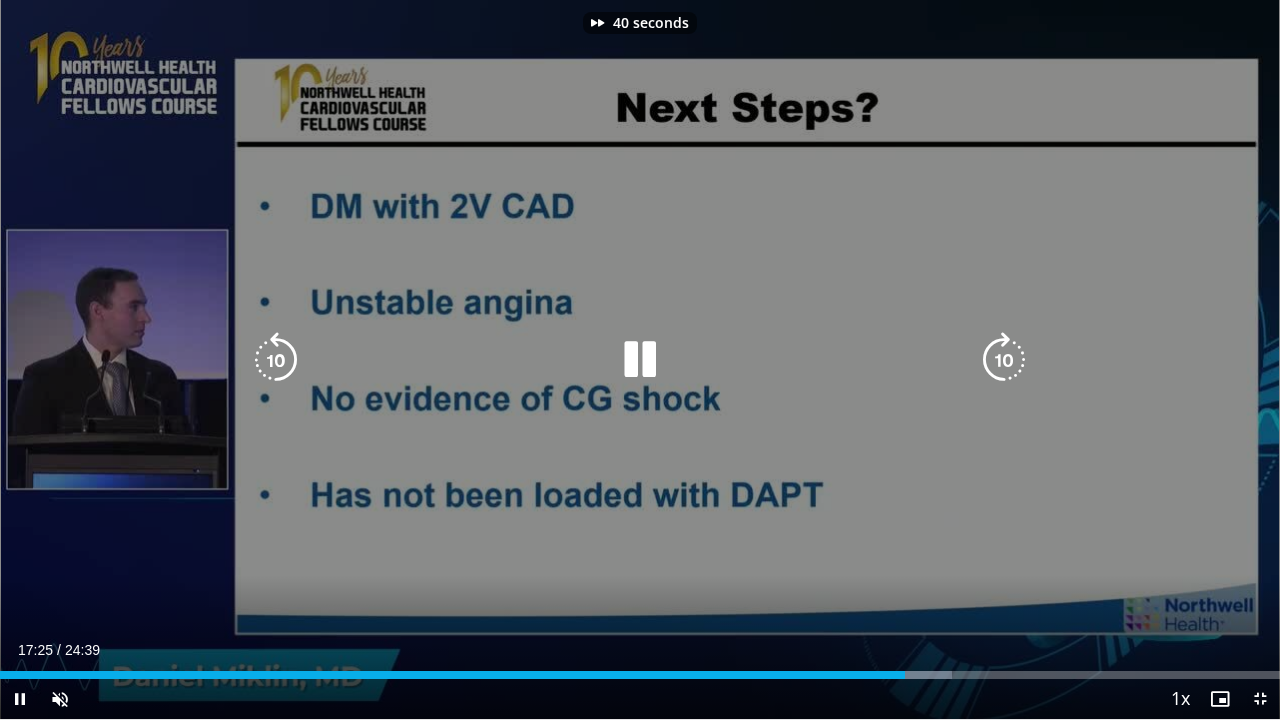 click at bounding box center (1004, 360) 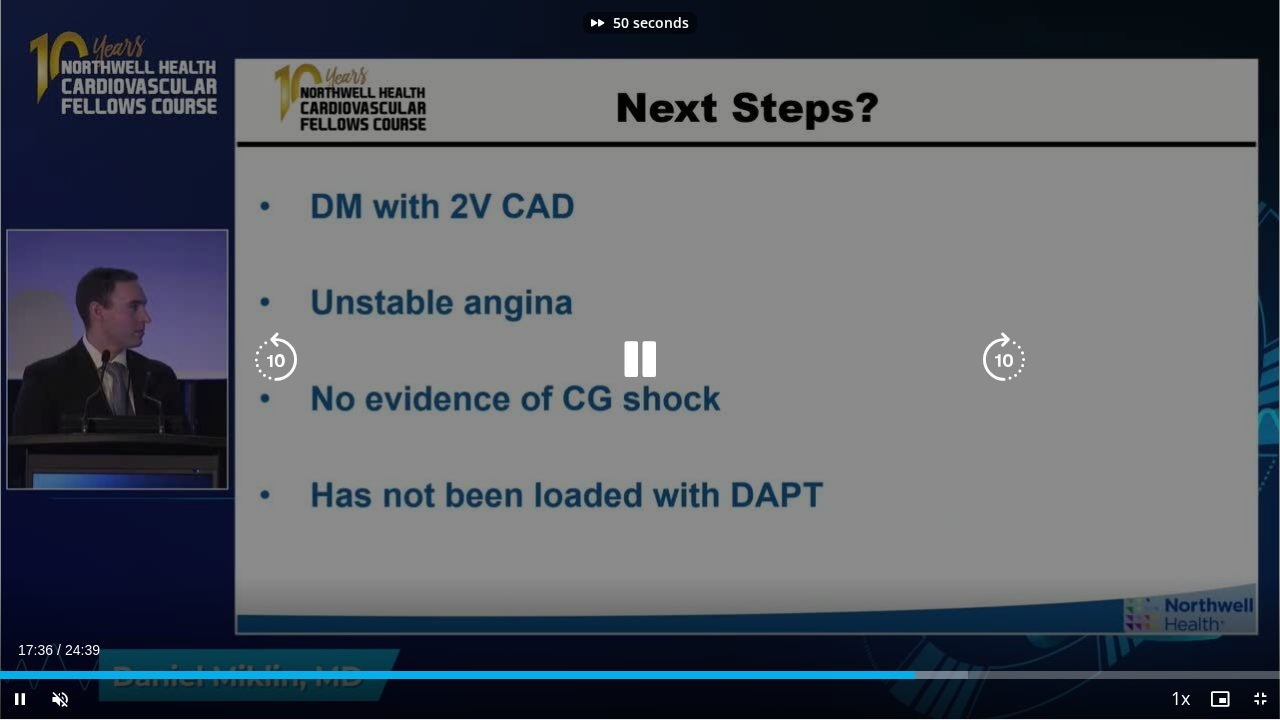 click at bounding box center [1004, 360] 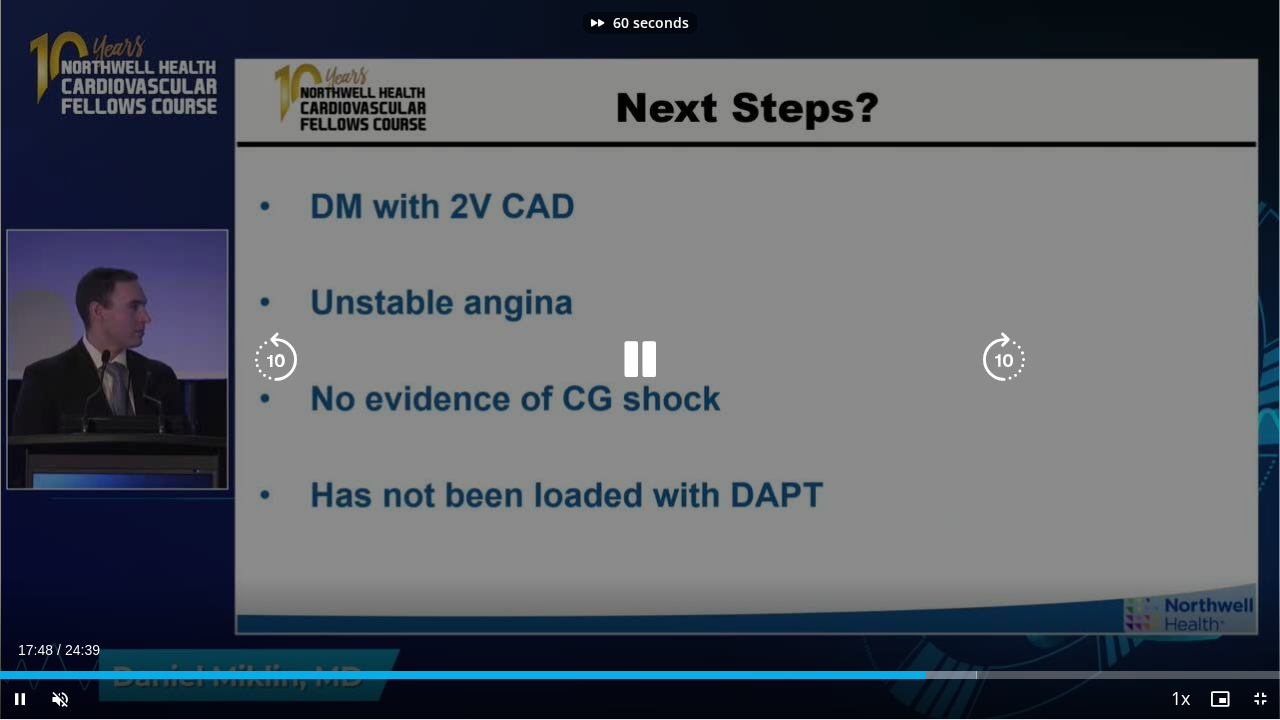 click at bounding box center [1004, 360] 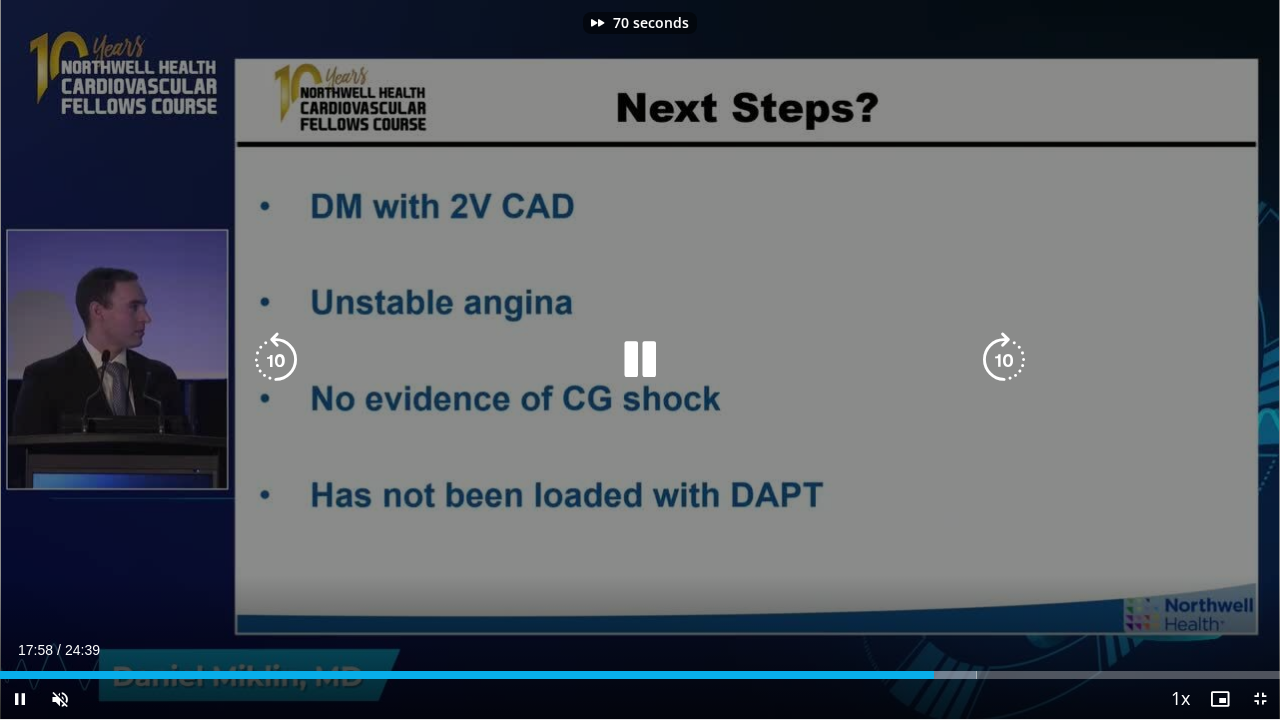 click at bounding box center (1004, 360) 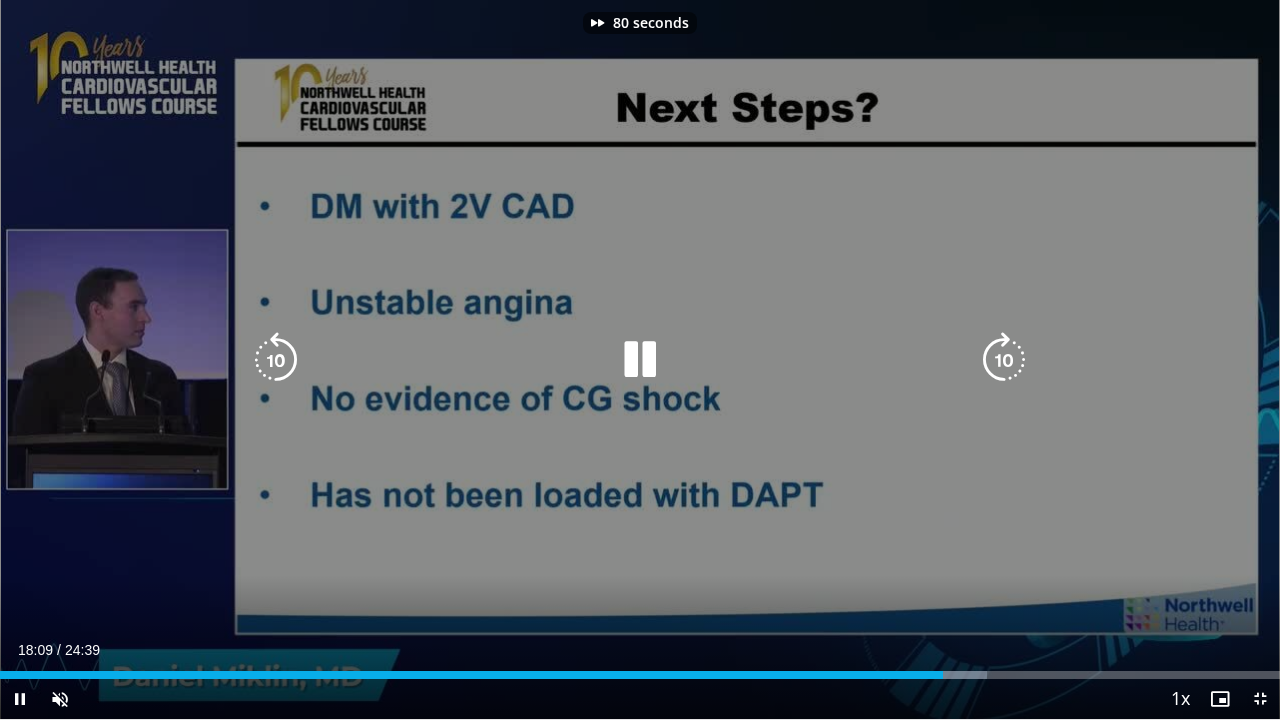 click at bounding box center [1004, 360] 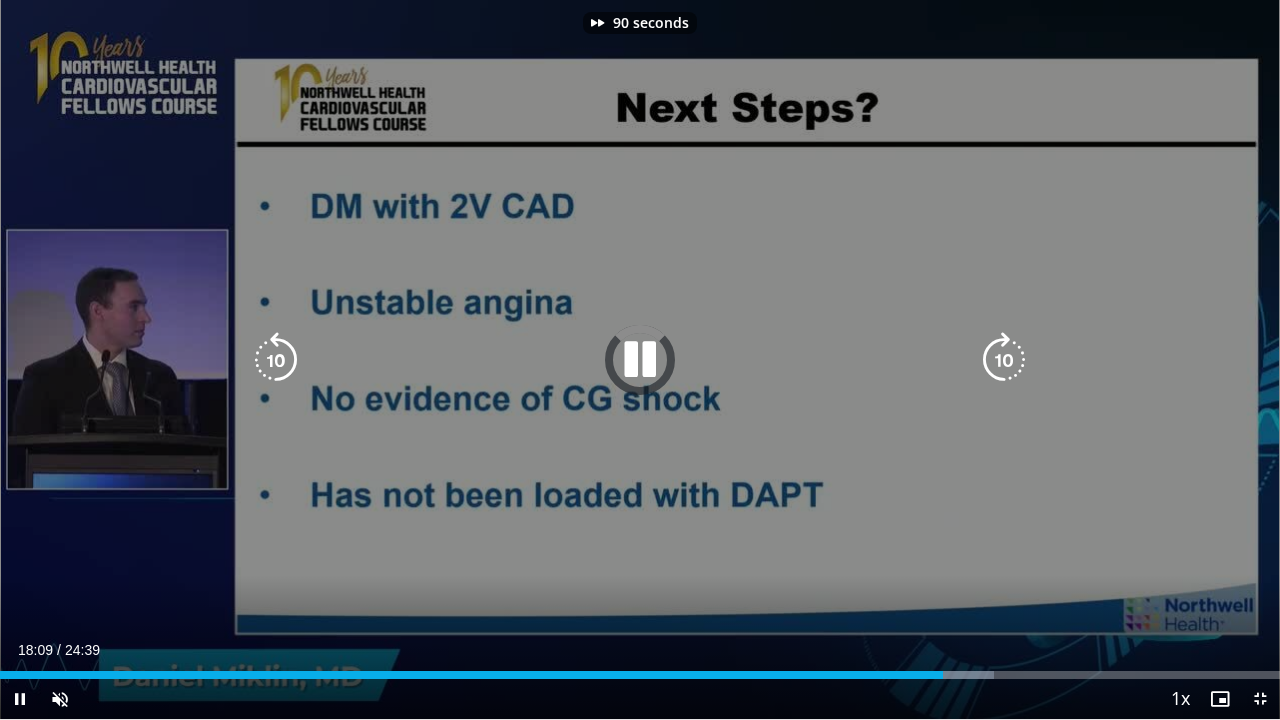 click at bounding box center [1004, 360] 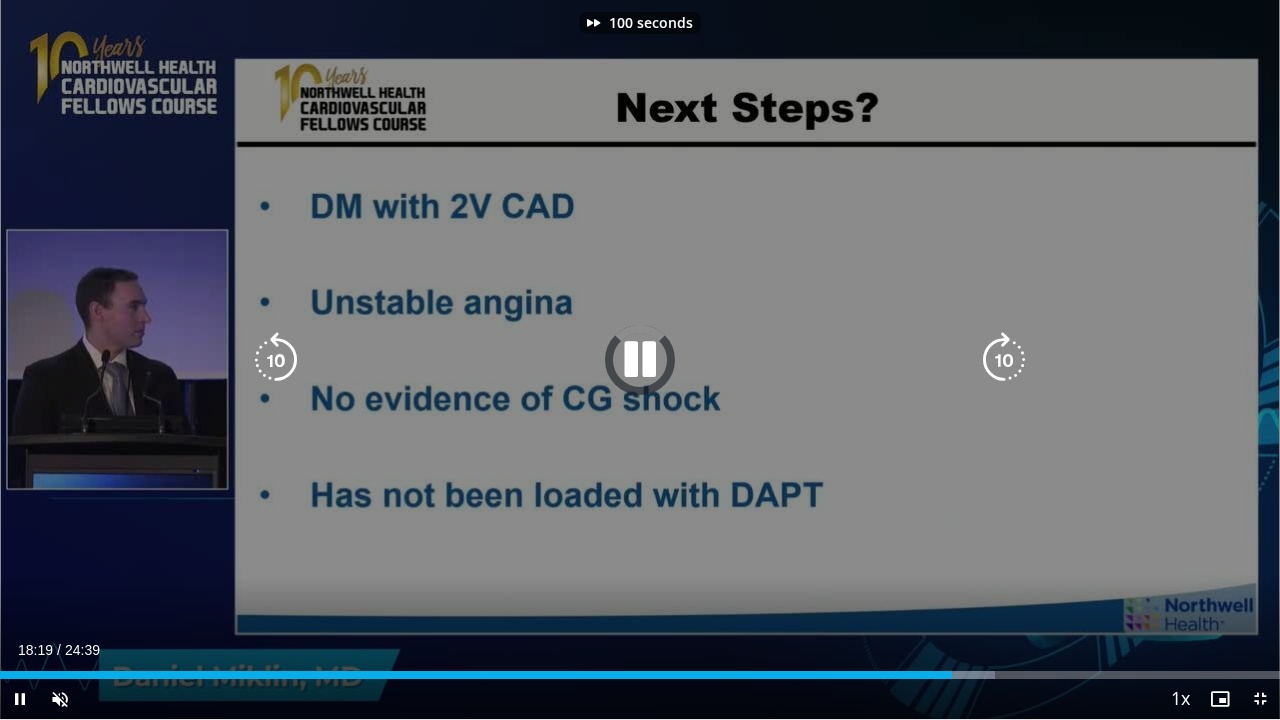 click at bounding box center (1004, 360) 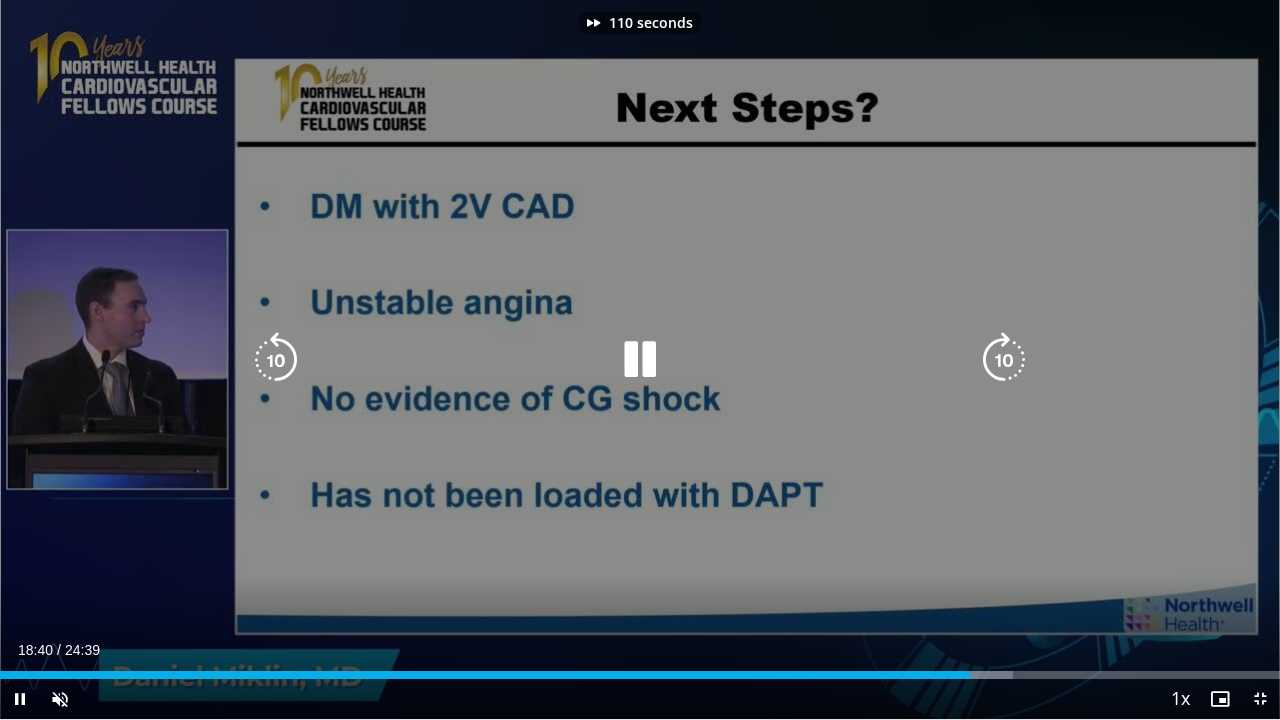 click at bounding box center (1004, 360) 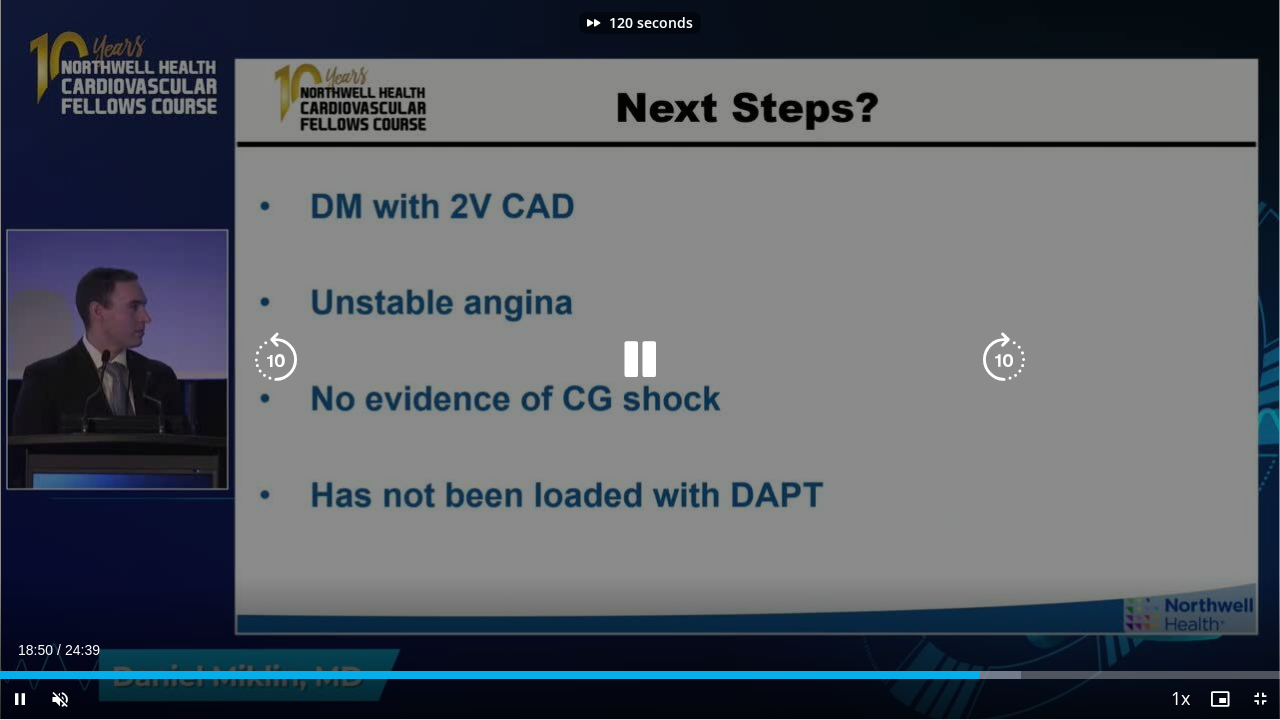 click at bounding box center (1004, 360) 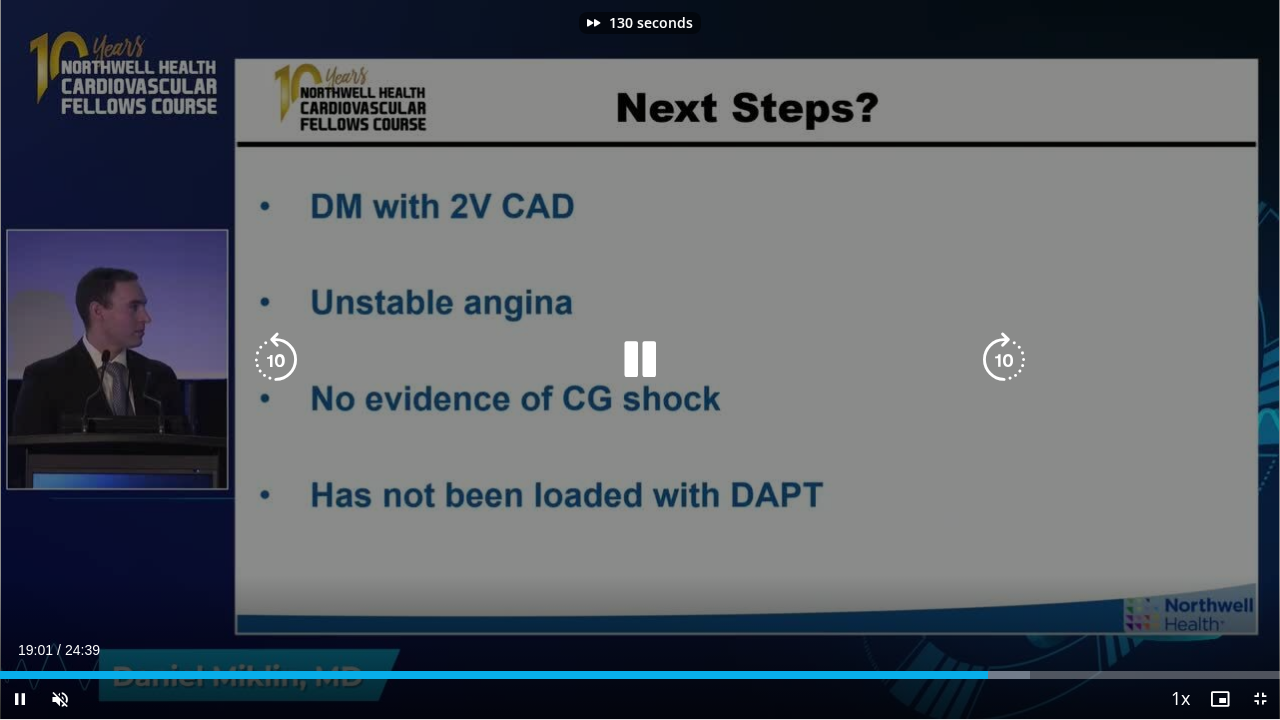click at bounding box center [1004, 360] 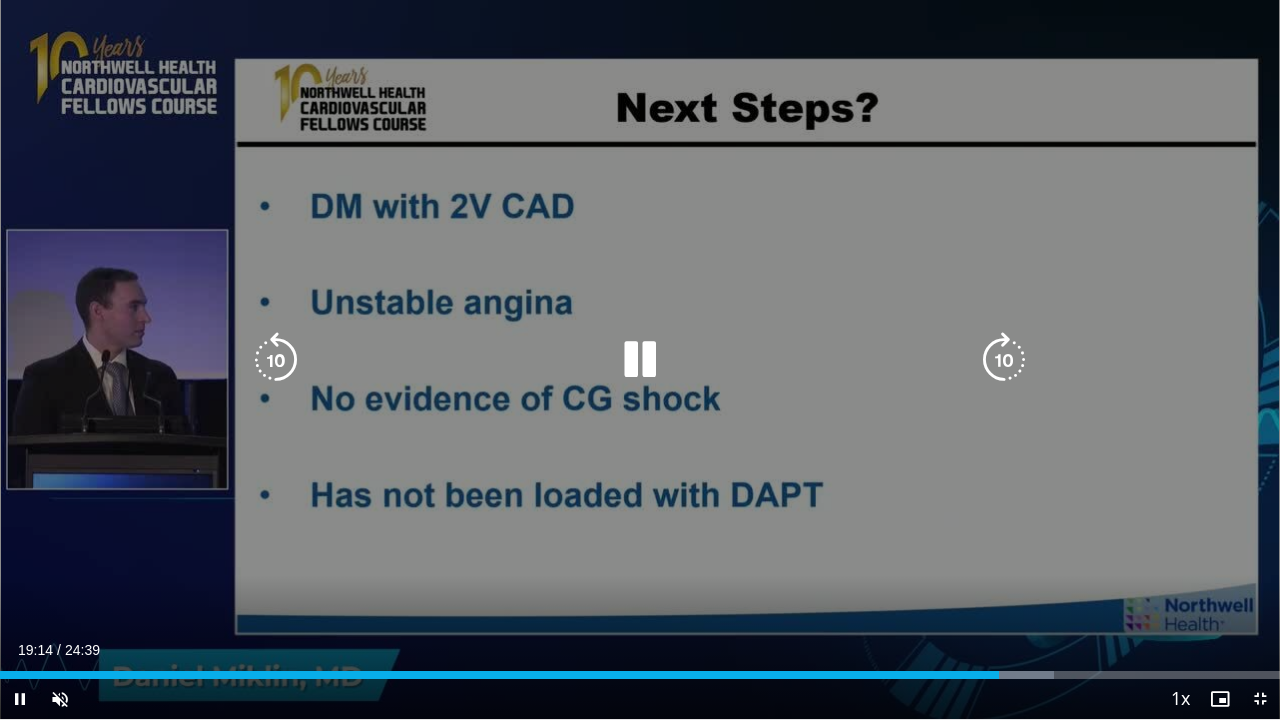 click at bounding box center (1004, 360) 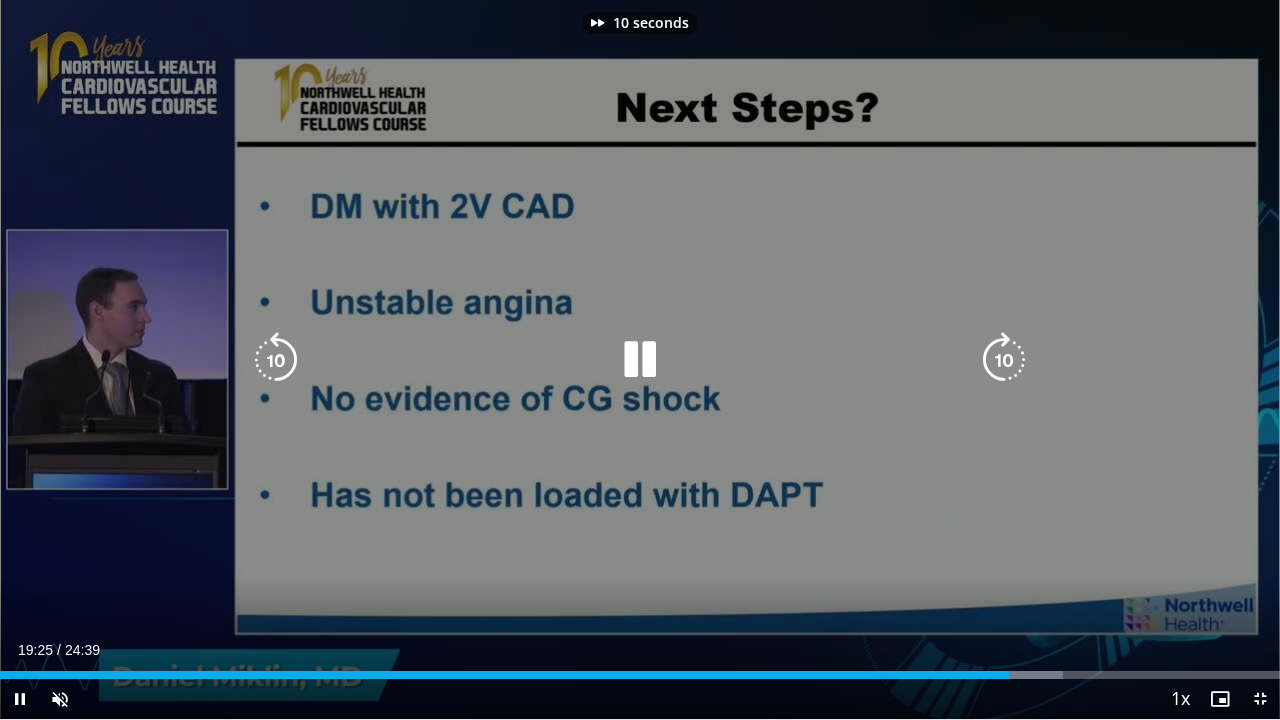 click at bounding box center (1004, 360) 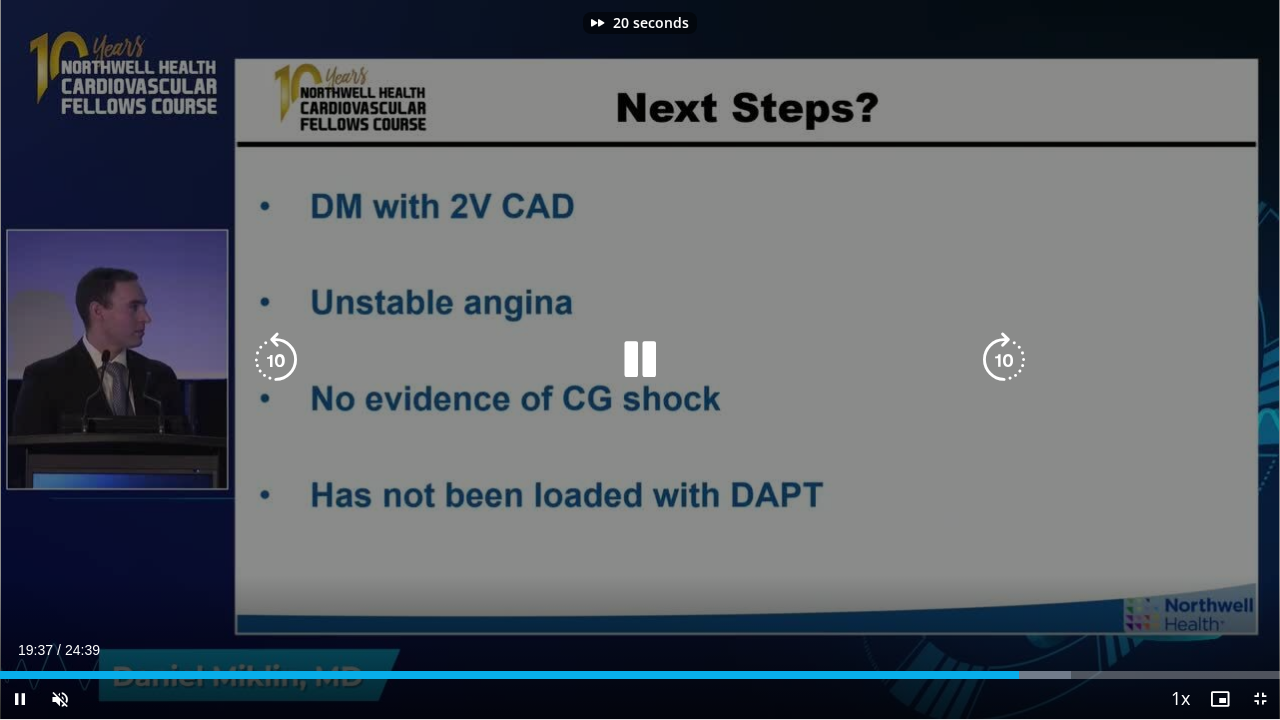 click at bounding box center [1004, 360] 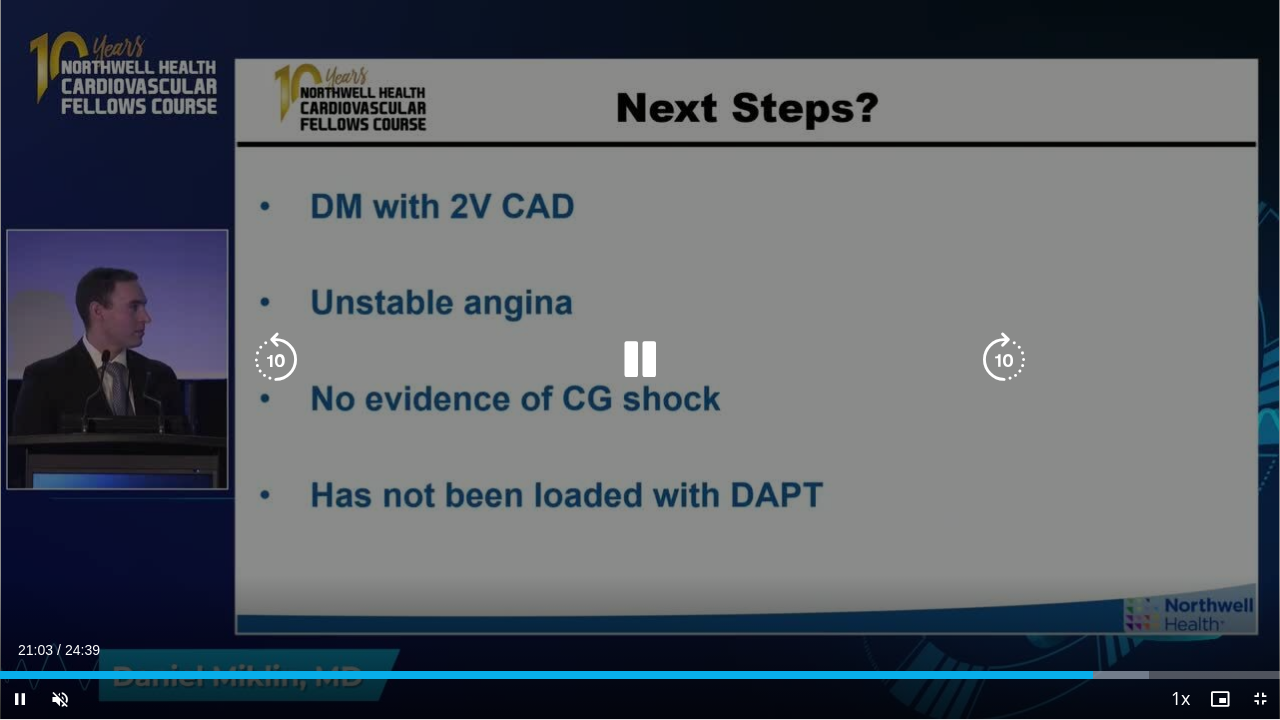 click at bounding box center (276, 360) 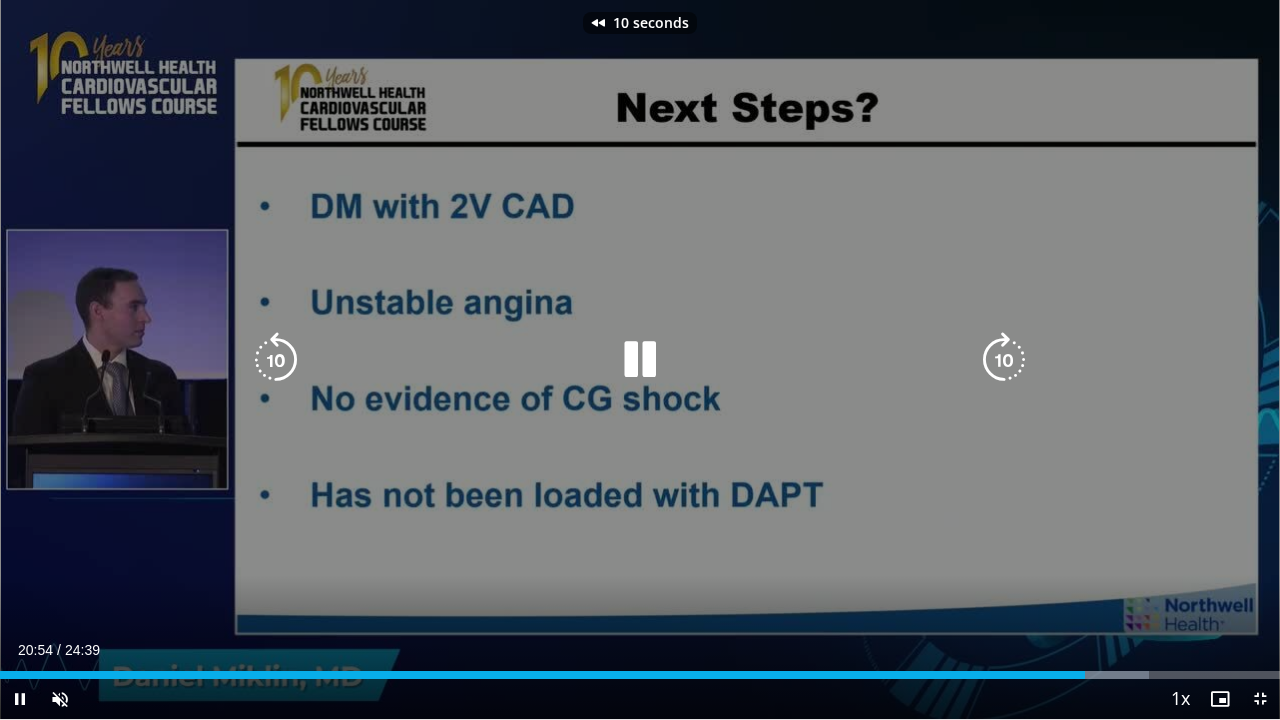 click at bounding box center [276, 360] 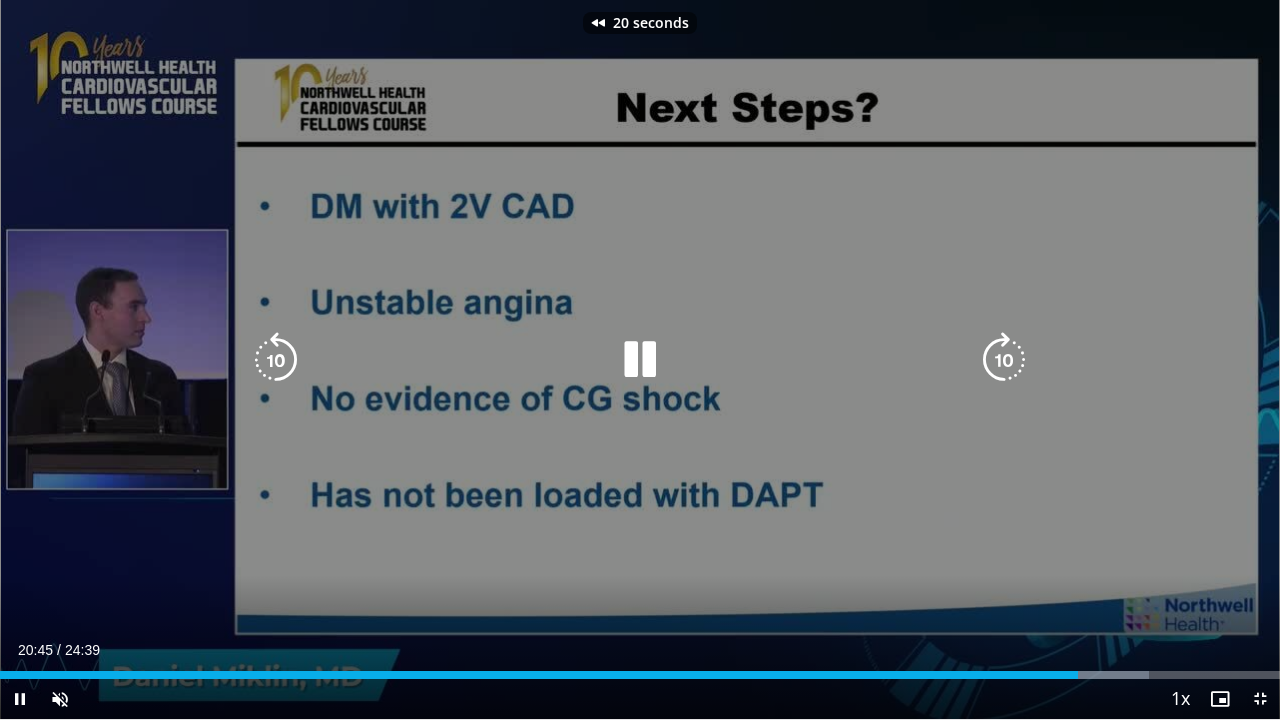 click at bounding box center (276, 360) 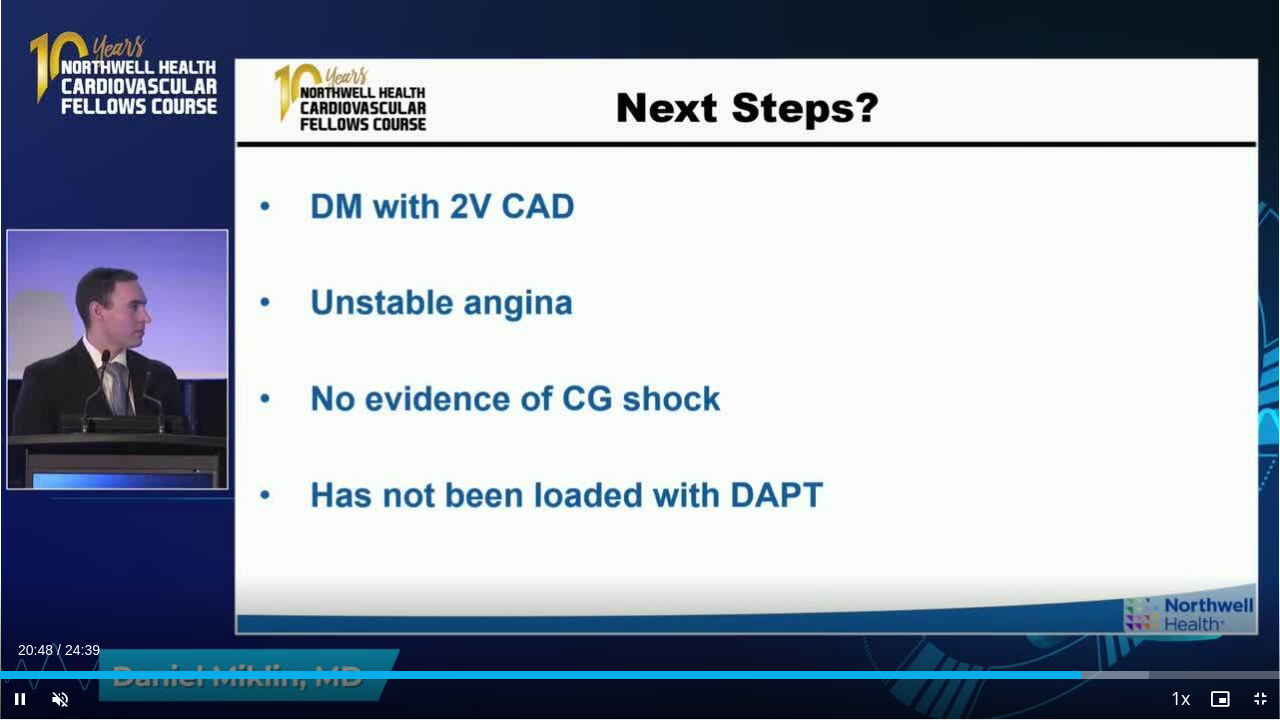click on "Current Time  20:48 / Duration  24:39 Pause Skip Backward Skip Forward Unmute 0% Loaded :  89.79% 20:48 19:55 Stream Type  LIVE Seek to live, currently behind live LIVE   1x Playback Rate 0.5x 0.75x 1x , selected 1.25x 1.5x 1.75x 2x Chapters Chapters Descriptions descriptions off , selected Captions captions settings , opens captions settings dialog captions off , selected Audio Track en (Main) , selected Exit Fullscreen Enable picture-in-picture mode" at bounding box center (640, 699) 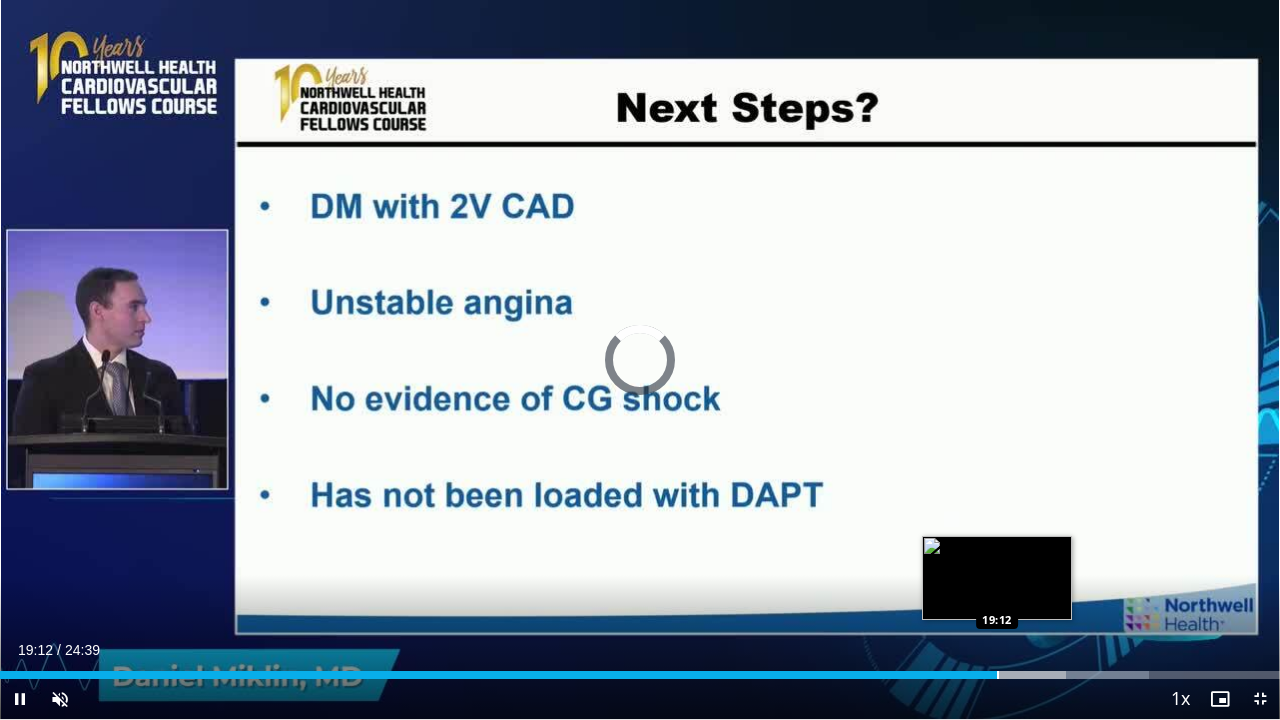click at bounding box center (998, 675) 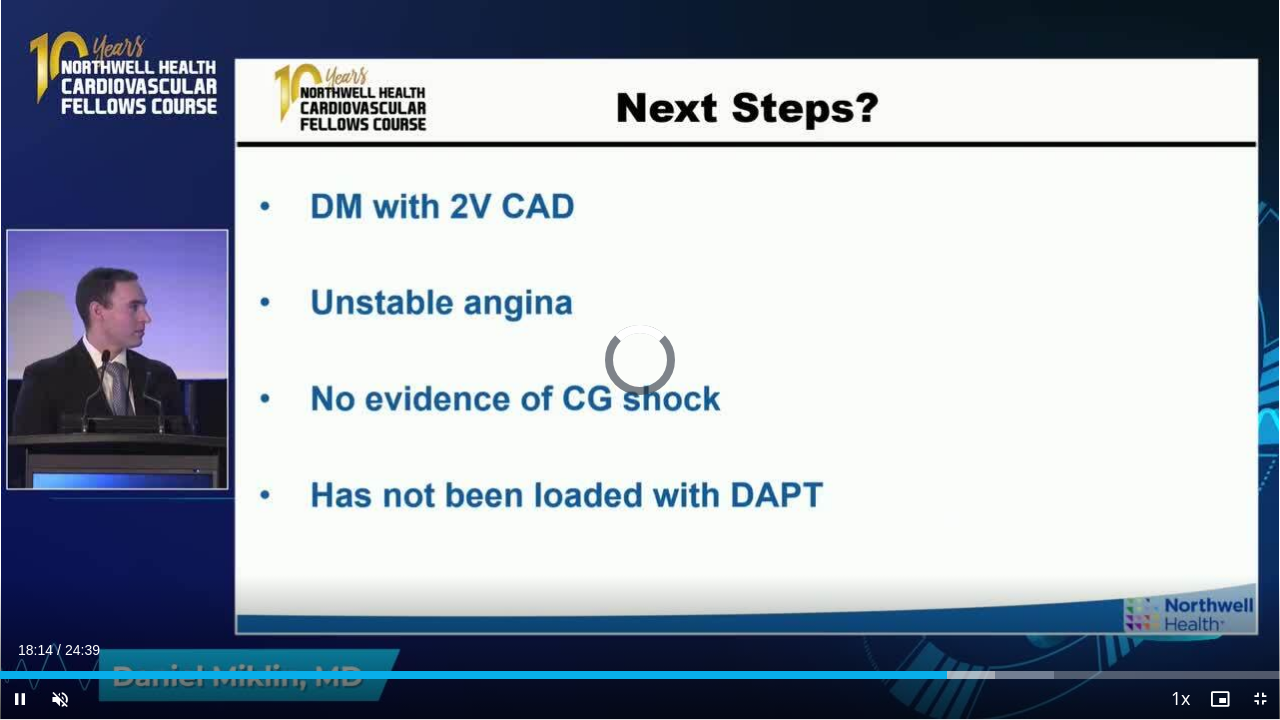 click at bounding box center [948, 675] 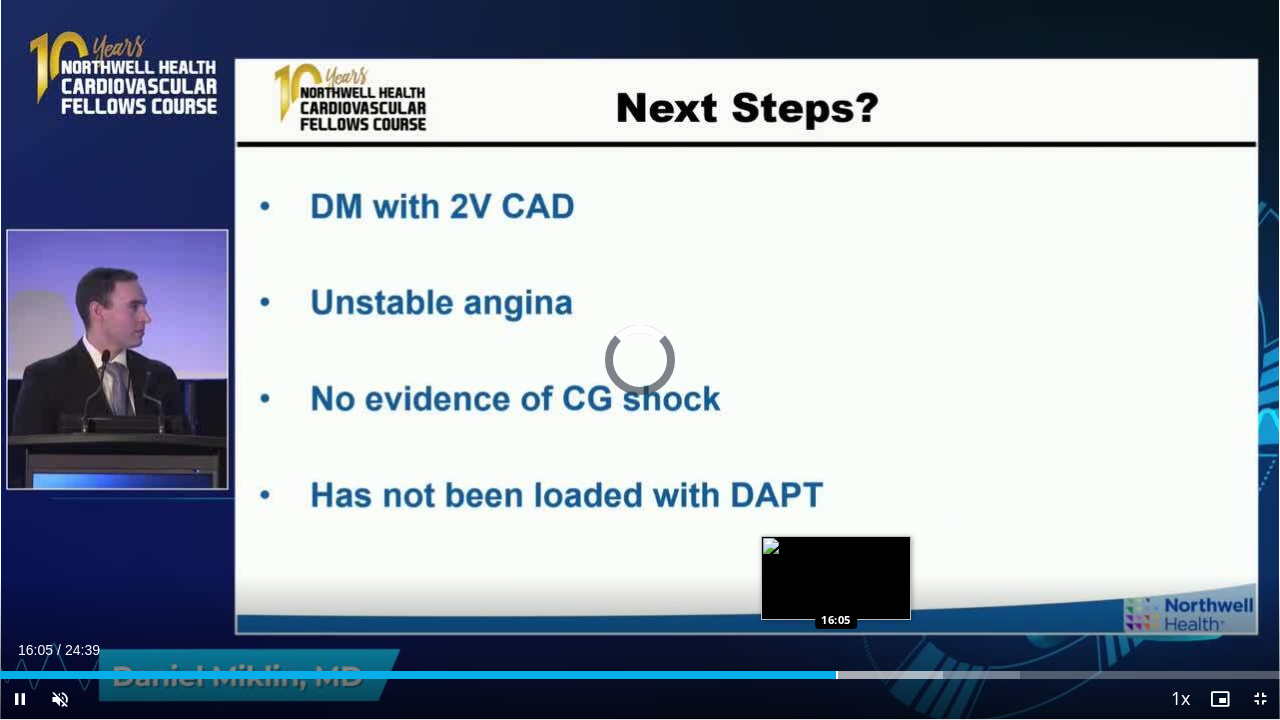 click at bounding box center [837, 675] 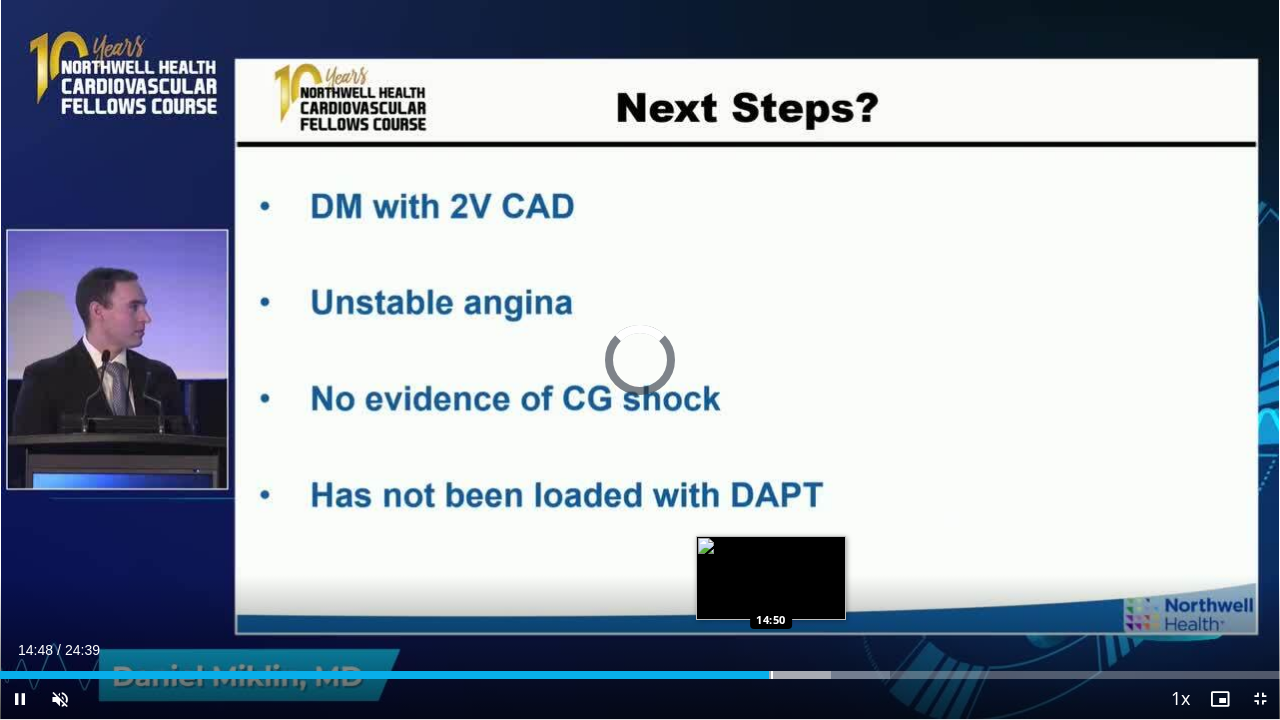 click on "14:48" at bounding box center (384, 675) 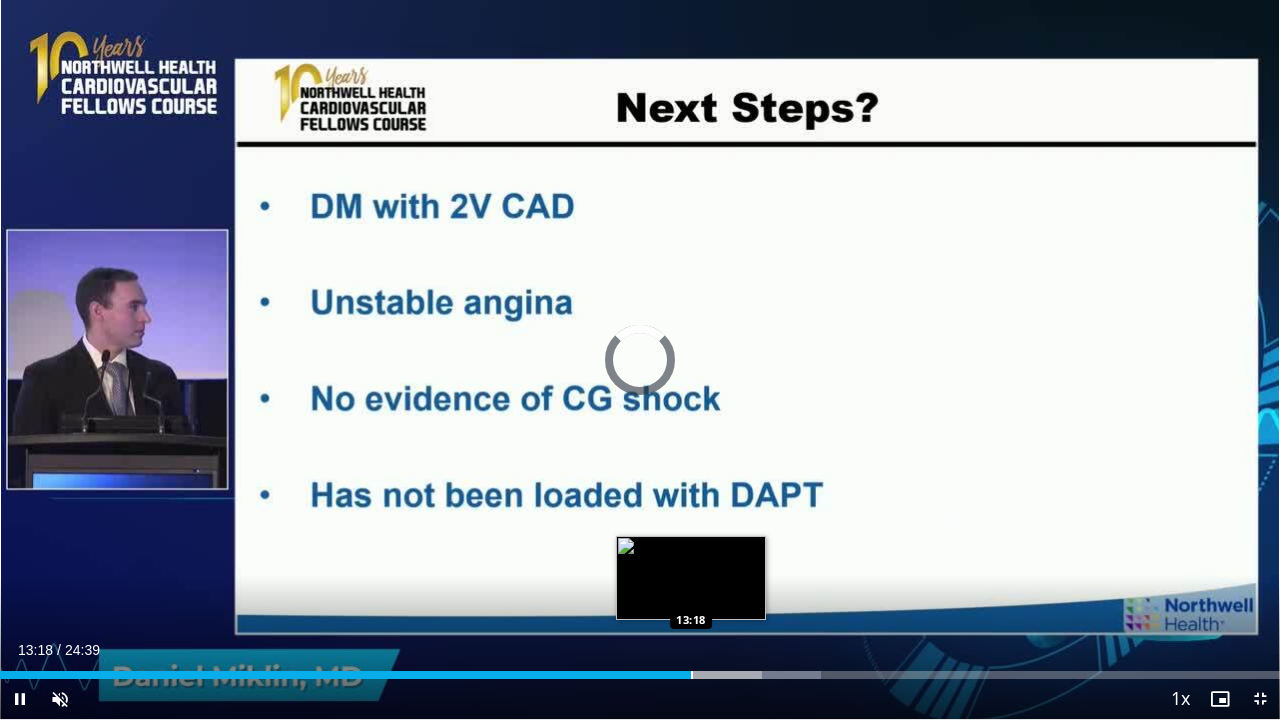 click at bounding box center [692, 675] 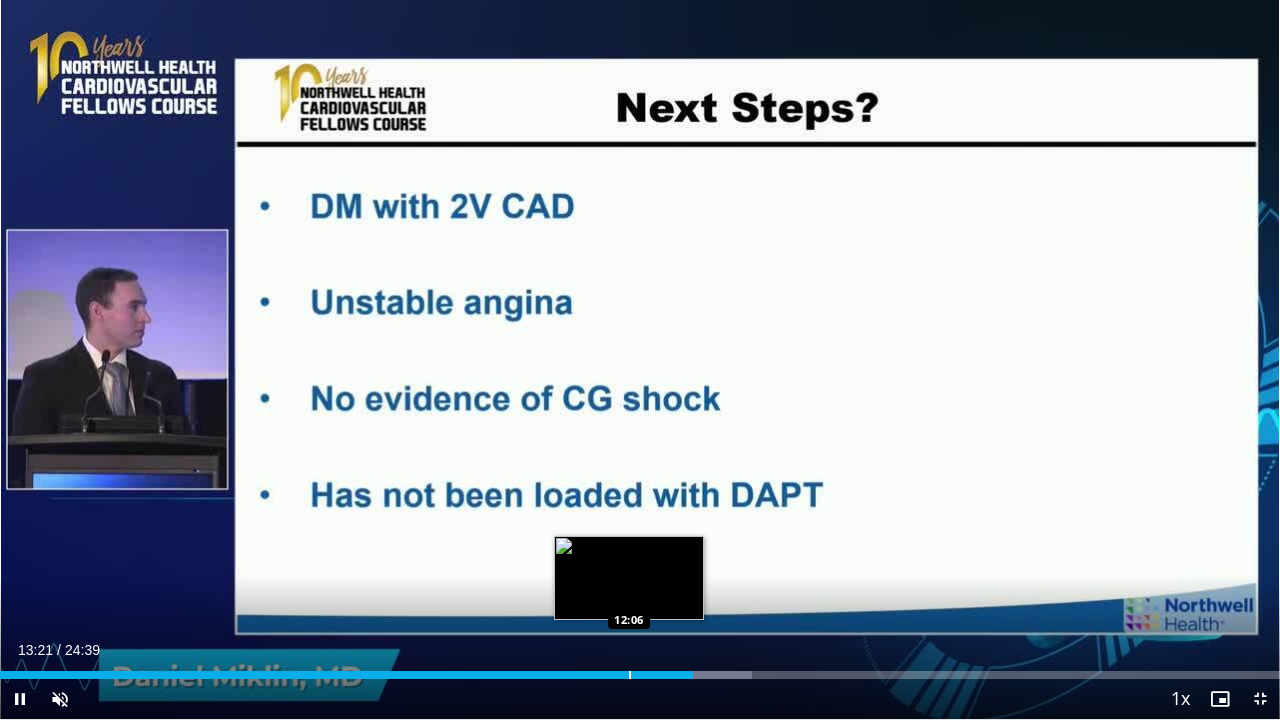 click on "Loaded :  58.73% 13:21 12:06" at bounding box center [640, 675] 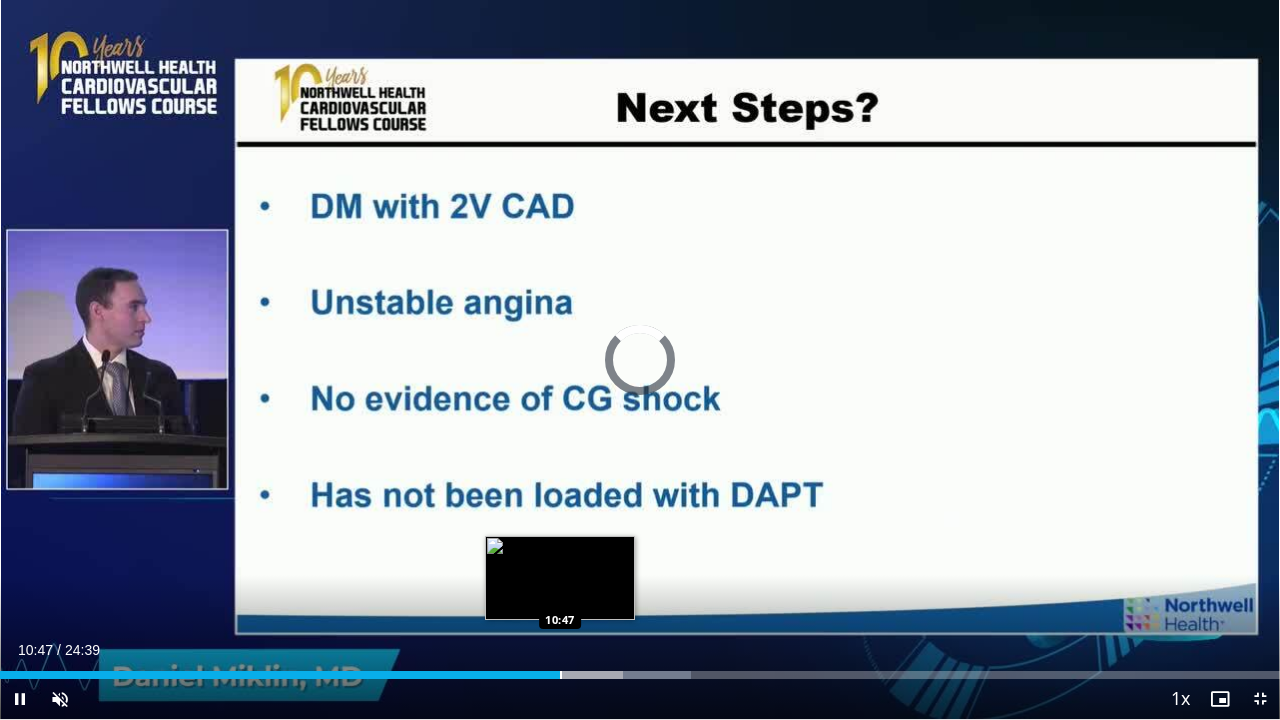 click at bounding box center (561, 675) 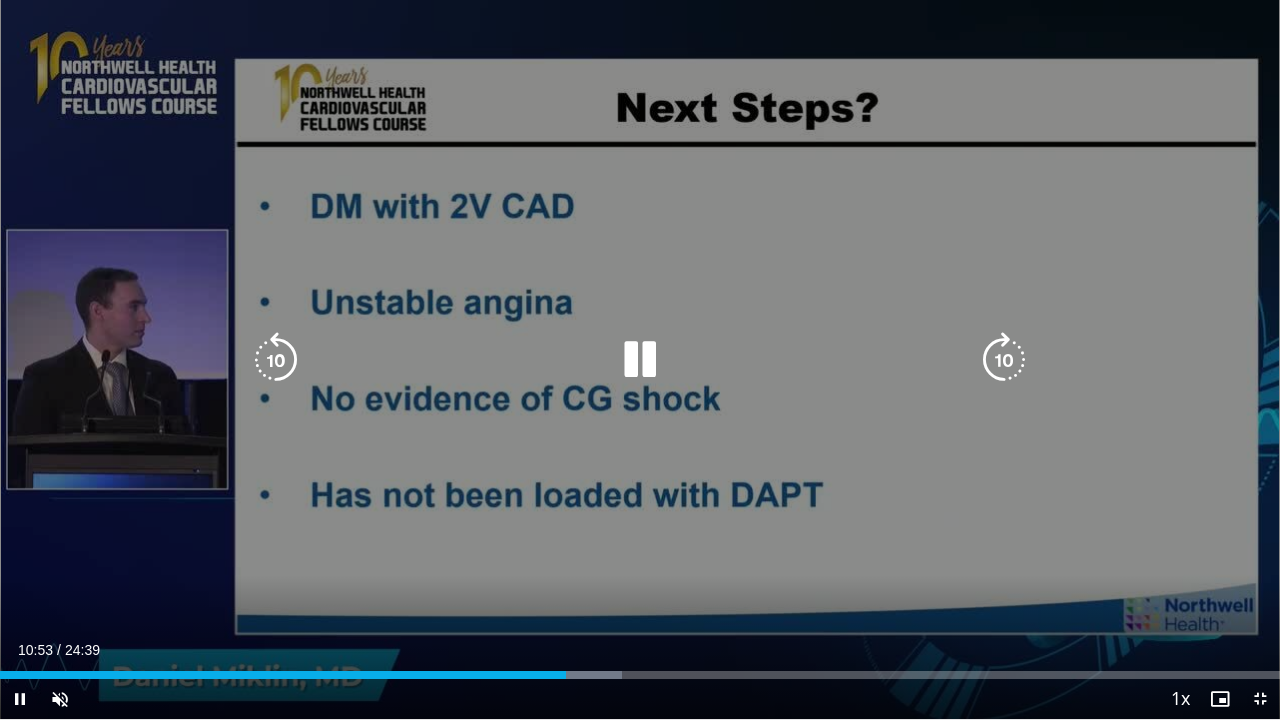 click at bounding box center [276, 360] 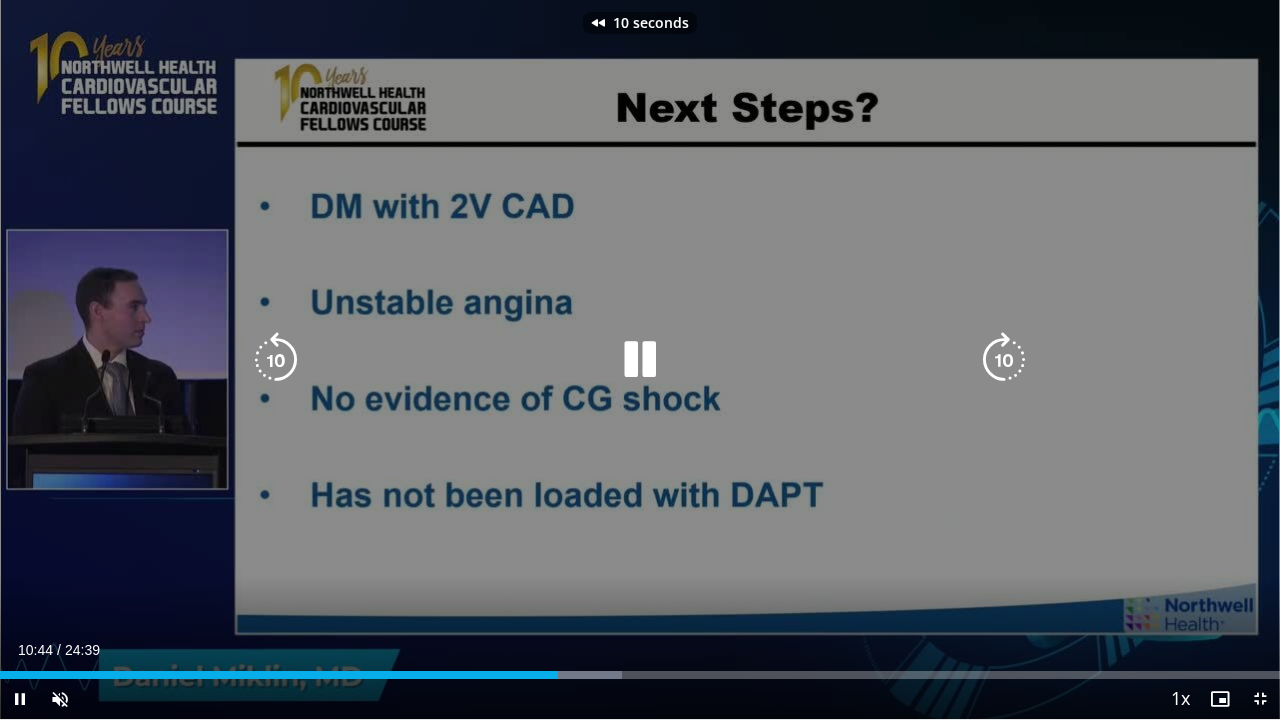 click at bounding box center [276, 360] 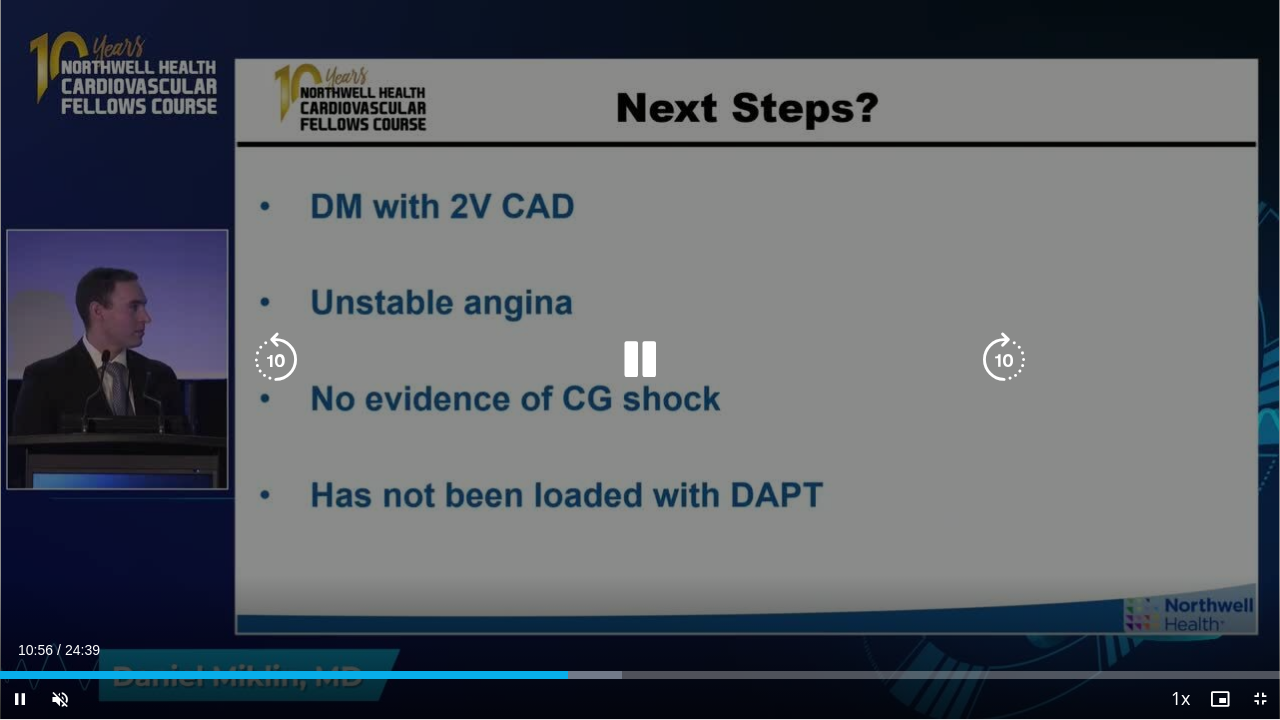 click at bounding box center [276, 360] 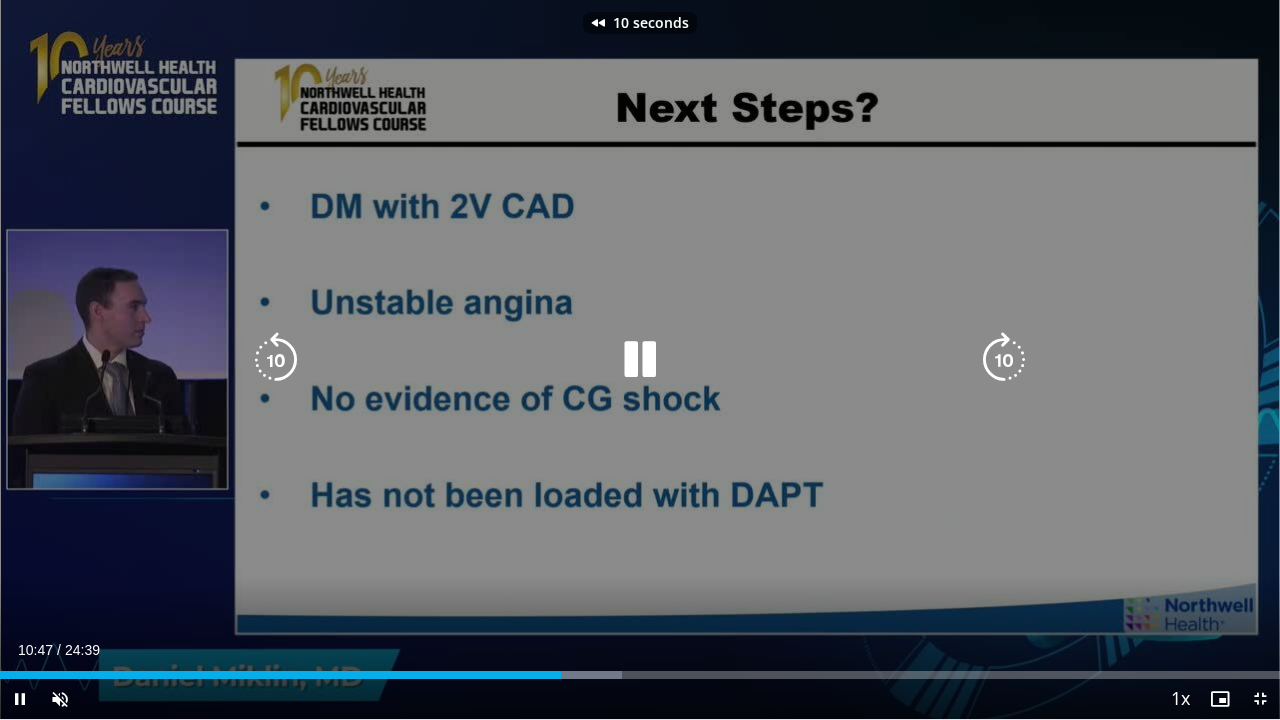 click at bounding box center (276, 360) 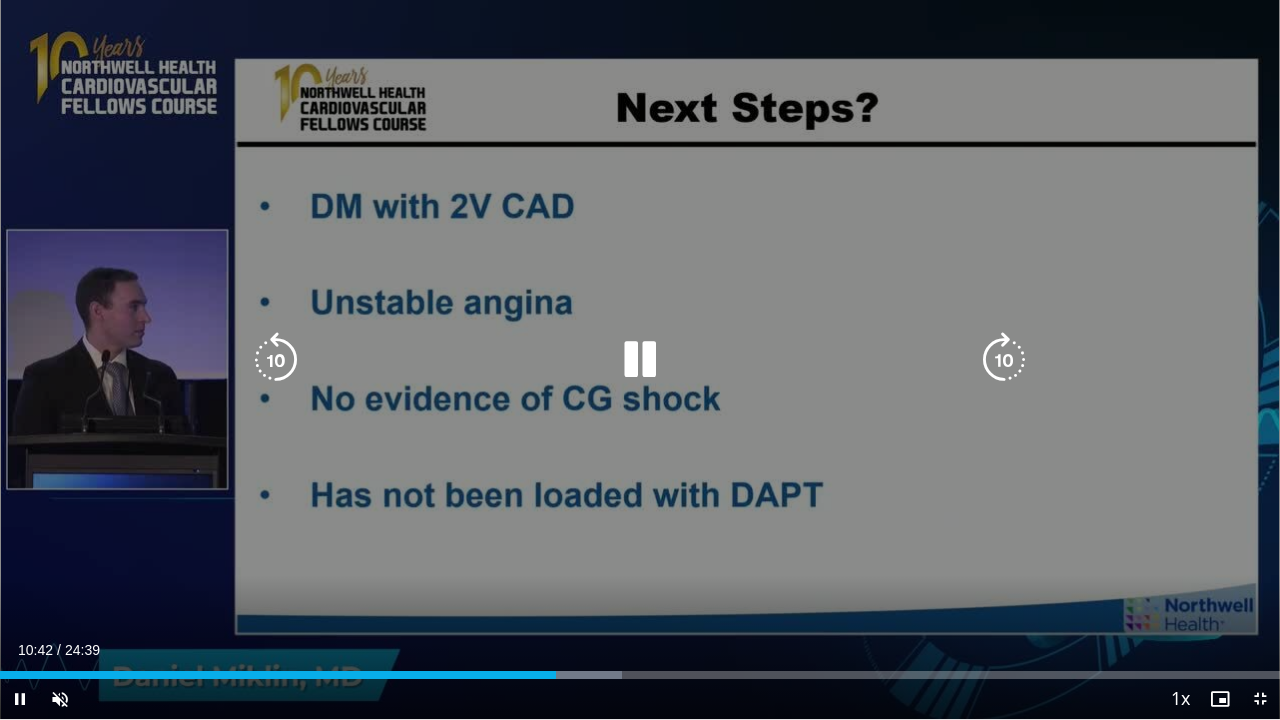 click at bounding box center (1004, 360) 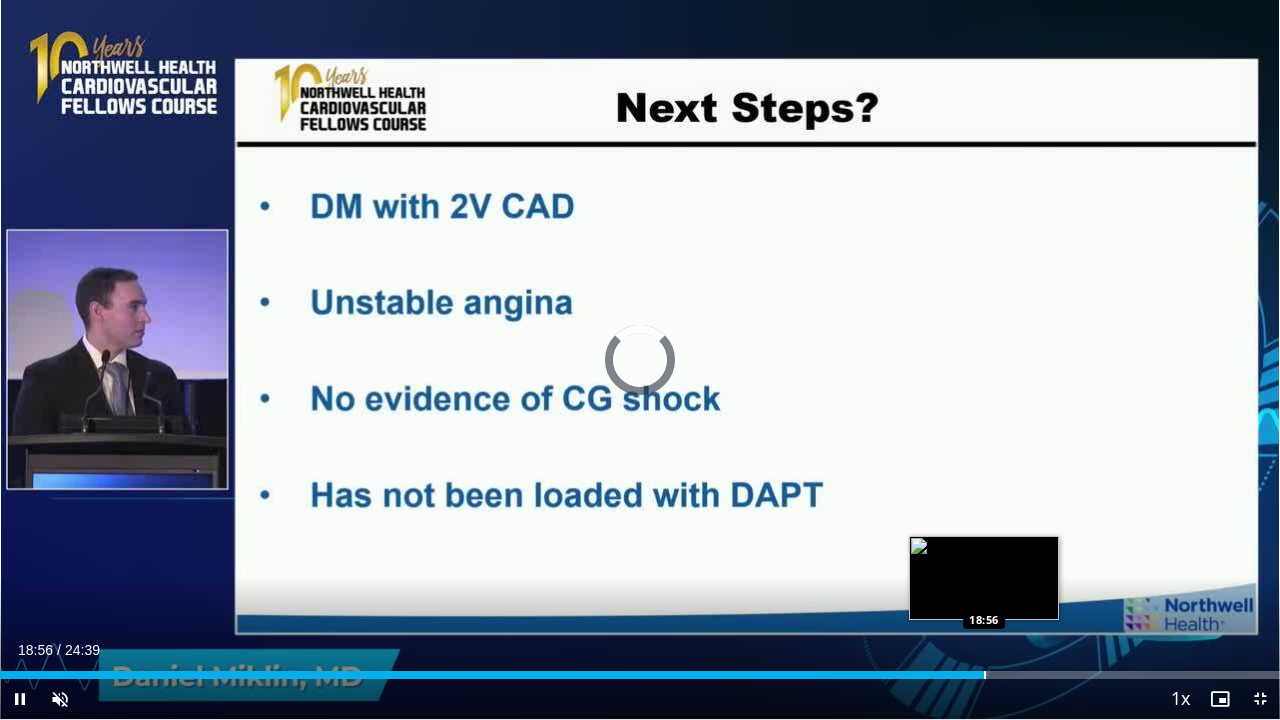 click at bounding box center (985, 675) 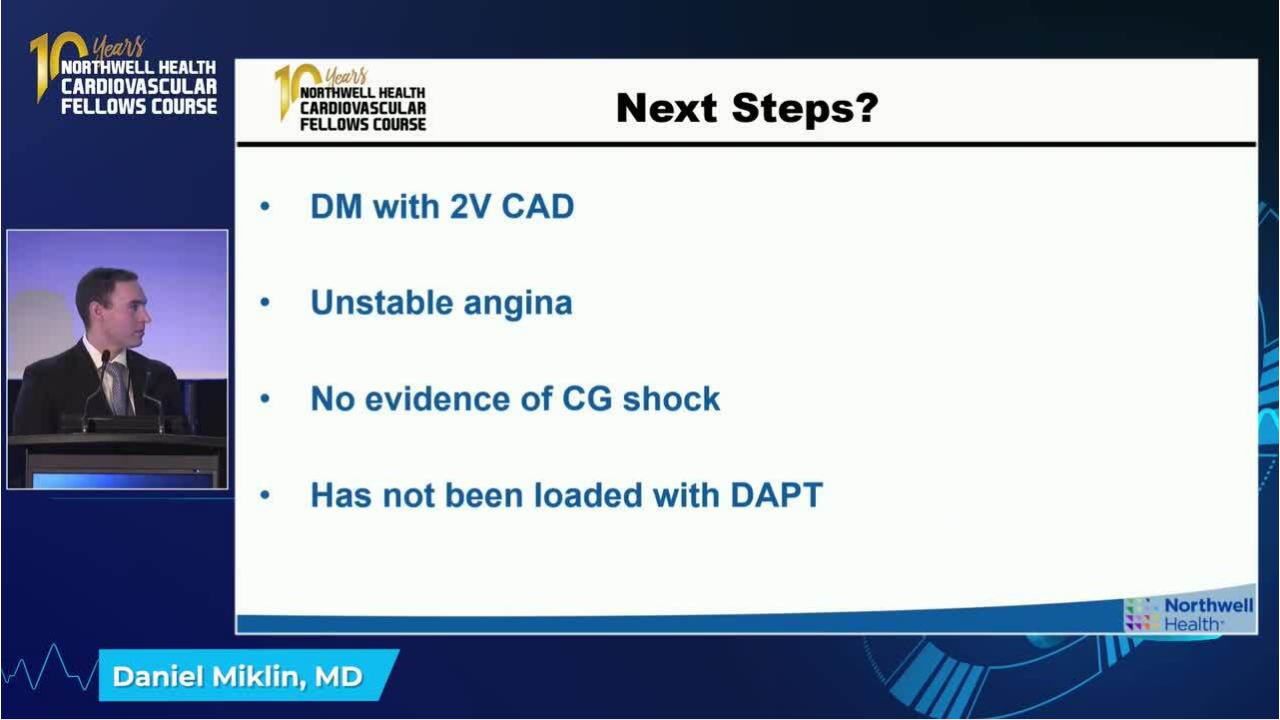 click on "**********" at bounding box center (640, 360) 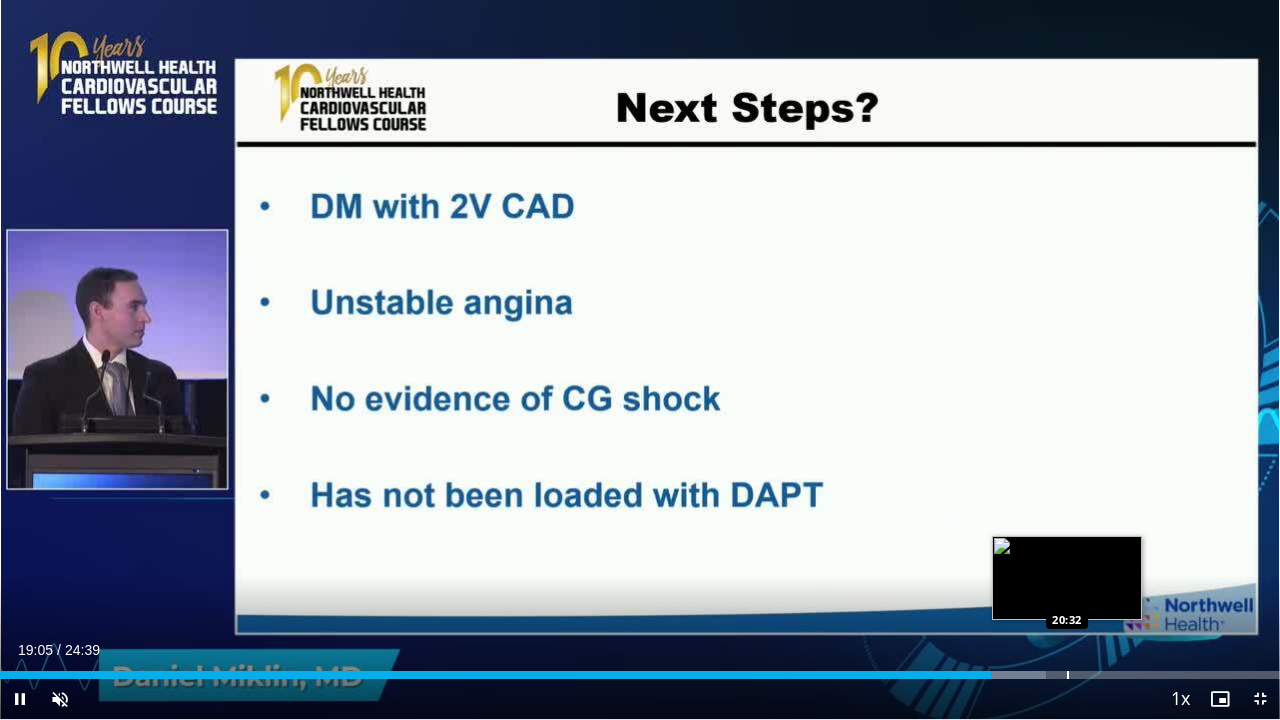 click at bounding box center [1068, 675] 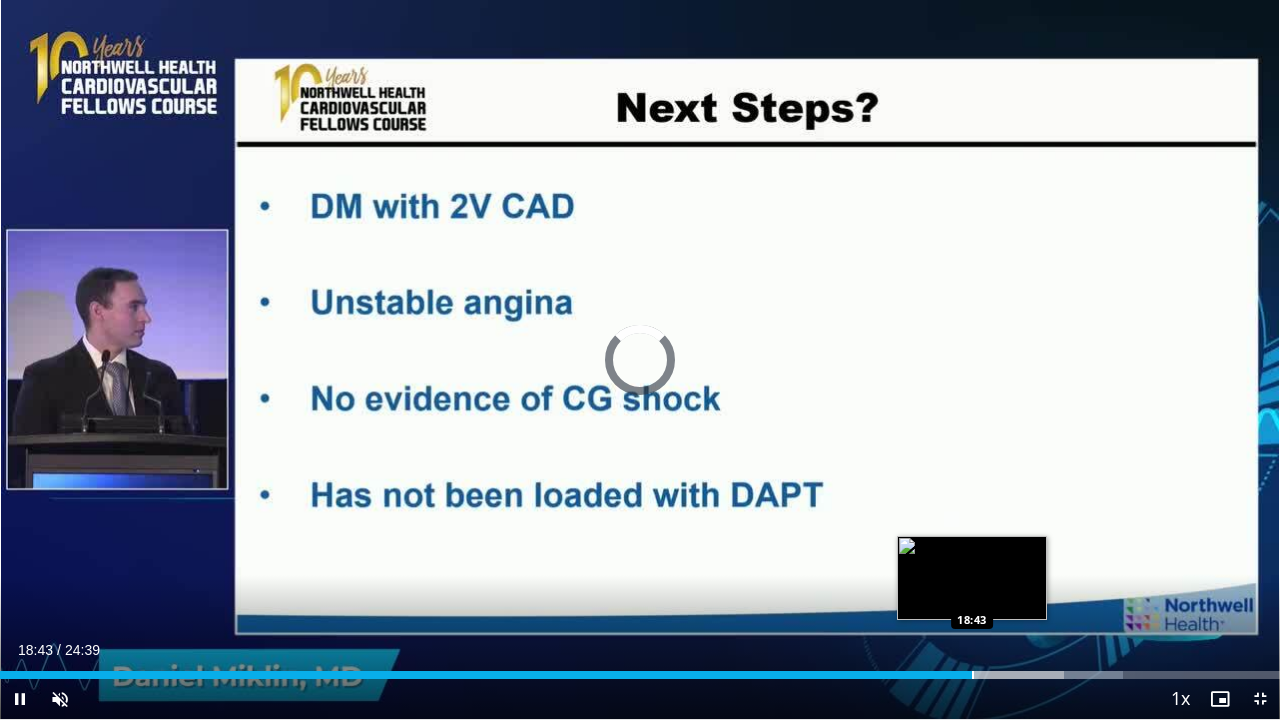 click at bounding box center [973, 675] 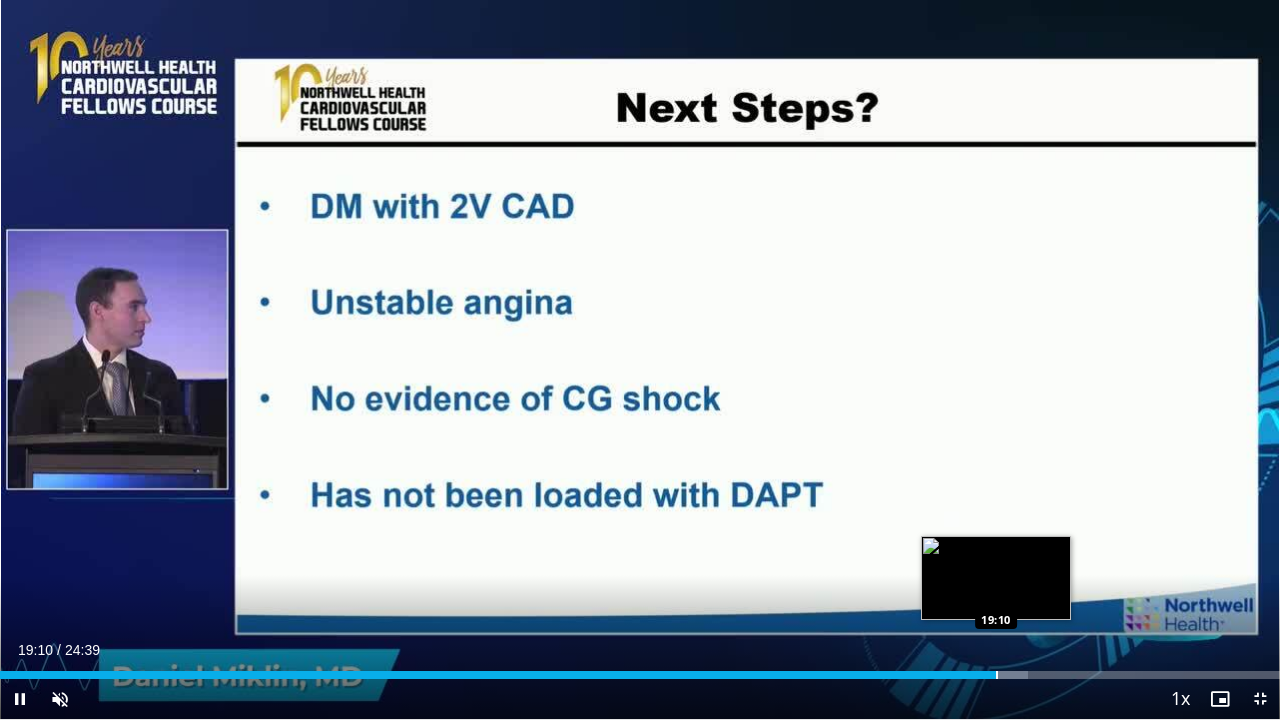 click on "Loaded :  80.34% 19:10 19:10" at bounding box center (640, 669) 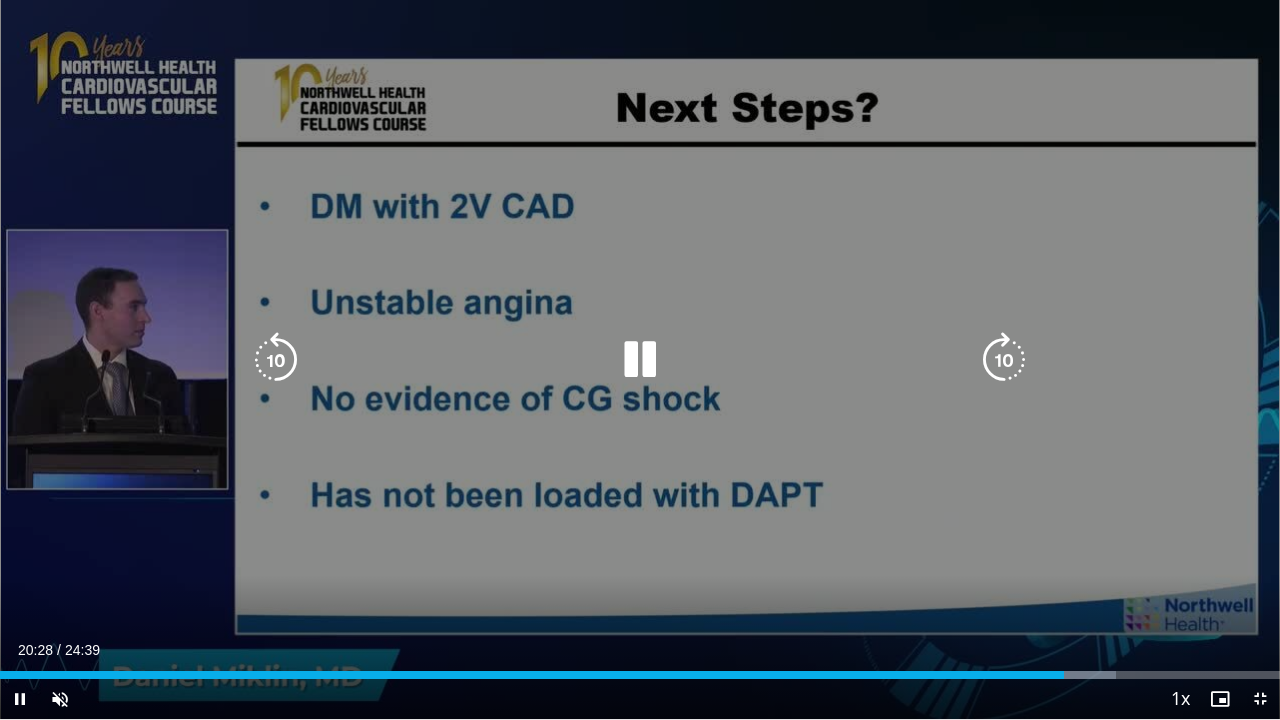 click at bounding box center [276, 360] 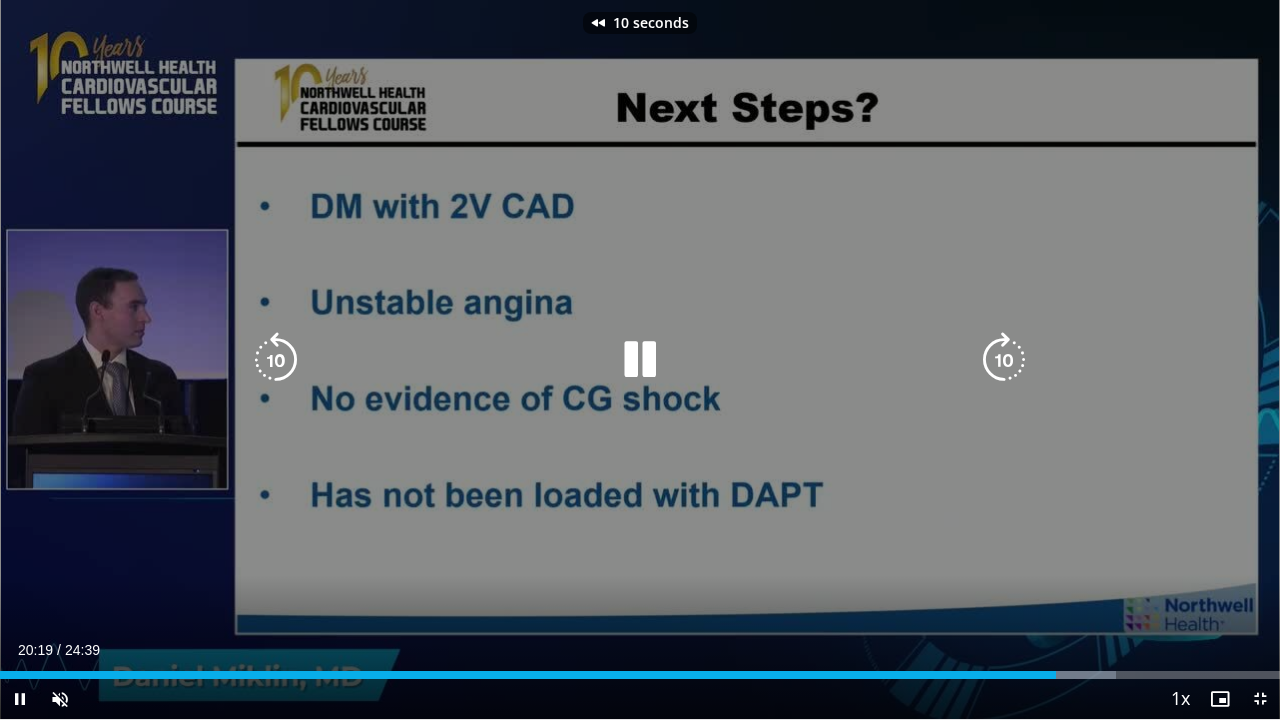 click at bounding box center [276, 360] 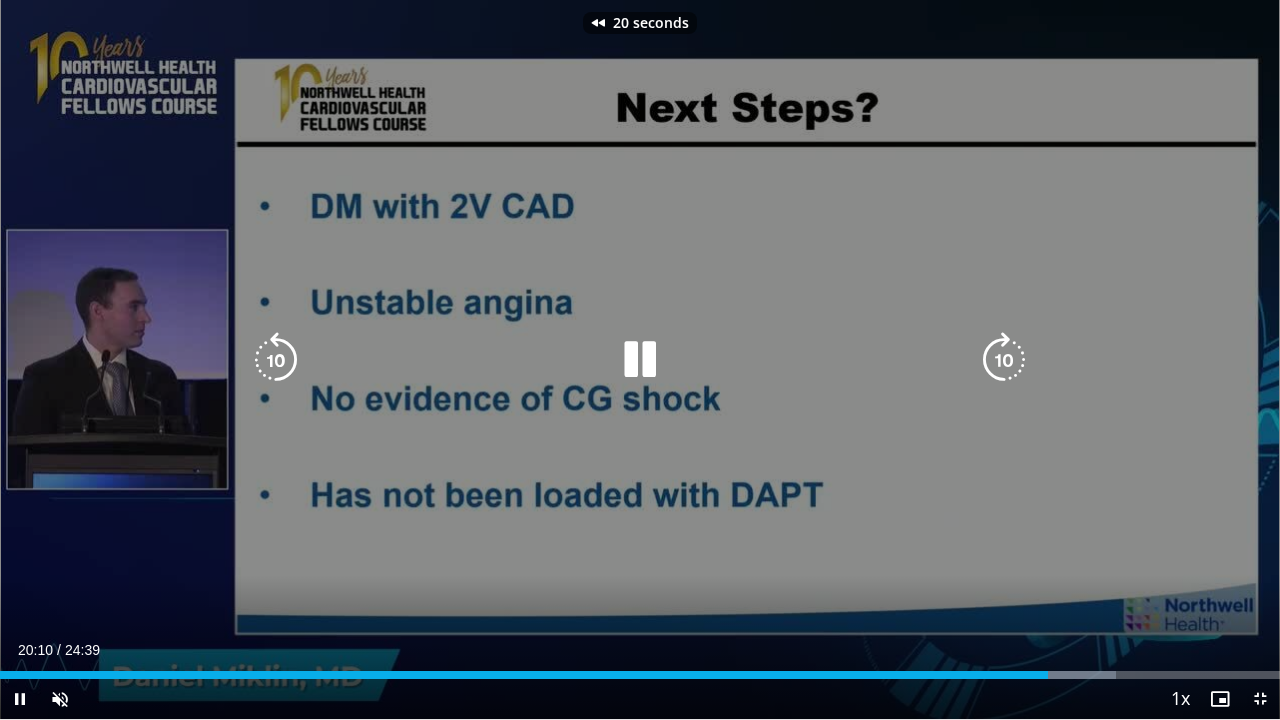click at bounding box center (276, 360) 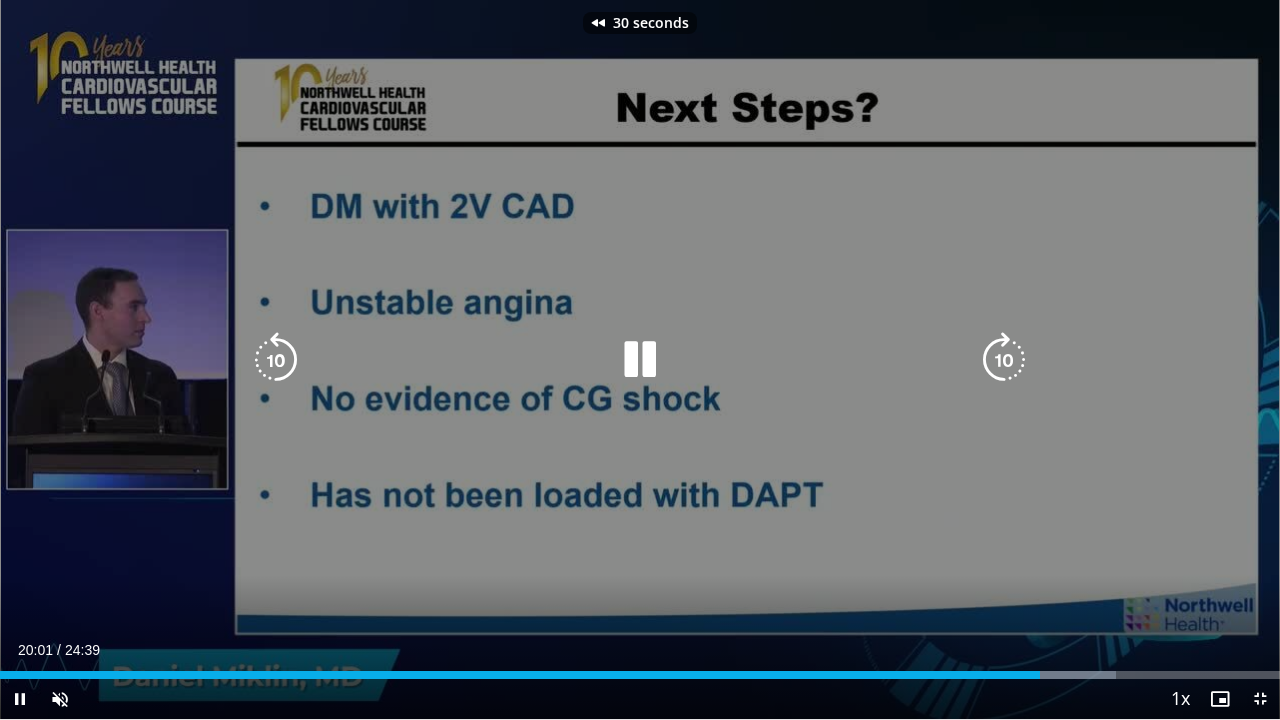 click at bounding box center [276, 360] 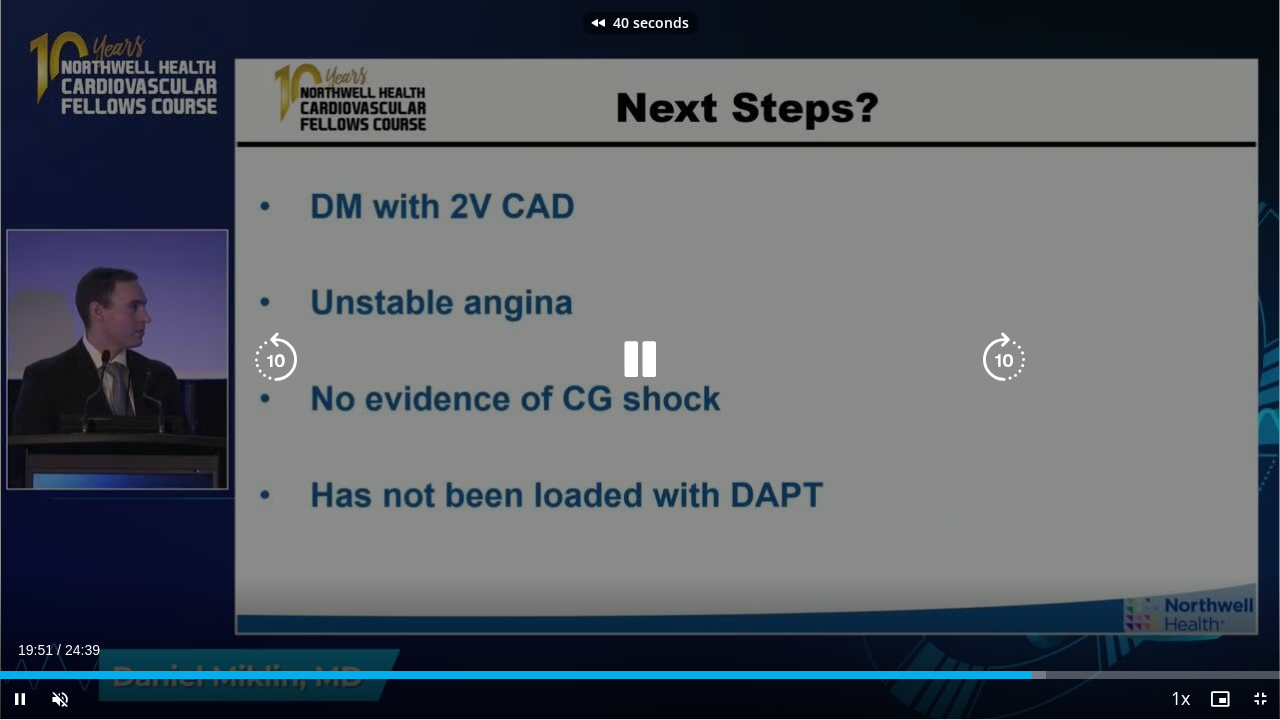 click at bounding box center (276, 360) 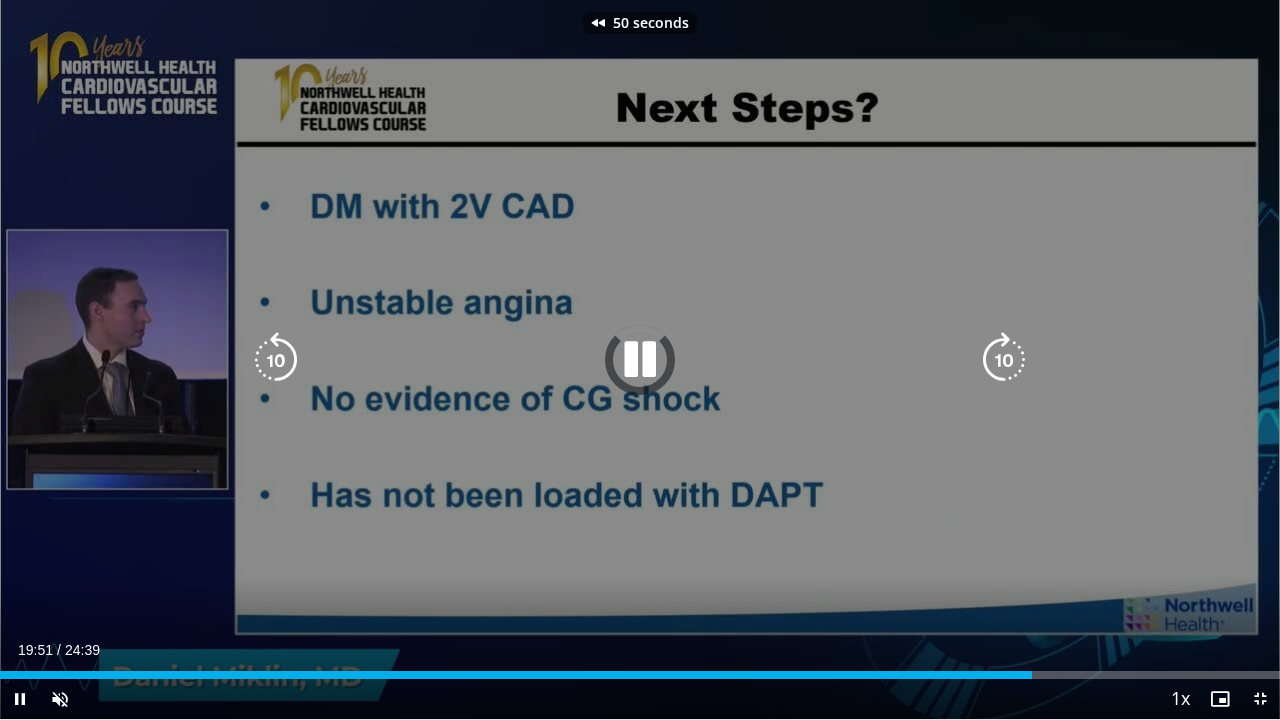 click at bounding box center (276, 360) 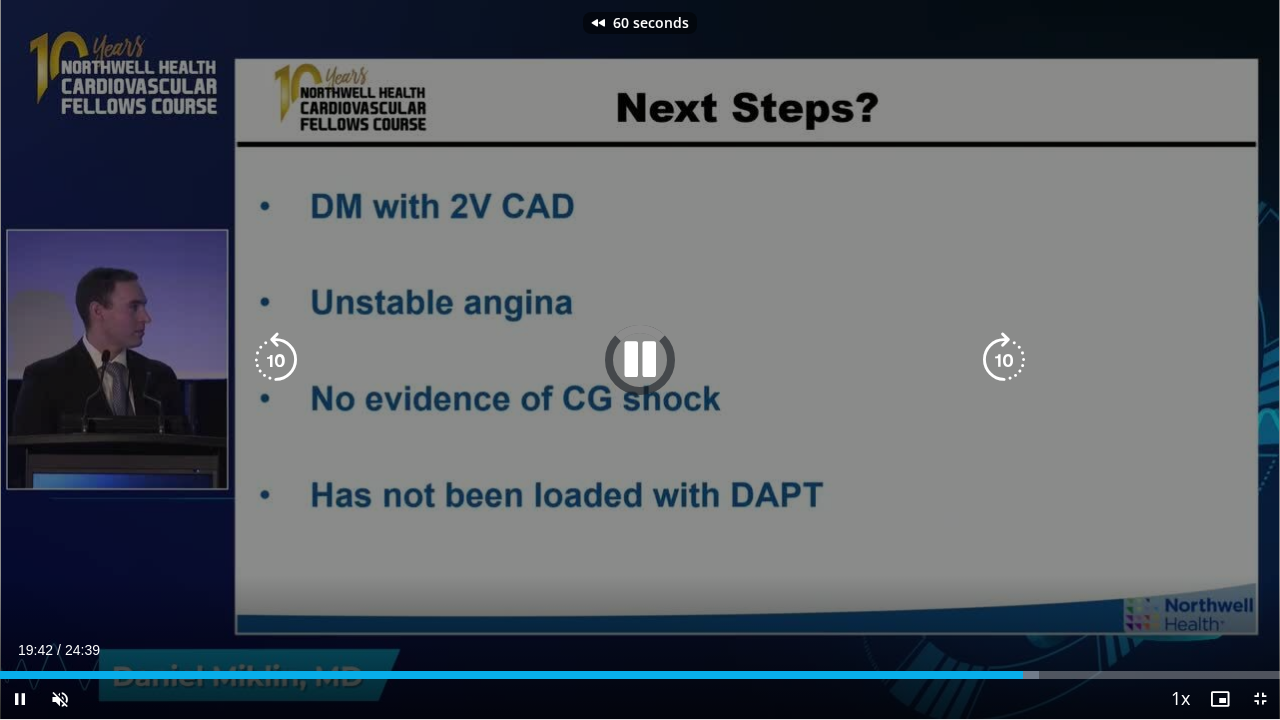 click at bounding box center [276, 360] 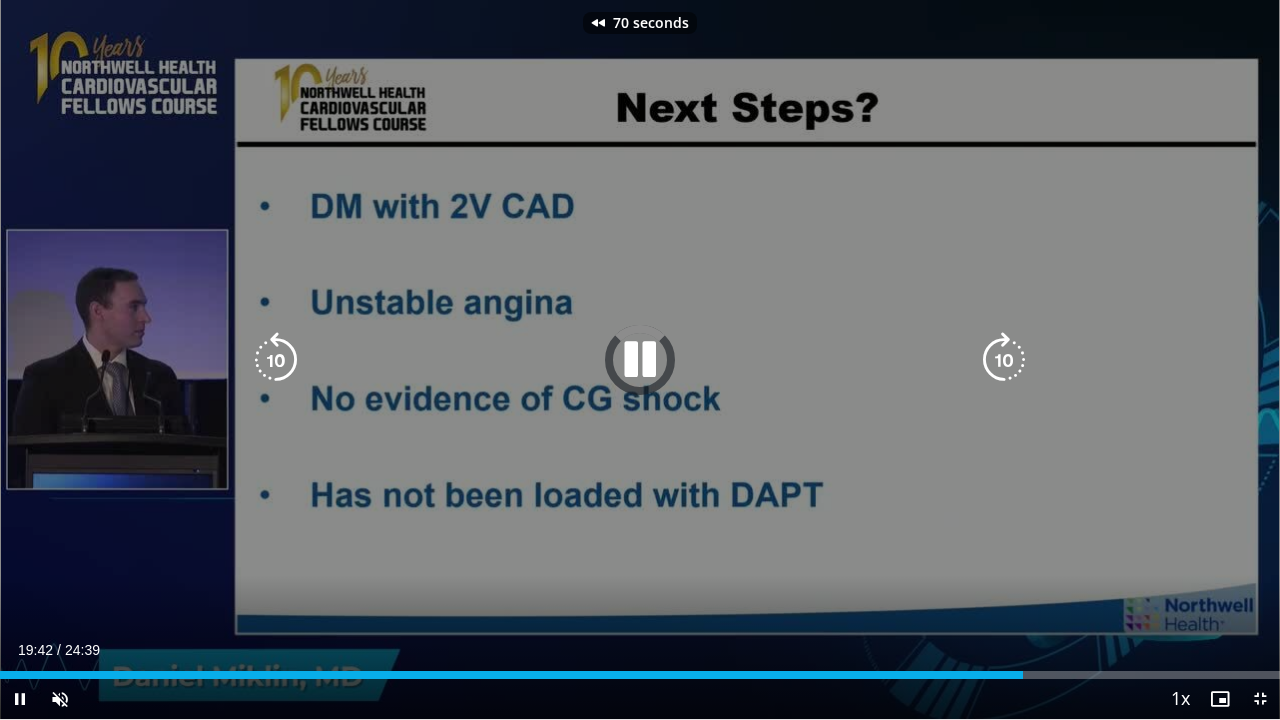 click at bounding box center [276, 360] 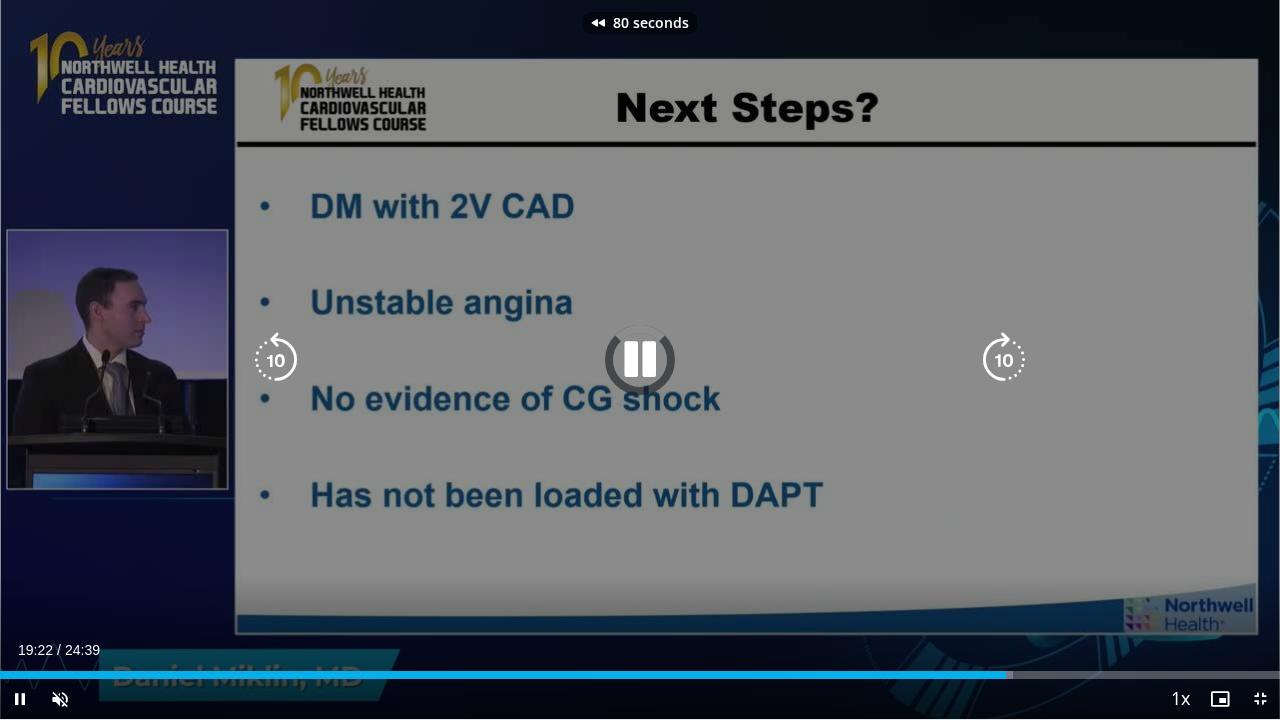 click at bounding box center [276, 360] 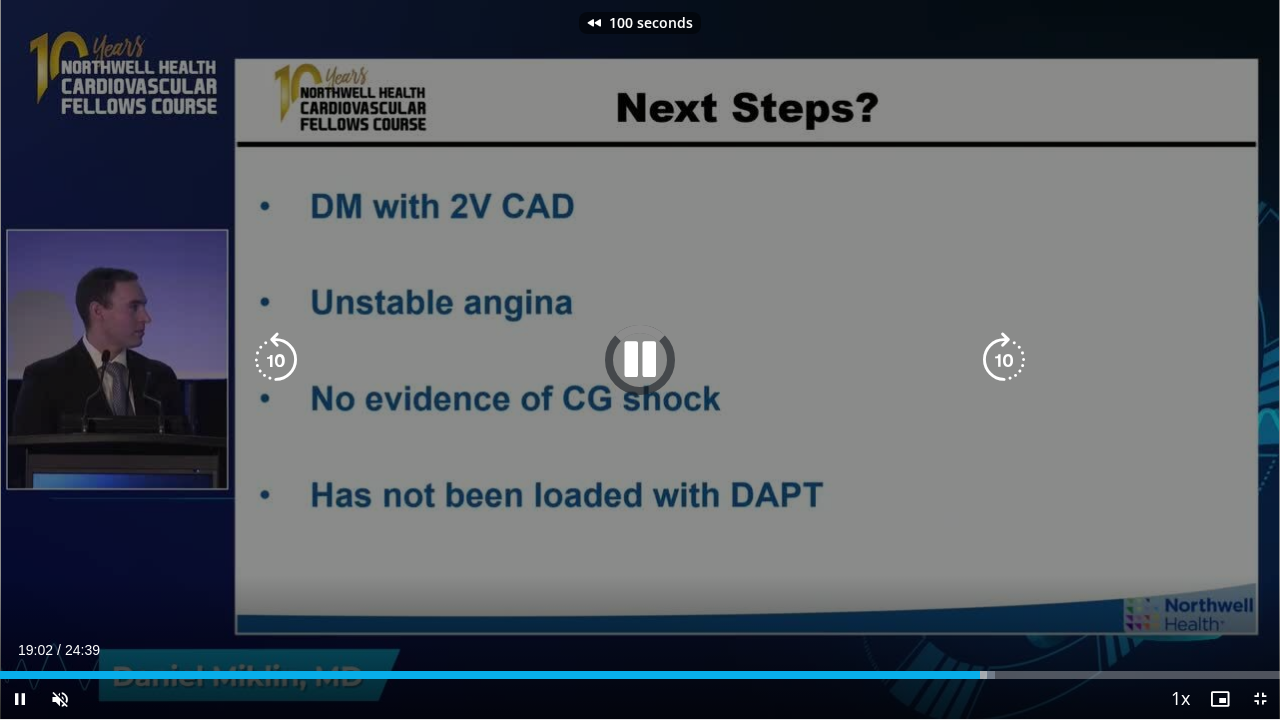 click at bounding box center [276, 360] 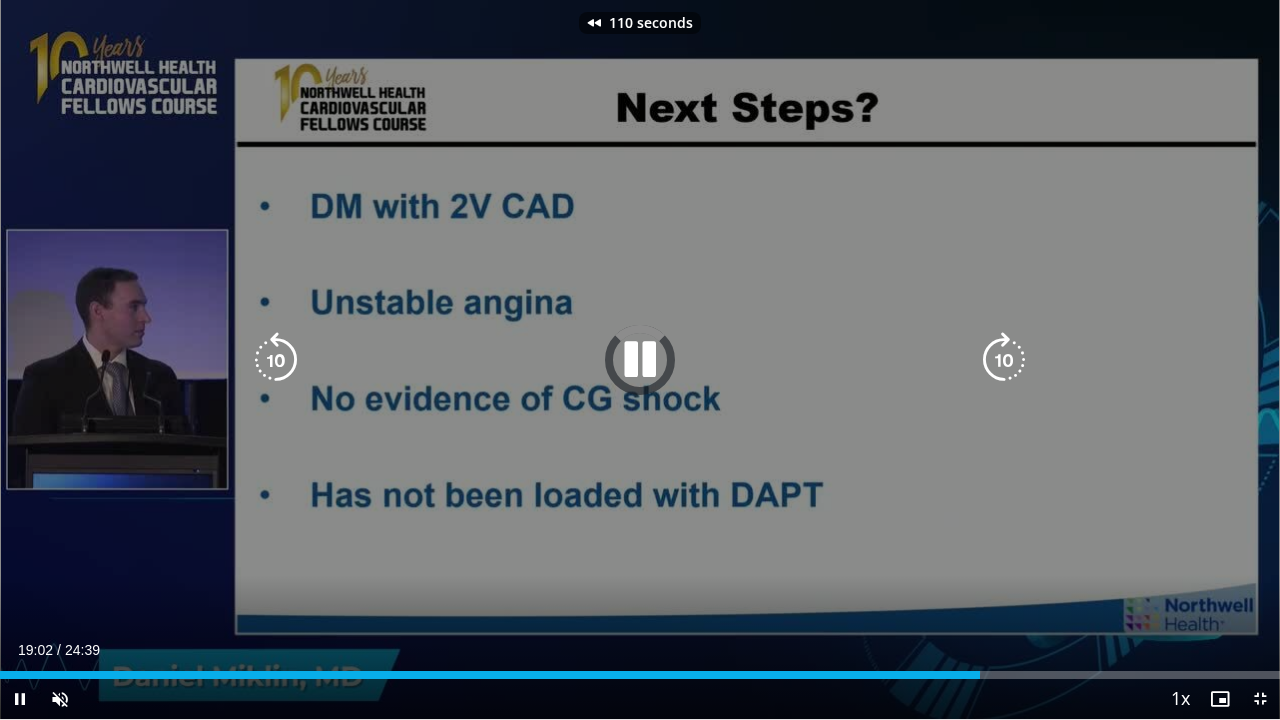 click at bounding box center [276, 360] 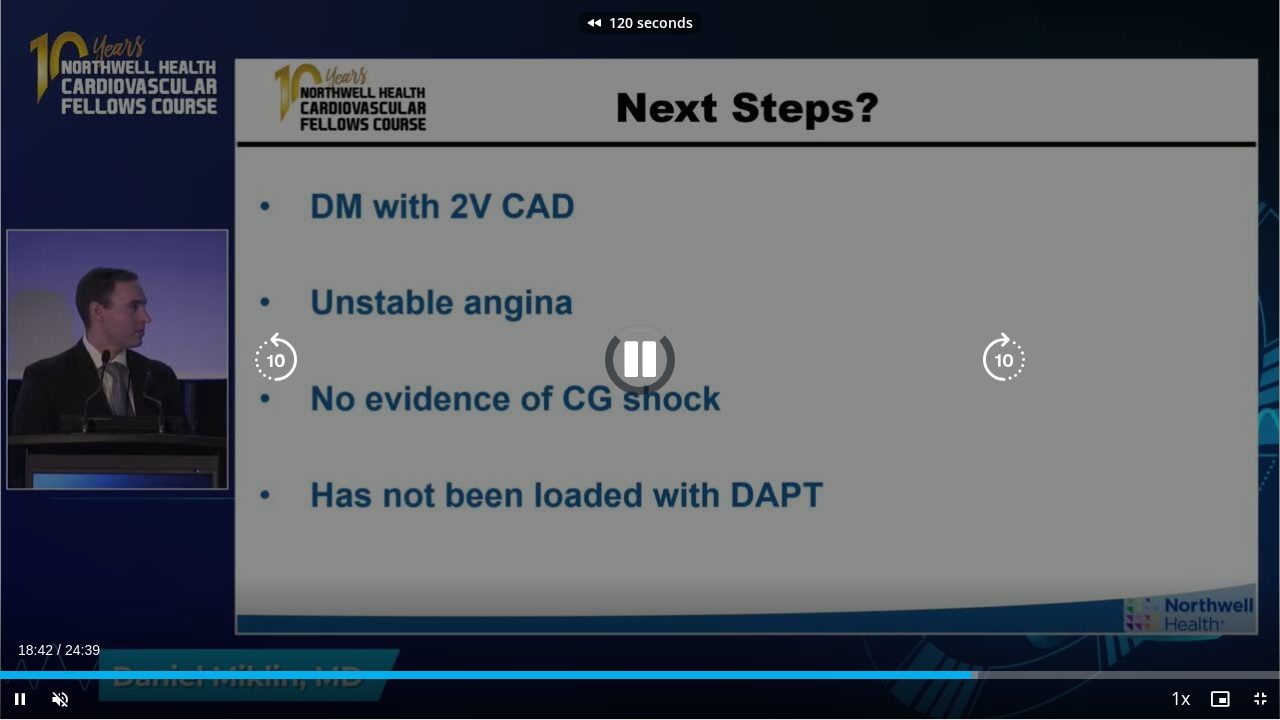 click at bounding box center (276, 360) 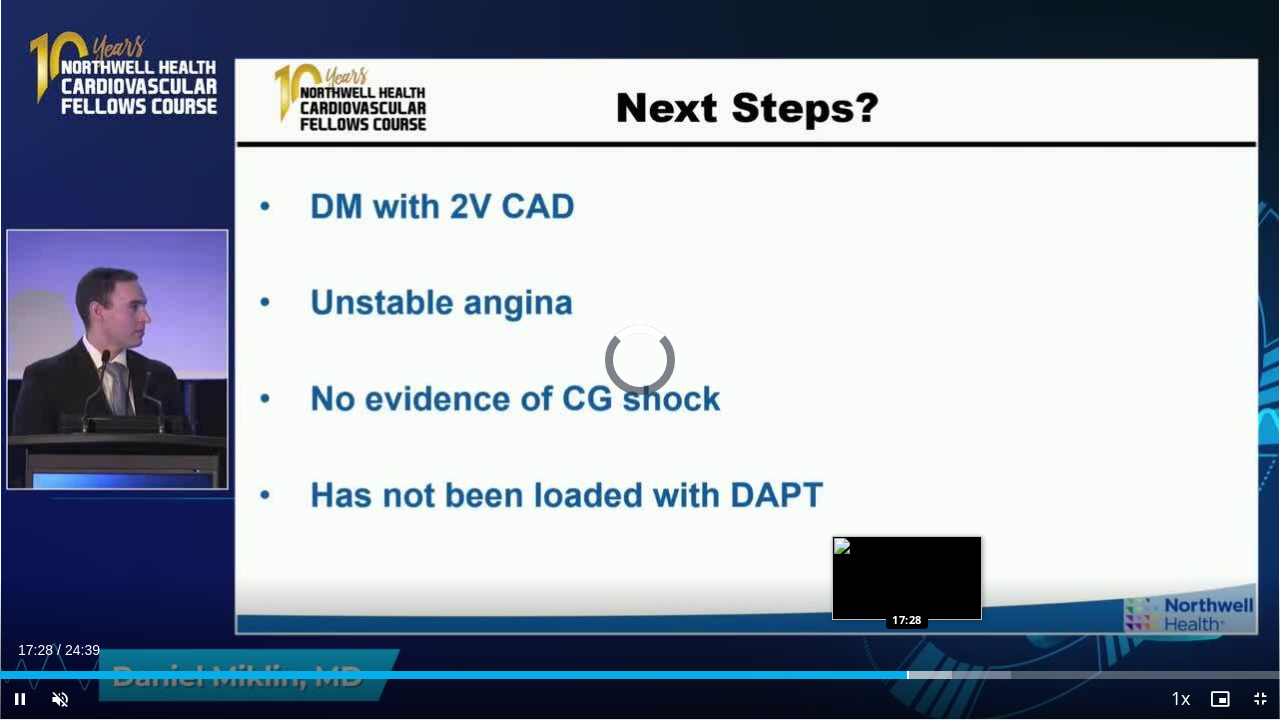 click at bounding box center (908, 675) 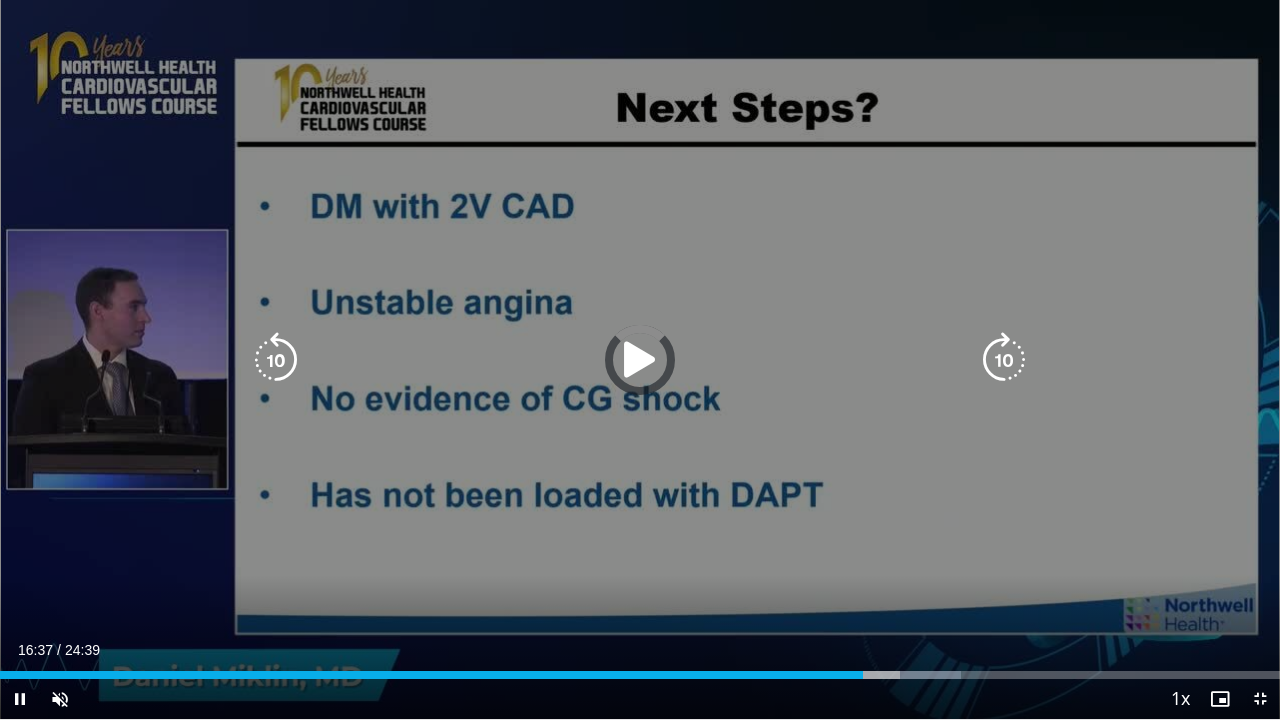 click on "Loaded :  75.05% 17:29 16:41" at bounding box center [640, 675] 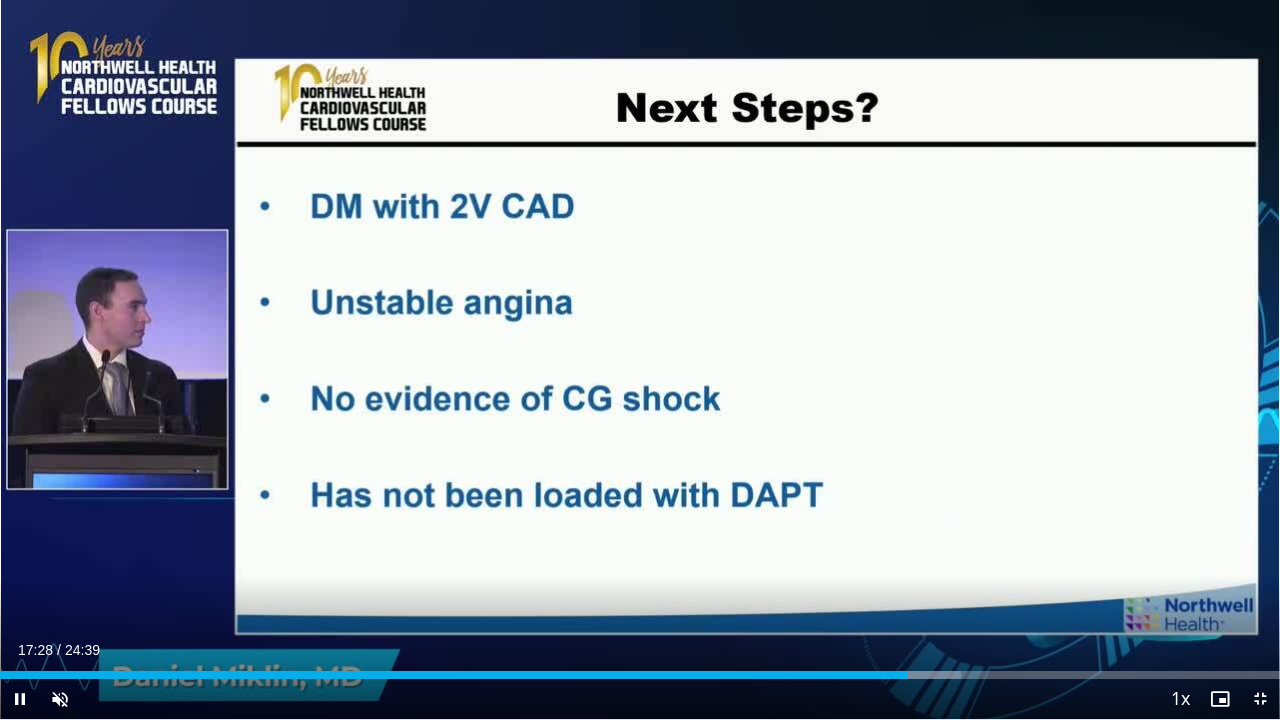 click on "Current Time  17:28 / Duration  24:39 Pause Skip Backward Skip Forward Unmute 0% Loaded :  75.05% 17:29 11:57 Stream Type  LIVE Seek to live, currently behind live LIVE   1x Playback Rate 0.5x 0.75x 1x , selected 1.25x 1.5x 1.75x 2x Chapters Chapters Descriptions descriptions off , selected Captions captions settings , opens captions settings dialog captions off , selected Audio Track en (Main) , selected Exit Fullscreen Enable picture-in-picture mode" at bounding box center (640, 699) 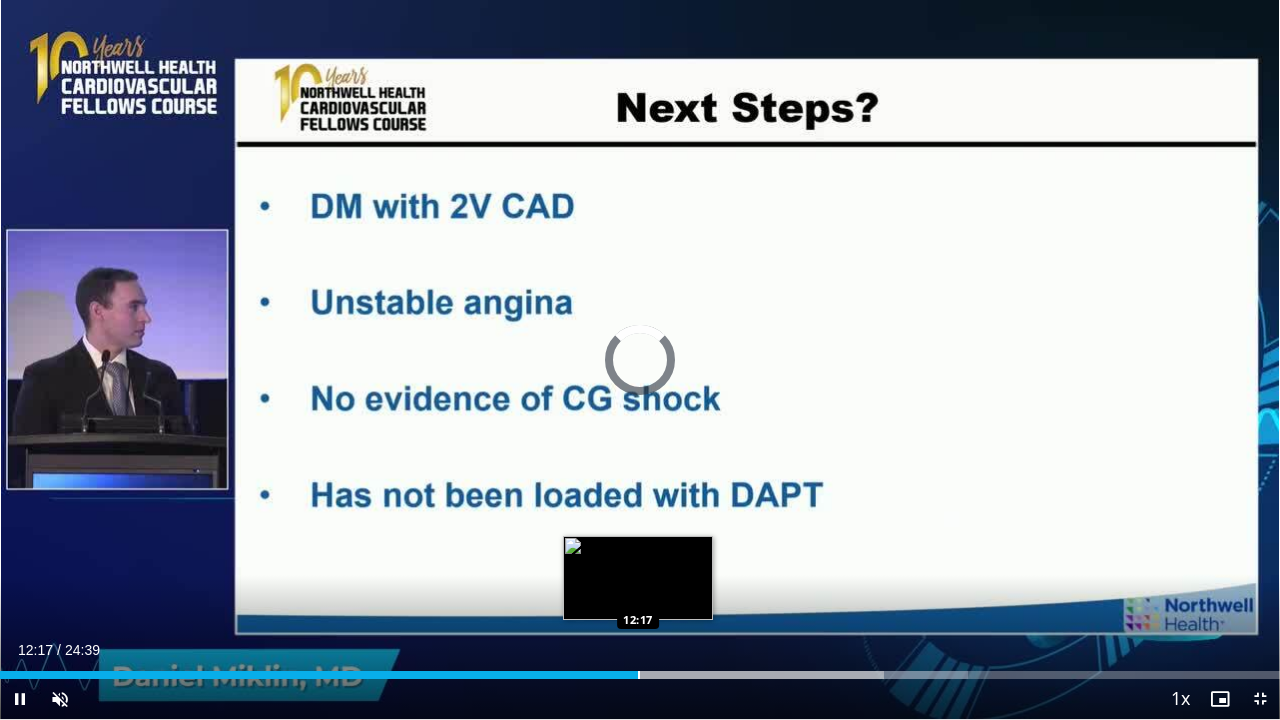 click on "Loaded :  75.61% 17:30 12:17" at bounding box center [640, 669] 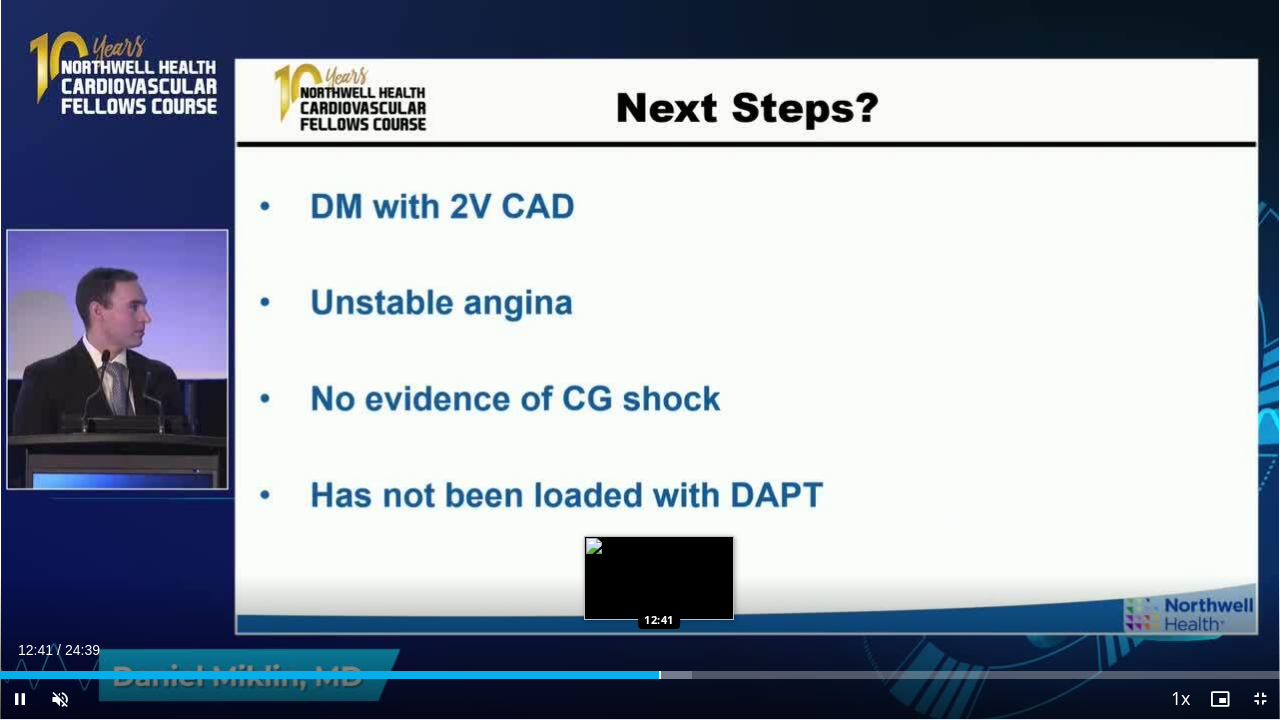 click at bounding box center [660, 675] 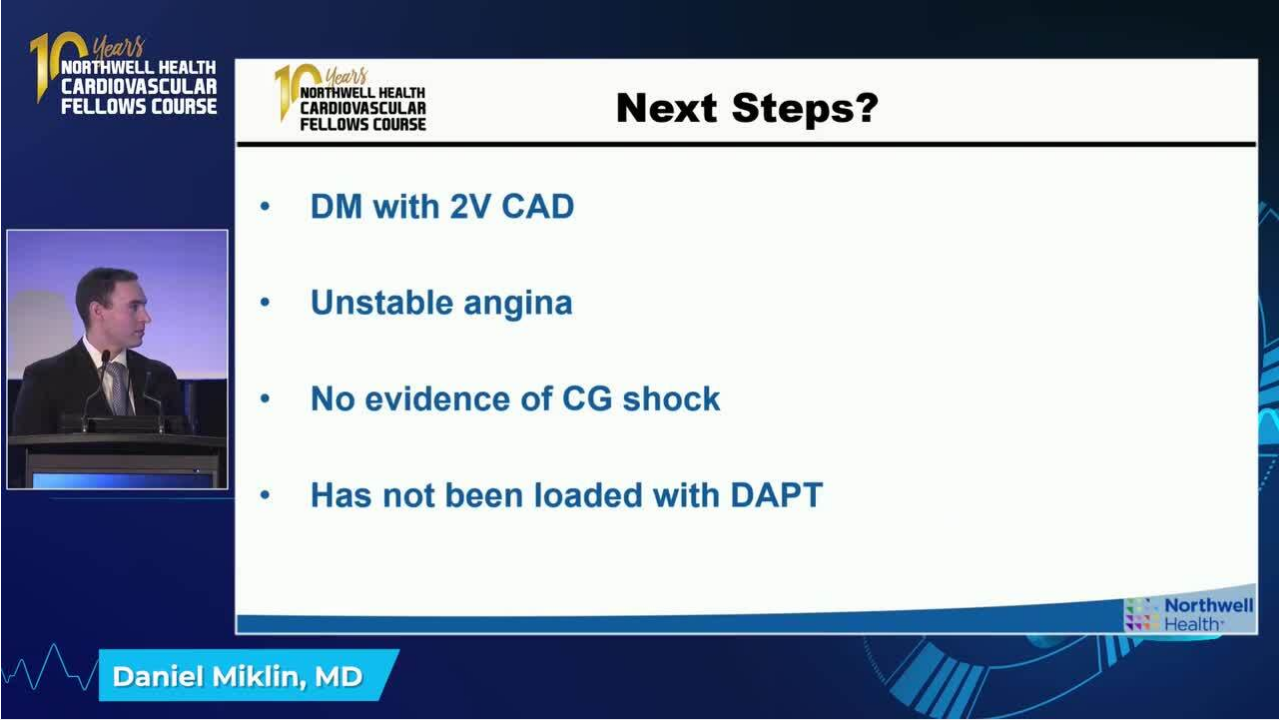 click on "**********" at bounding box center (640, 360) 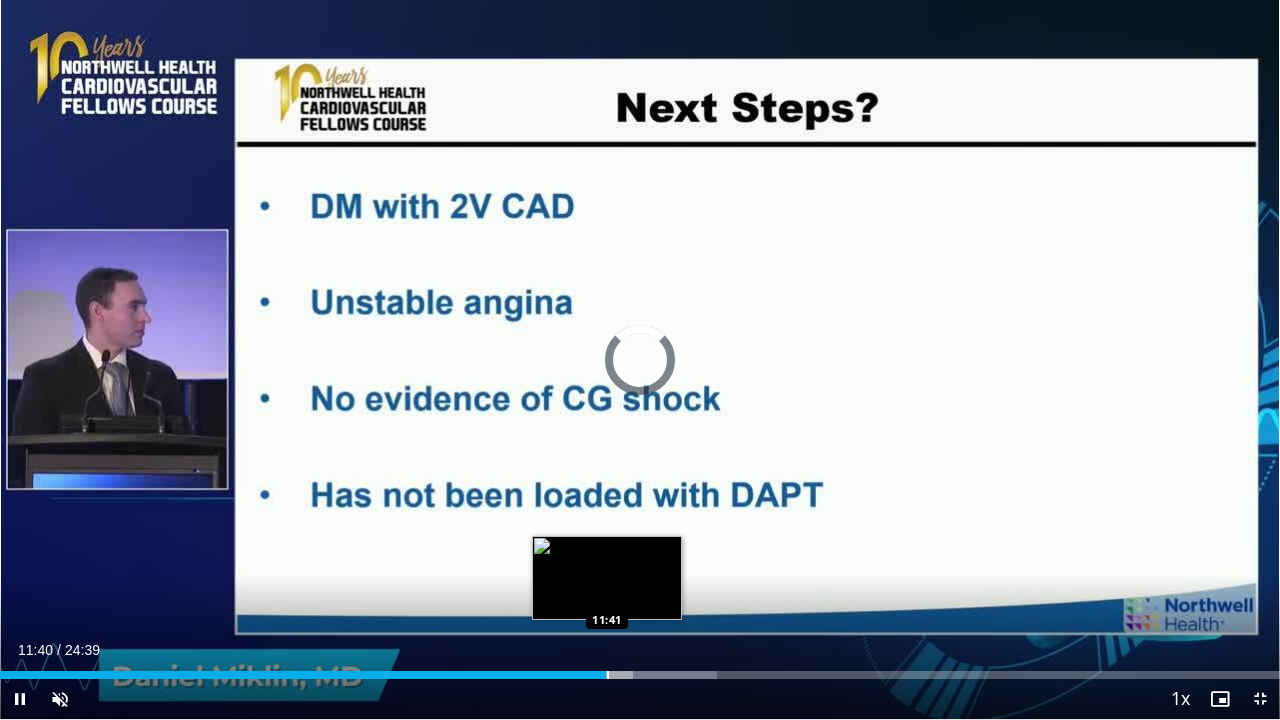 click on "Loaded :  56.03% 12:45 11:41" at bounding box center [640, 669] 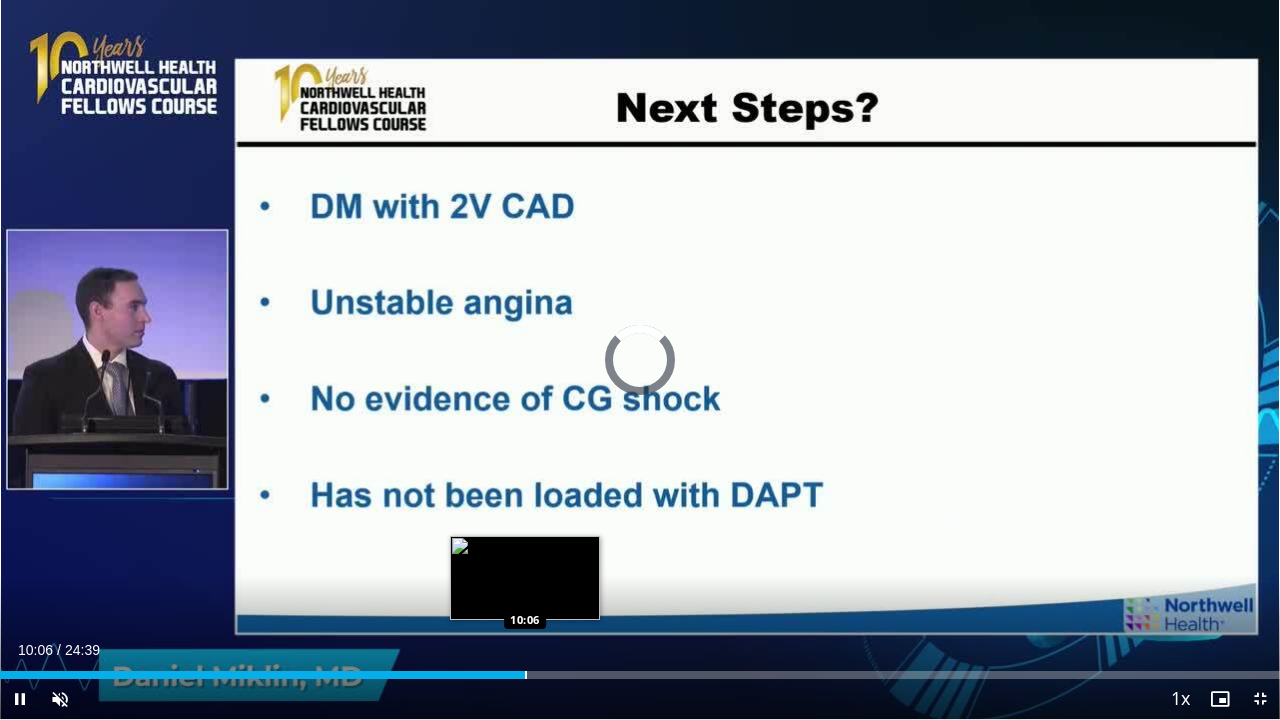 click at bounding box center (526, 675) 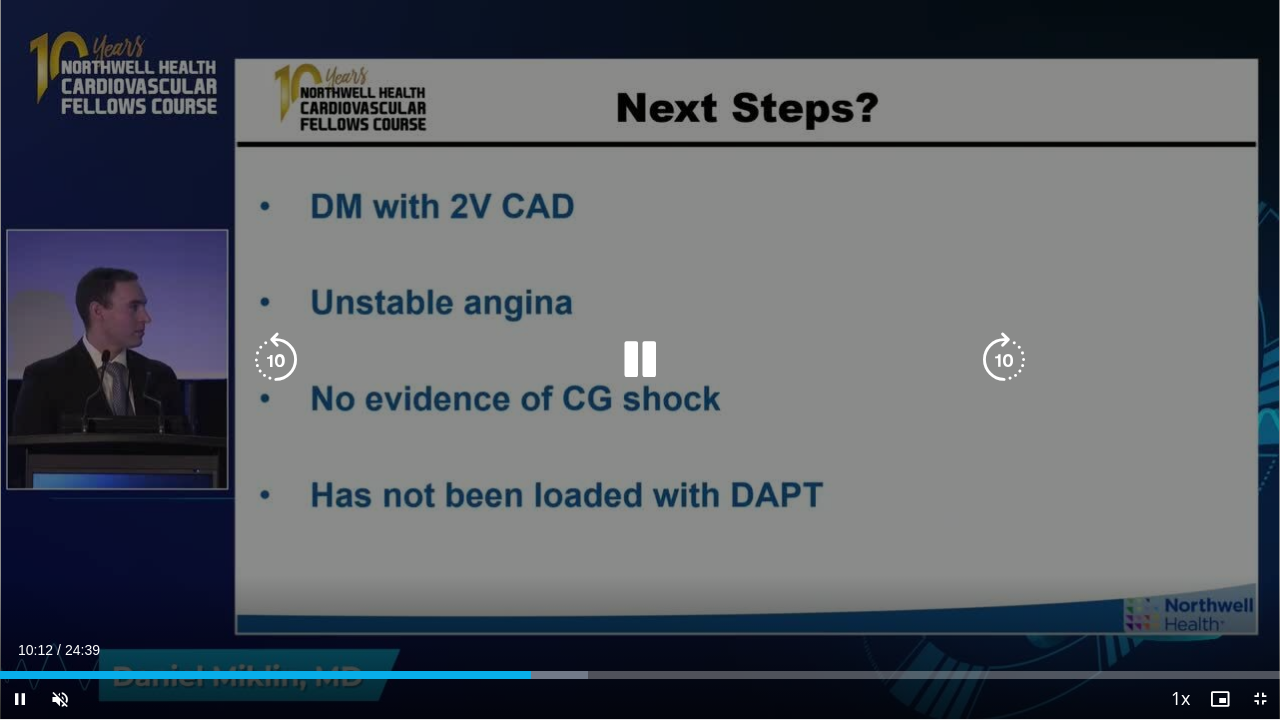 click at bounding box center (276, 360) 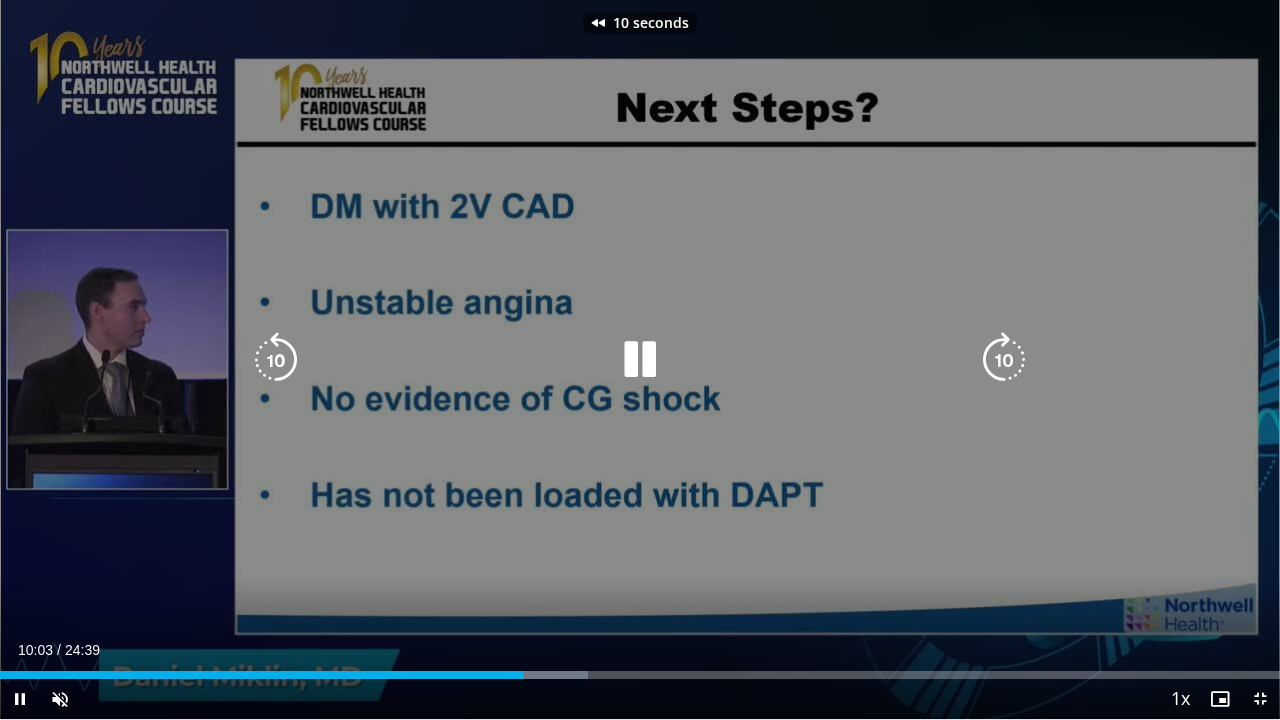 click at bounding box center [276, 360] 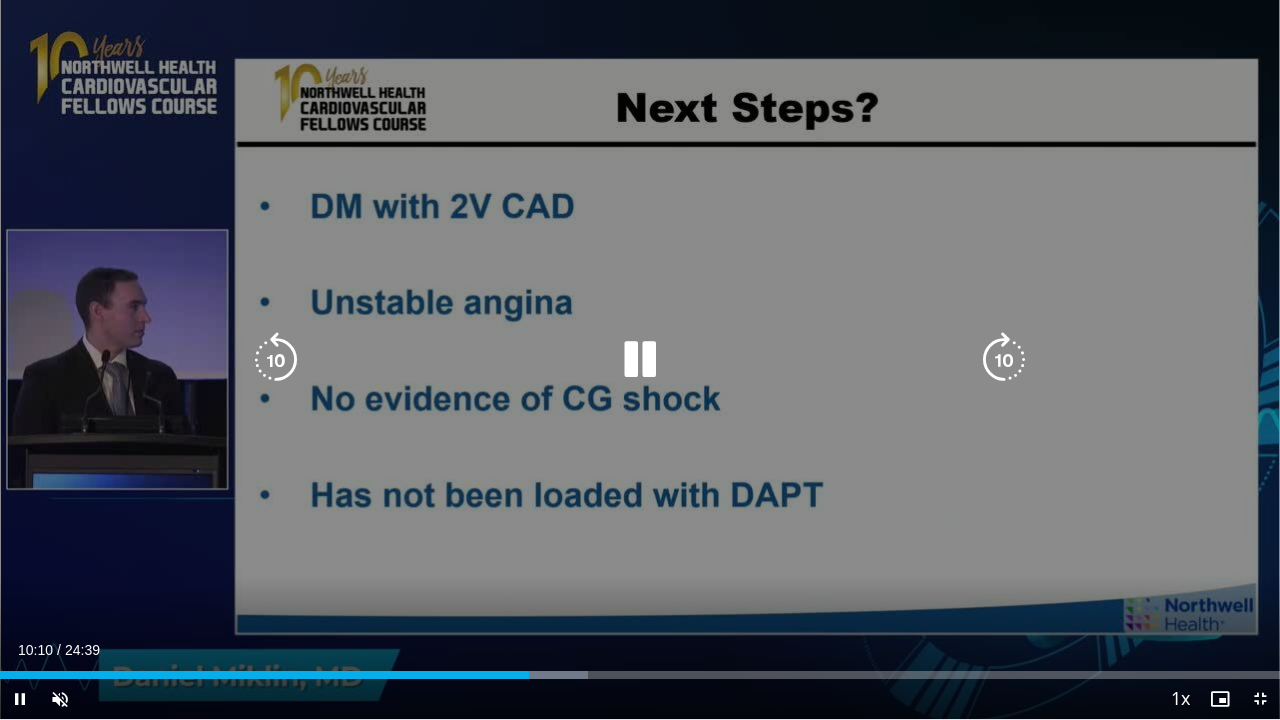 click at bounding box center [276, 360] 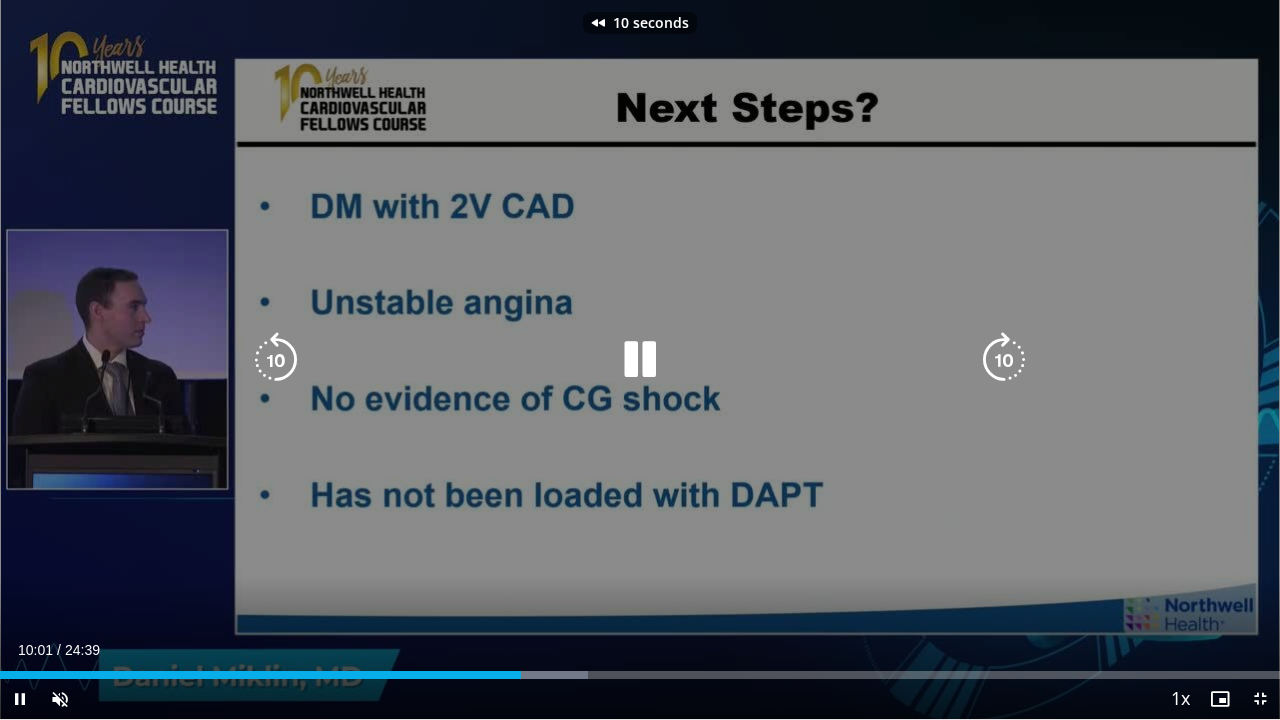 click at bounding box center [276, 360] 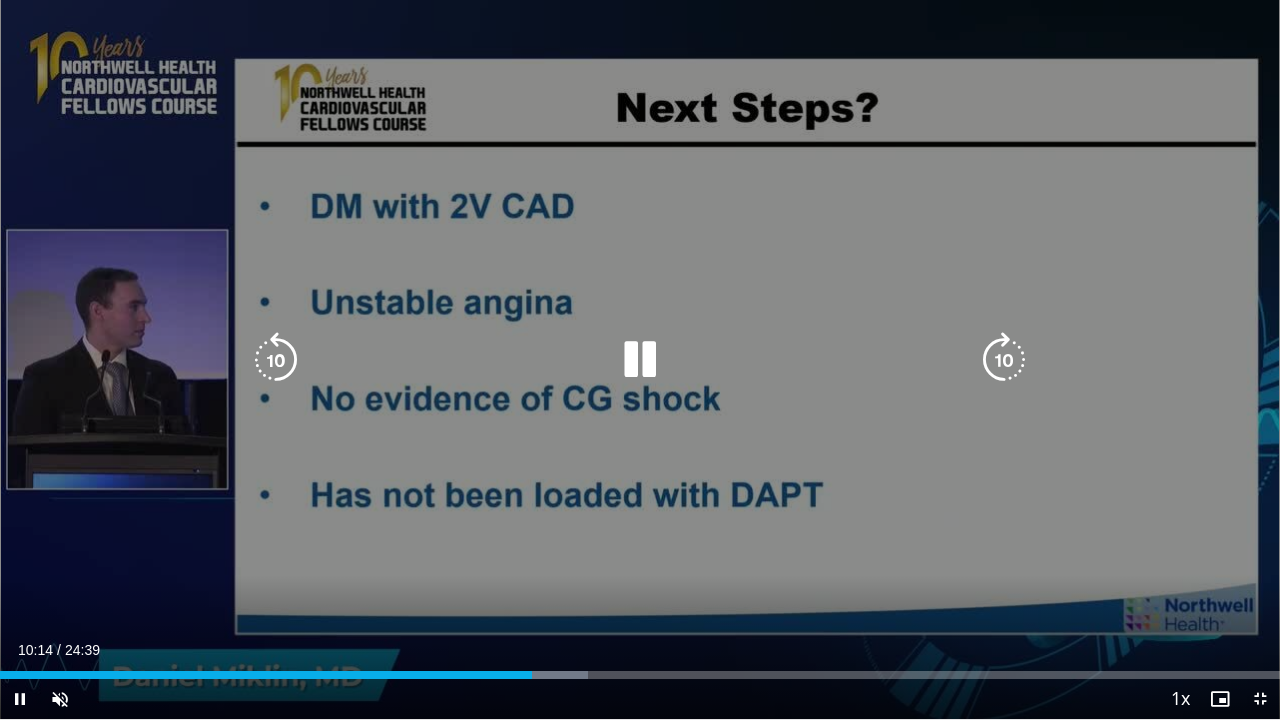 click at bounding box center [276, 360] 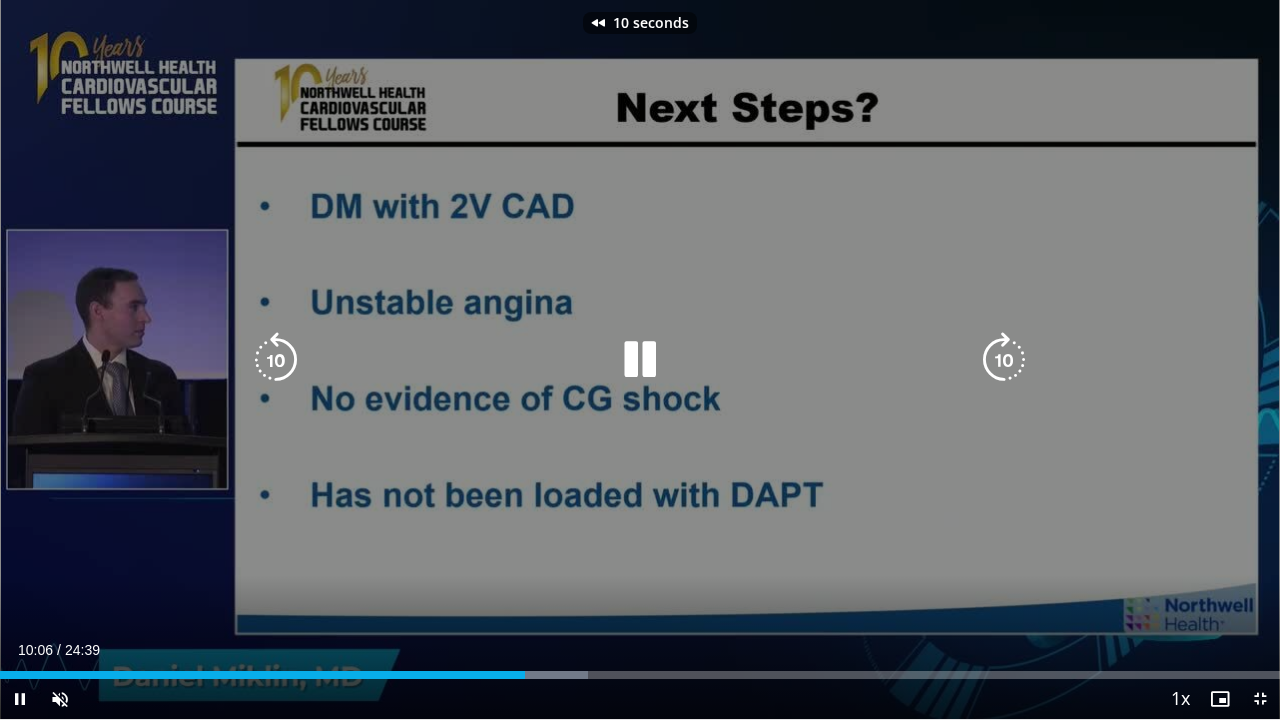 click at bounding box center (276, 360) 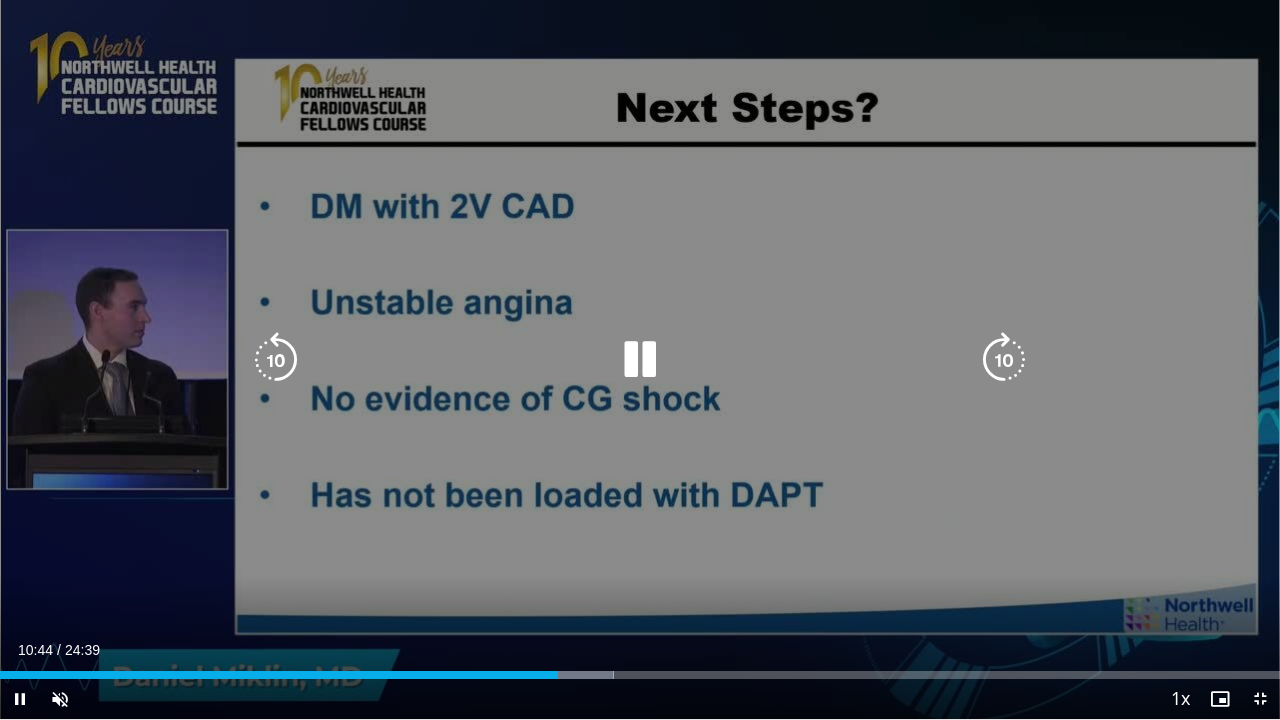 click at bounding box center (640, 360) 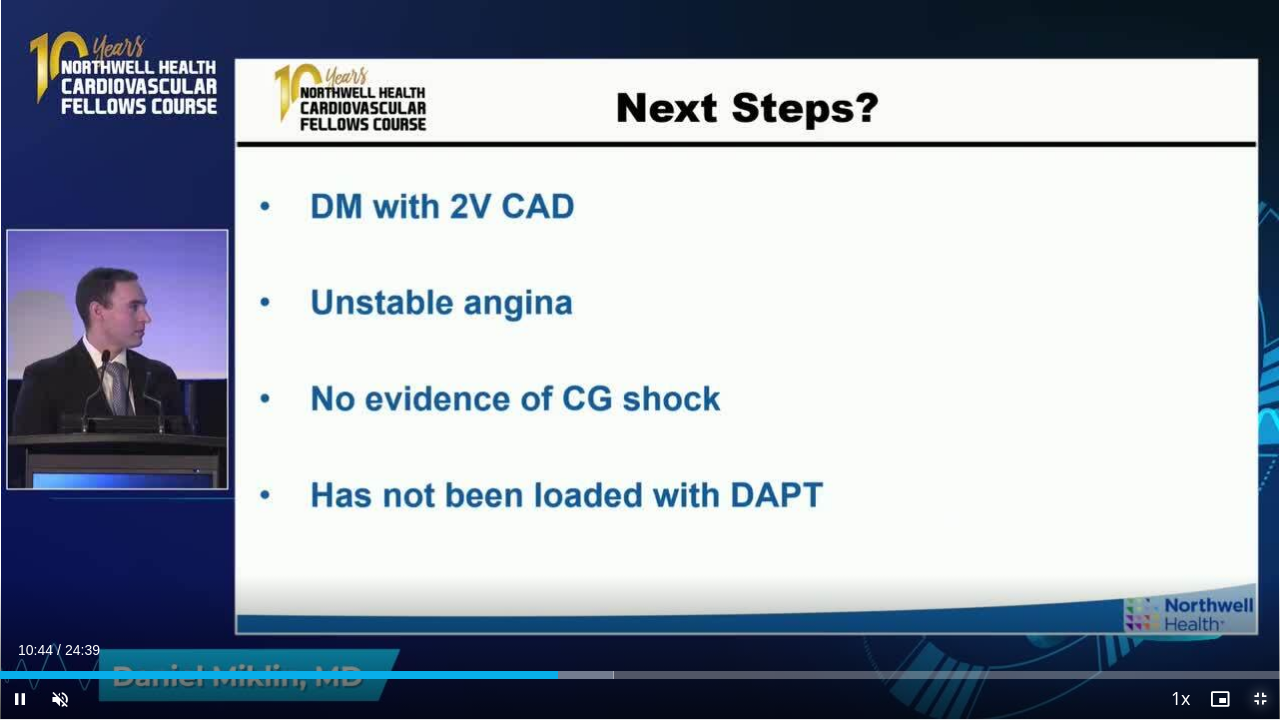 click at bounding box center [1260, 699] 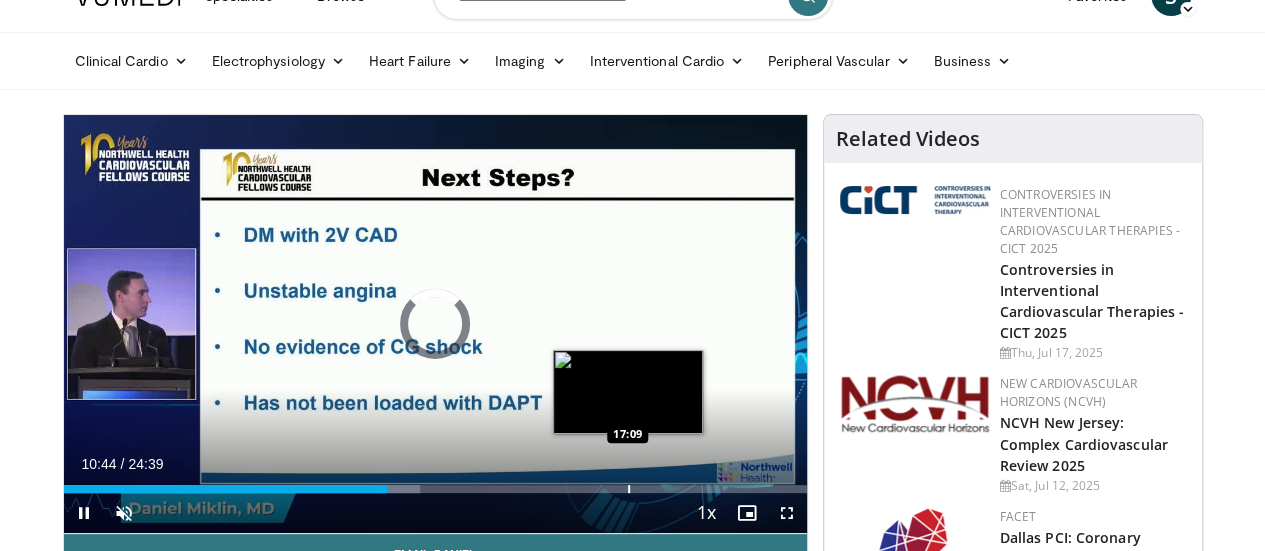 click at bounding box center [629, 489] 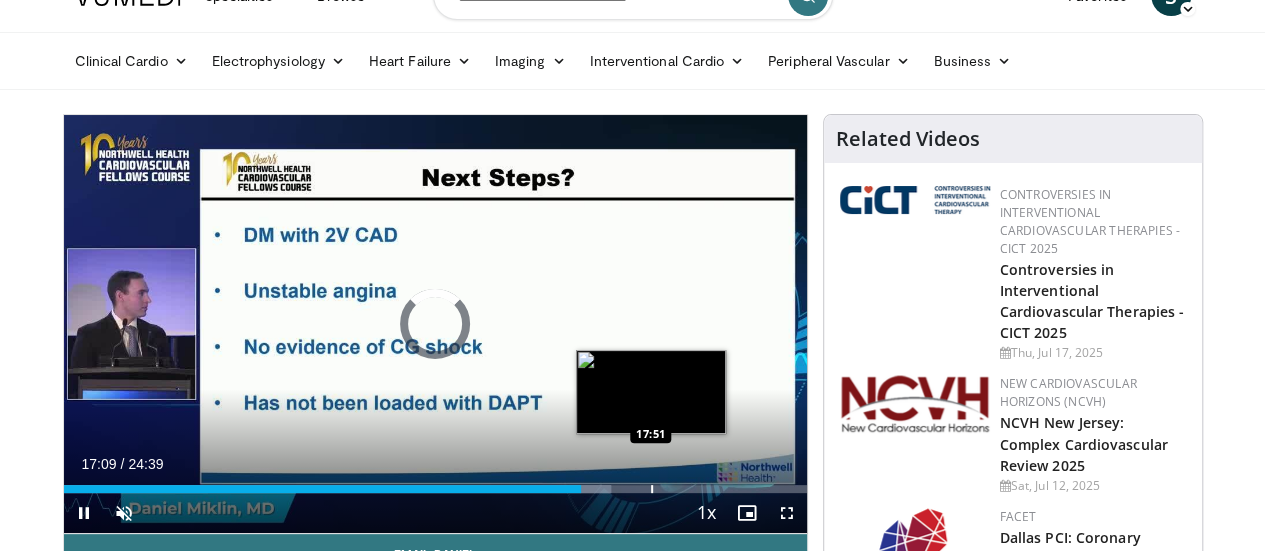 click at bounding box center (652, 489) 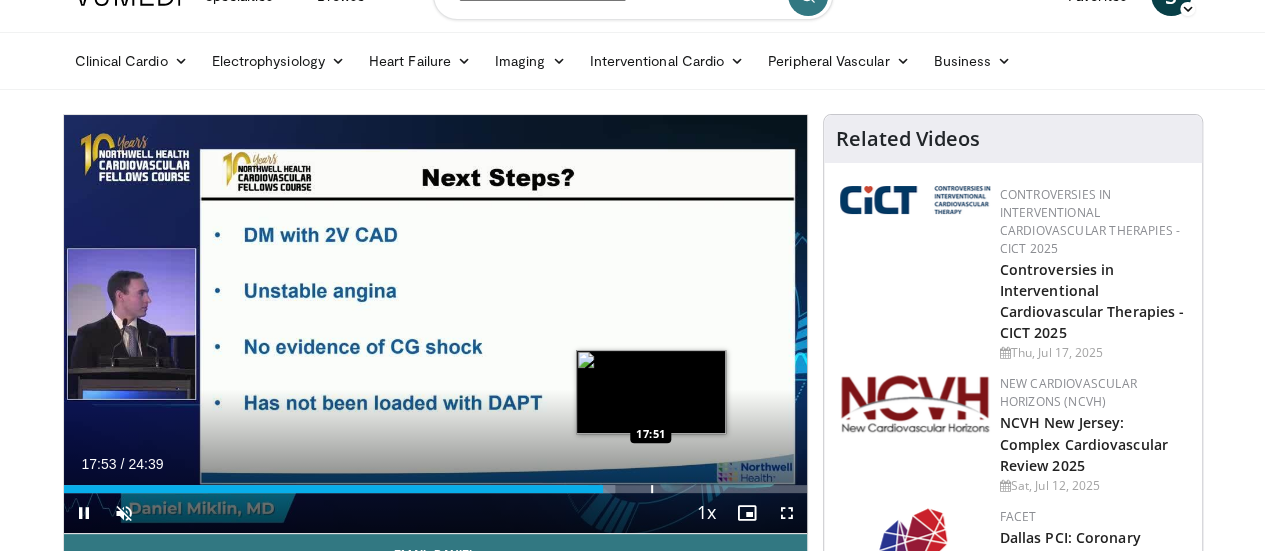 click at bounding box center (652, 489) 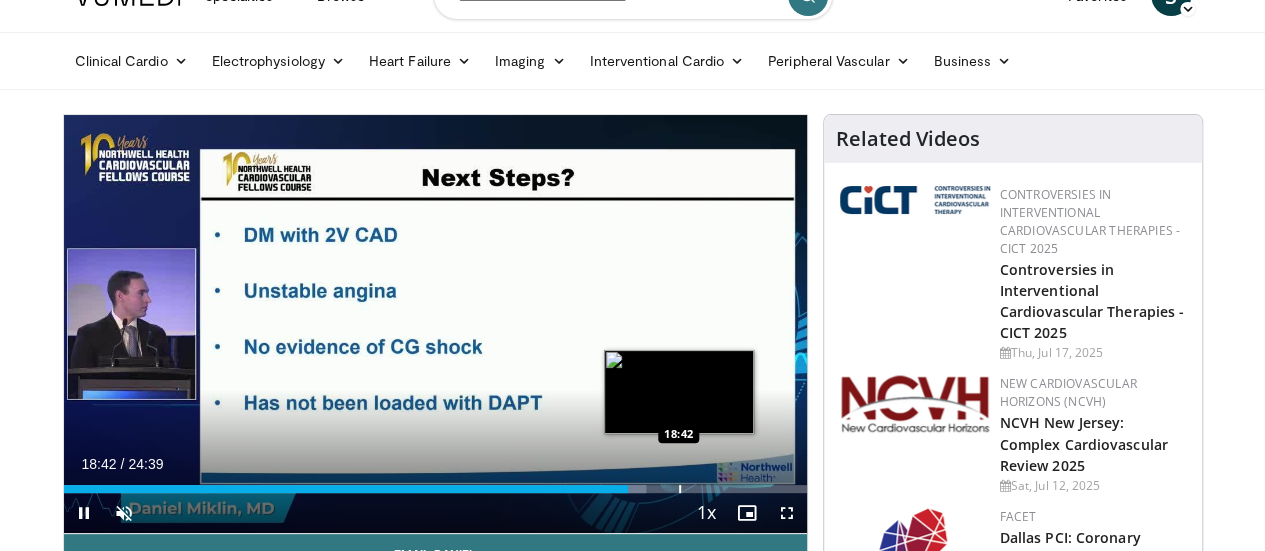 click at bounding box center [680, 489] 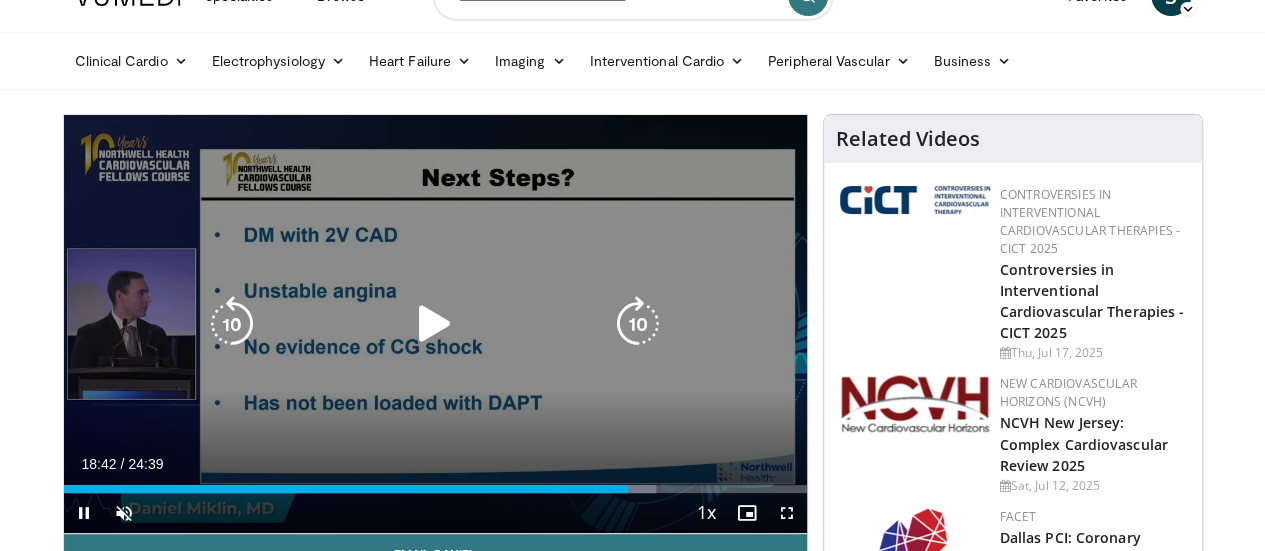 click at bounding box center [435, 324] 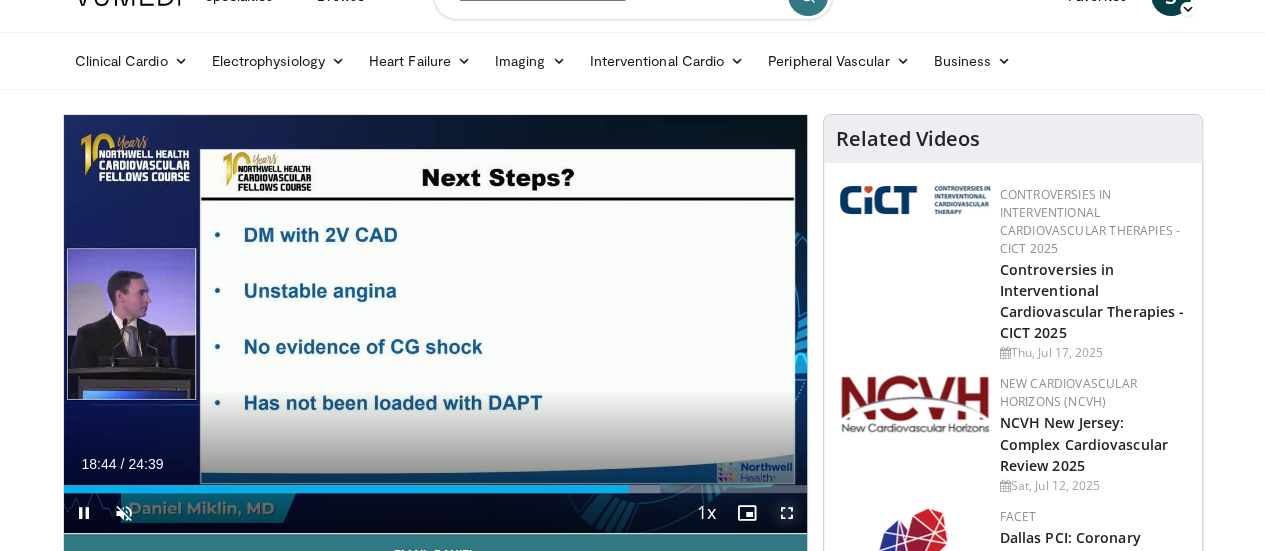 click at bounding box center (787, 513) 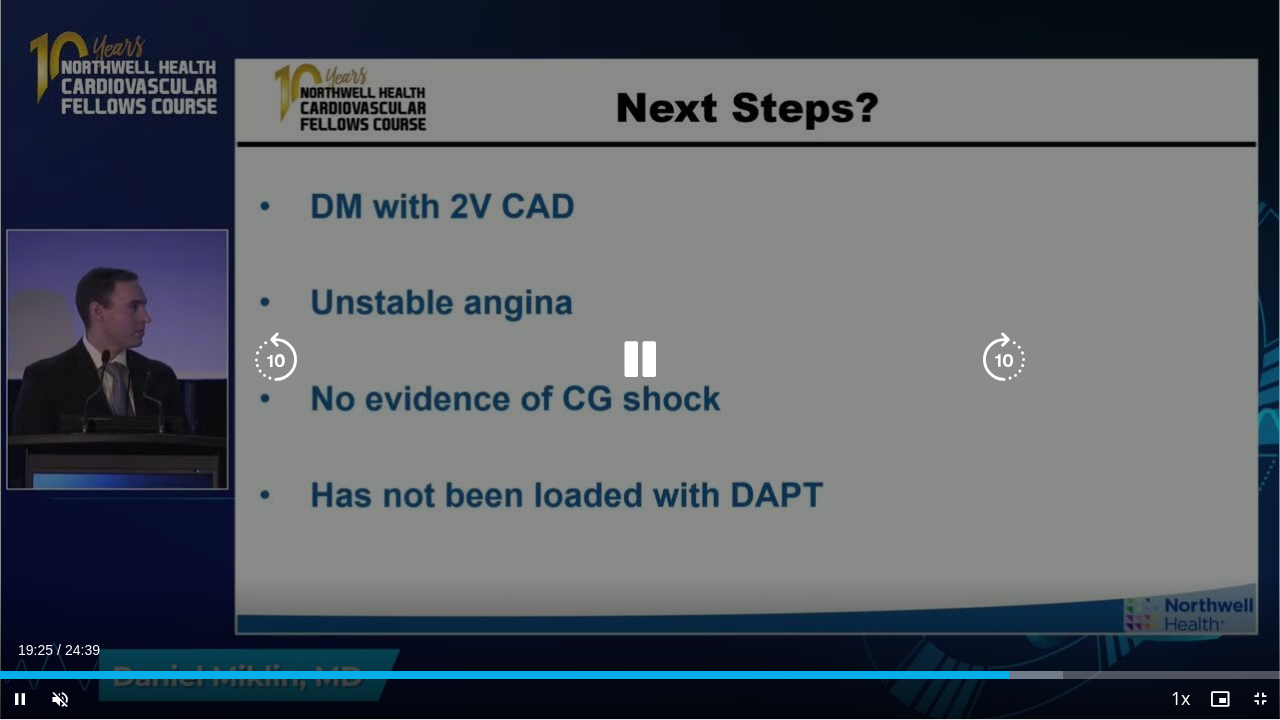 click at bounding box center [276, 360] 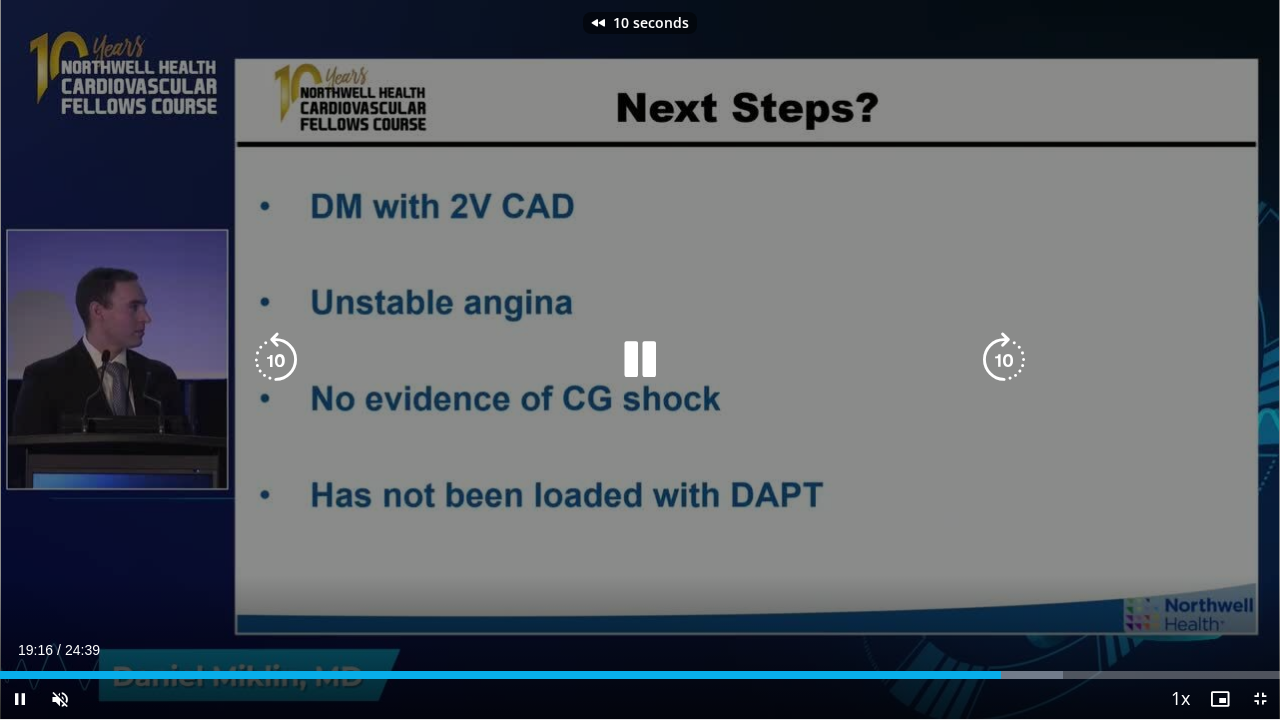 click at bounding box center [276, 360] 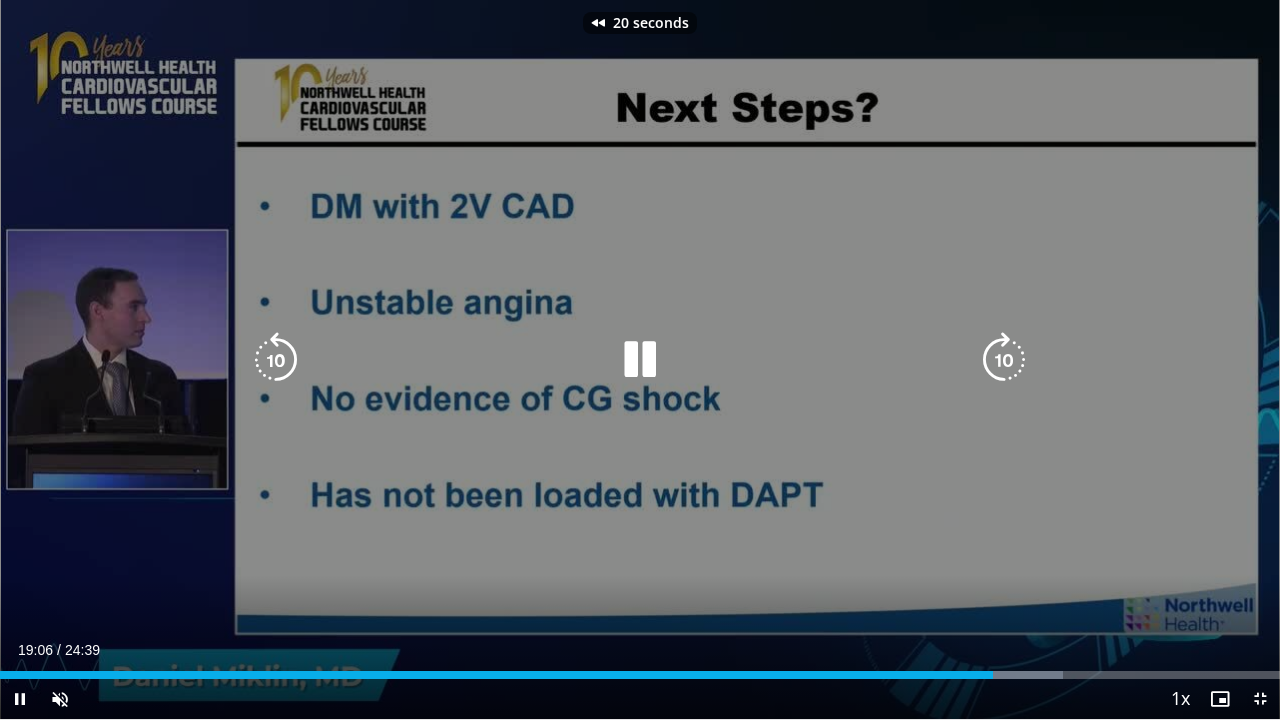 click at bounding box center [276, 360] 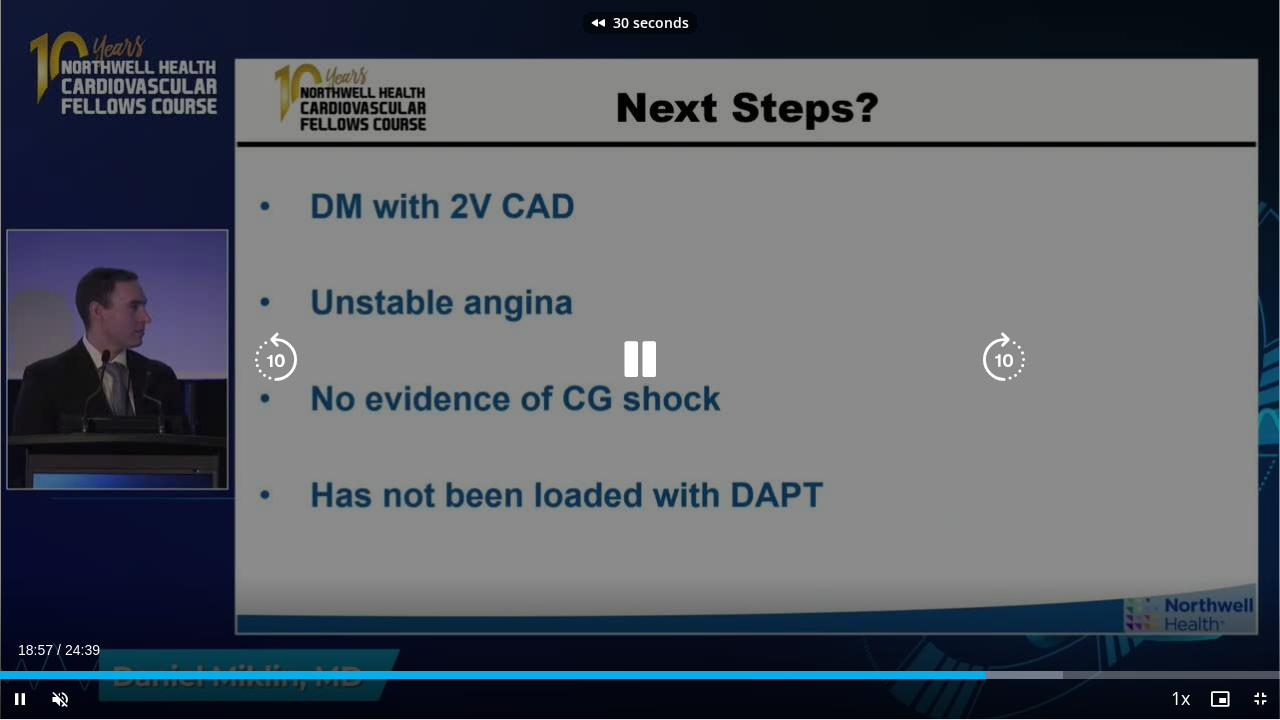 click at bounding box center [276, 360] 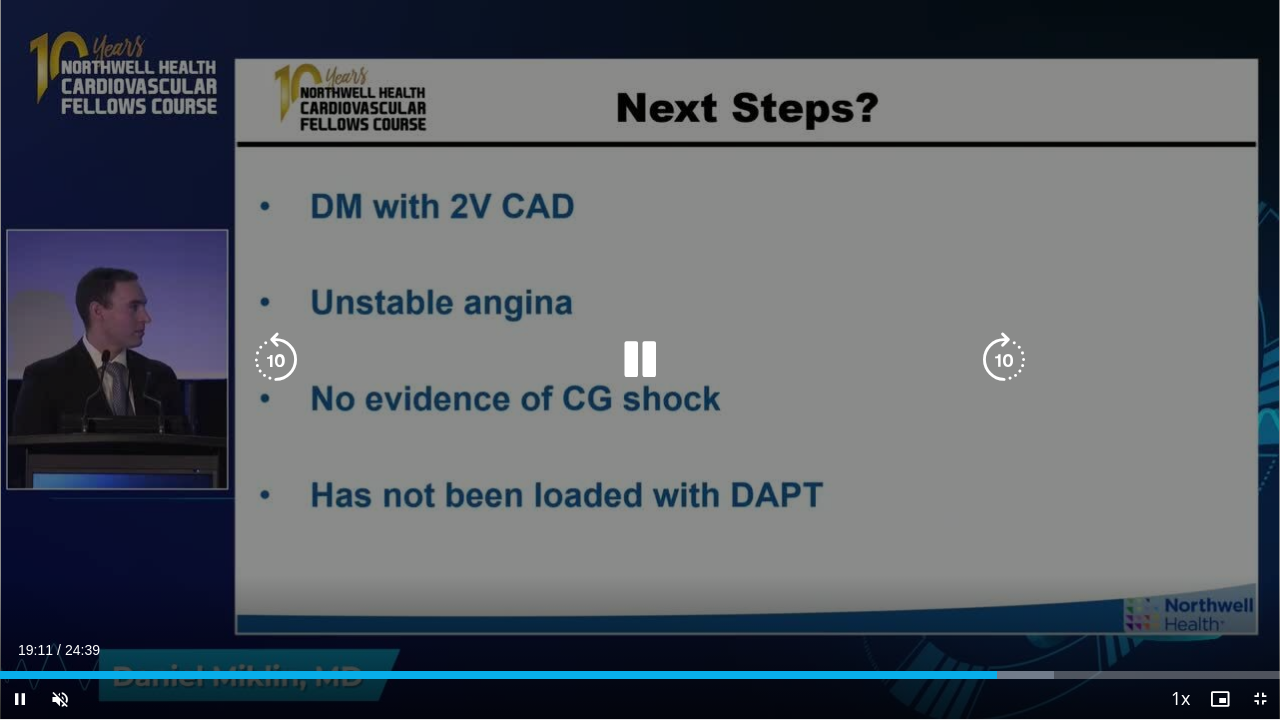 click at bounding box center (276, 360) 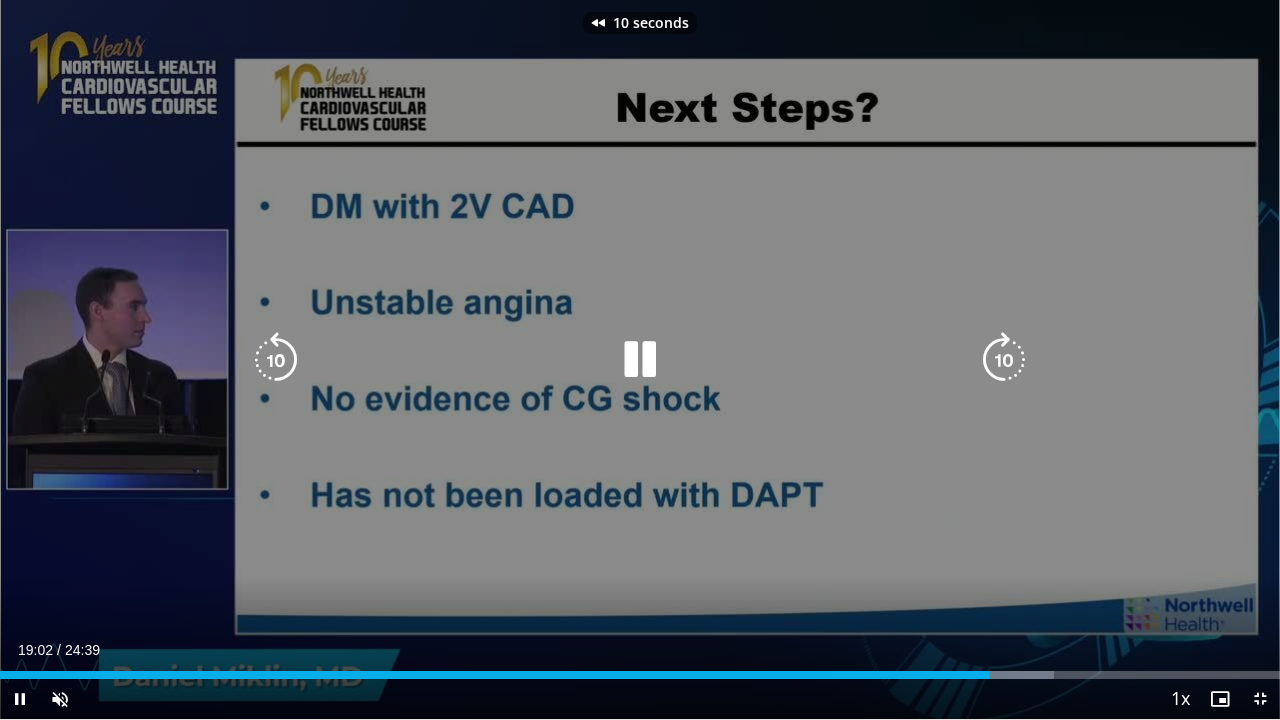 click at bounding box center [276, 360] 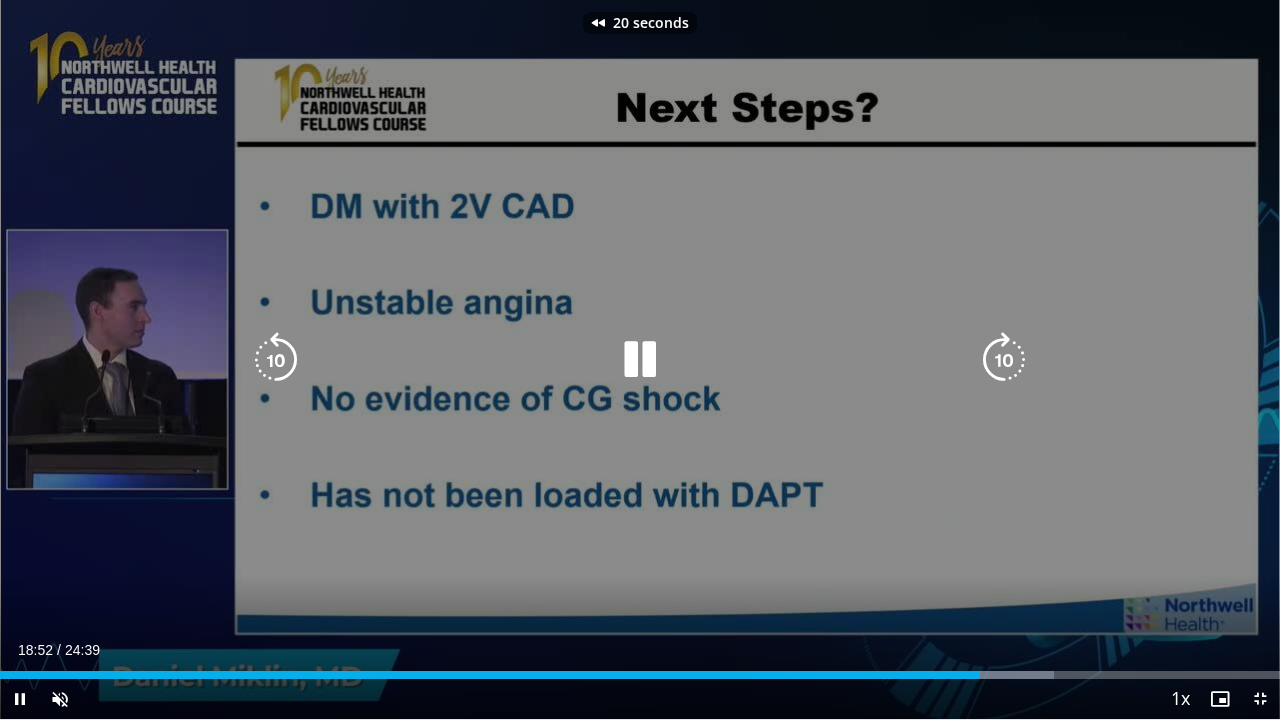 click at bounding box center [276, 360] 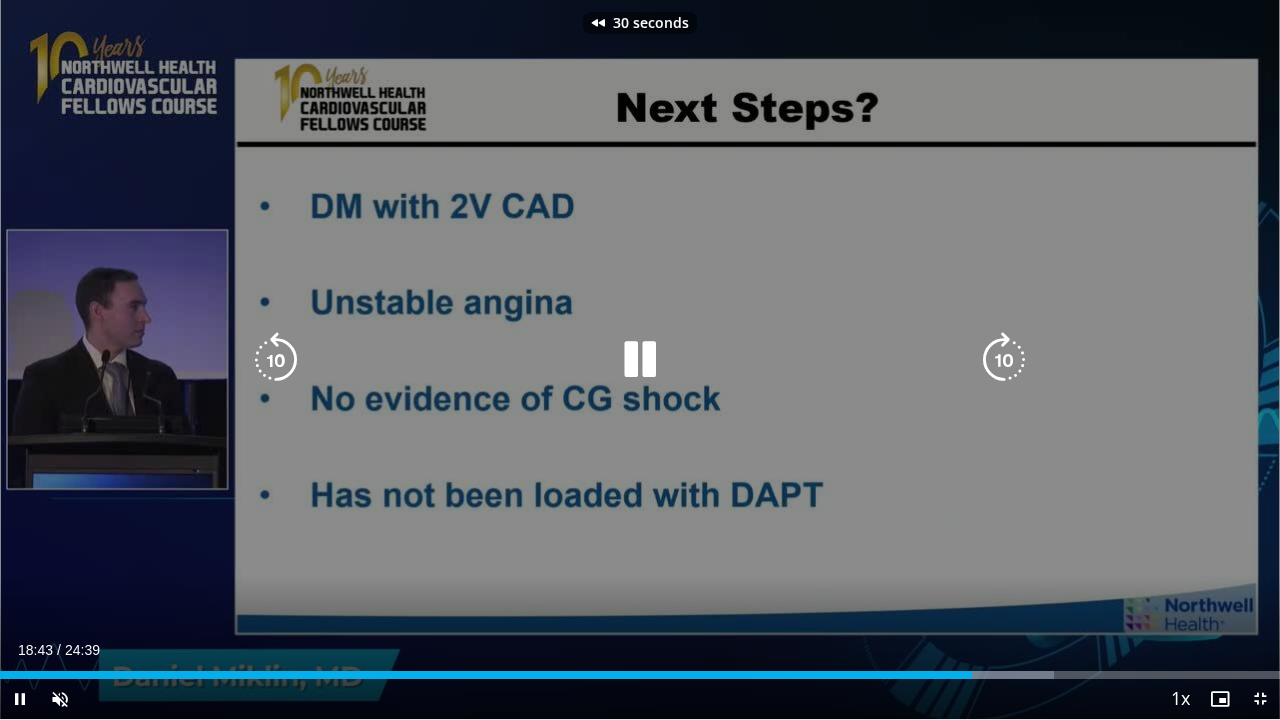 click at bounding box center [276, 360] 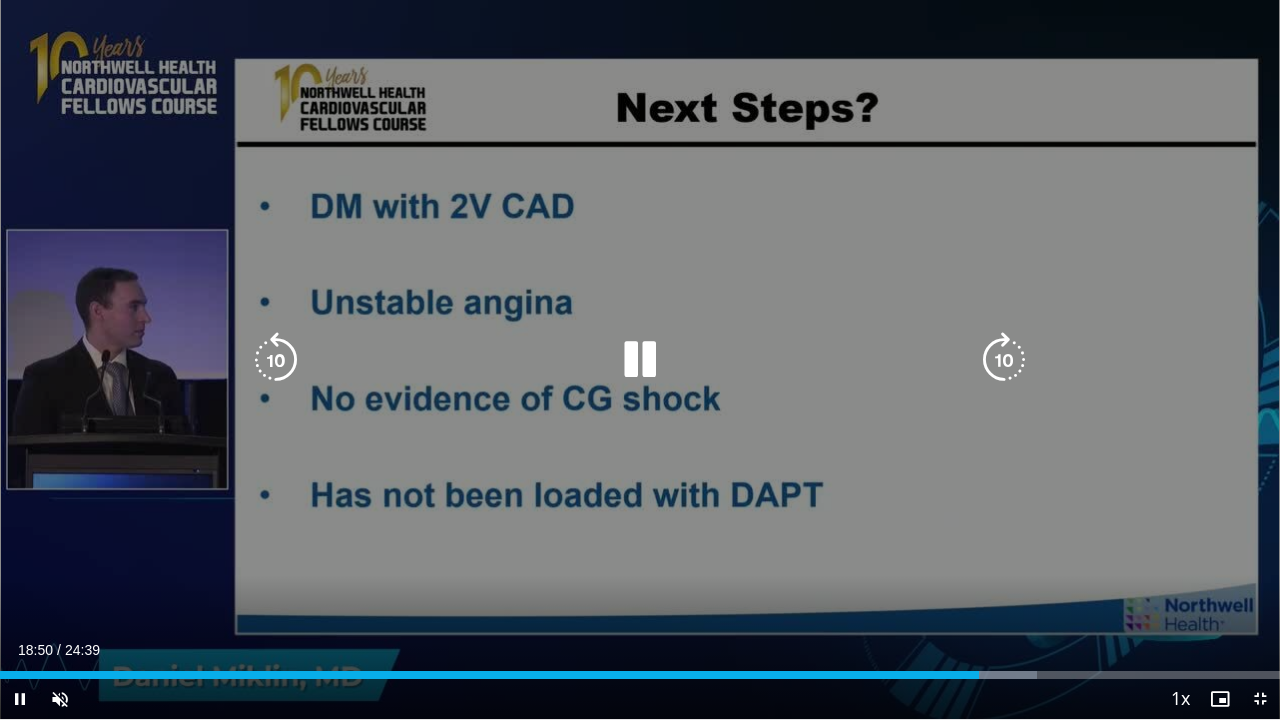 click at bounding box center [640, 360] 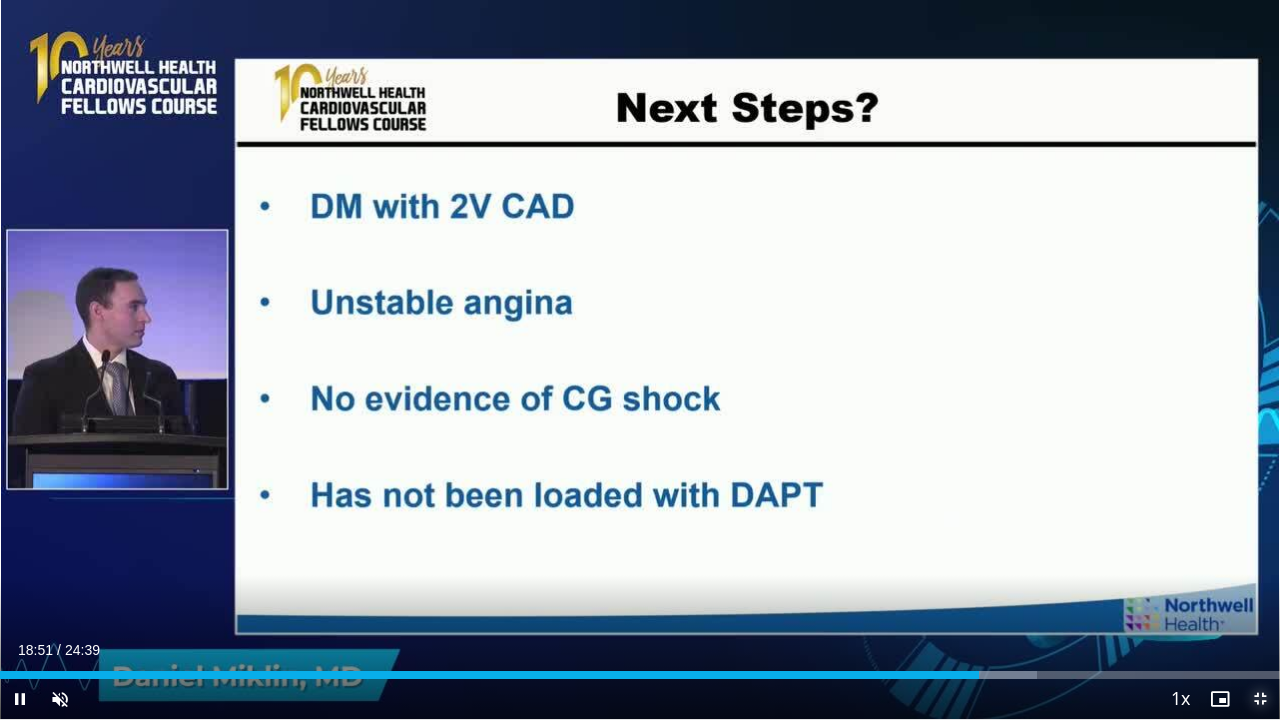 click at bounding box center (1260, 699) 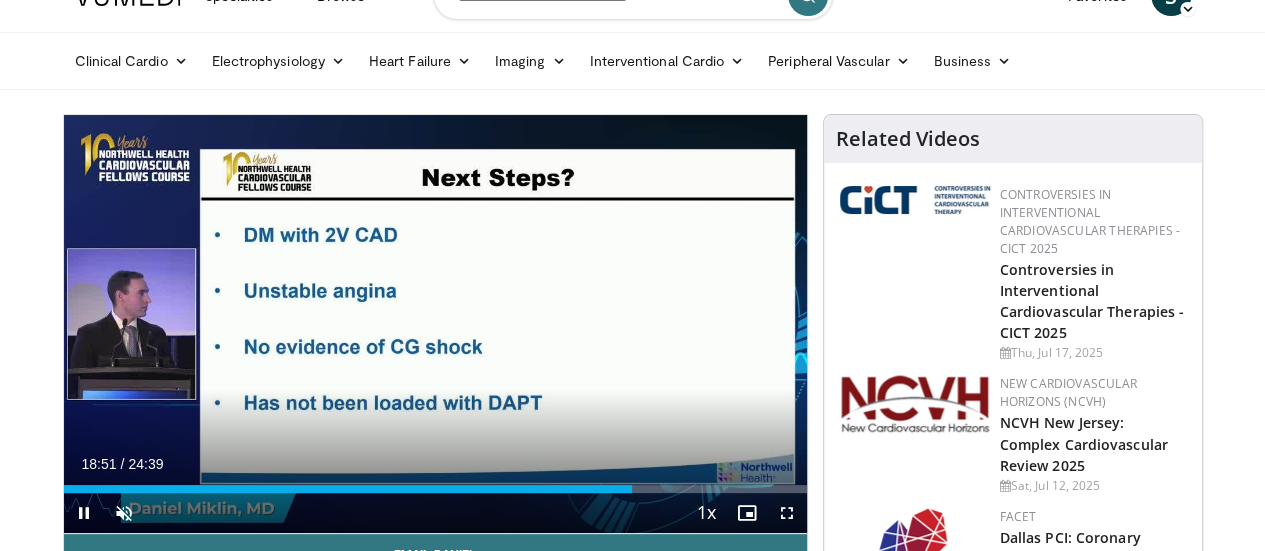 scroll, scrollTop: 0, scrollLeft: 0, axis: both 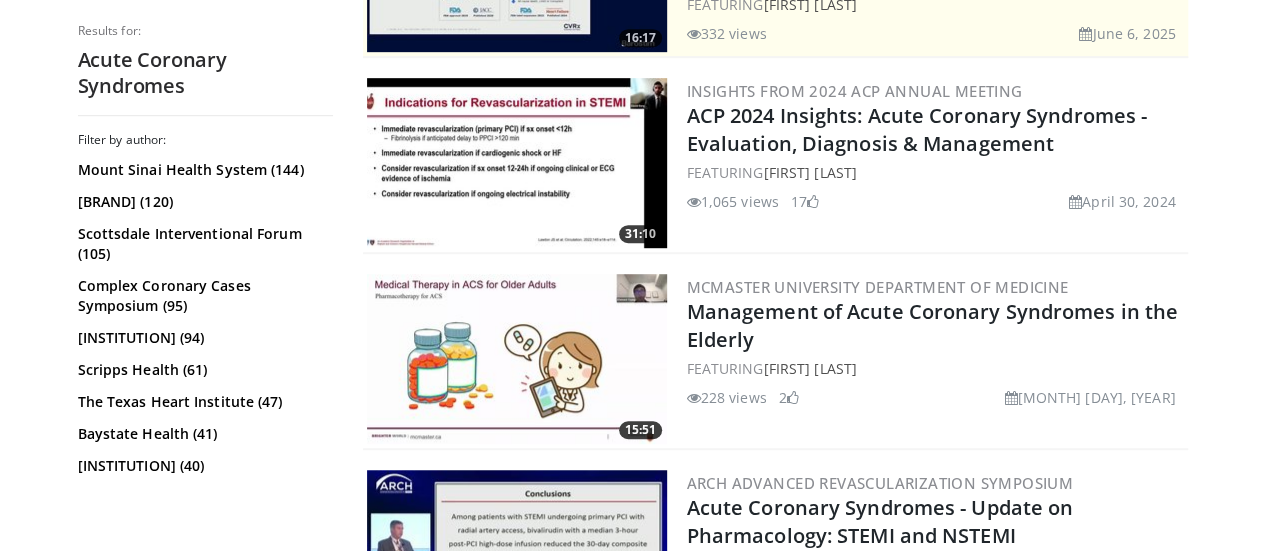 click at bounding box center (517, 163) 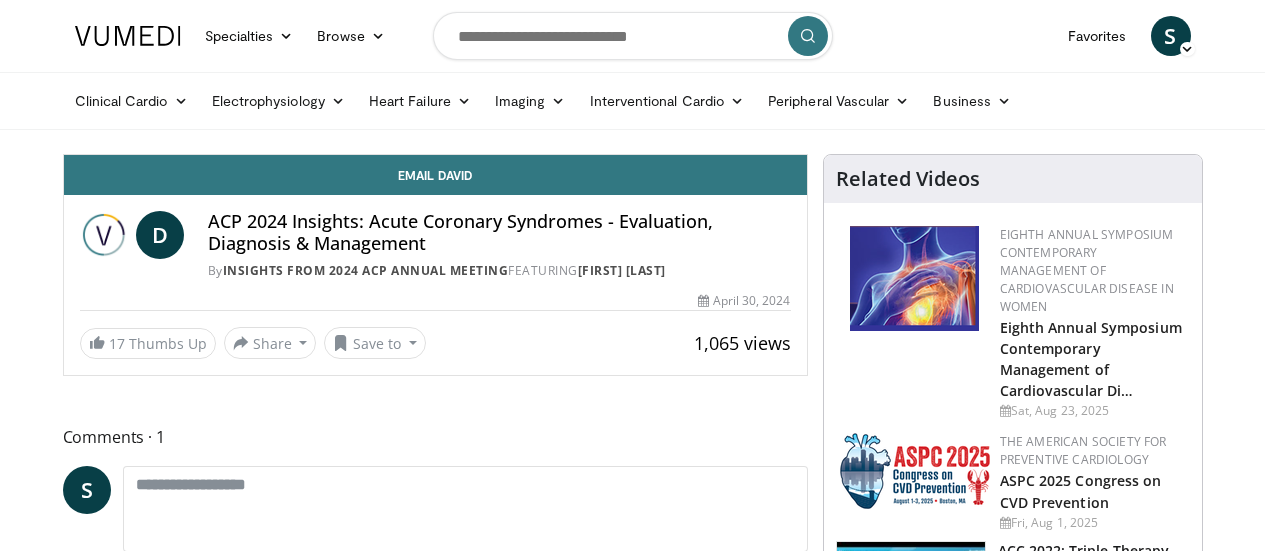scroll, scrollTop: 0, scrollLeft: 0, axis: both 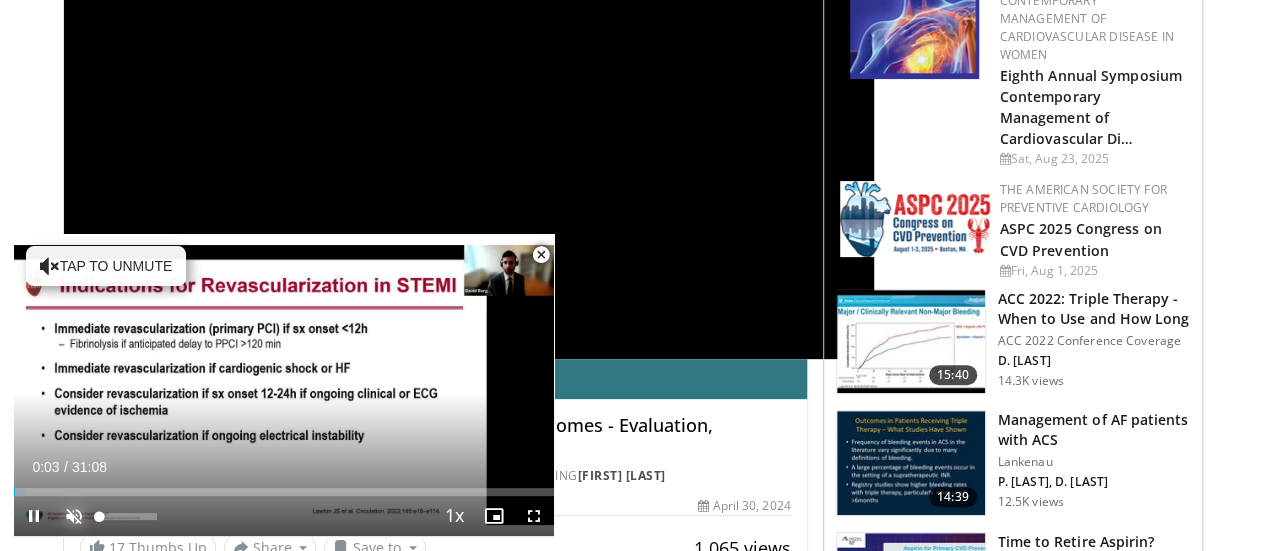 click at bounding box center (74, 516) 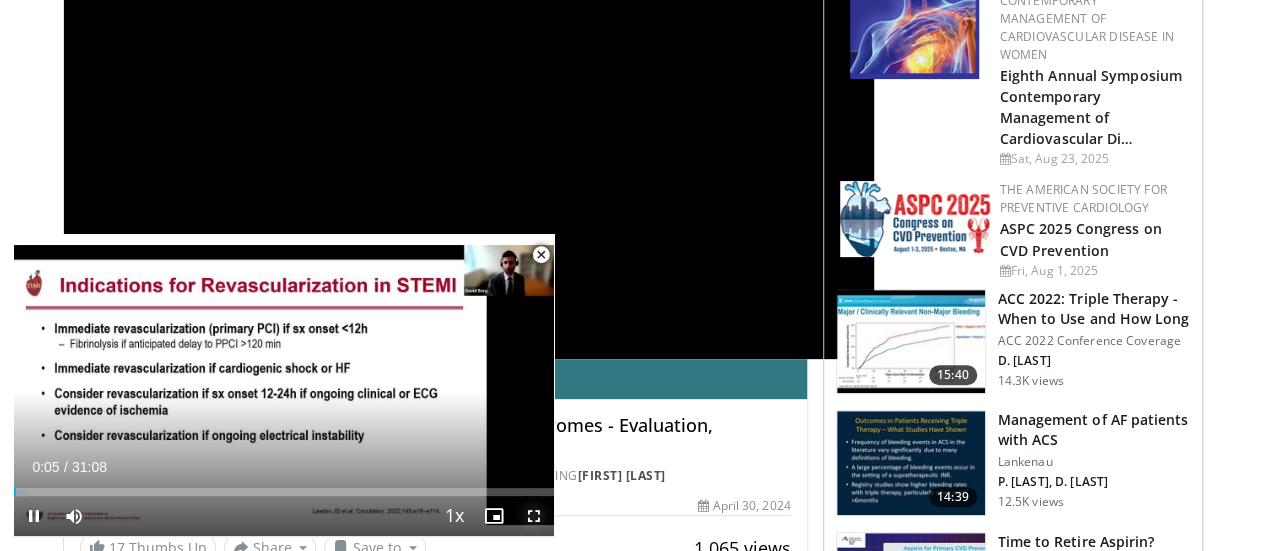click at bounding box center (534, 516) 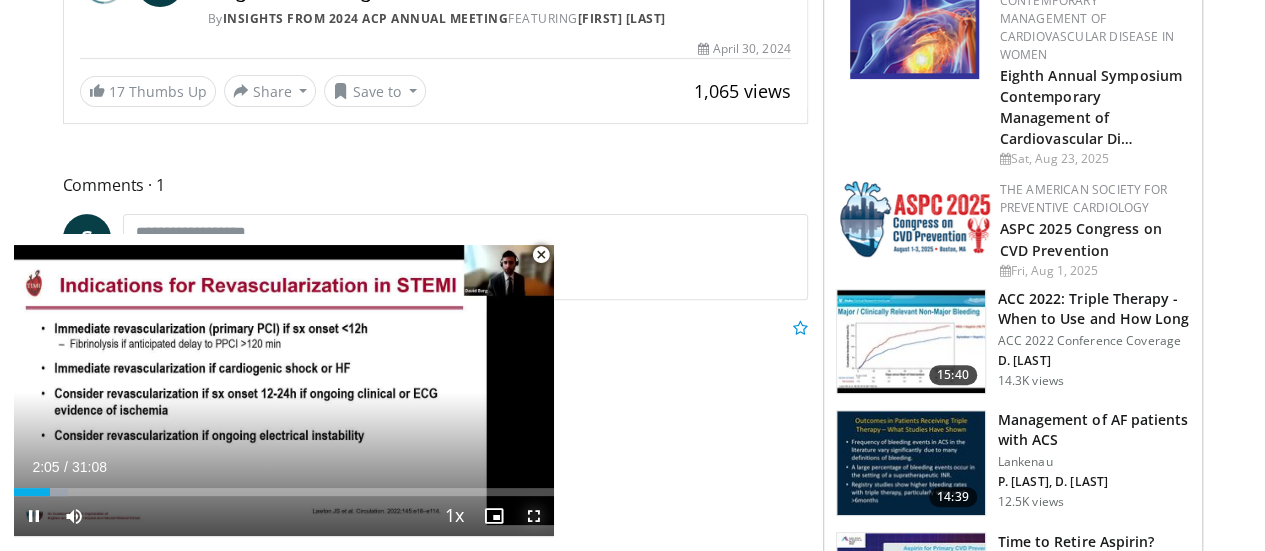 click at bounding box center (534, 516) 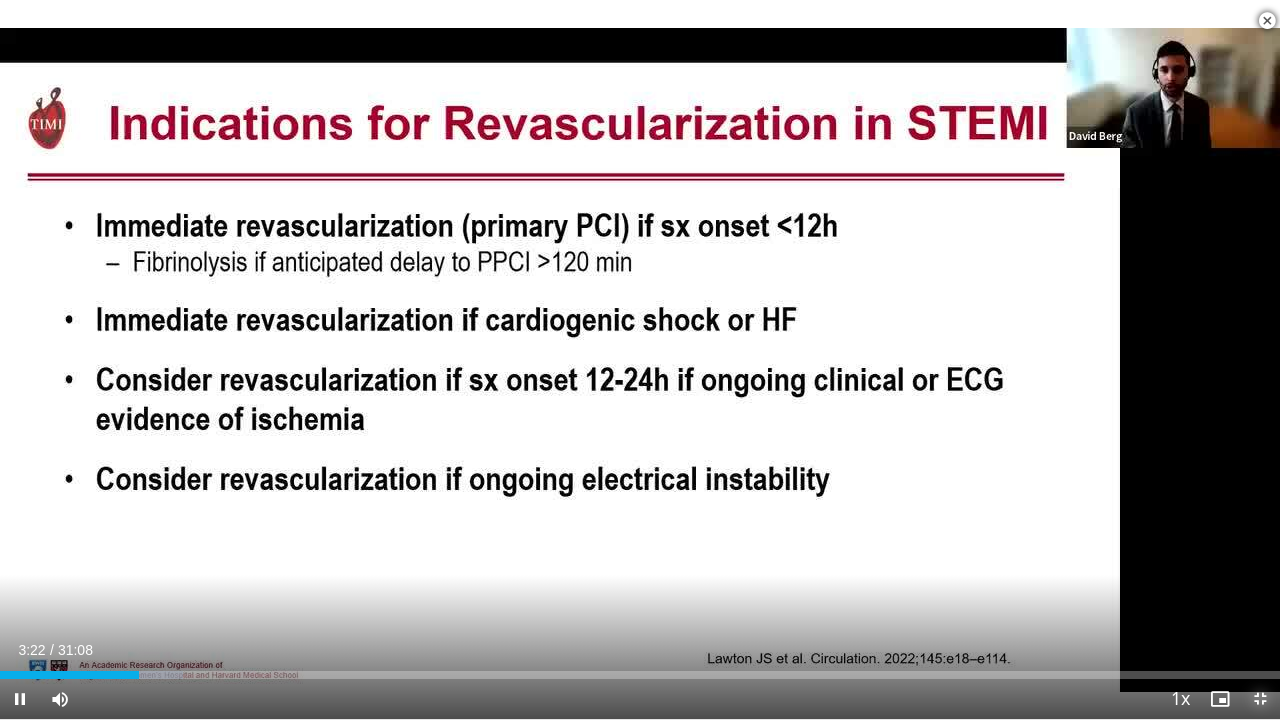 click at bounding box center (1260, 699) 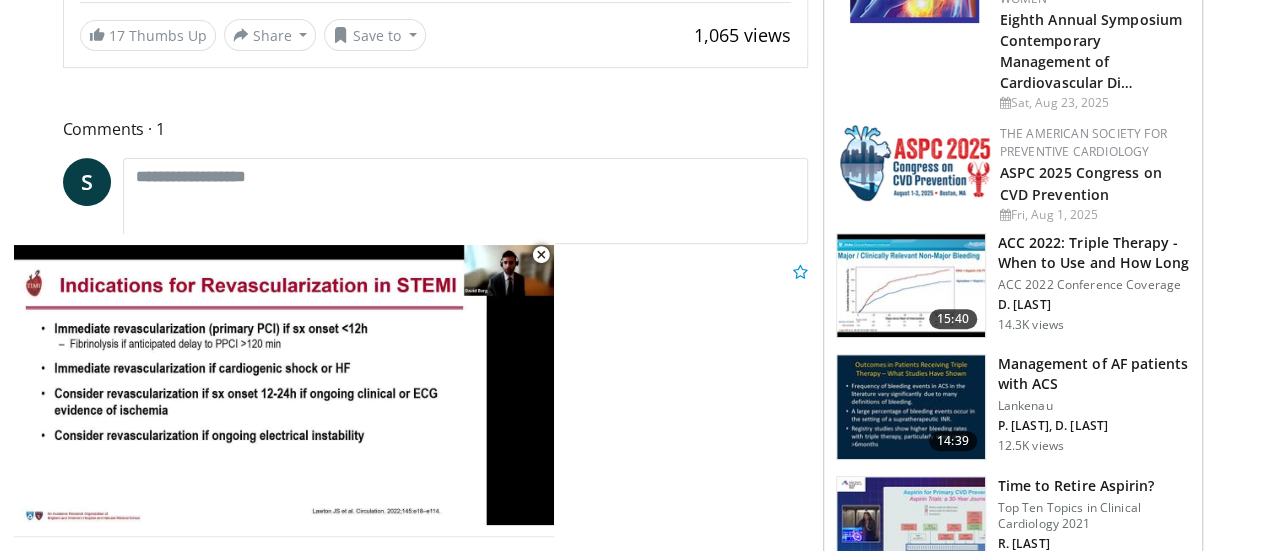 scroll, scrollTop: 332, scrollLeft: 0, axis: vertical 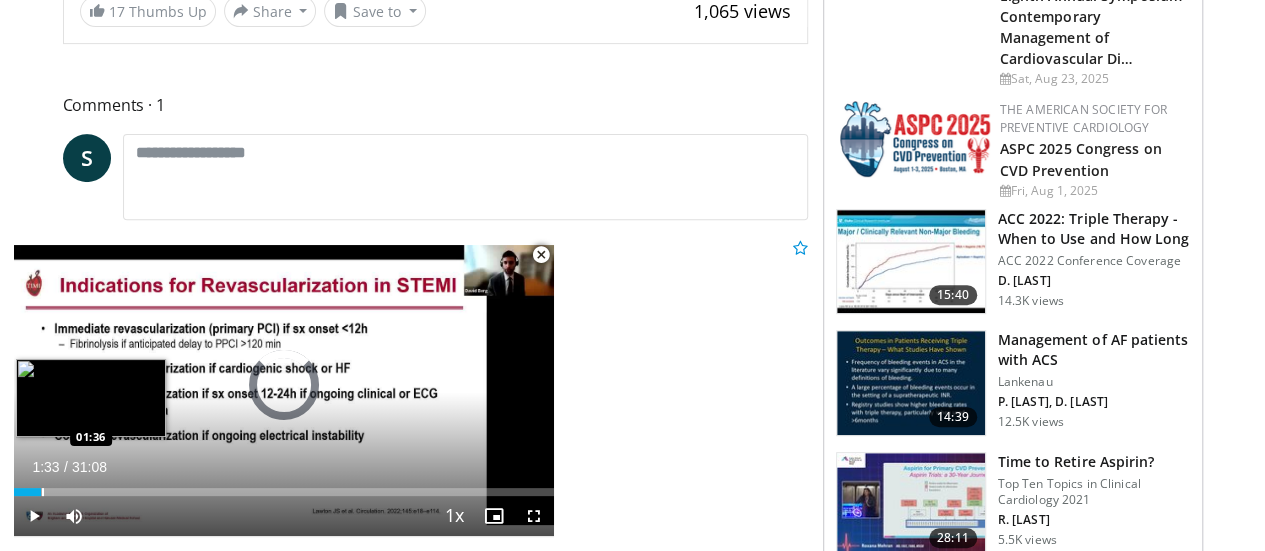 click on "Loaded :  0.00% 01:33 01:36" at bounding box center [284, 492] 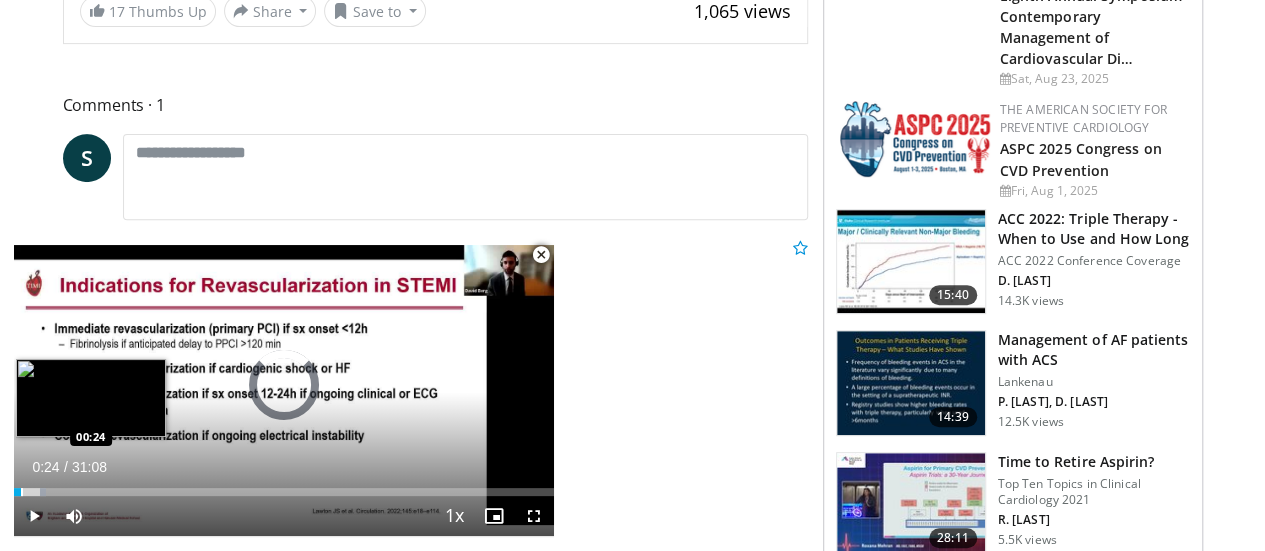 click at bounding box center [22, 492] 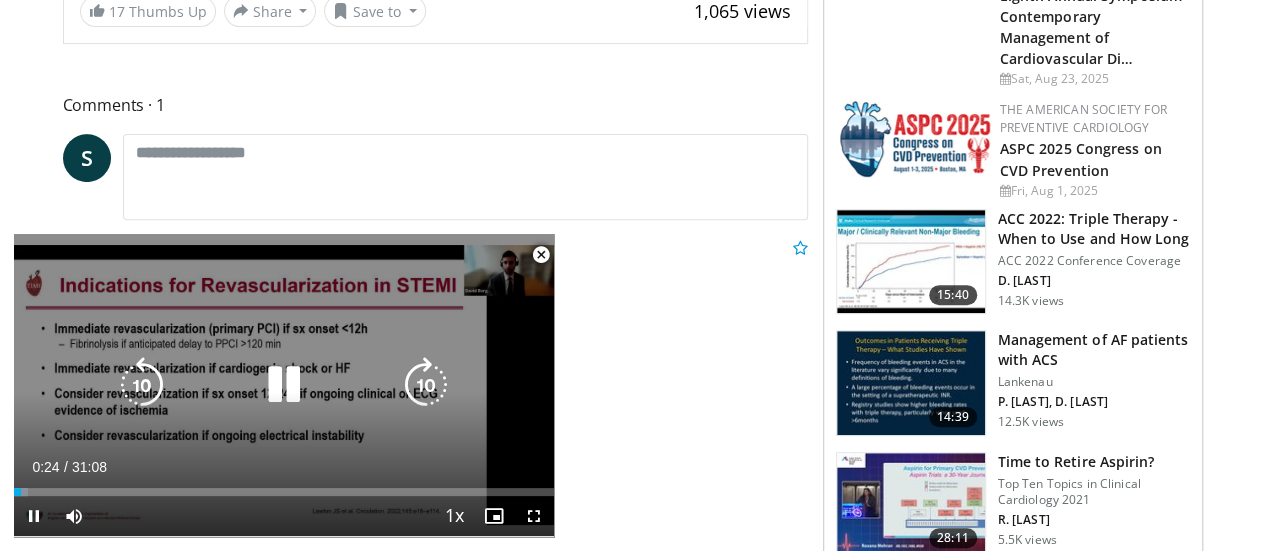 click at bounding box center (284, 385) 